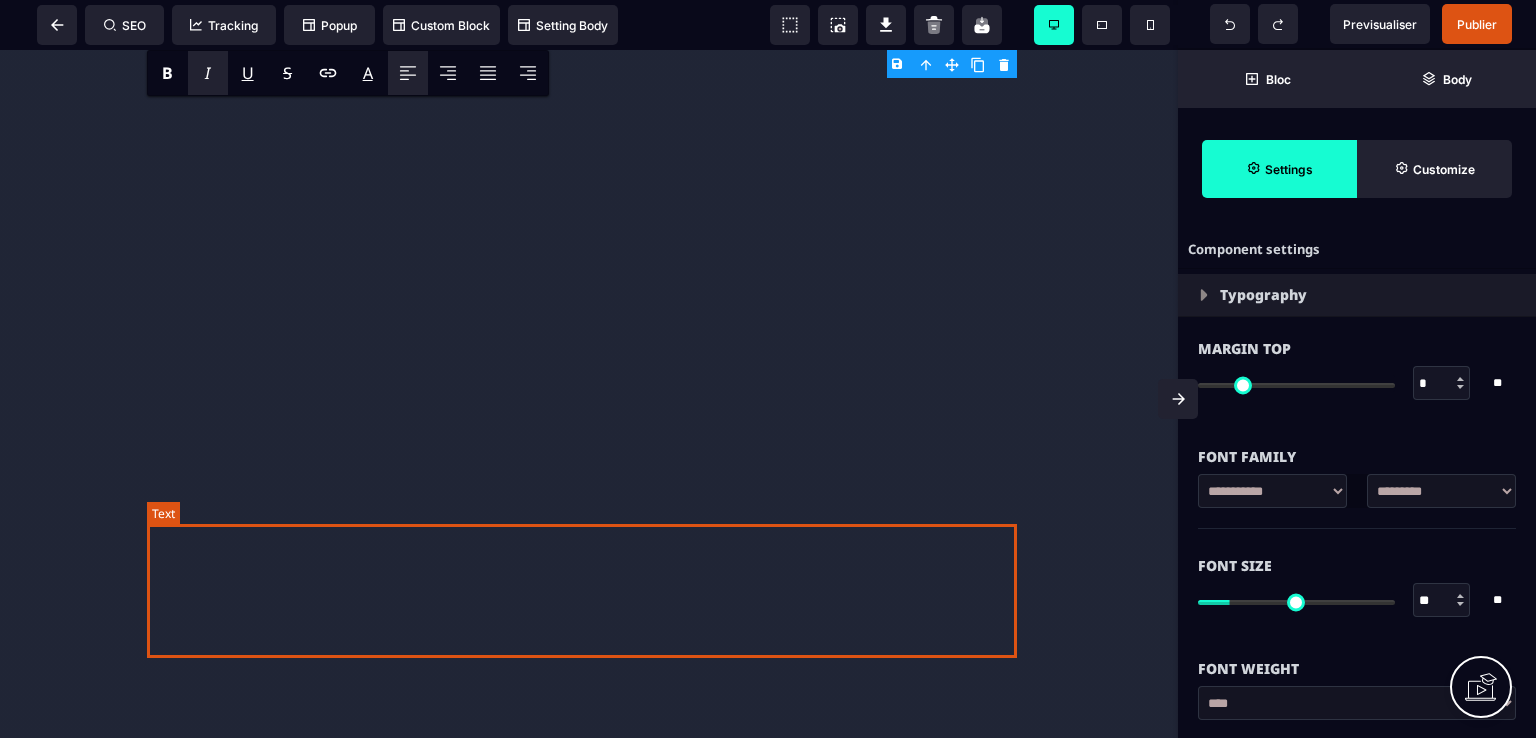 select on "***" 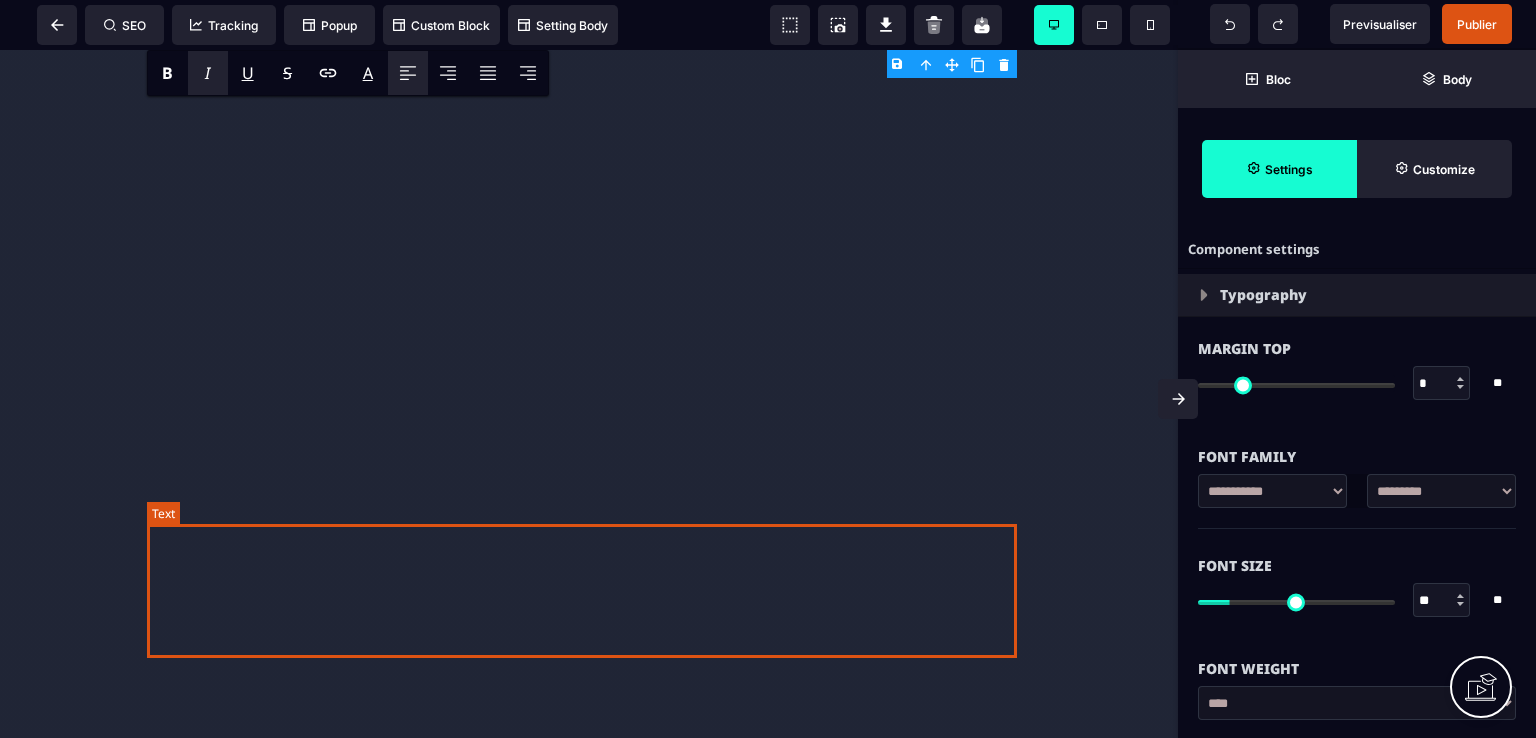 scroll, scrollTop: 0, scrollLeft: 0, axis: both 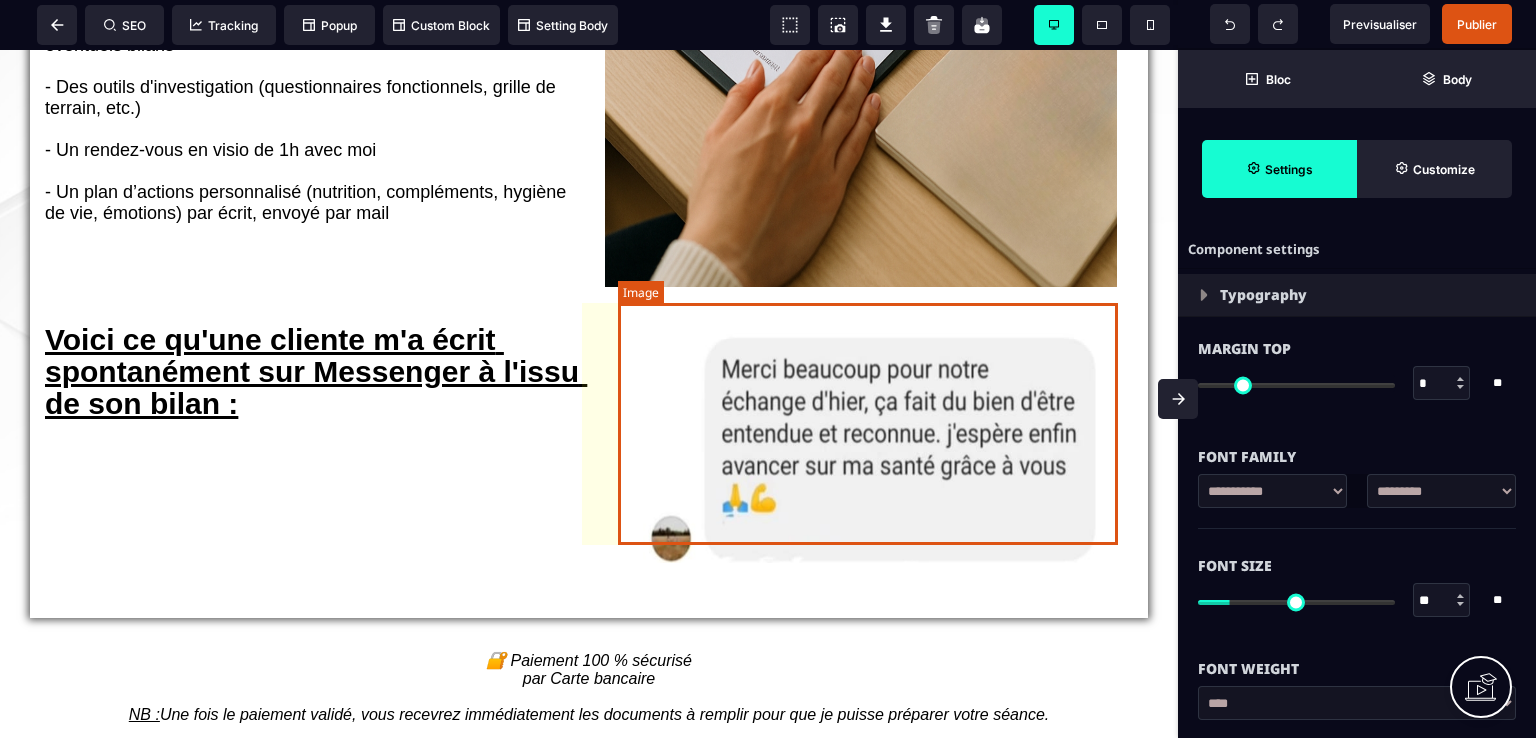 click at bounding box center [883, 442] 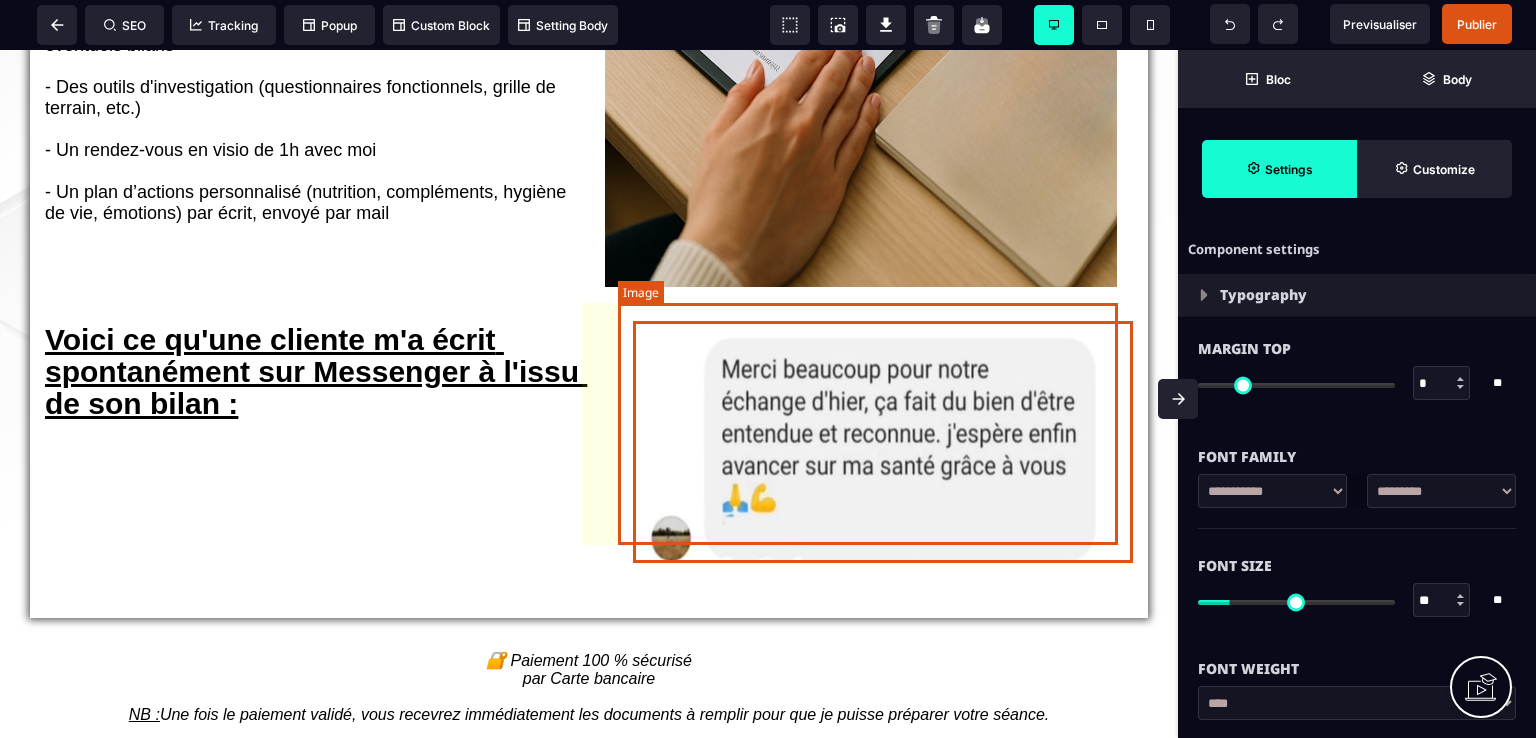 select 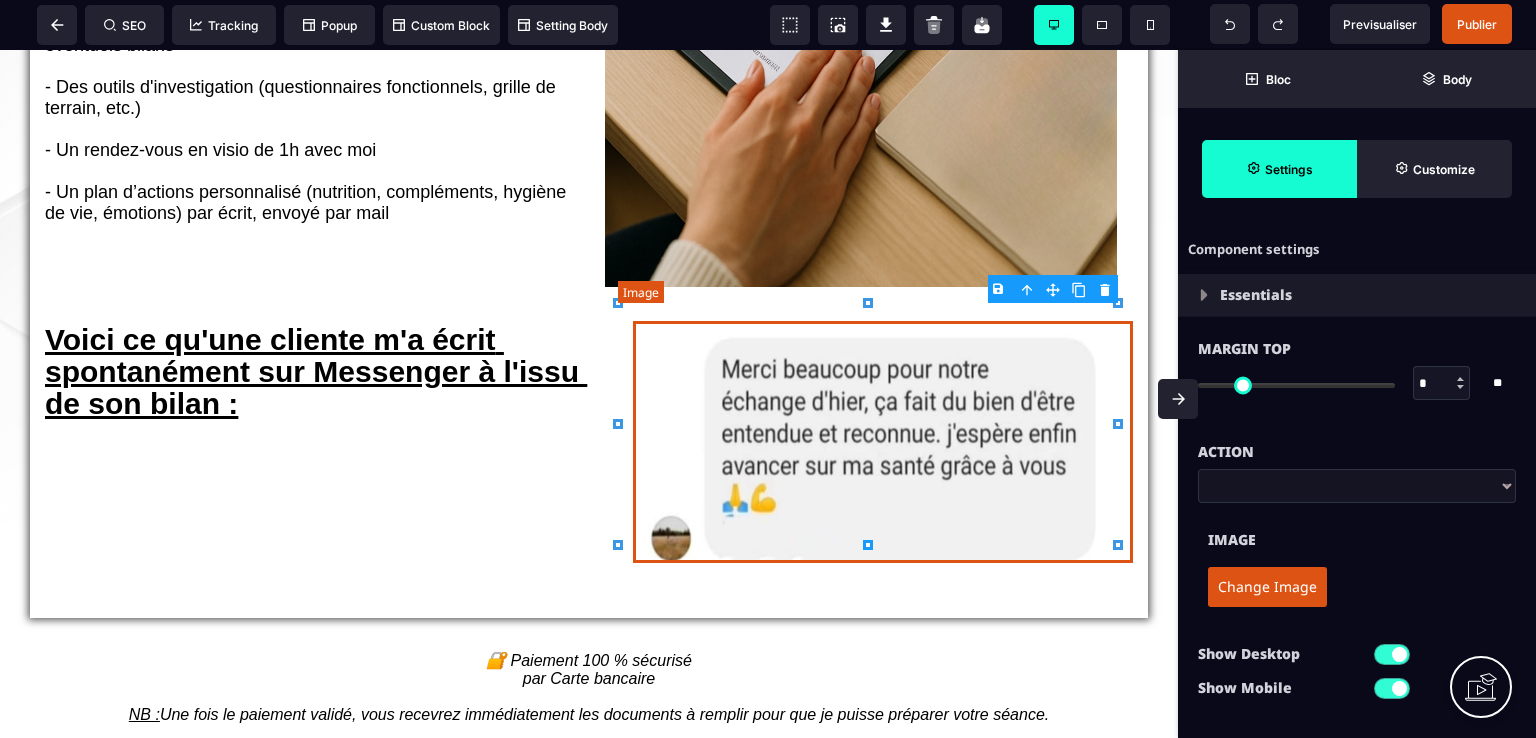 type on "*" 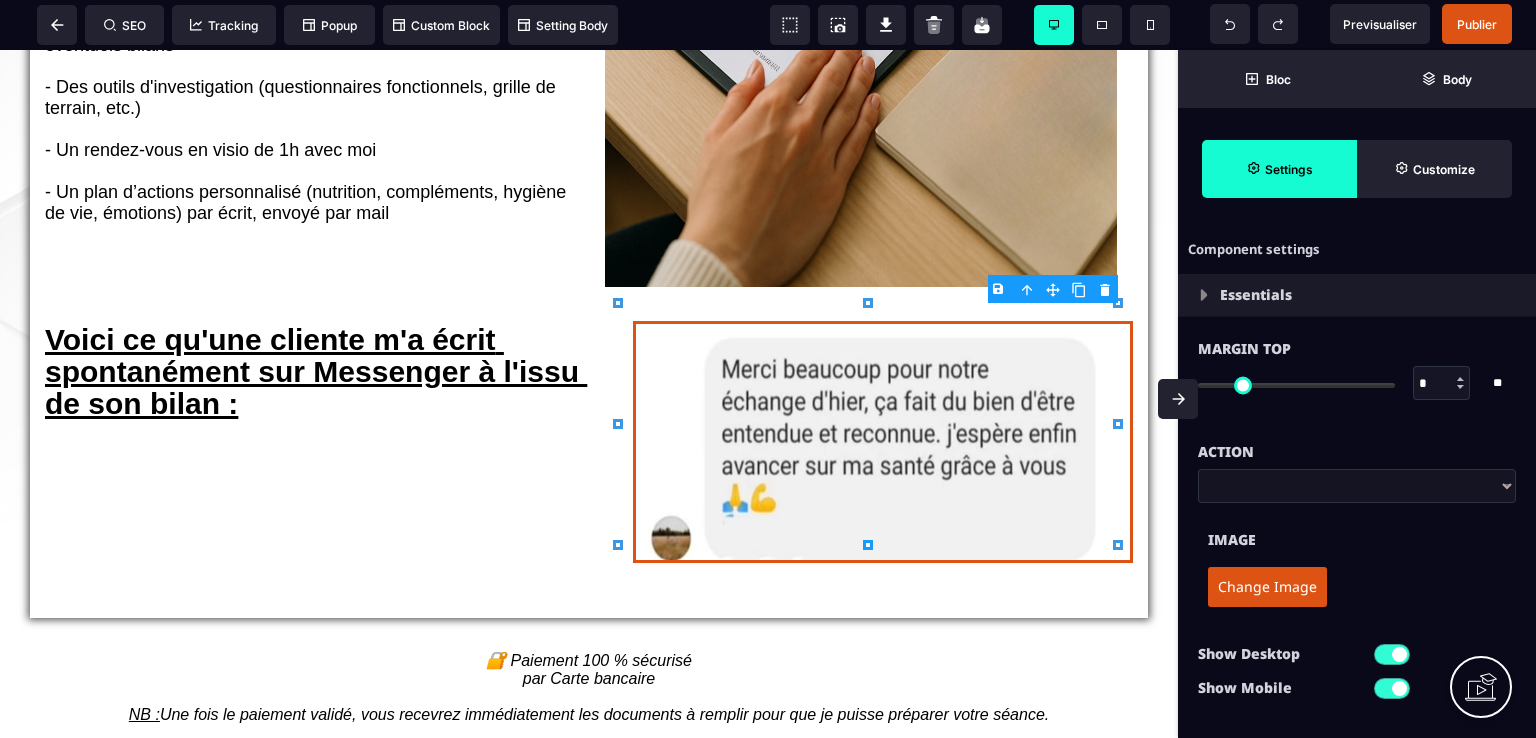 type on "***" 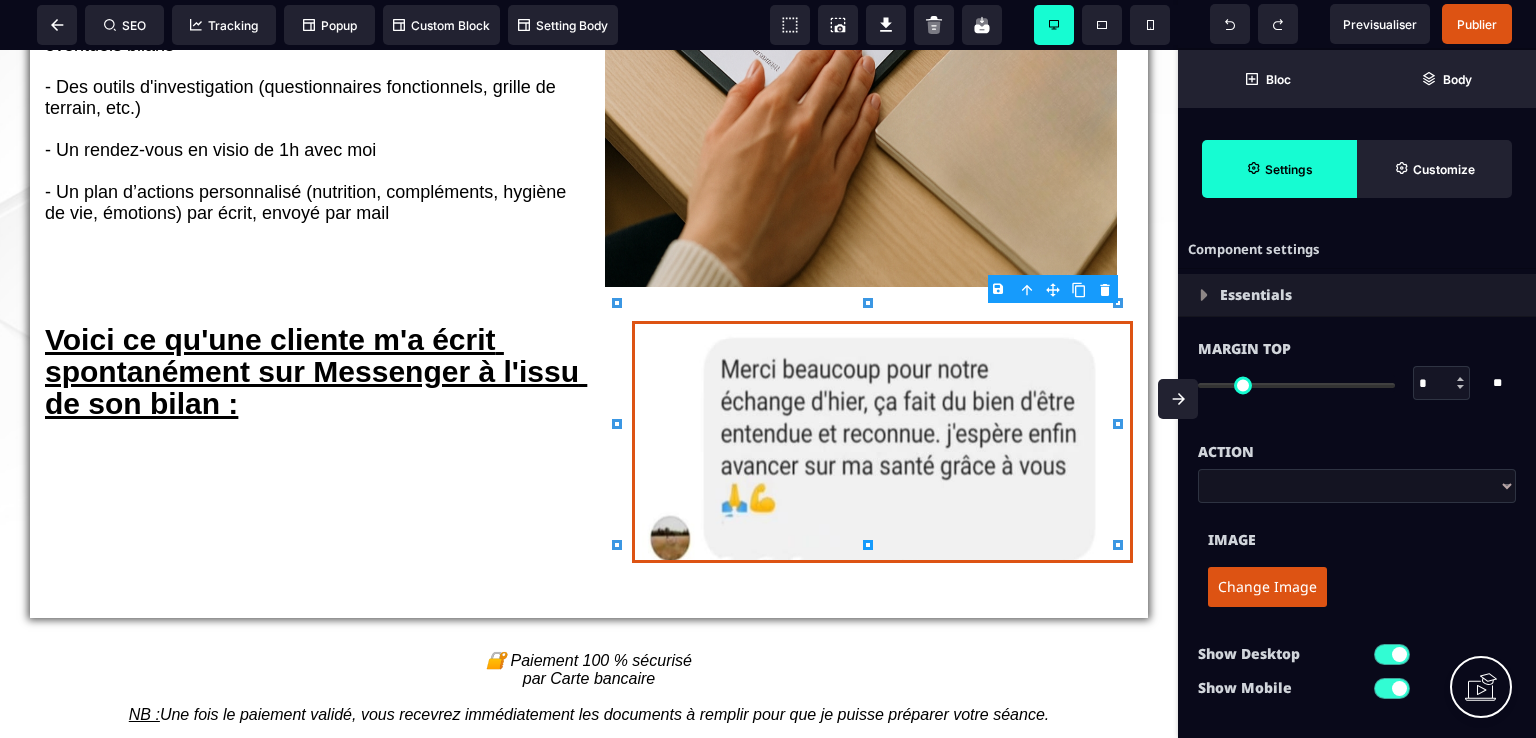 type on "***" 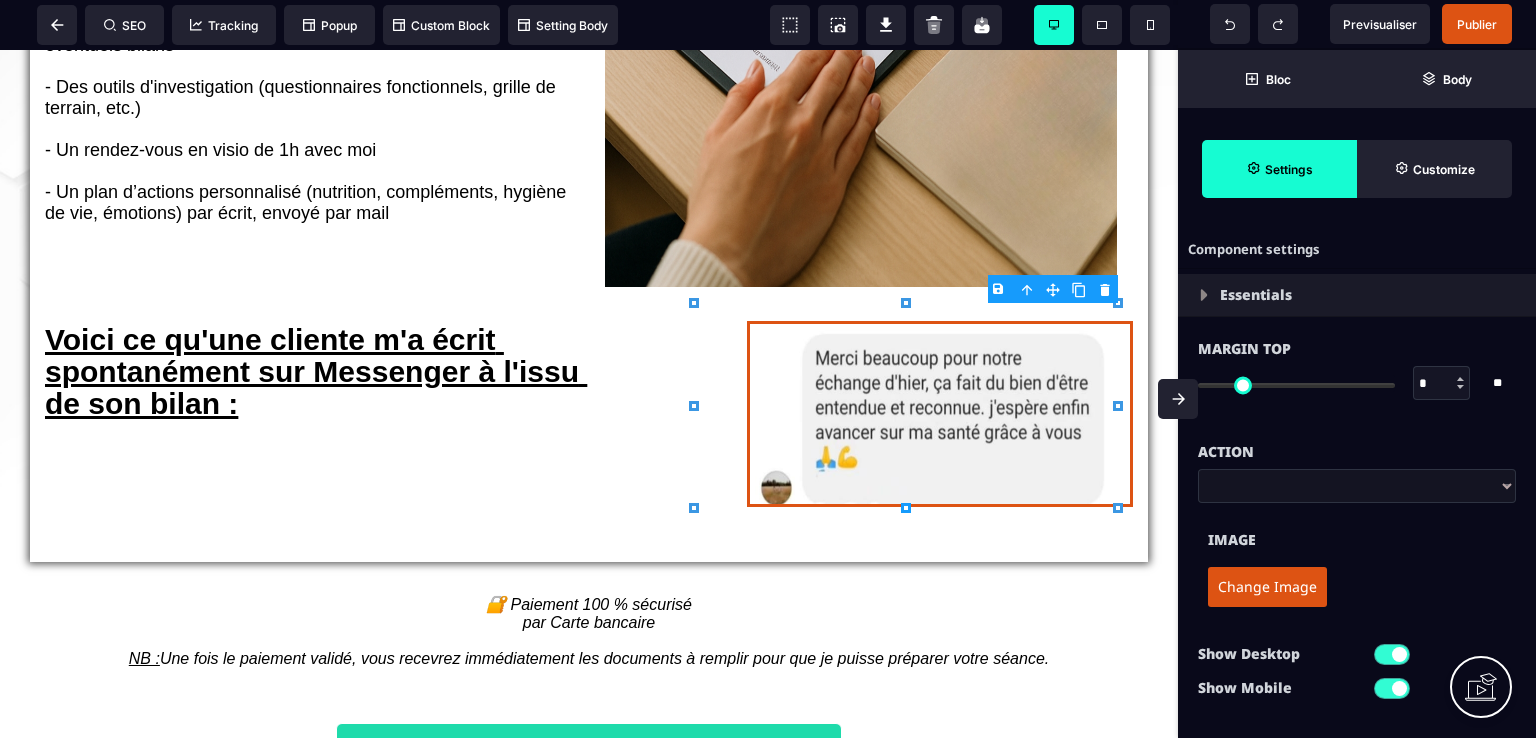 type on "***" 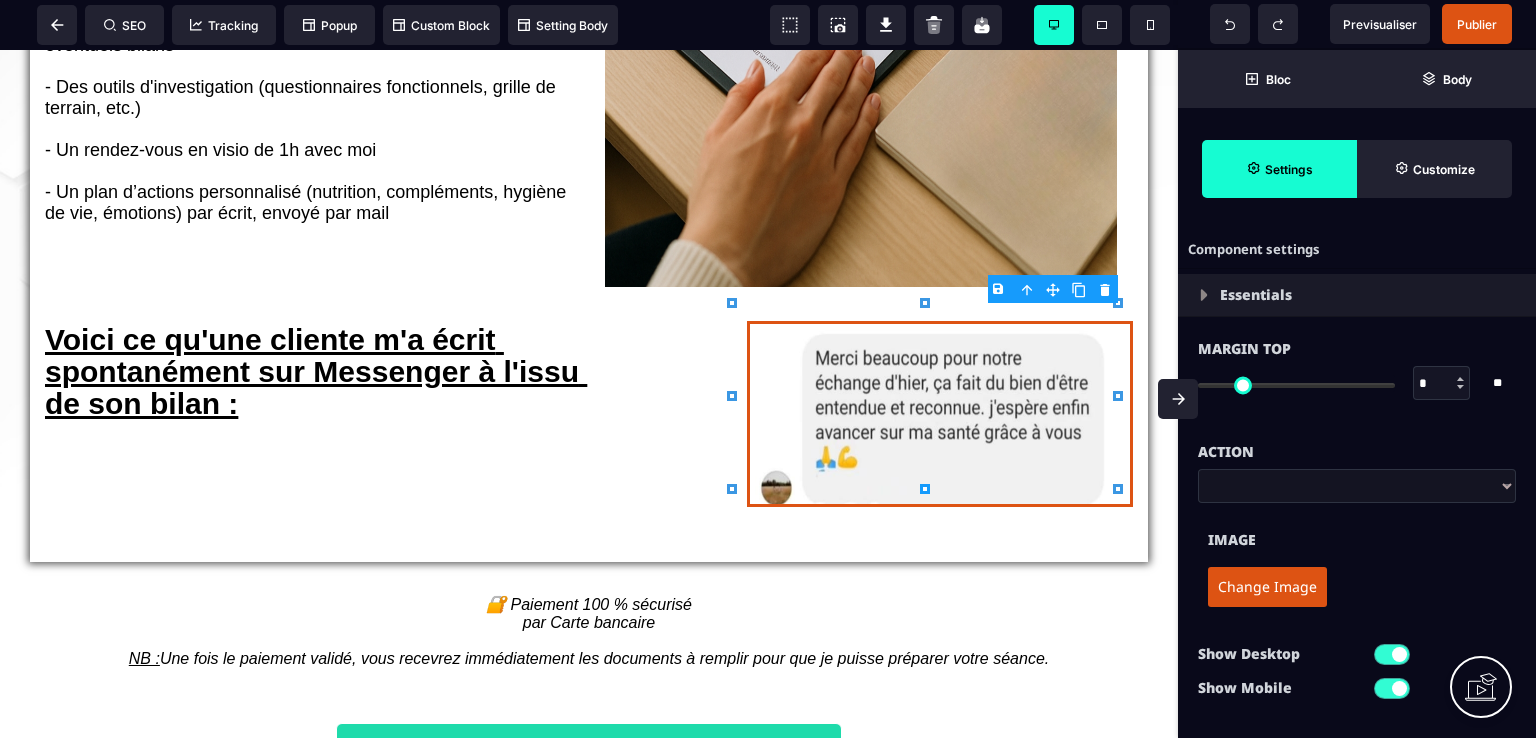 type on "***" 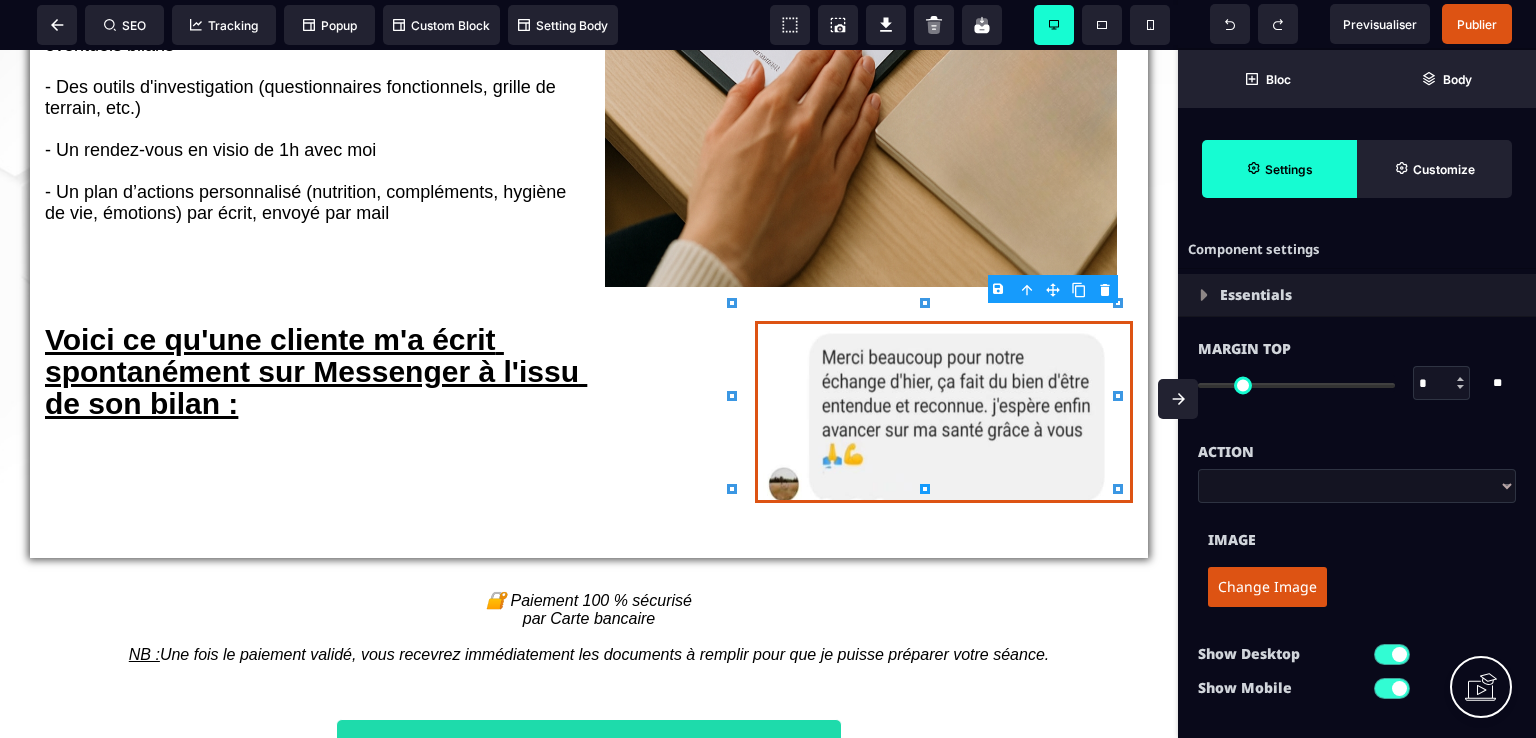 type on "***" 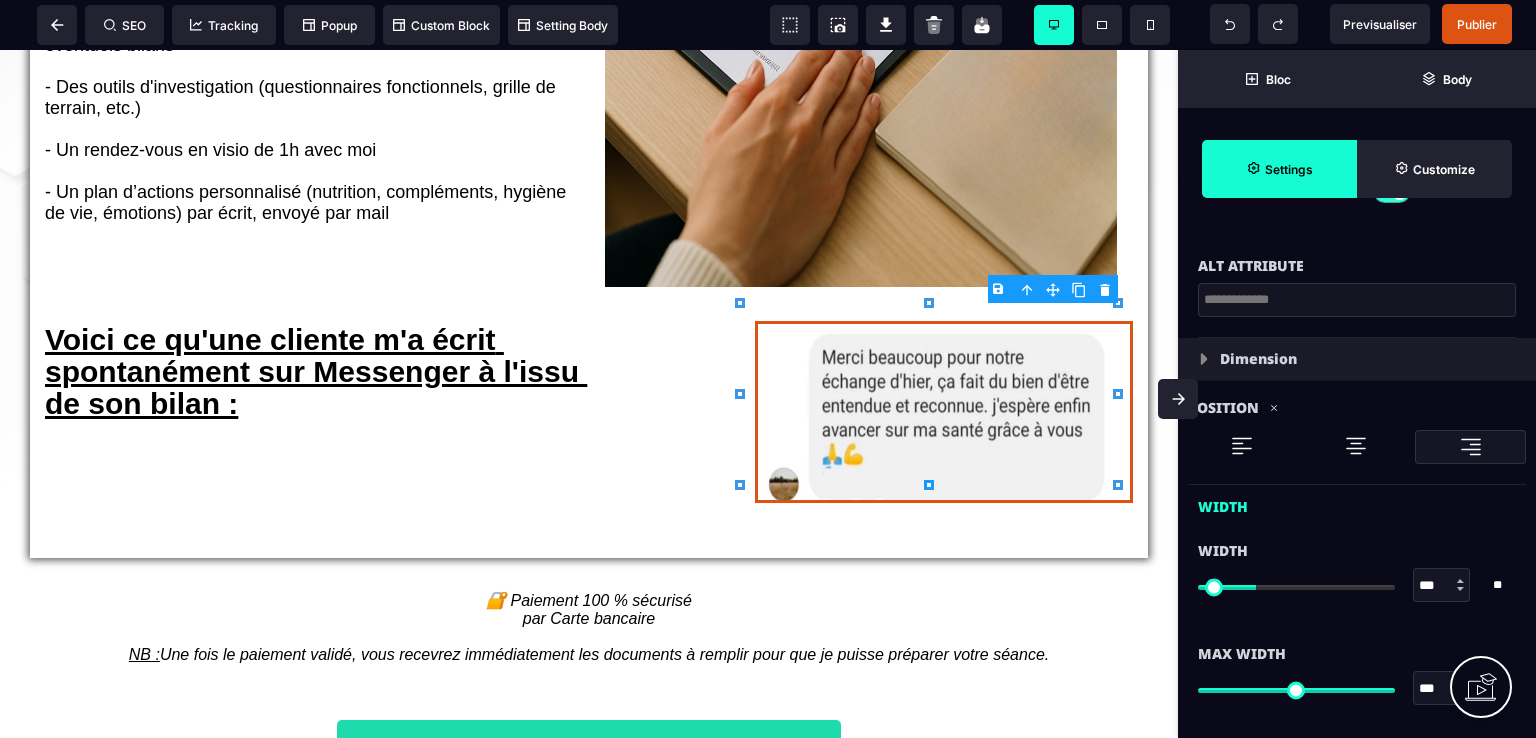 scroll, scrollTop: 500, scrollLeft: 0, axis: vertical 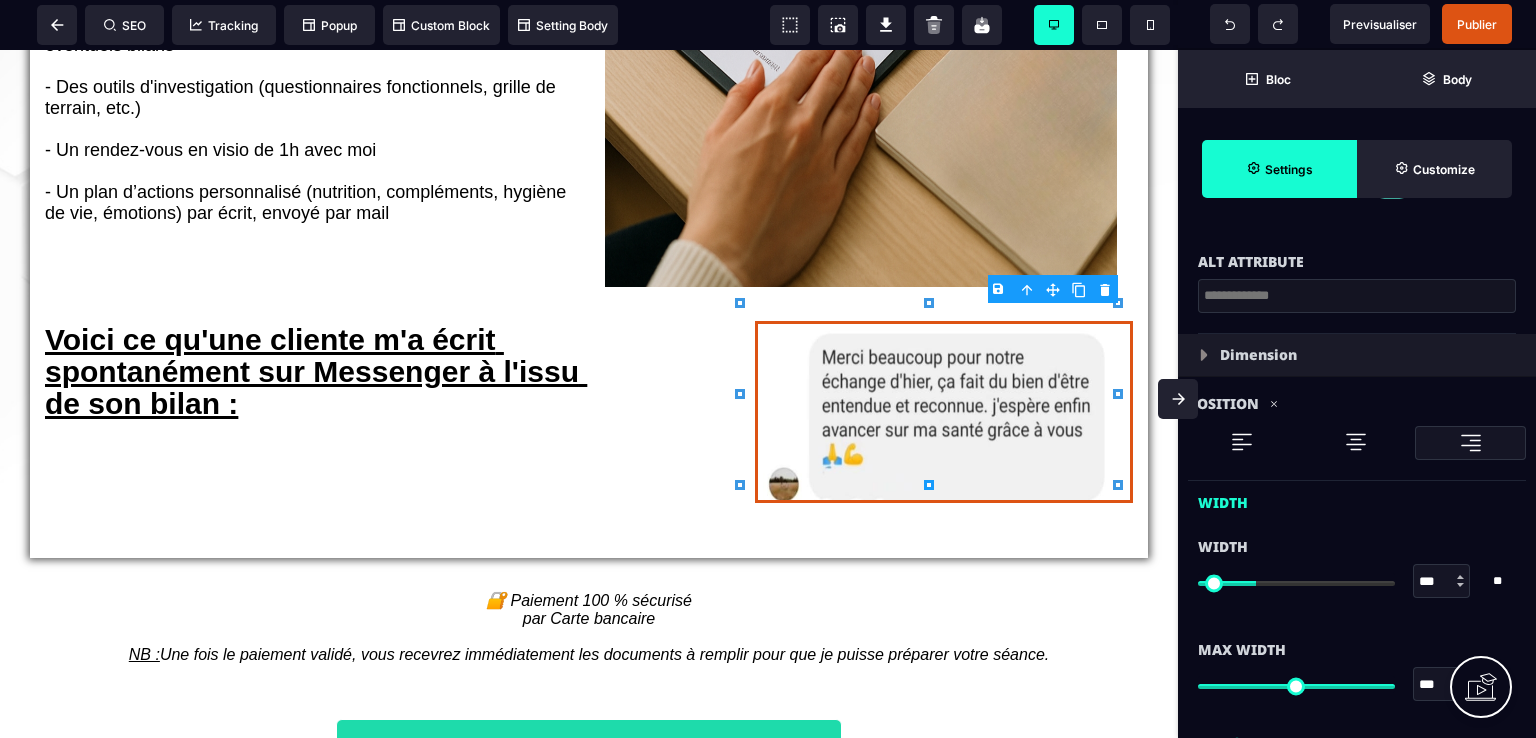 click at bounding box center [1242, 442] 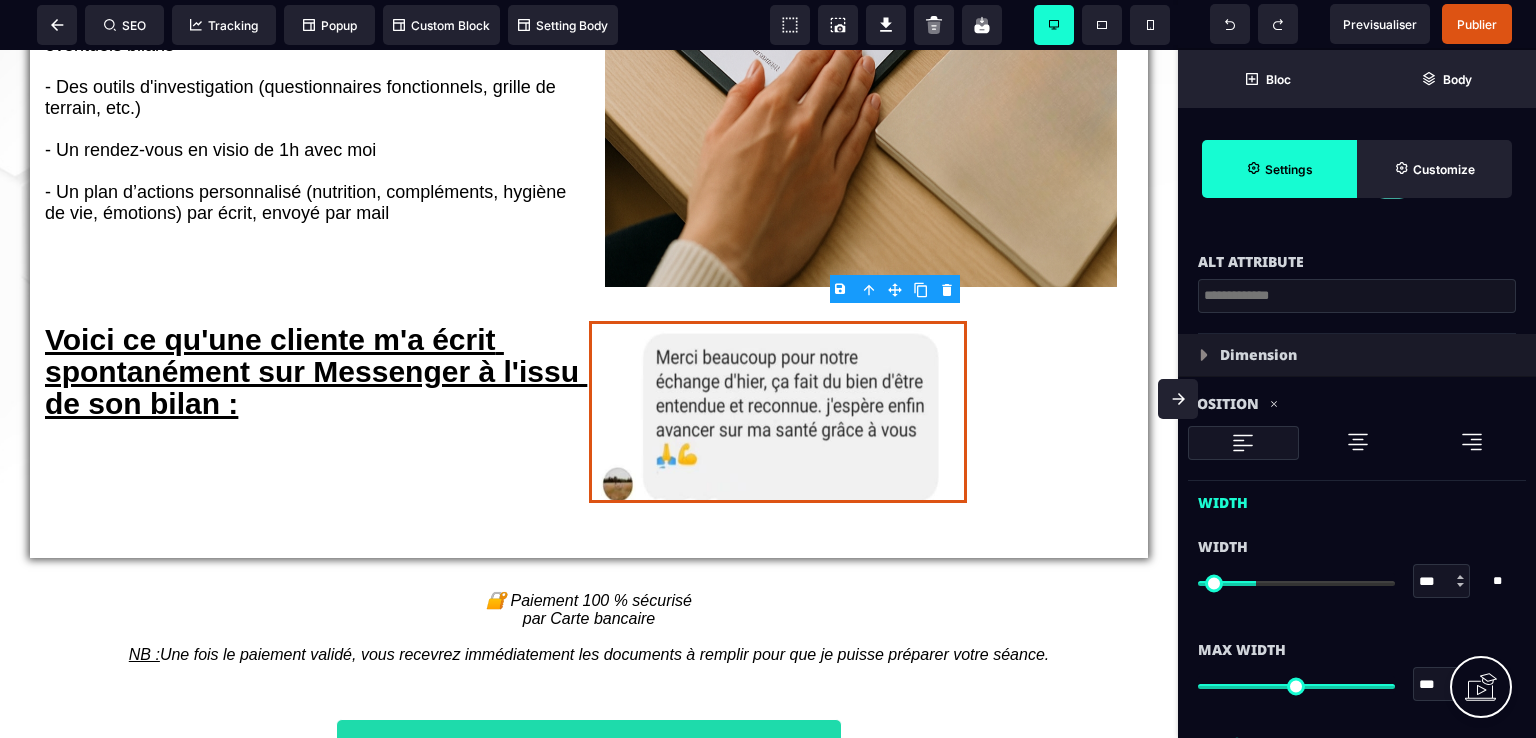 click at bounding box center (1358, 442) 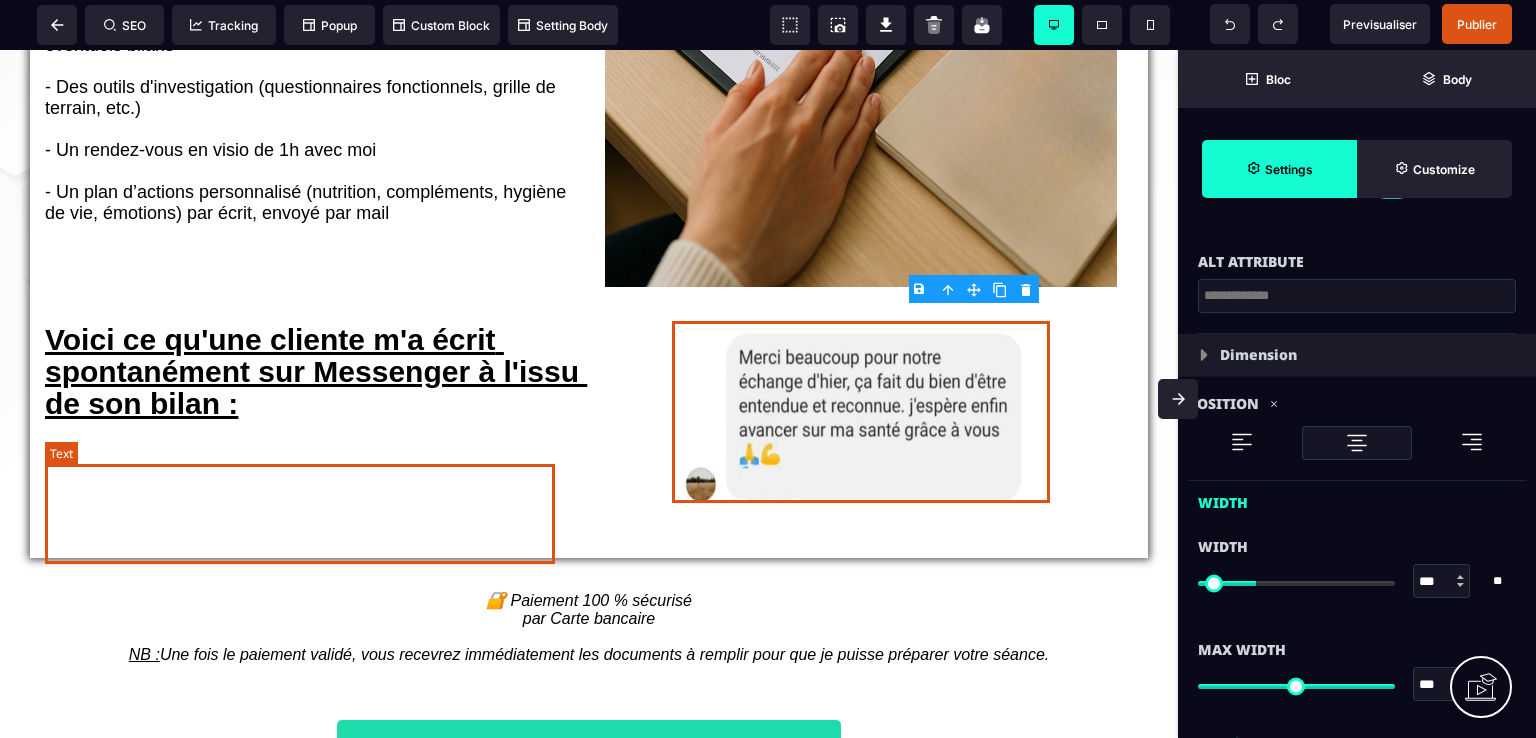 click on "Voici ce qu'une cliente m'a écrit spontanément sur Messenger à l'issu de son bilan :" at bounding box center (316, 371) 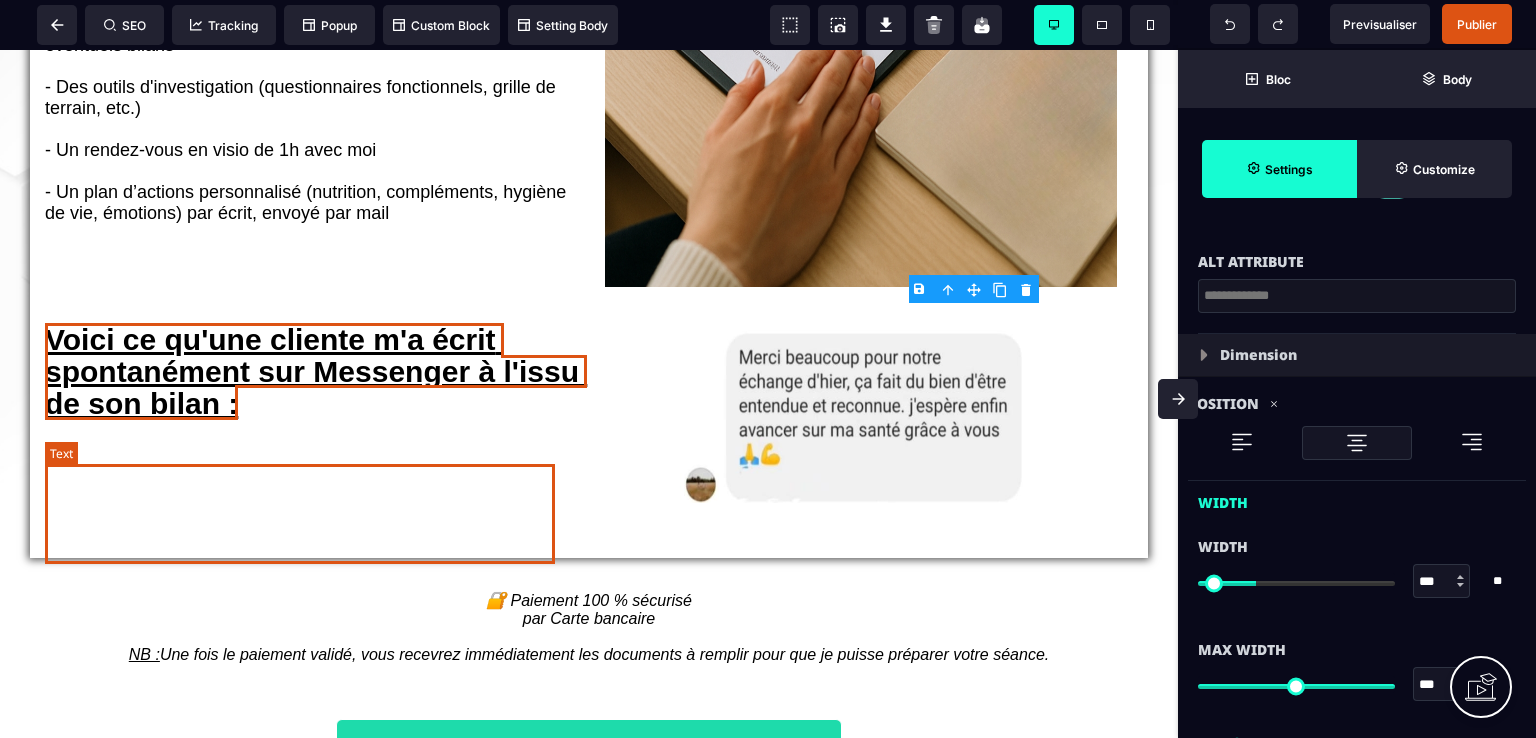 scroll, scrollTop: 0, scrollLeft: 0, axis: both 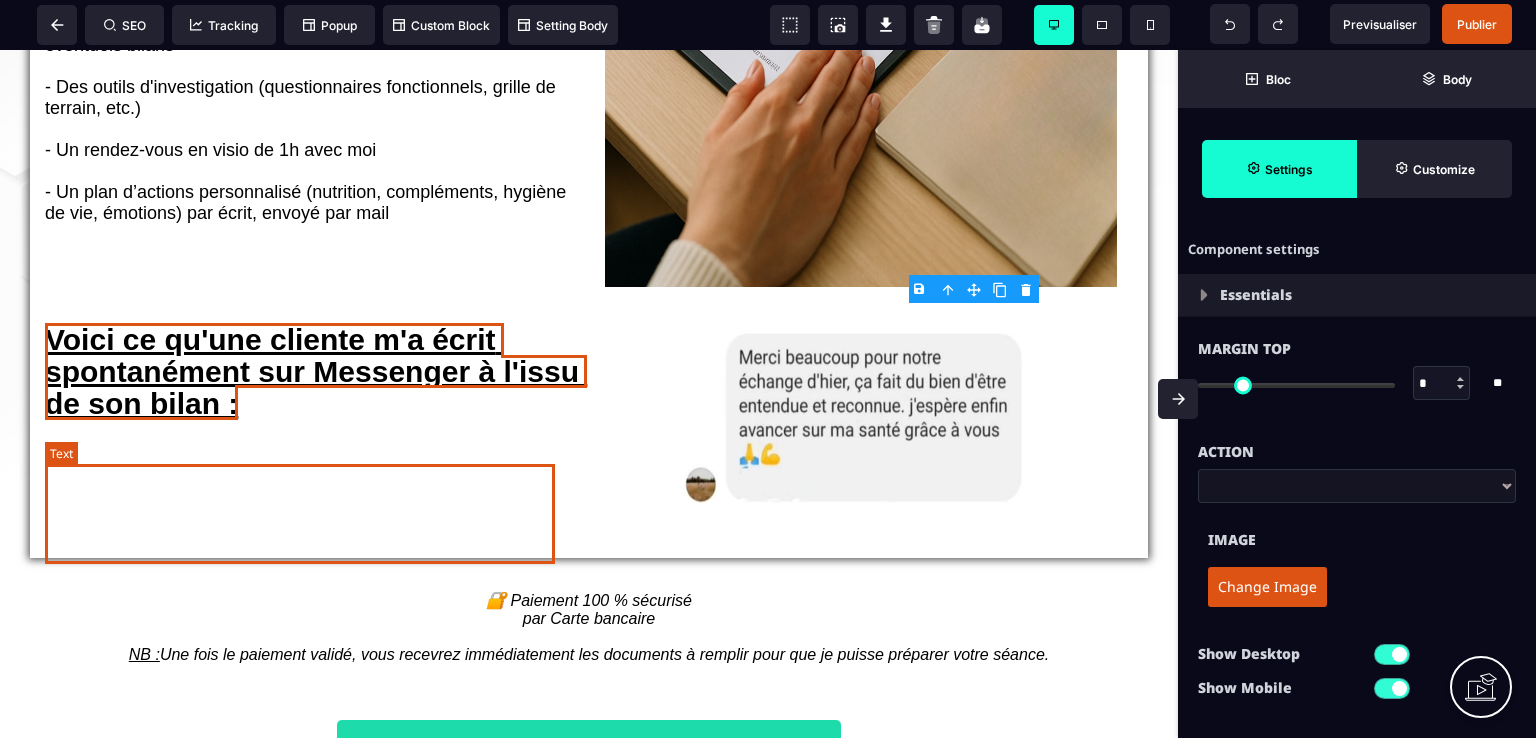 select on "***" 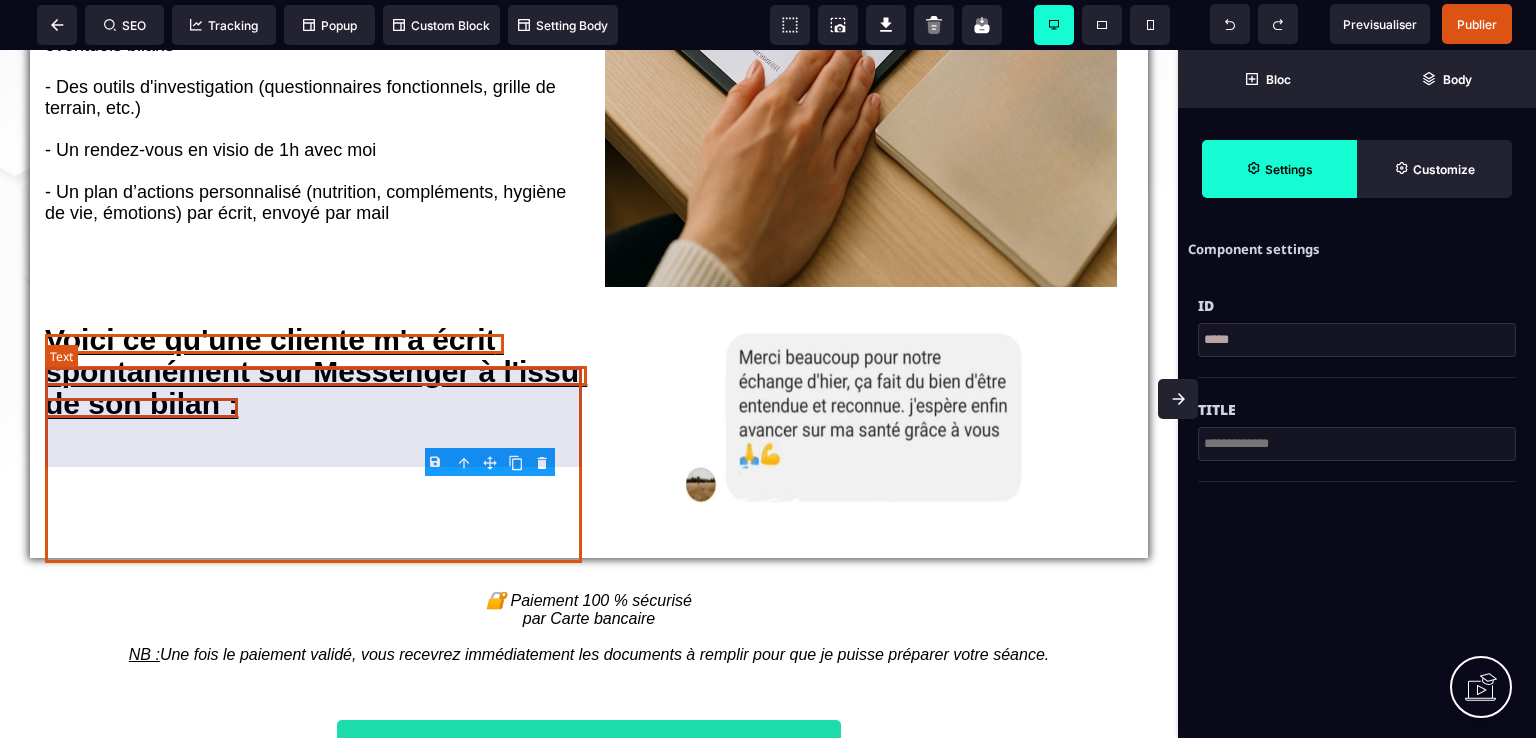 click on "Voici ce qu'une cliente m'a écrit spontanément sur Messenger à l'issu de son bilan :" at bounding box center (317, 322) 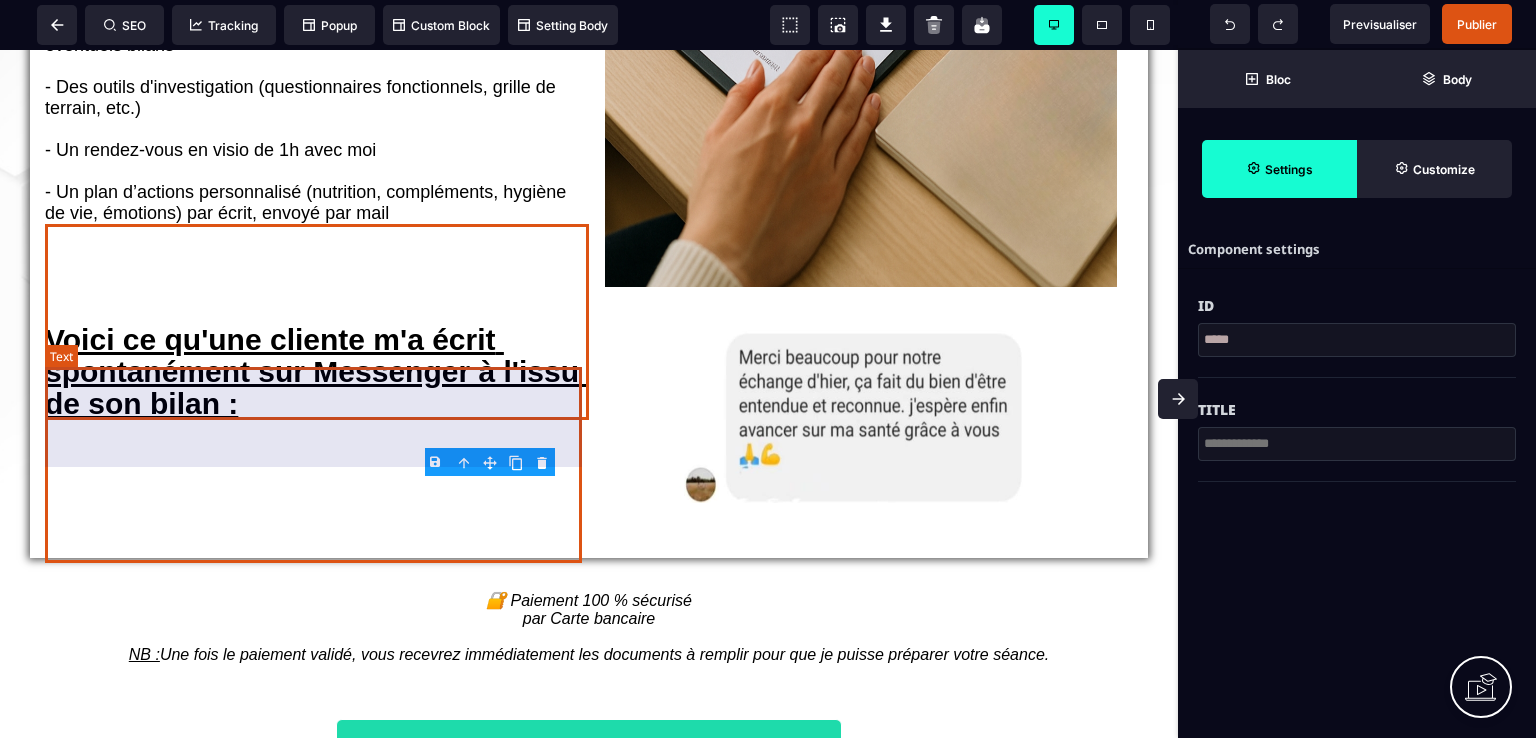 select on "***" 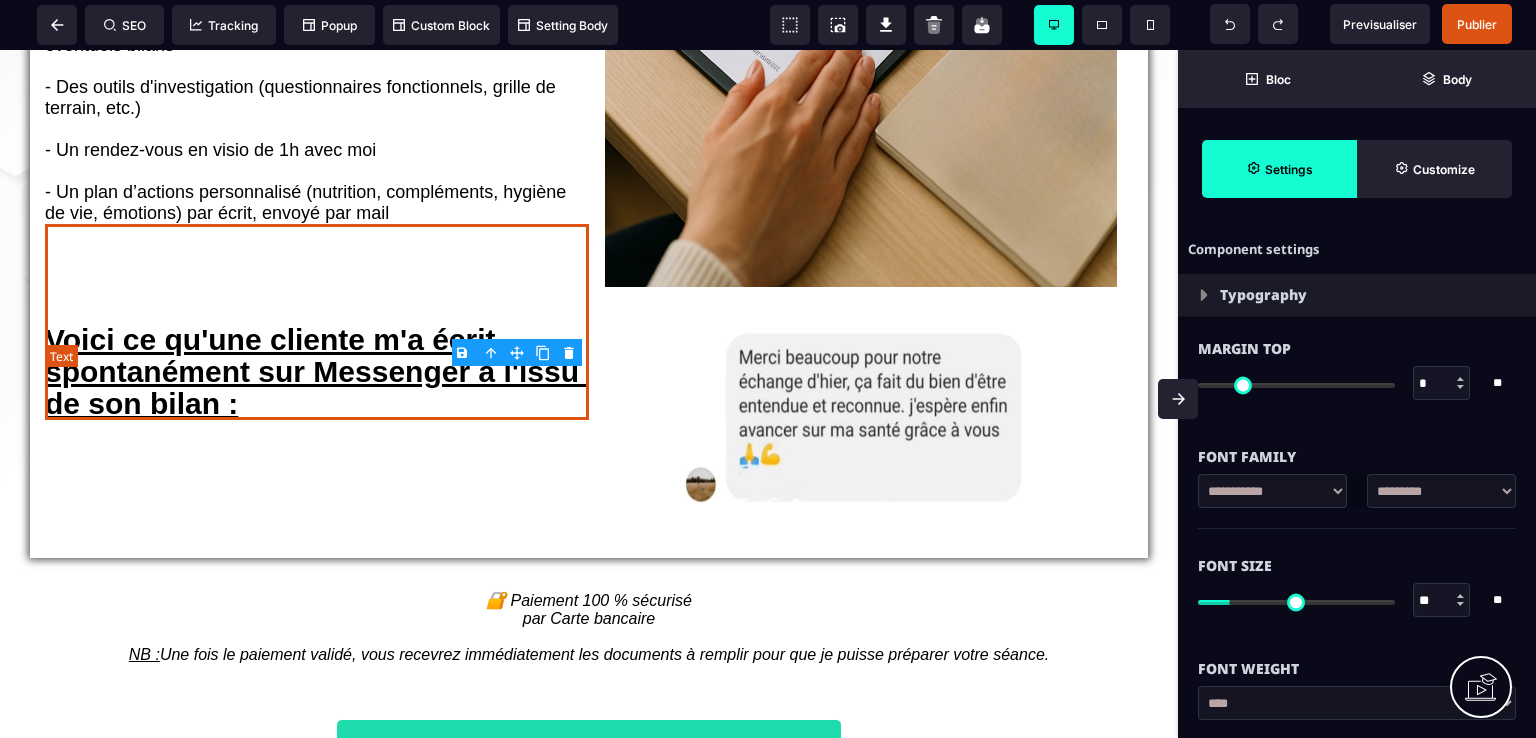 click on "Voici ce qu'une cliente m'a écrit spontanément sur Messenger à l'issu de son bilan :" at bounding box center (317, 322) 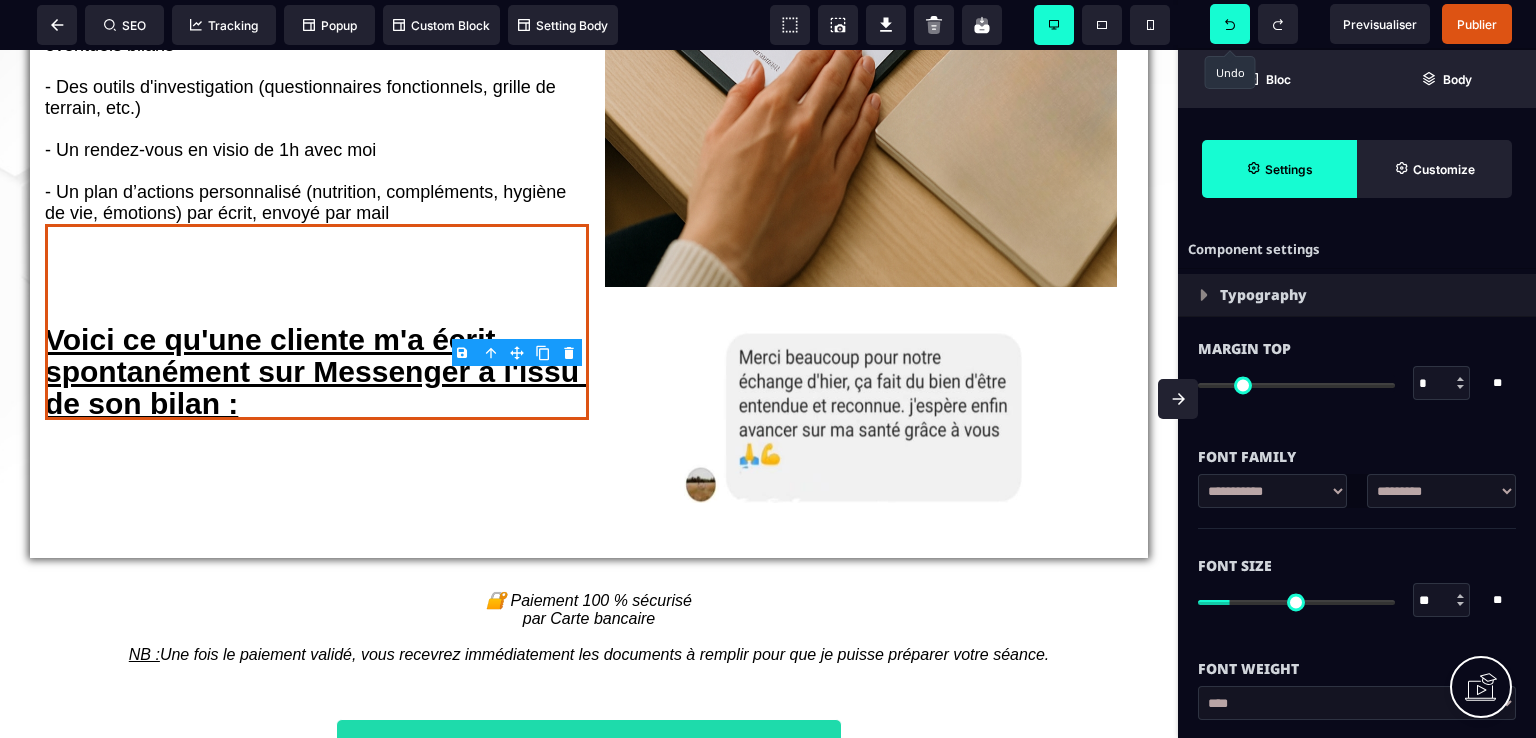 click 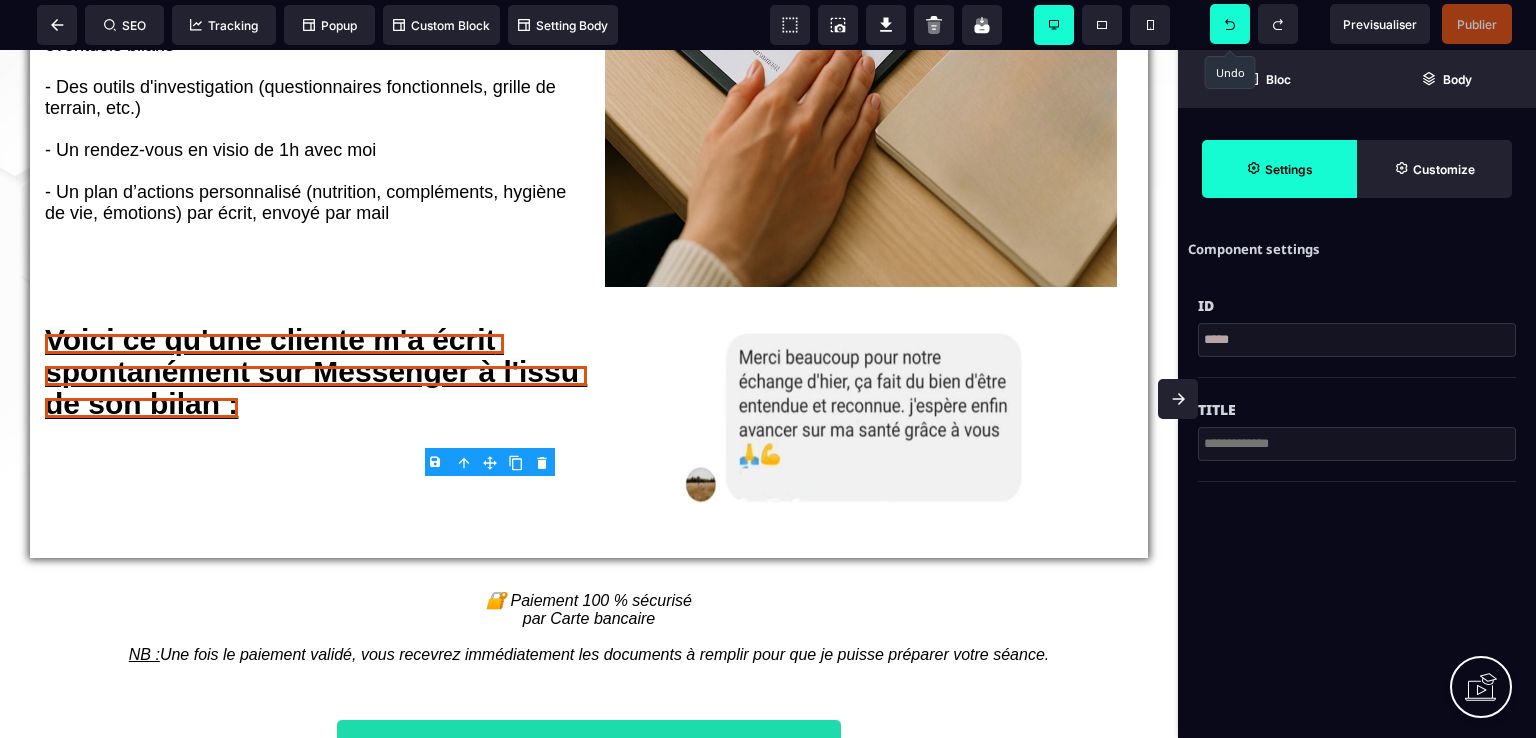 click 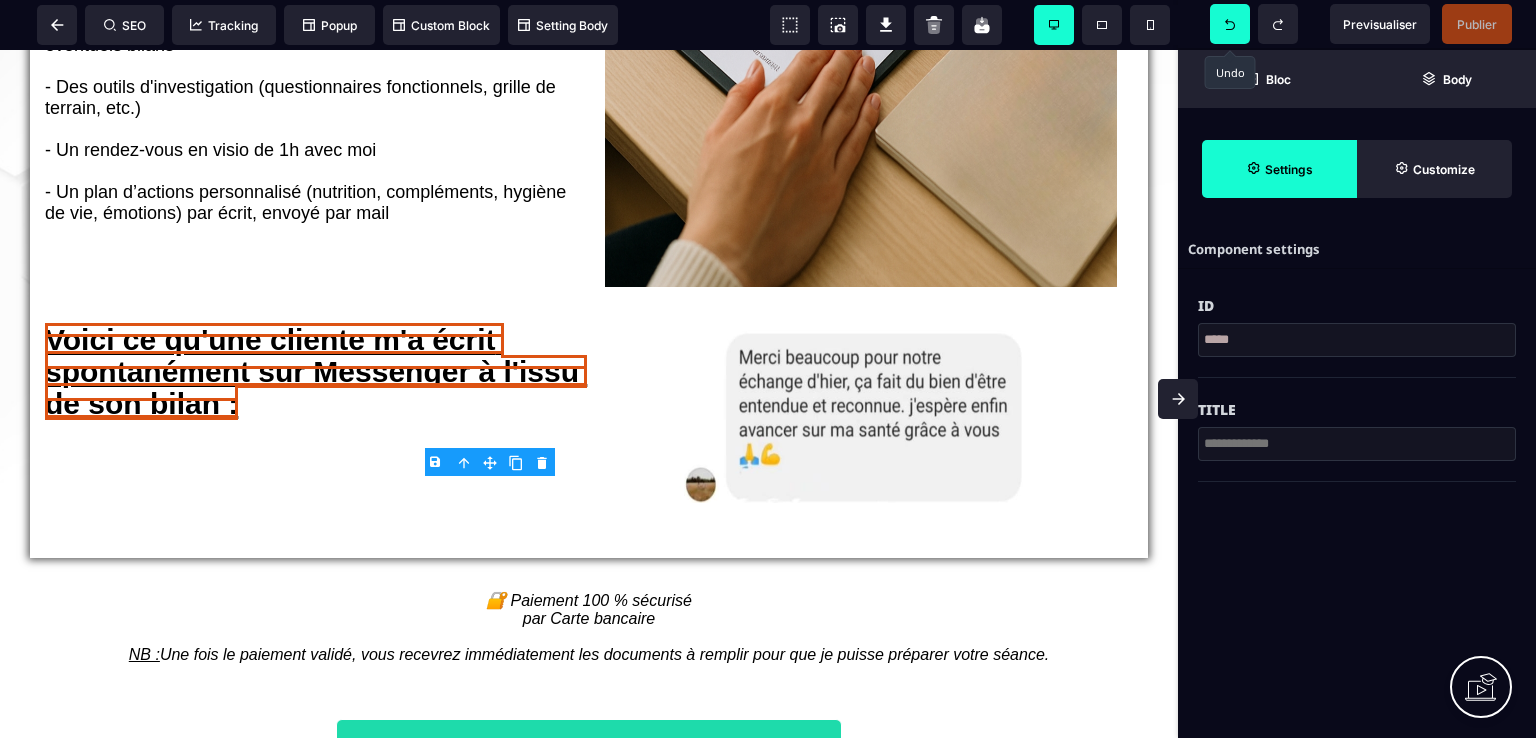 select on "***" 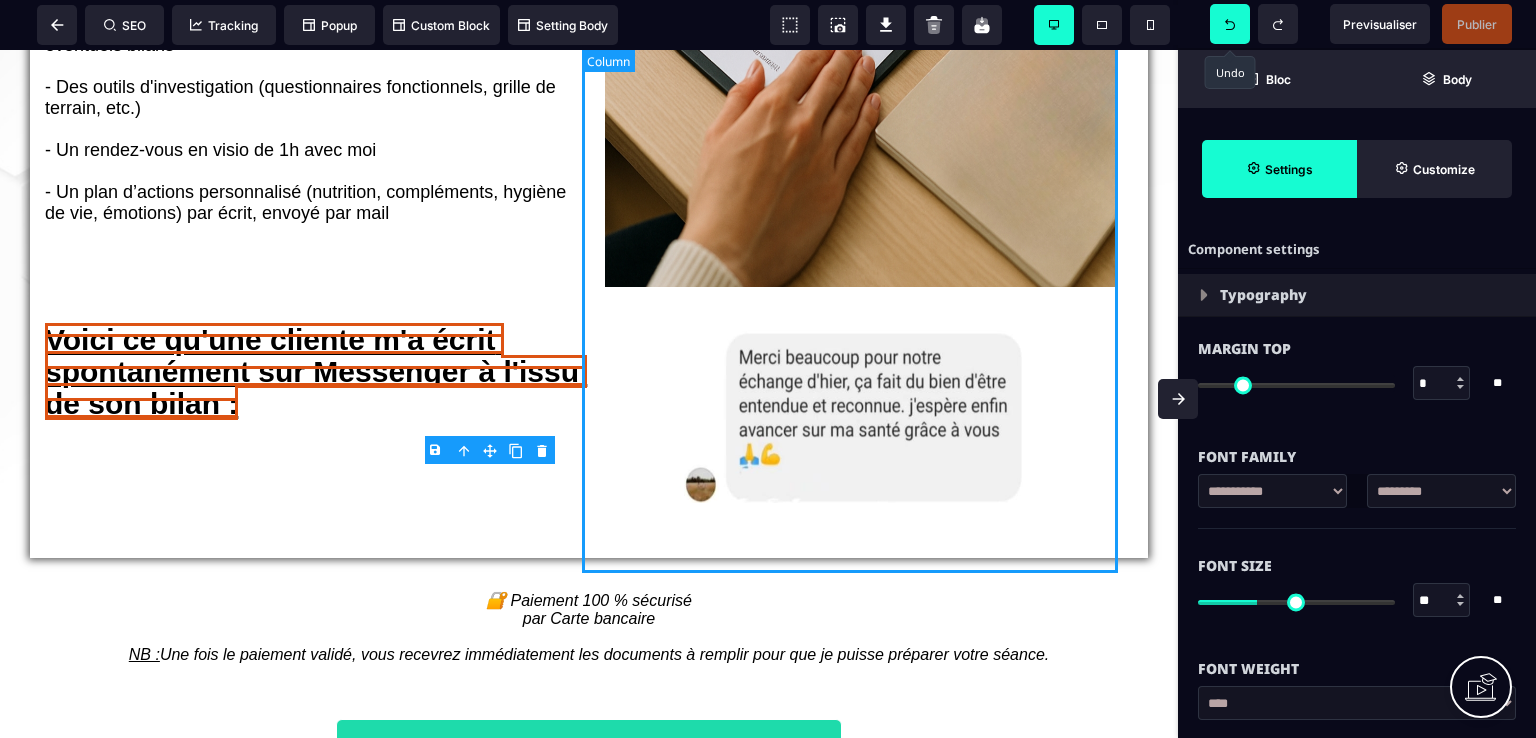 click at bounding box center (861, -25) 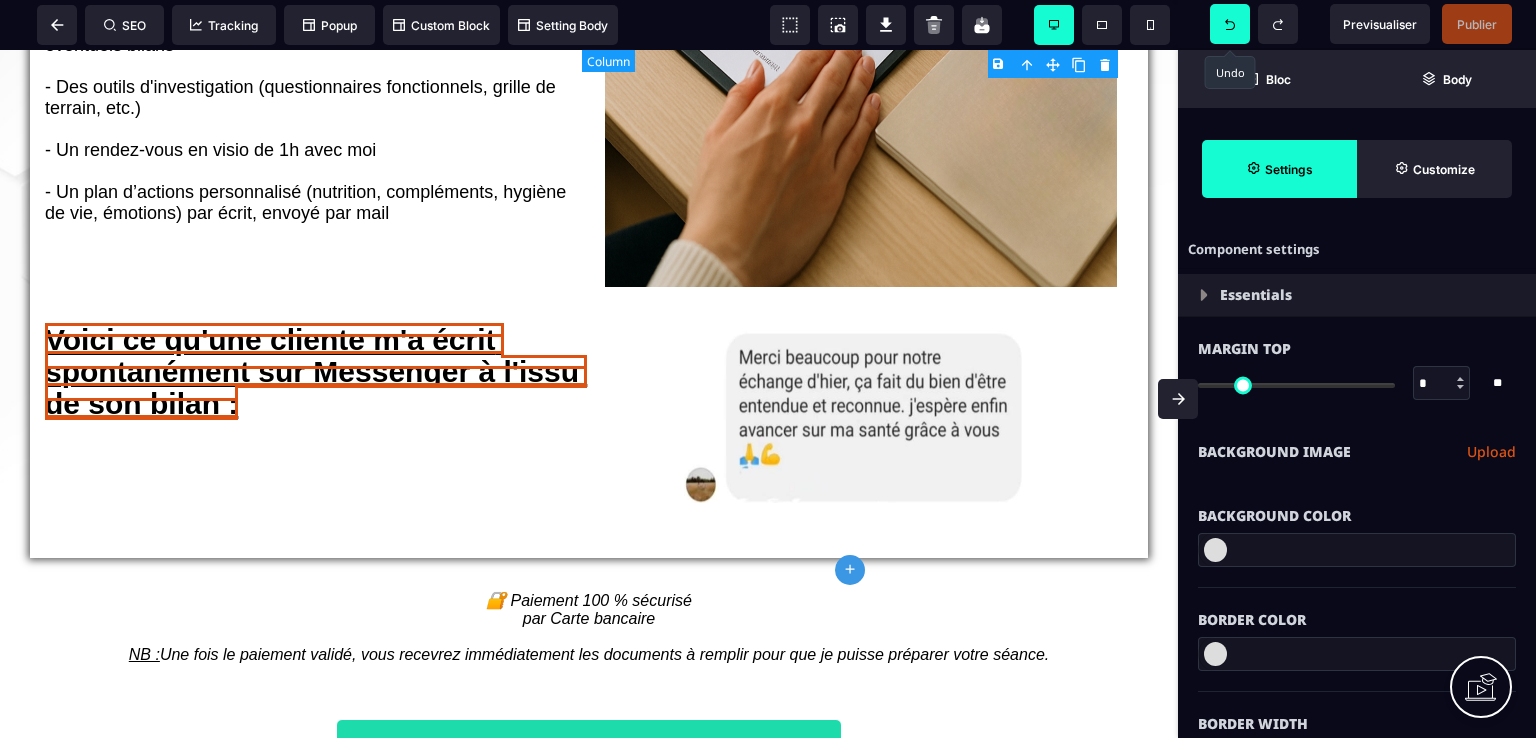 type on "*" 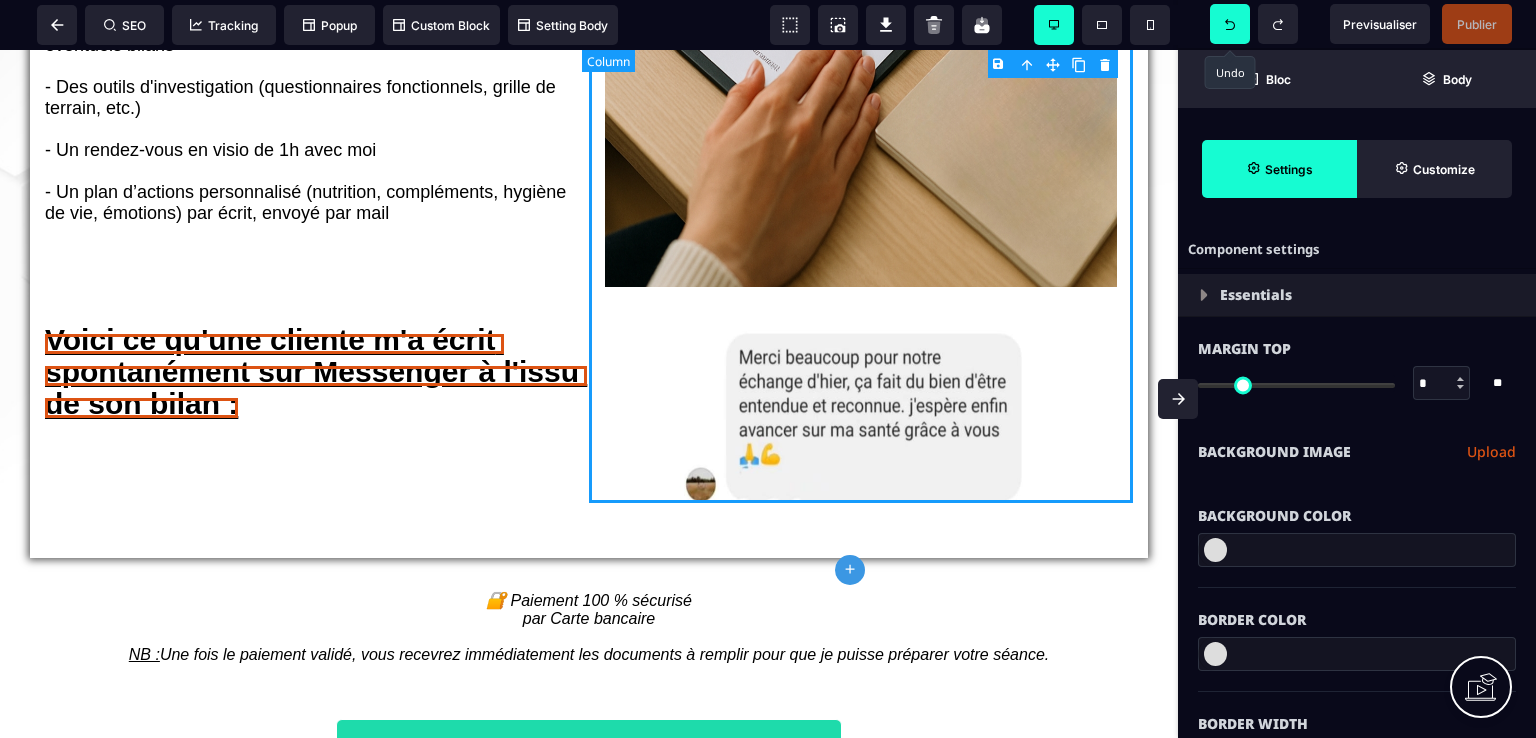 select on "**" 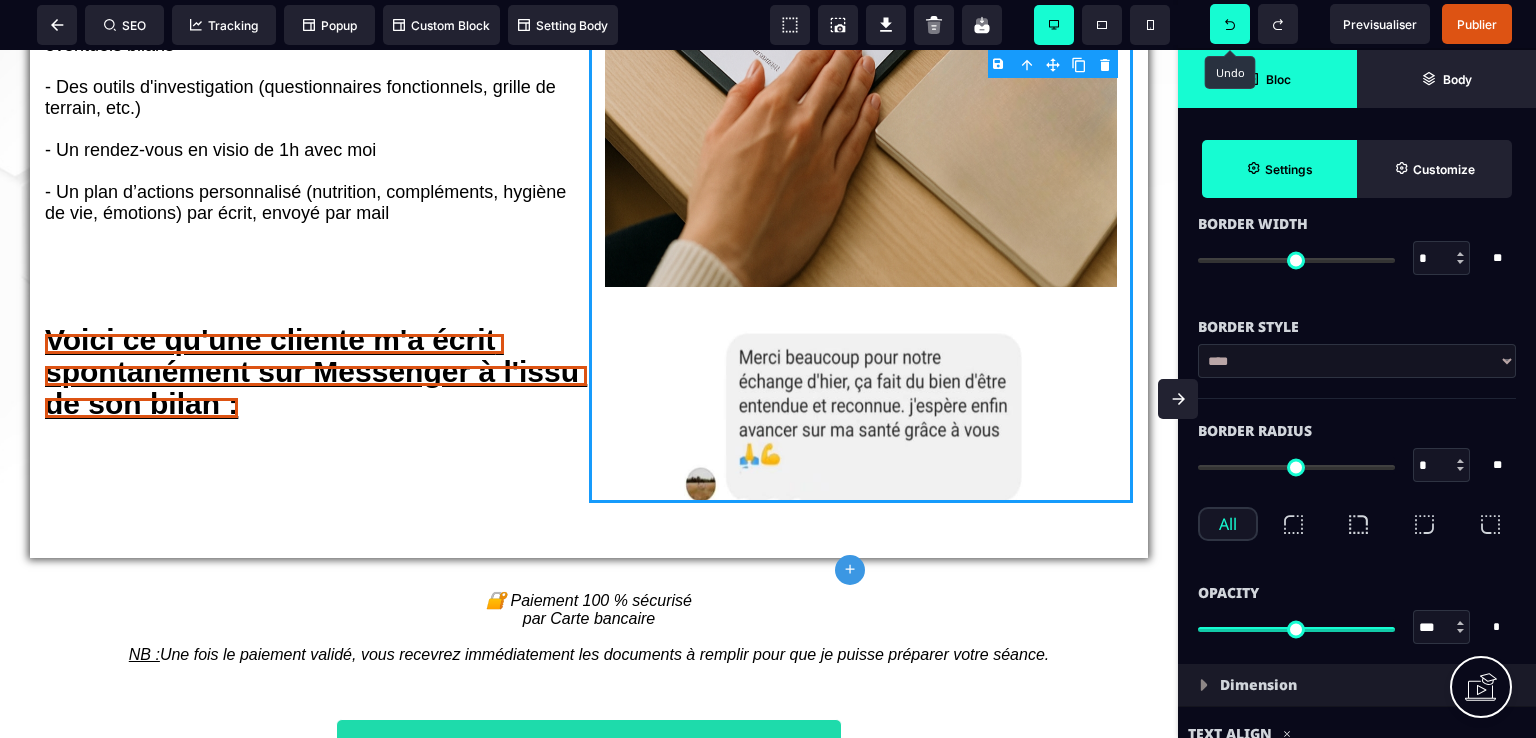click on "Bloc" at bounding box center [1267, 79] 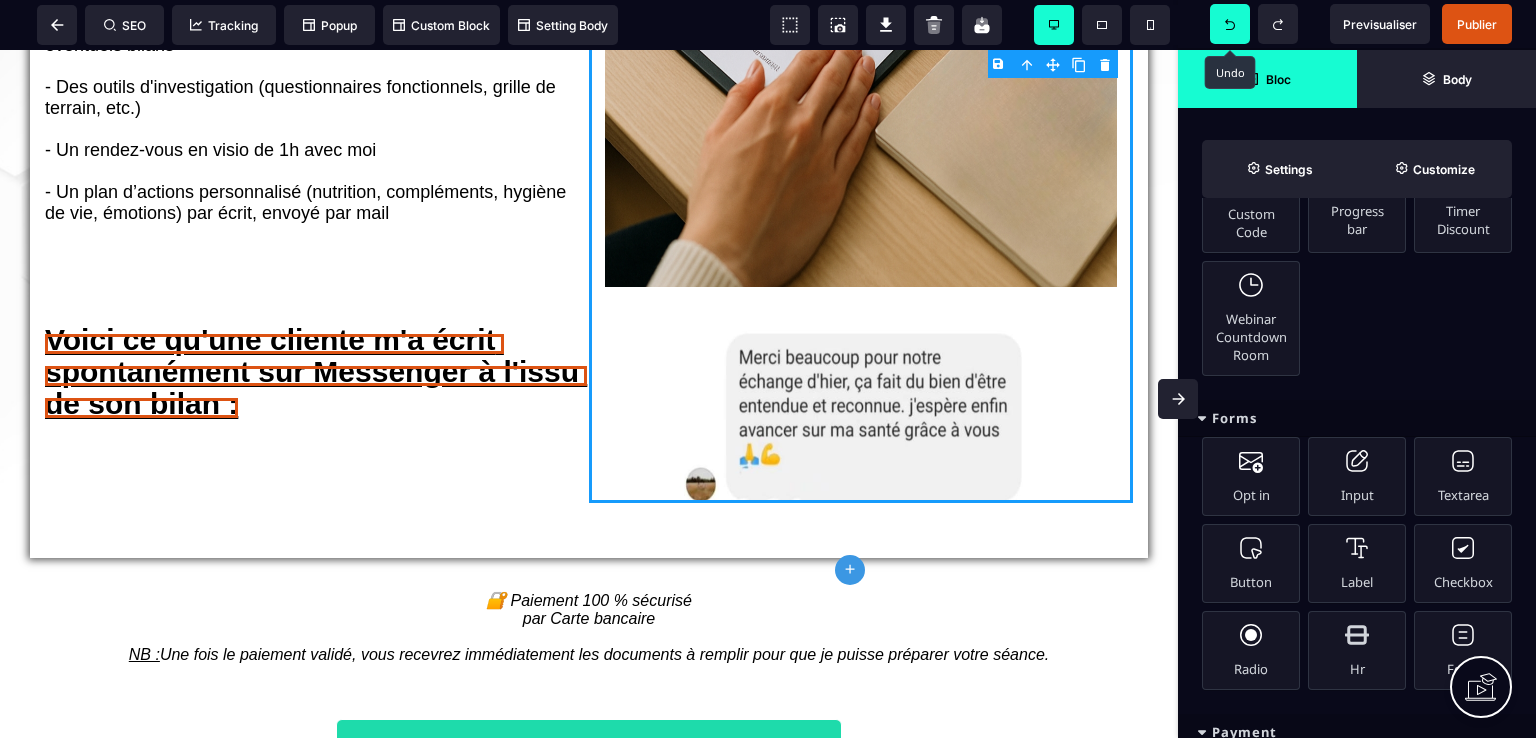 scroll, scrollTop: 815, scrollLeft: 0, axis: vertical 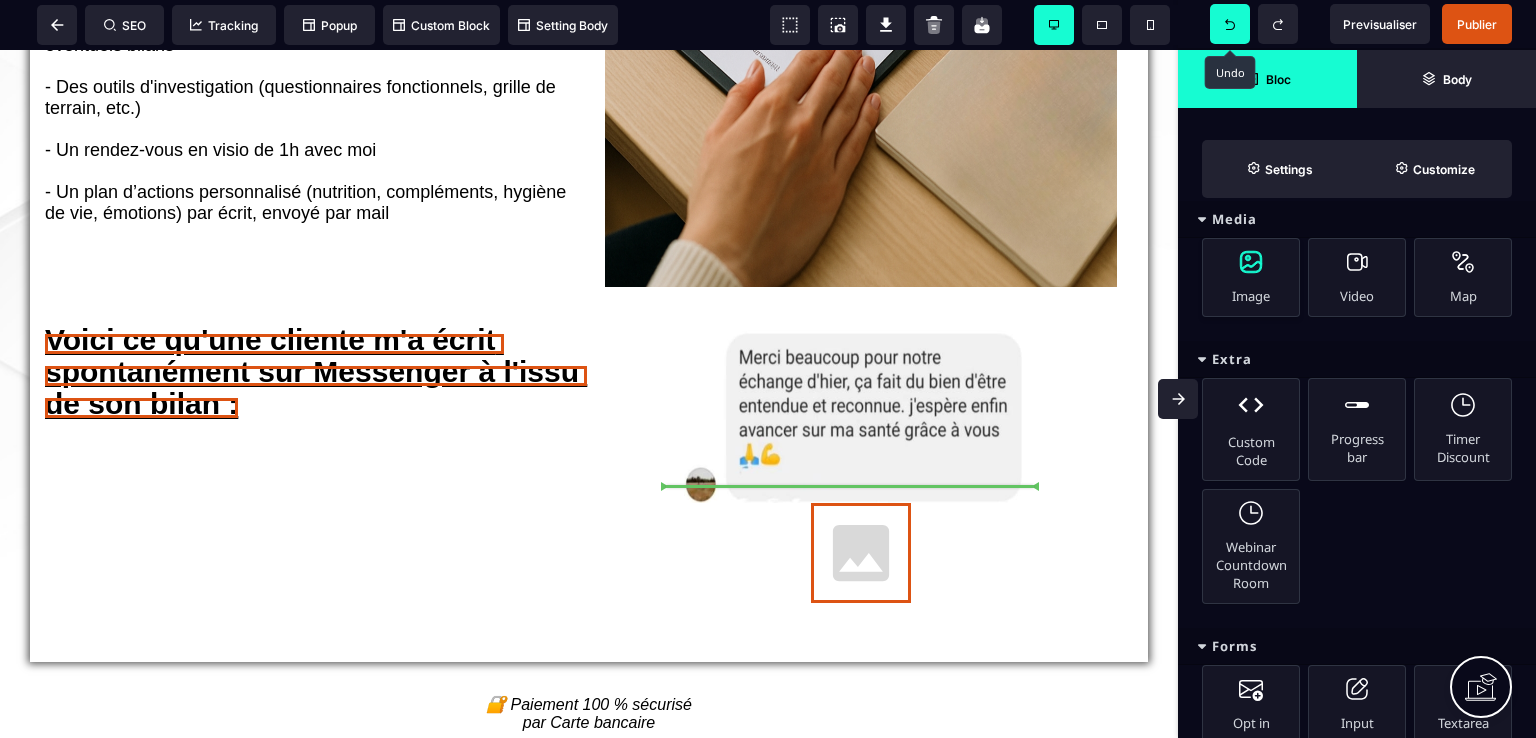 select 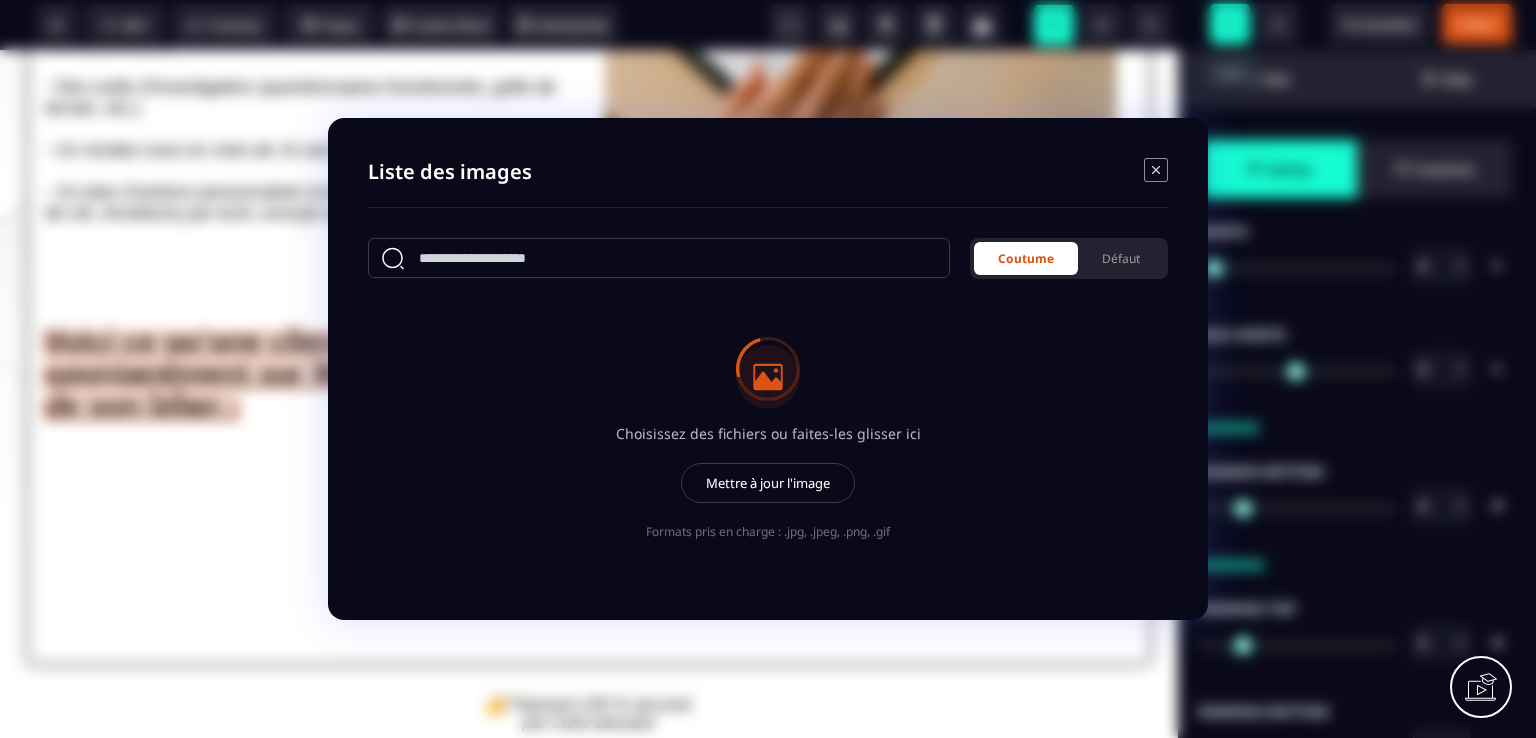 type on "*" 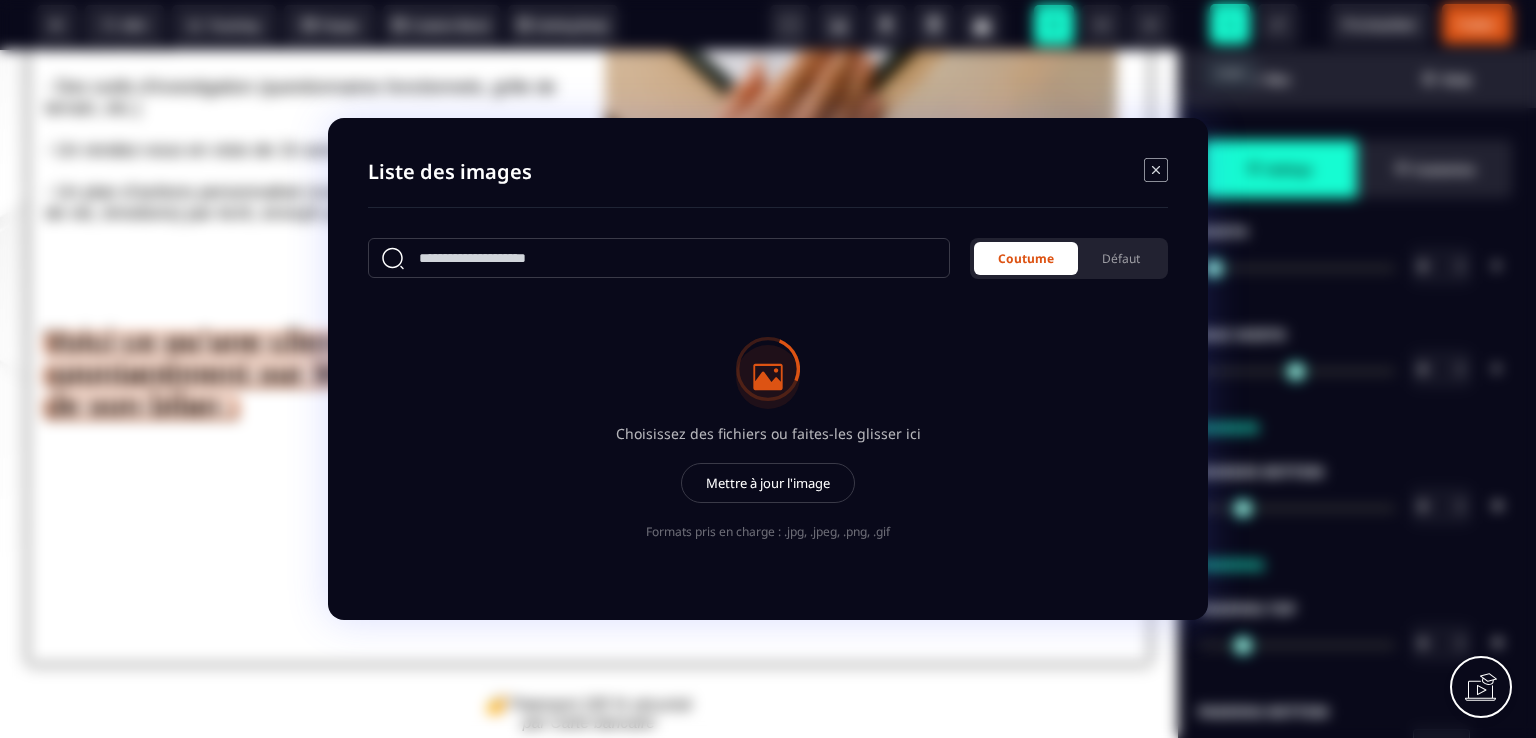 type on "****" 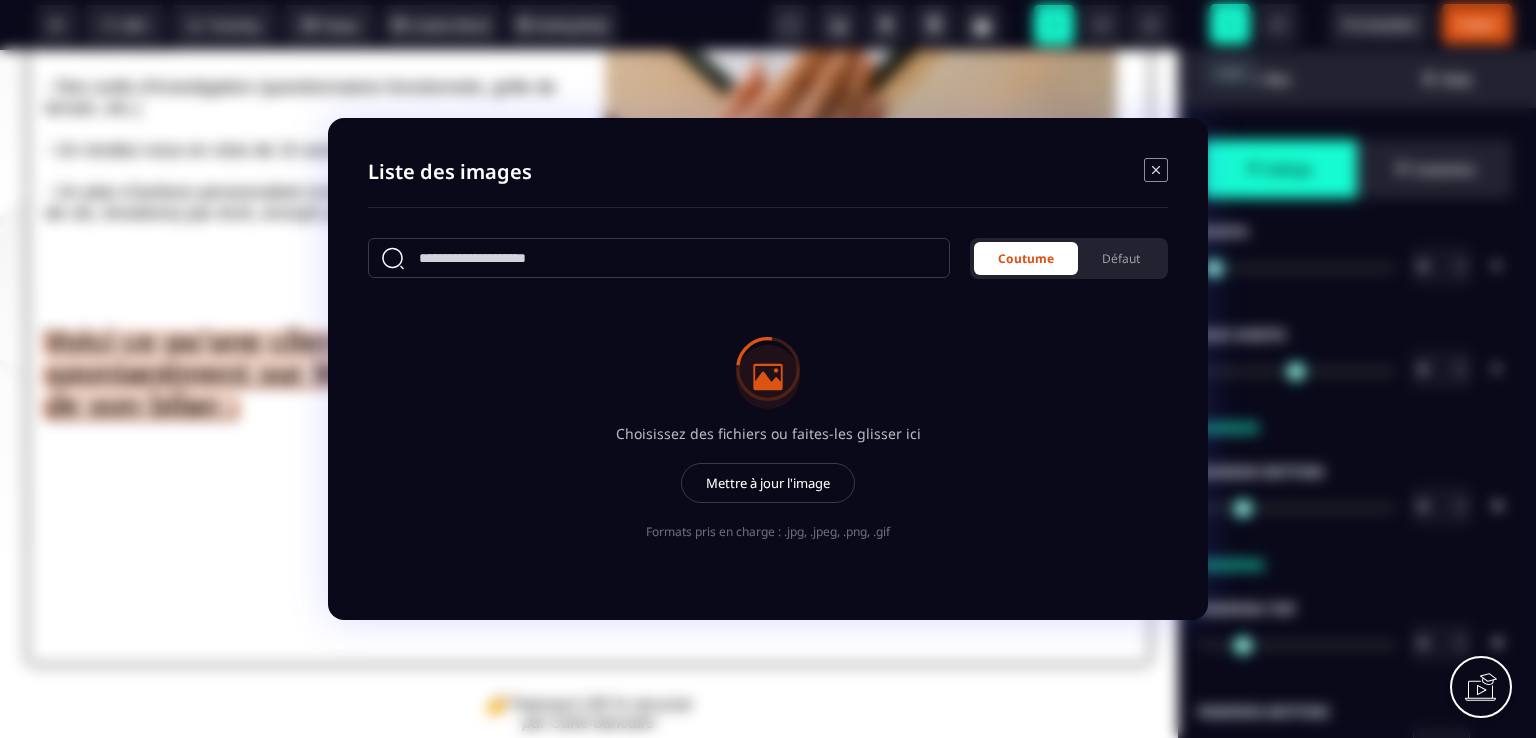 type on "***" 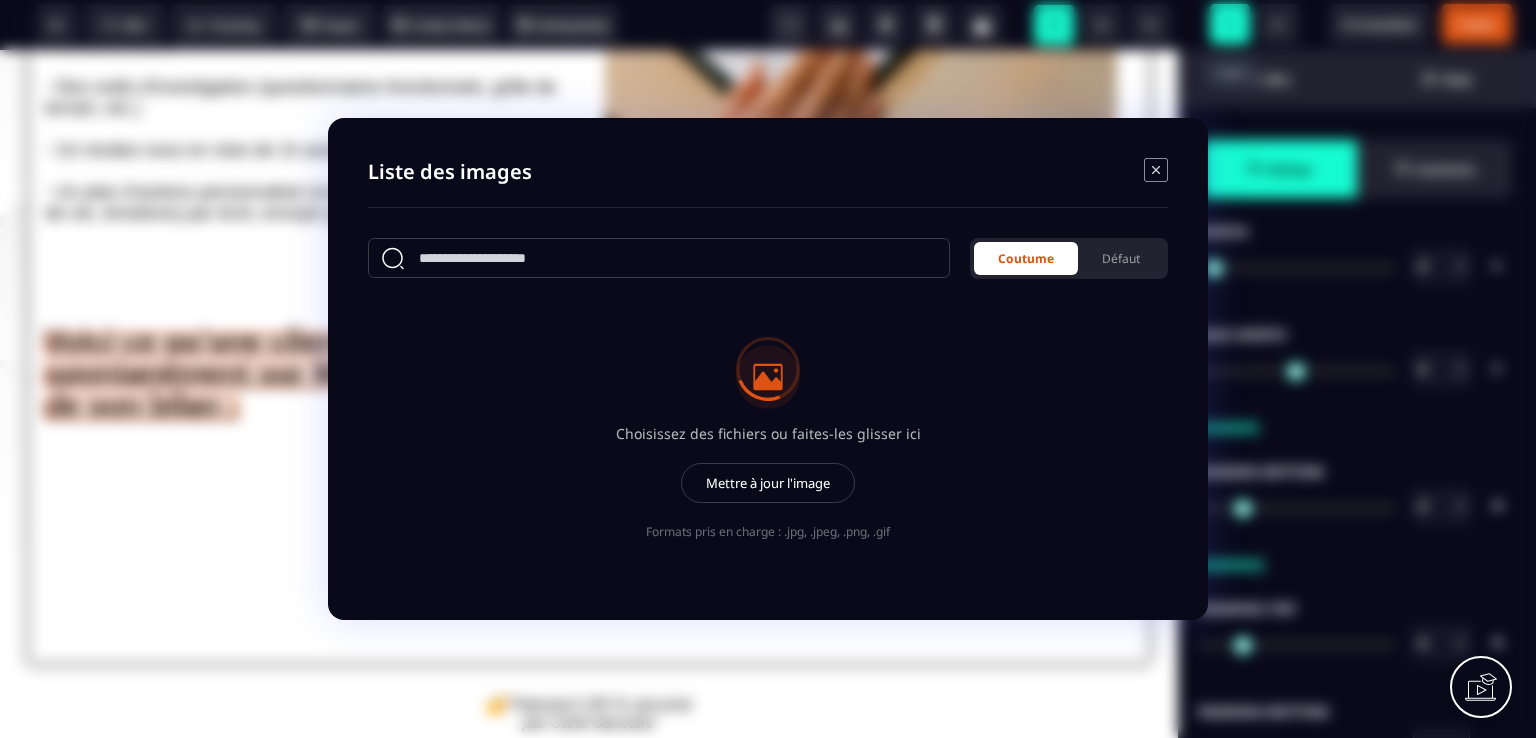 type on "***" 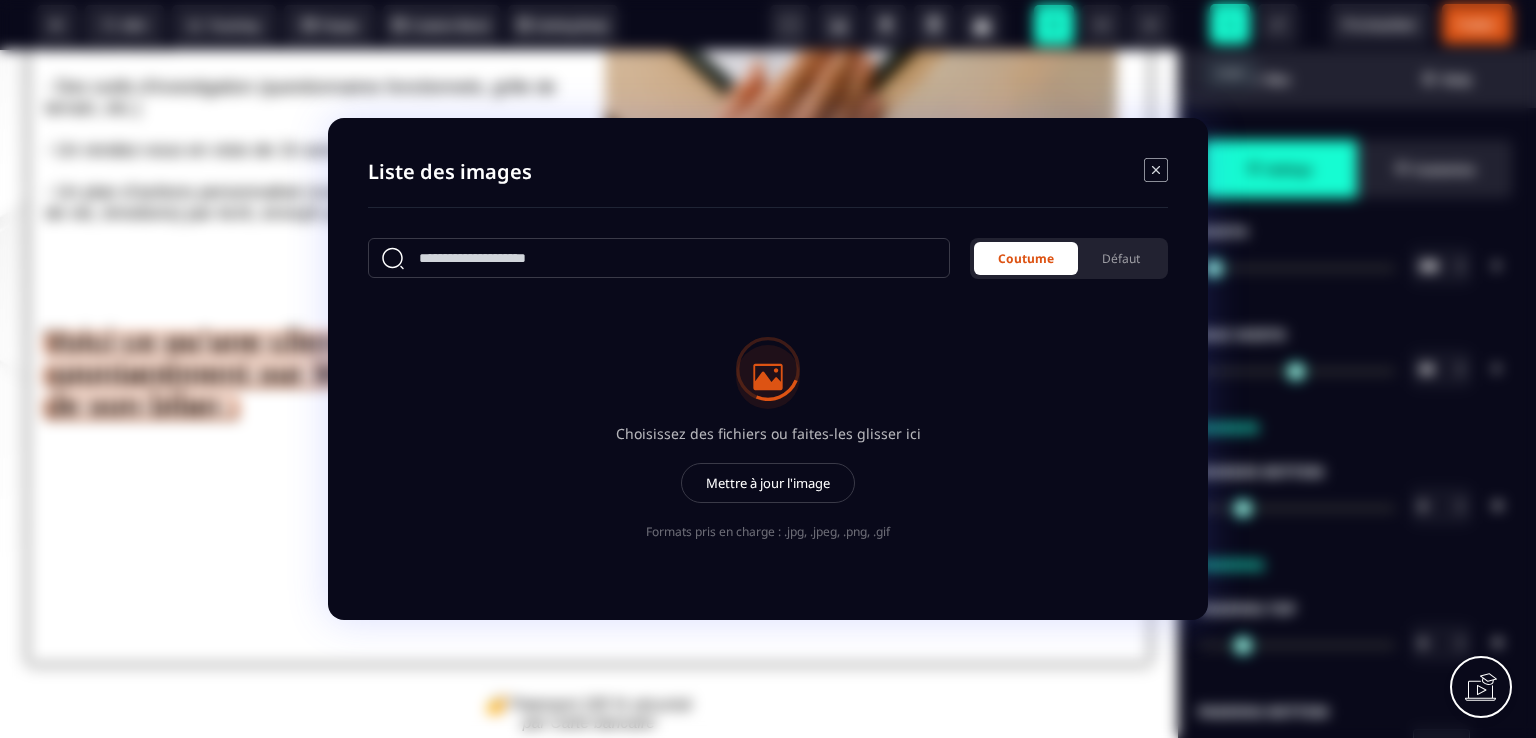 type on "*" 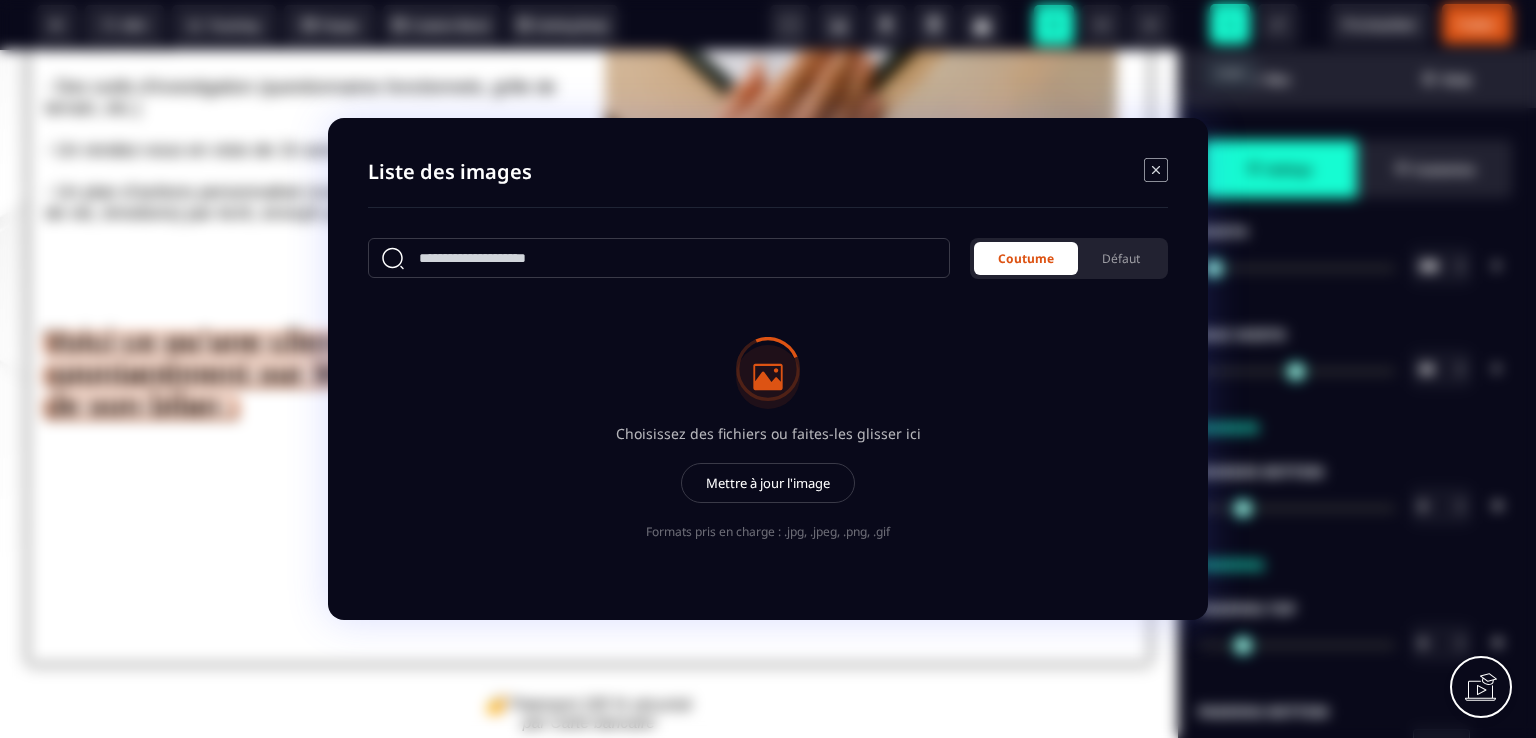 type on "*" 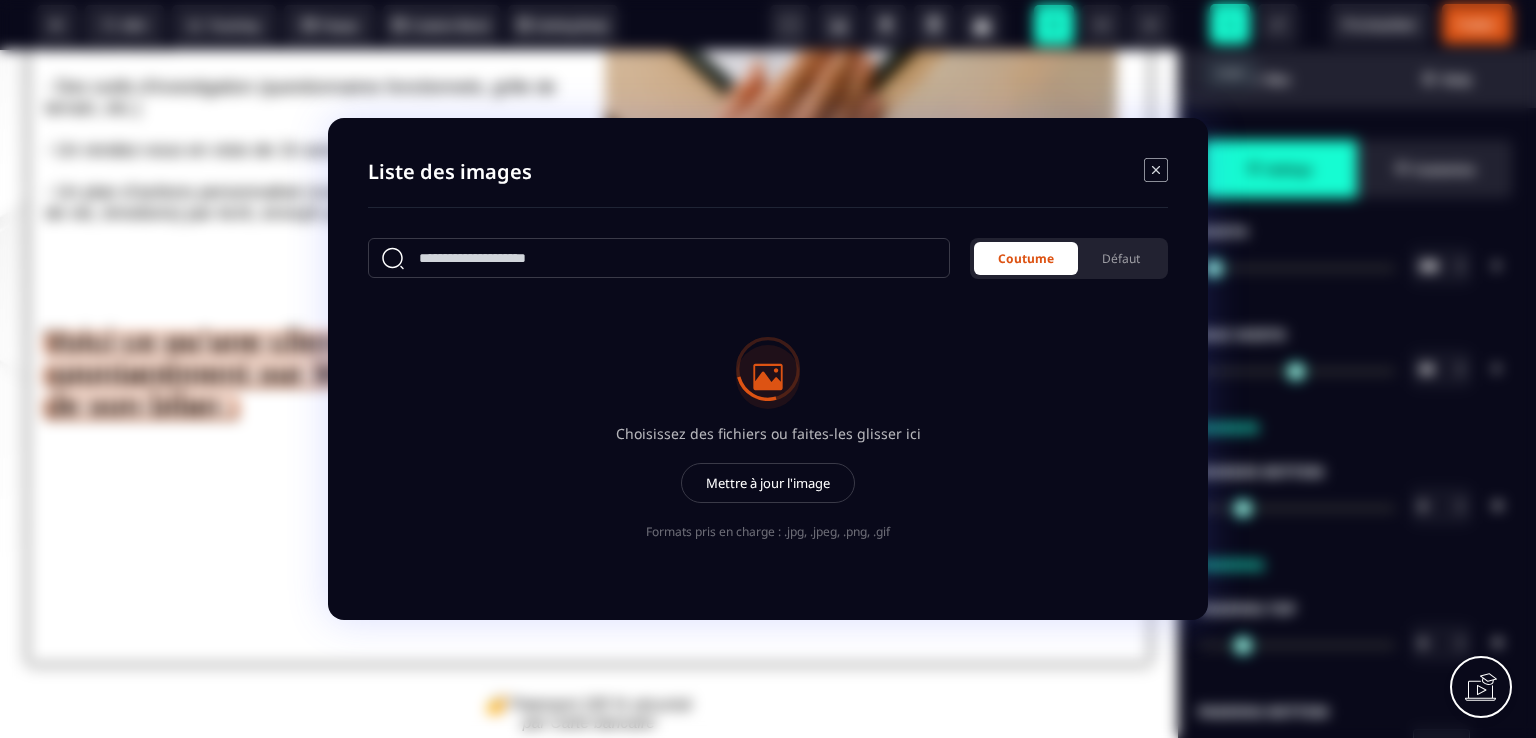 type on "*" 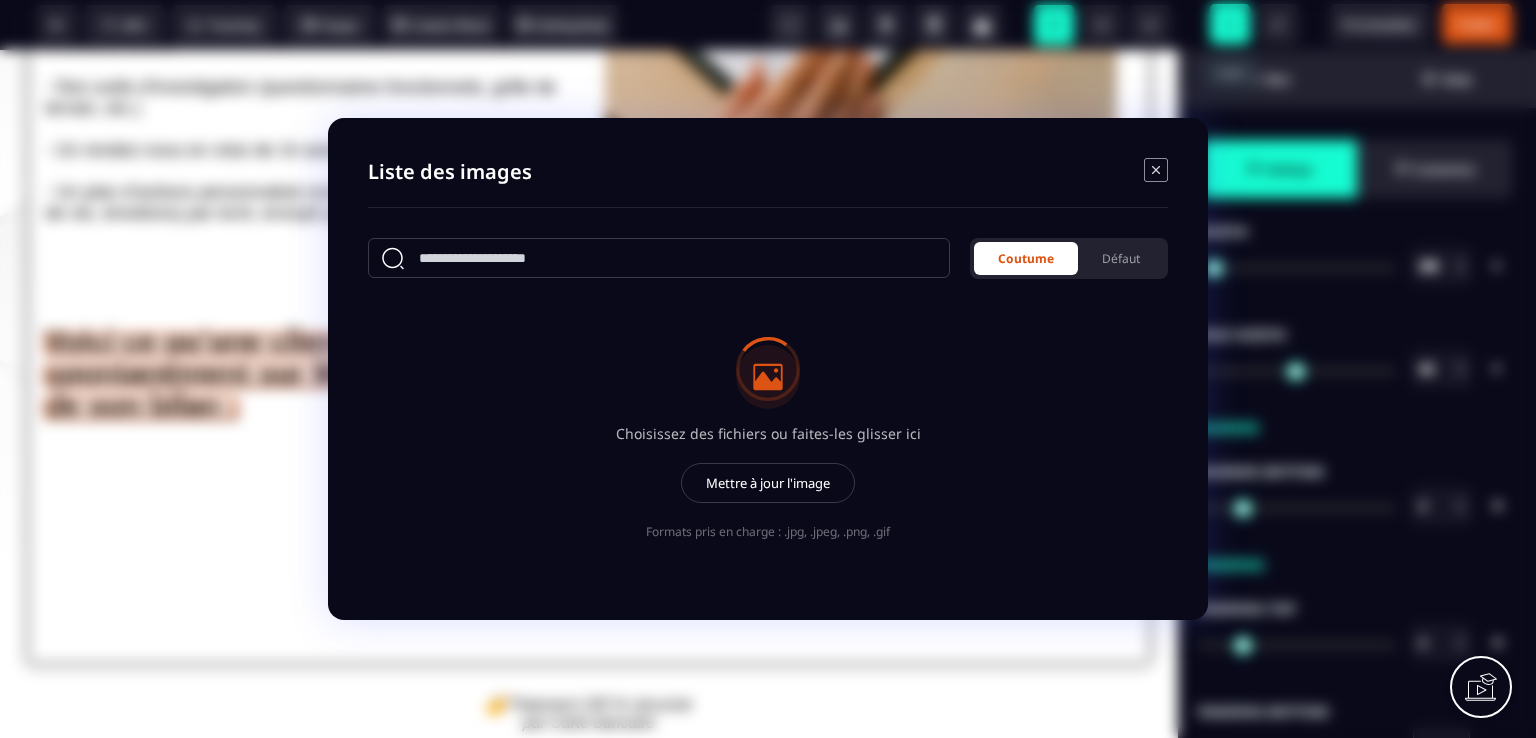 type on "*" 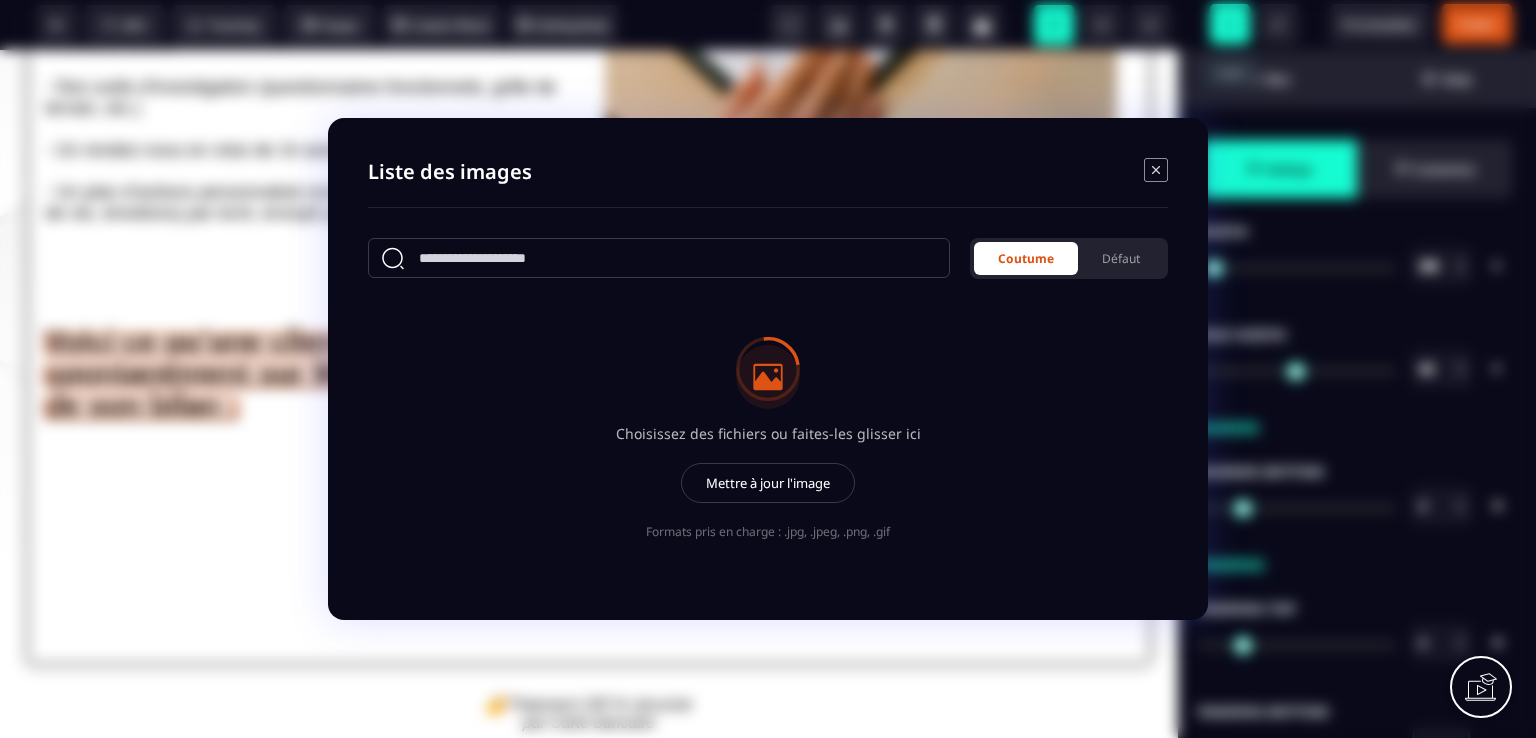 type on "*" 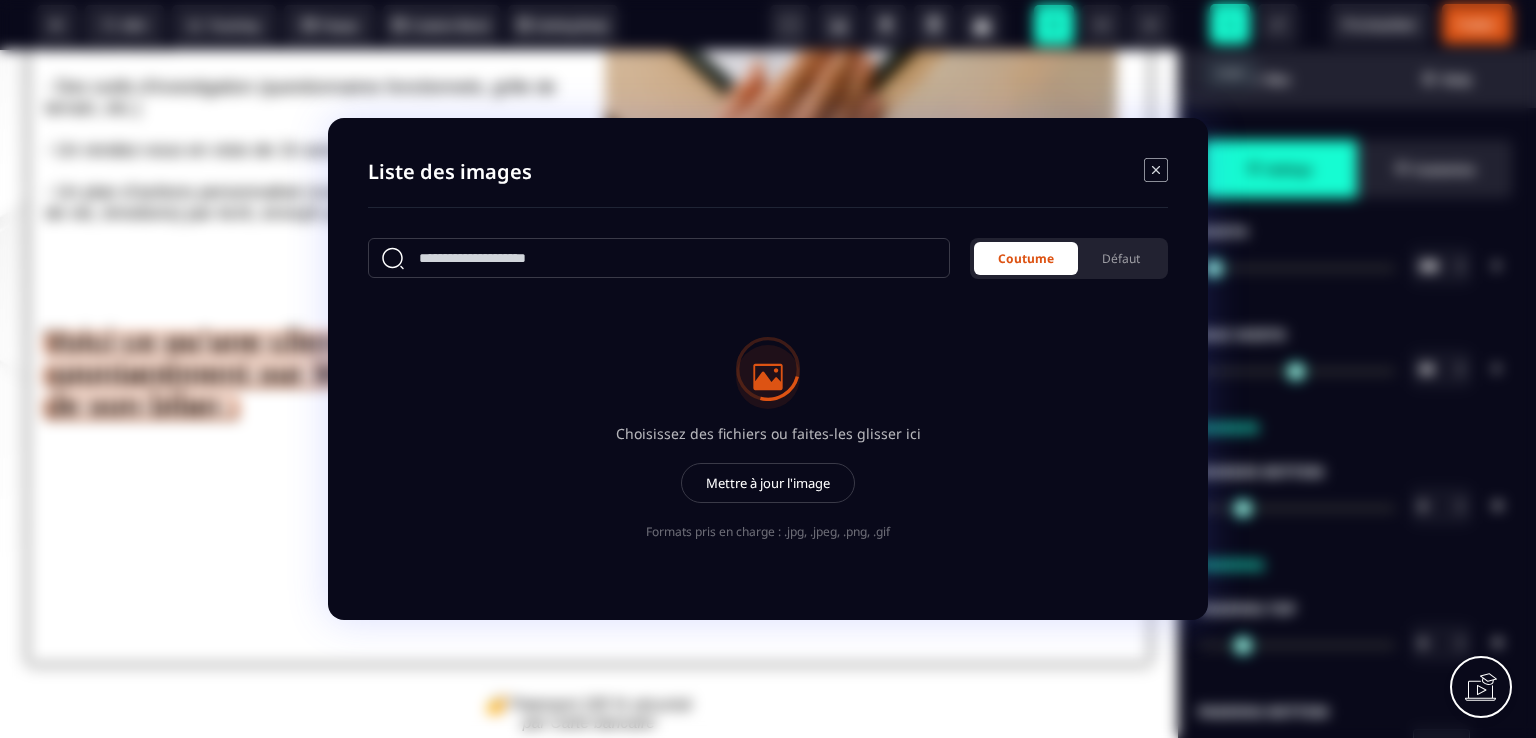 select on "**" 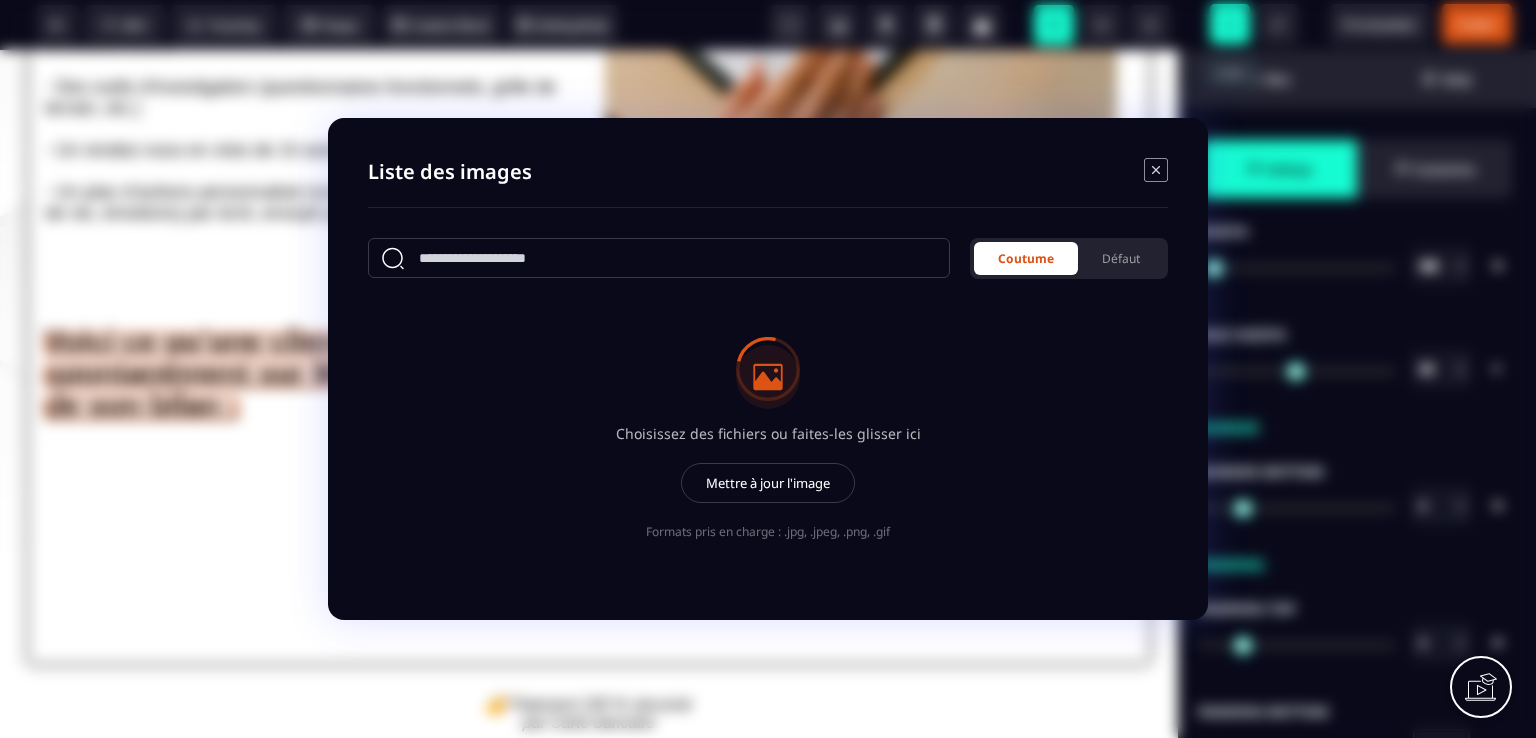 scroll, scrollTop: 0, scrollLeft: 0, axis: both 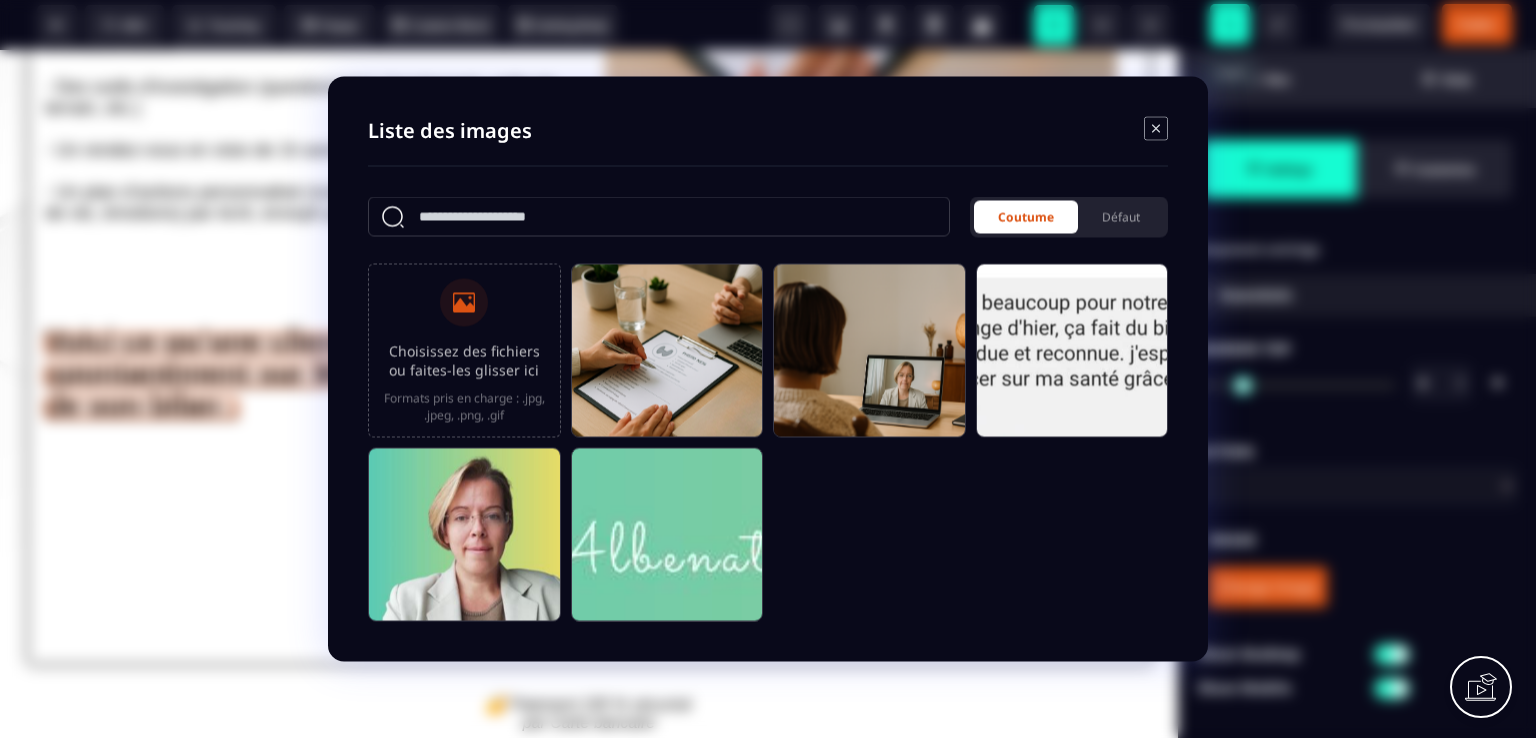 click 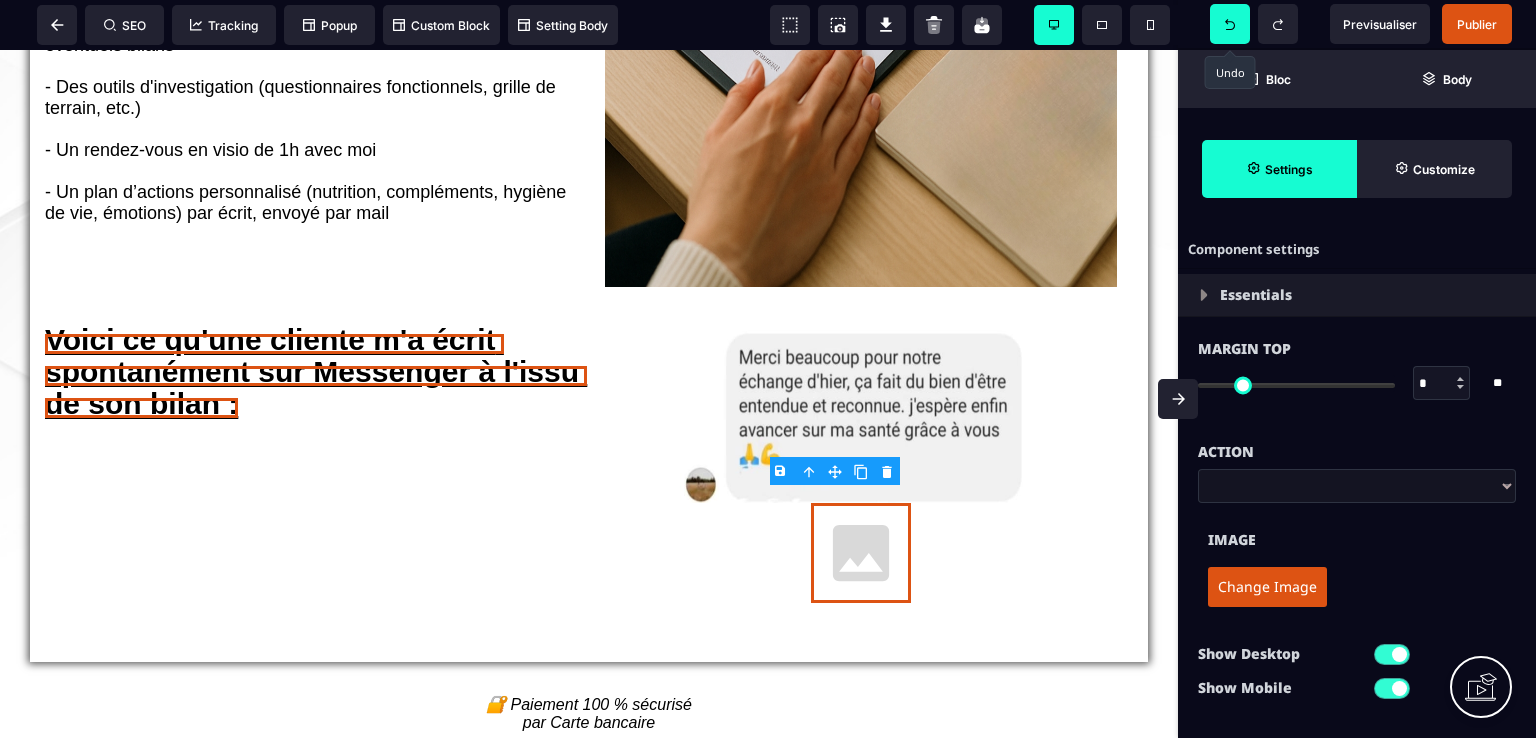 click on "Change Image" at bounding box center [1267, 587] 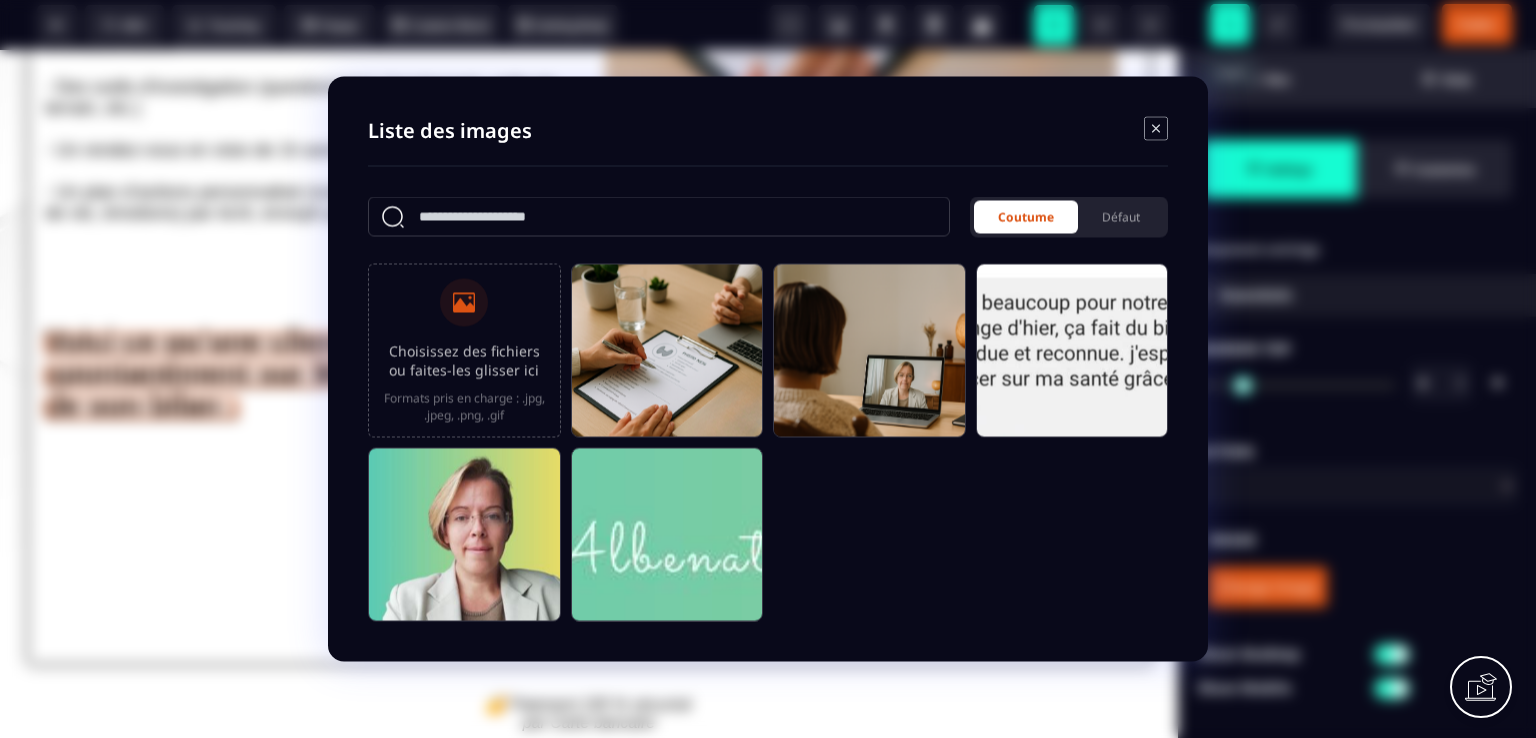 click on "Choisissez des fichiers ou faites-les glisser ici Formats pris en charge : .jpg, .jpeg, .png, .gif" at bounding box center [464, 350] 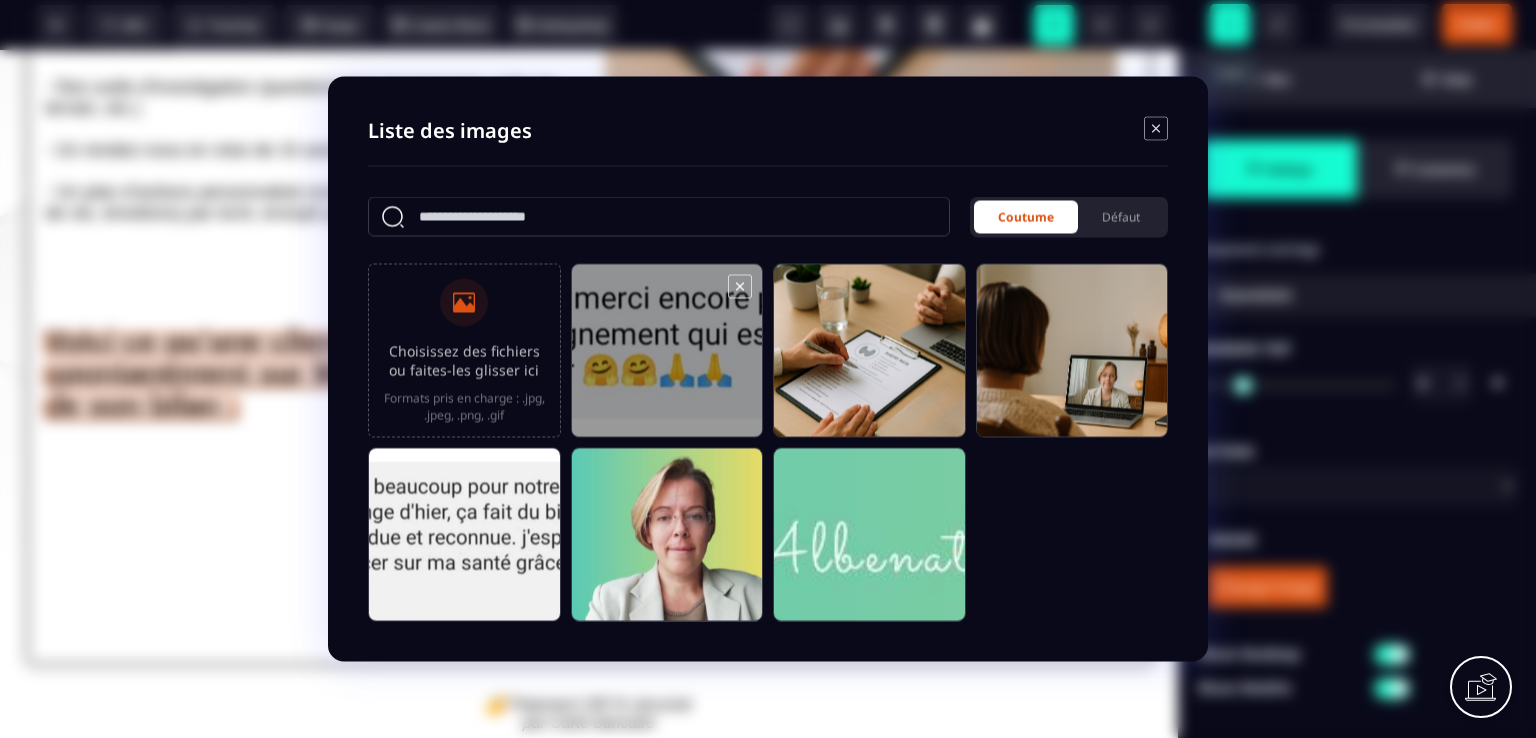 click at bounding box center [667, 360] 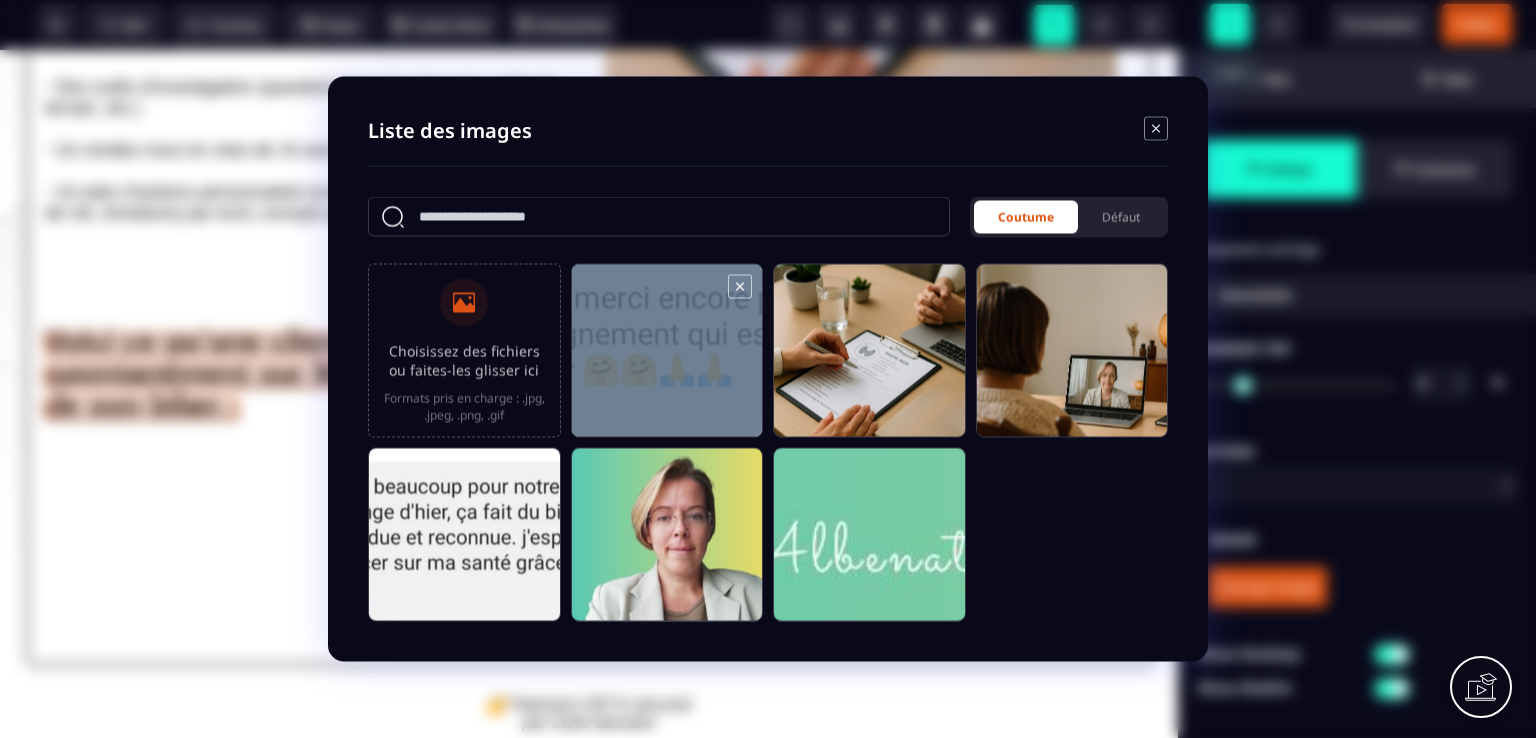 click at bounding box center (667, 360) 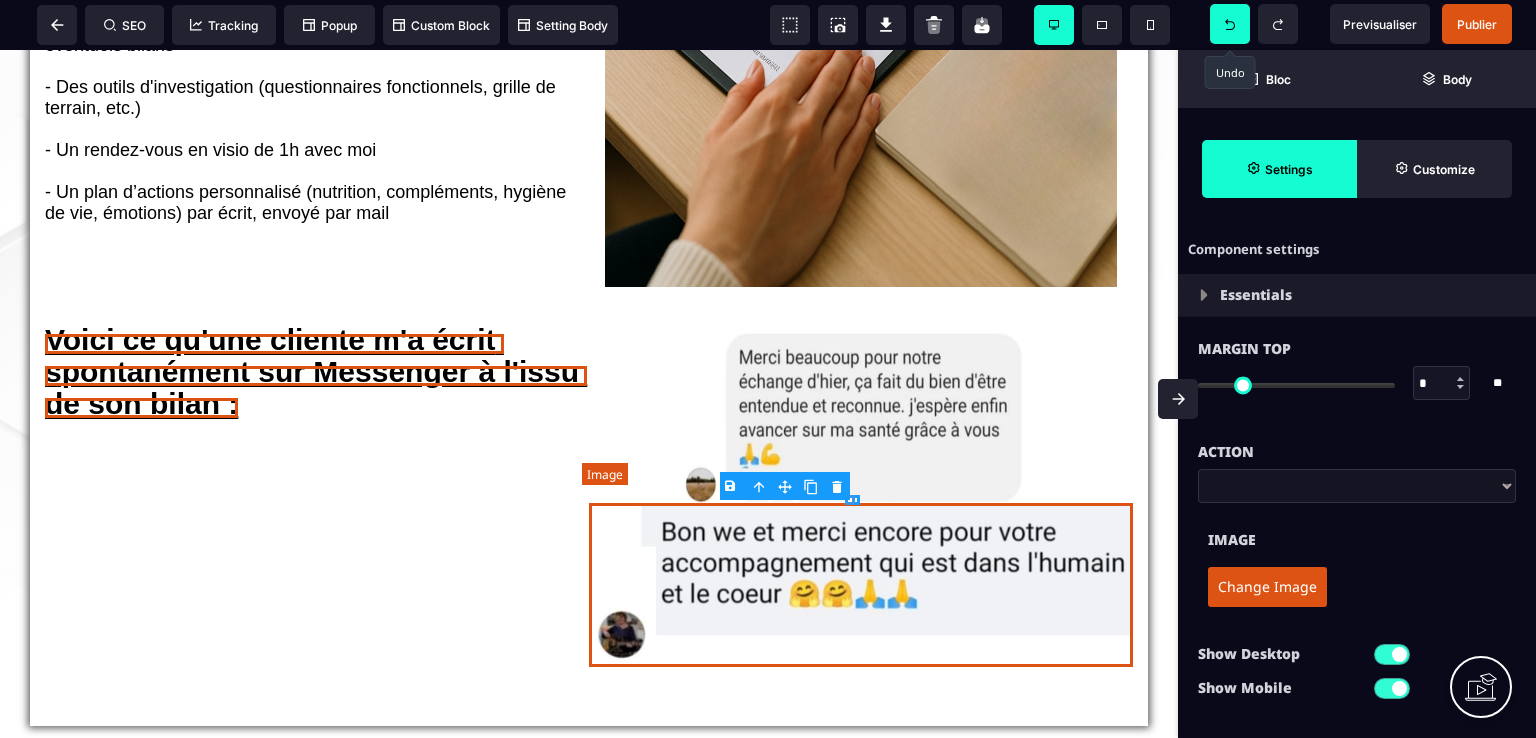 click at bounding box center (861, 585) 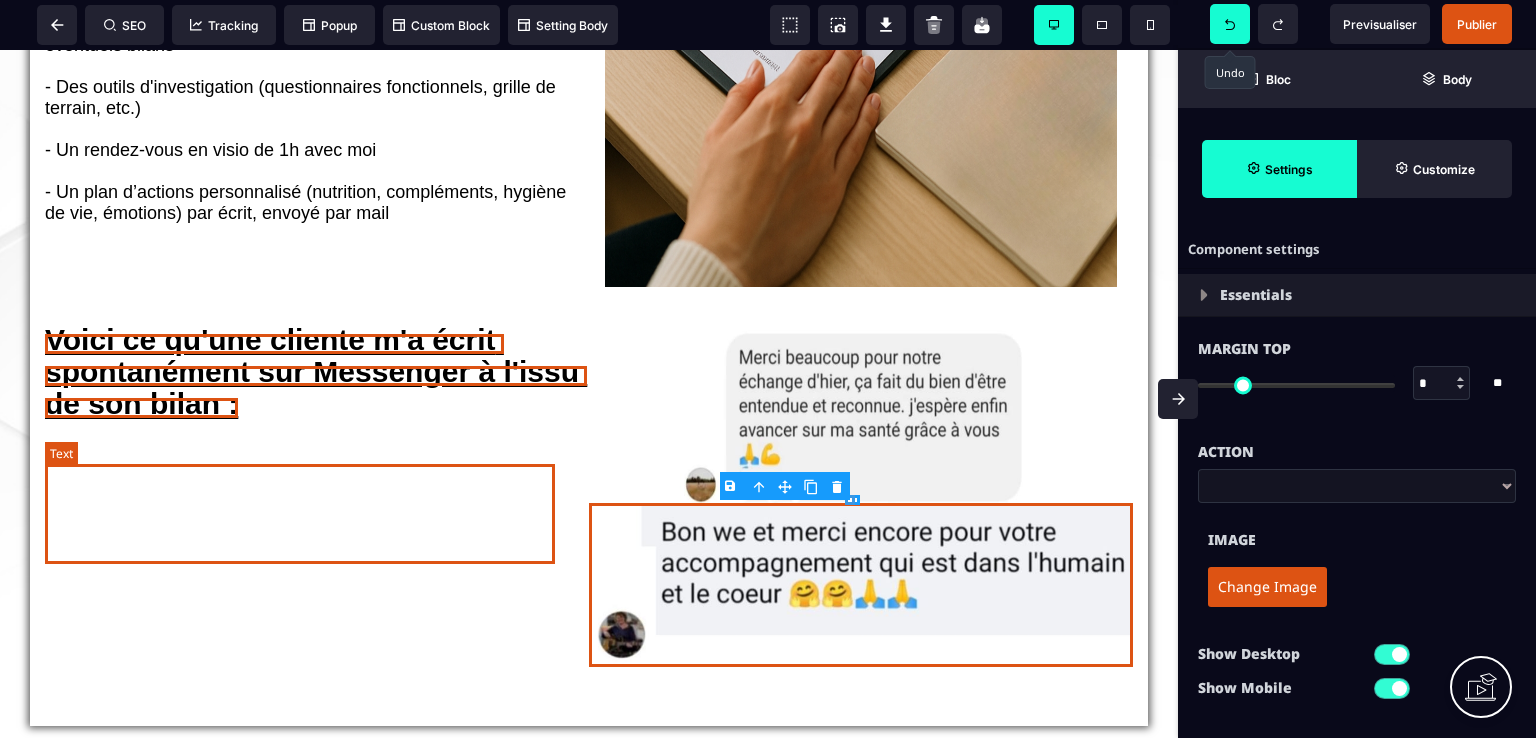click on "Voici ce qu'une cliente m'a écrit spontanément sur Messenger à l'issu de son bilan :" at bounding box center [316, 371] 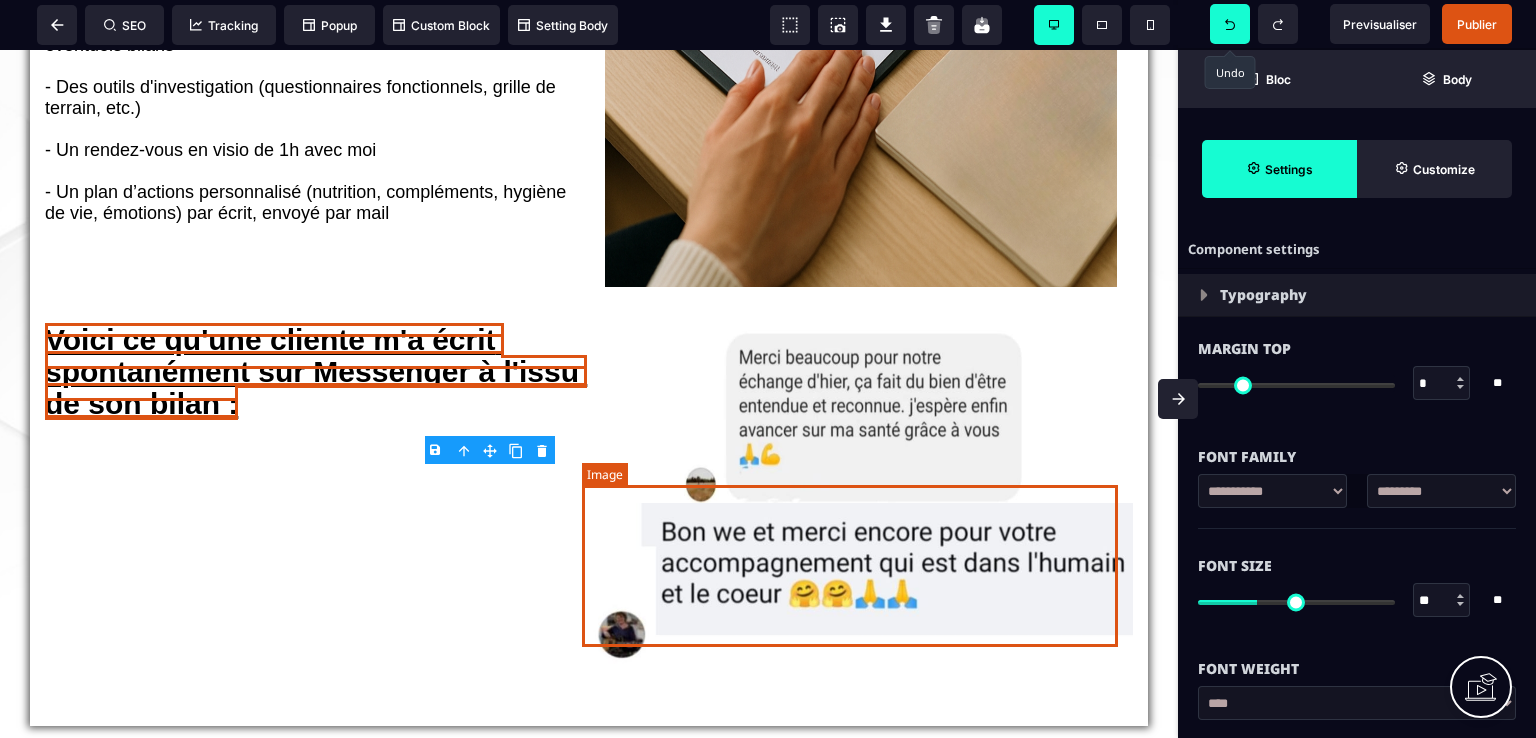 click at bounding box center [861, 585] 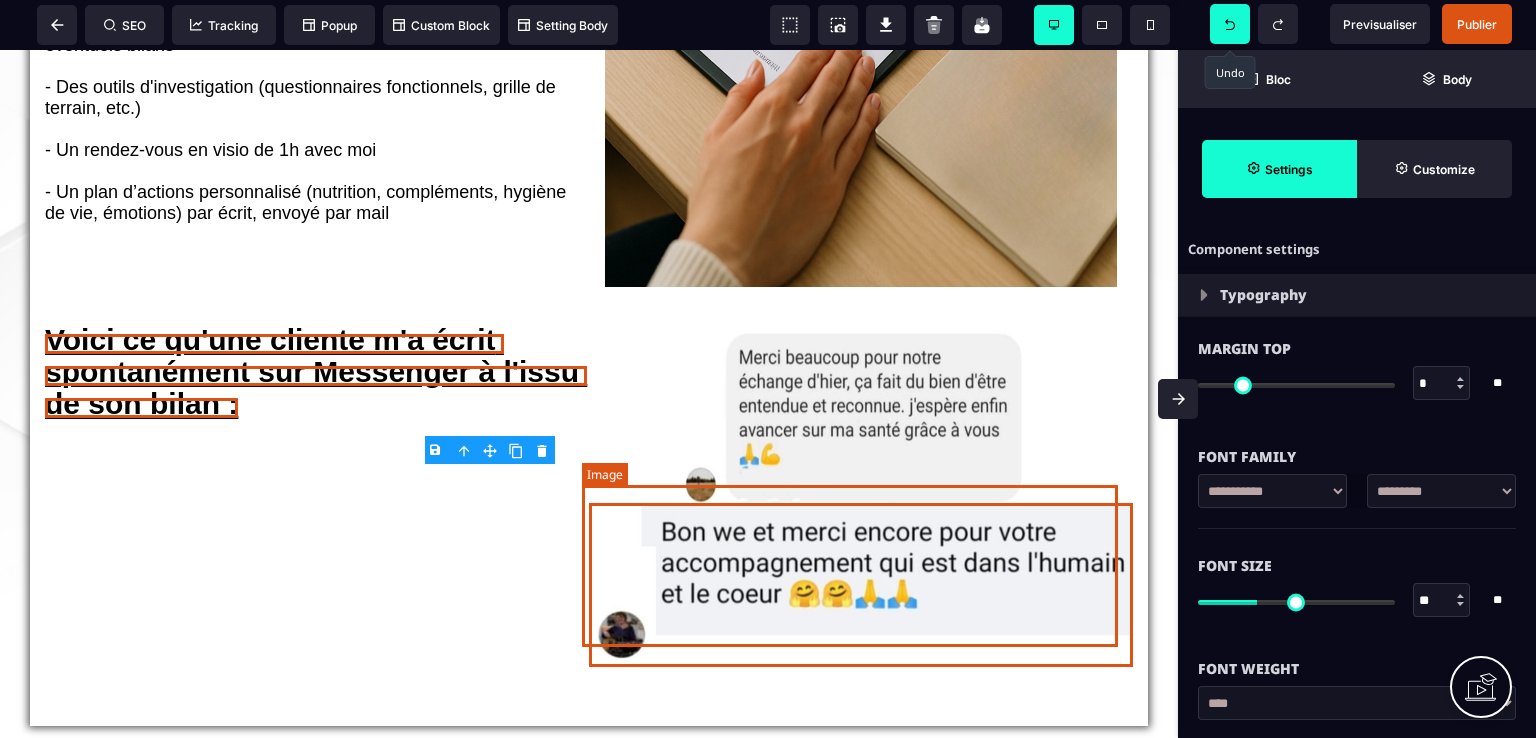 select 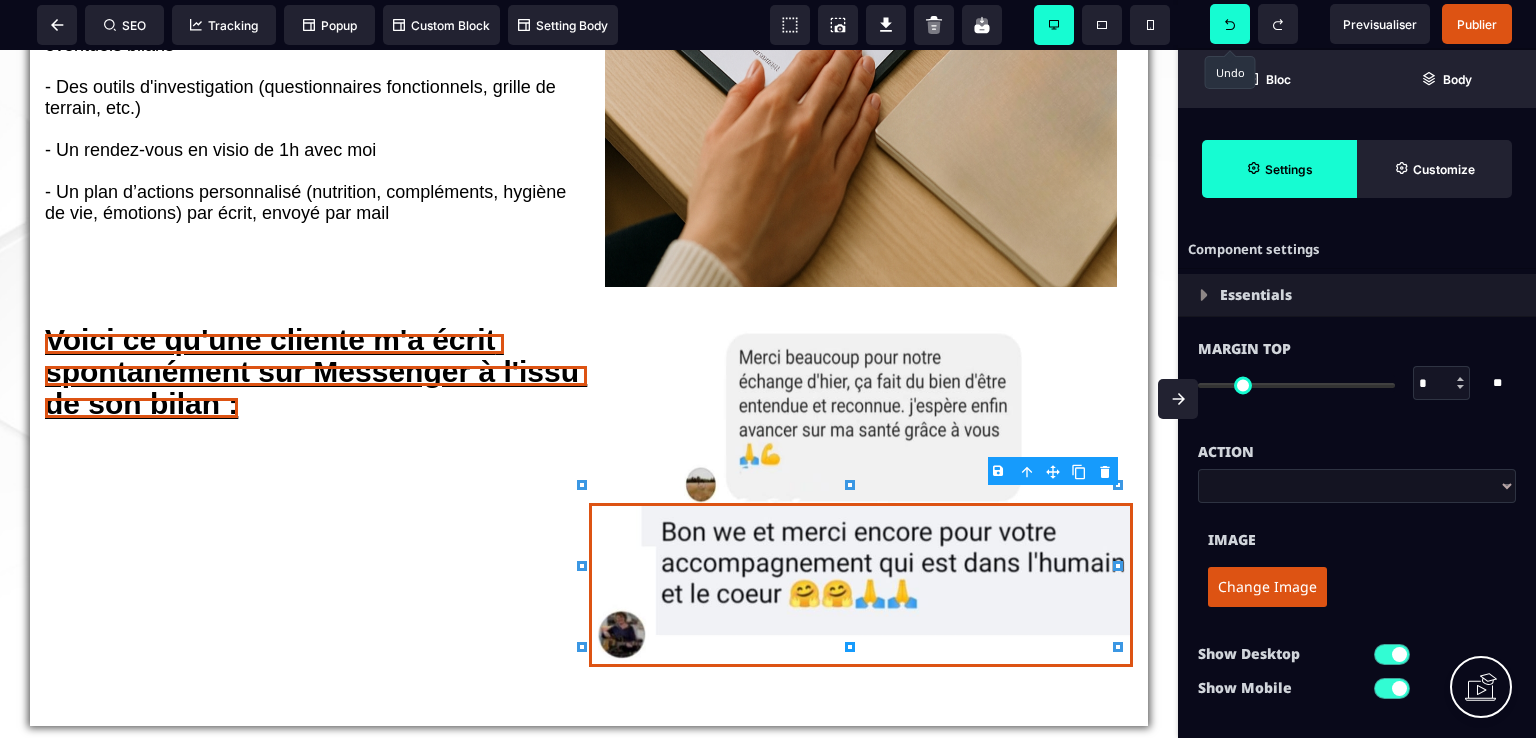 type on "***" 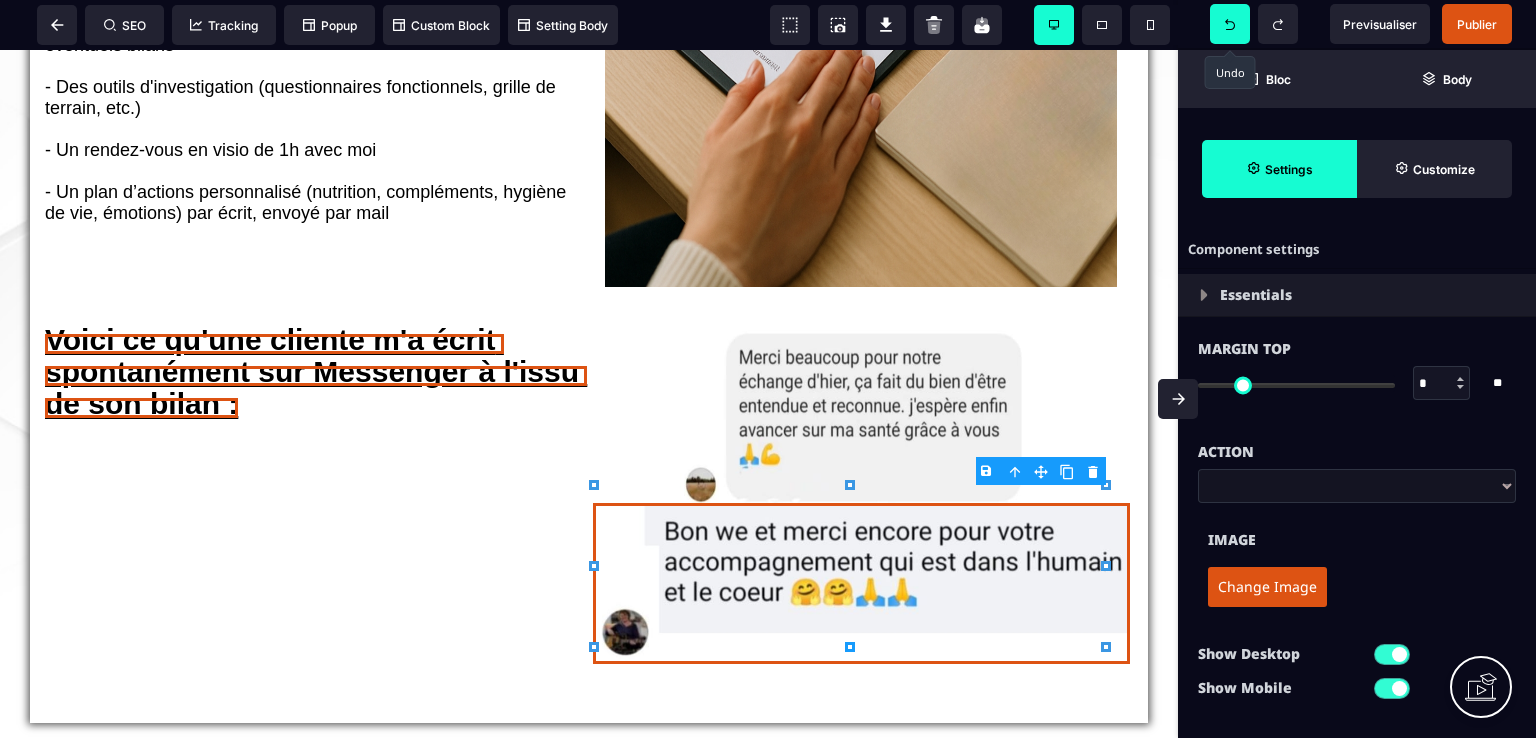 type on "***" 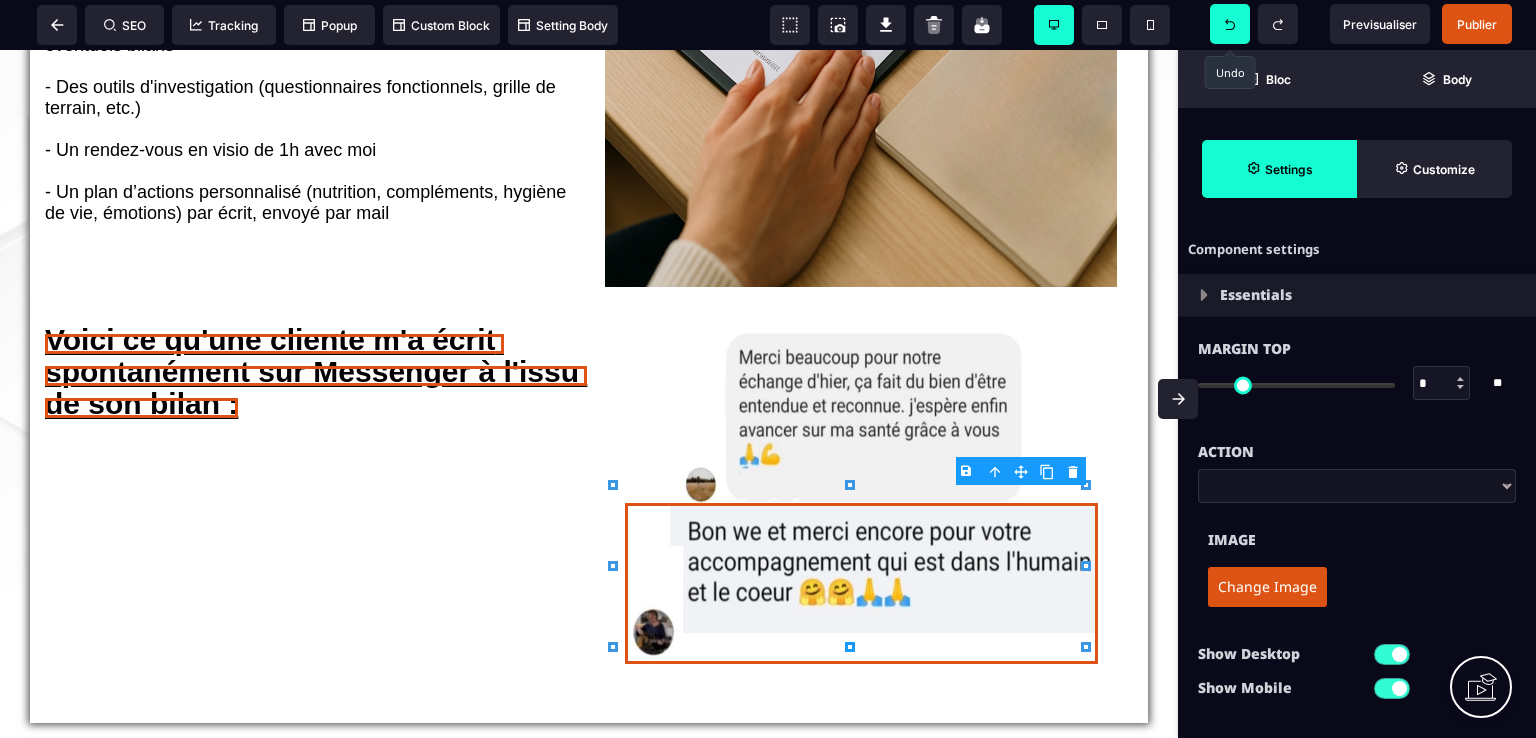 type on "***" 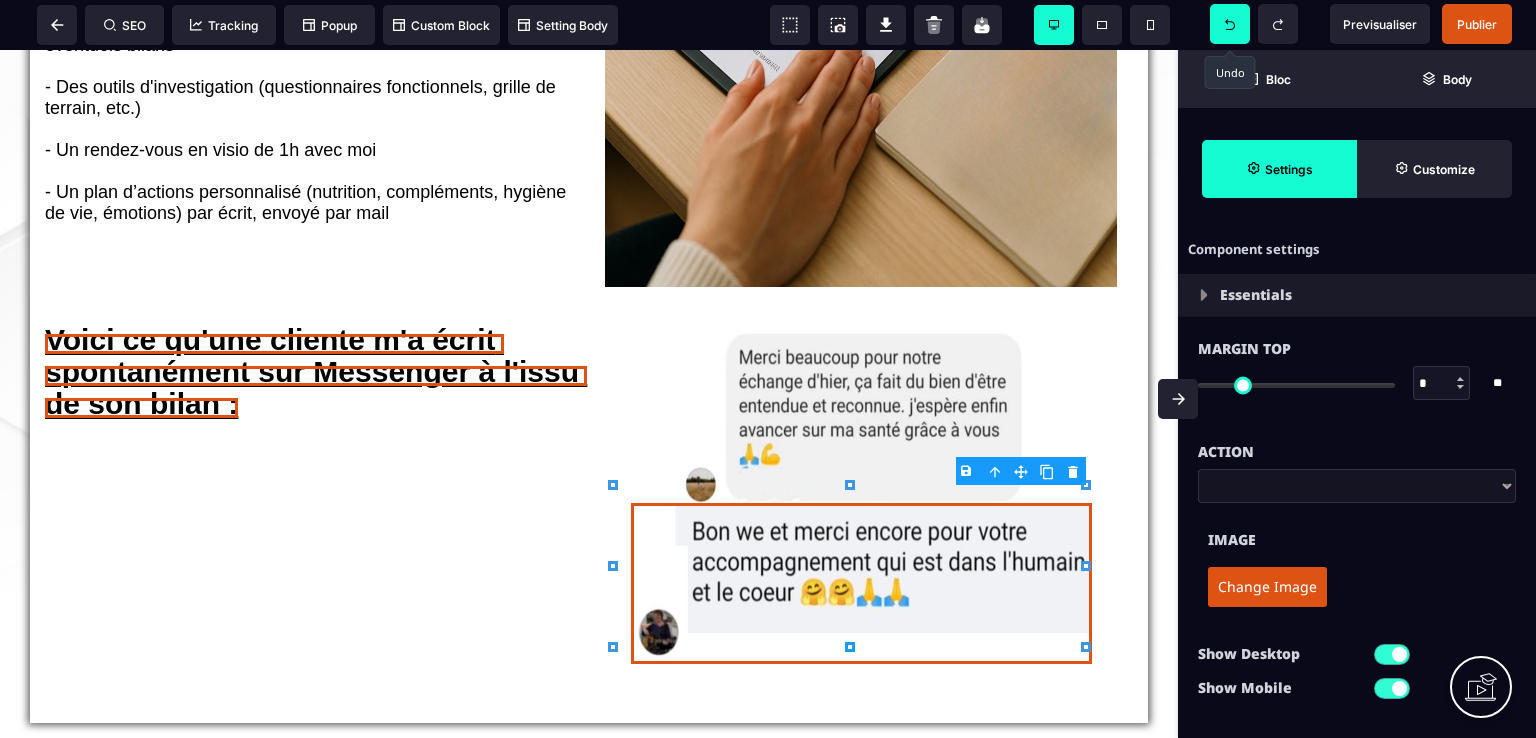 type on "***" 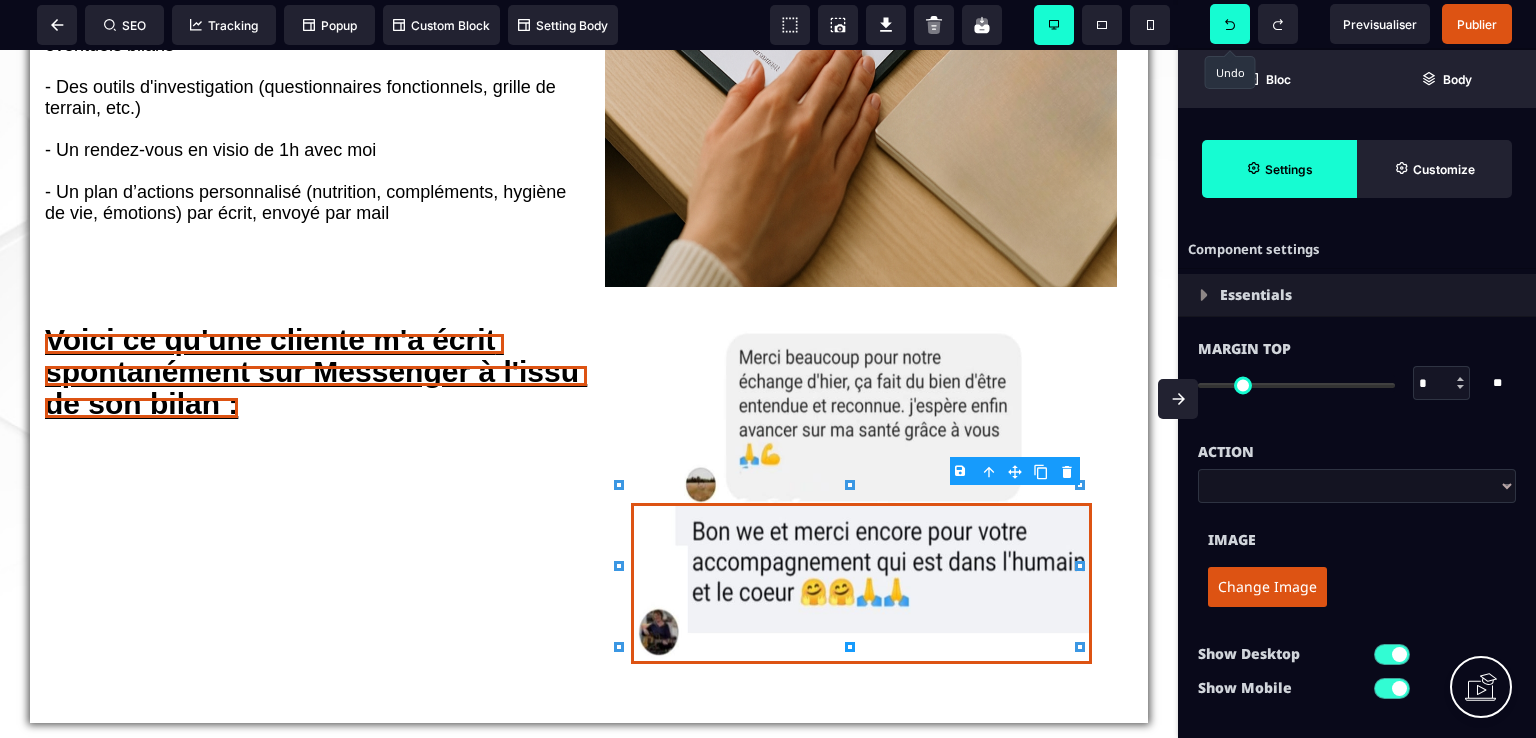 type on "***" 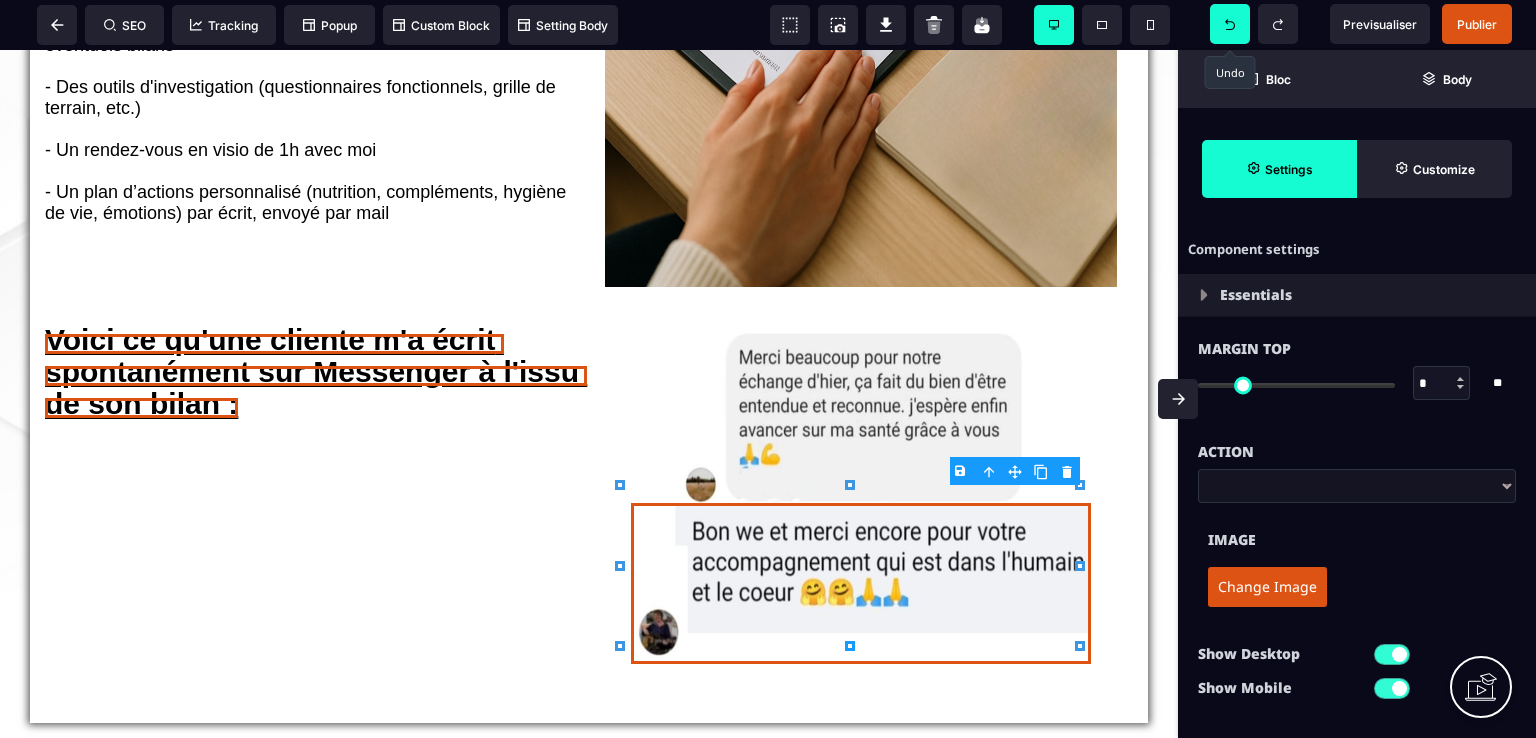 type on "***" 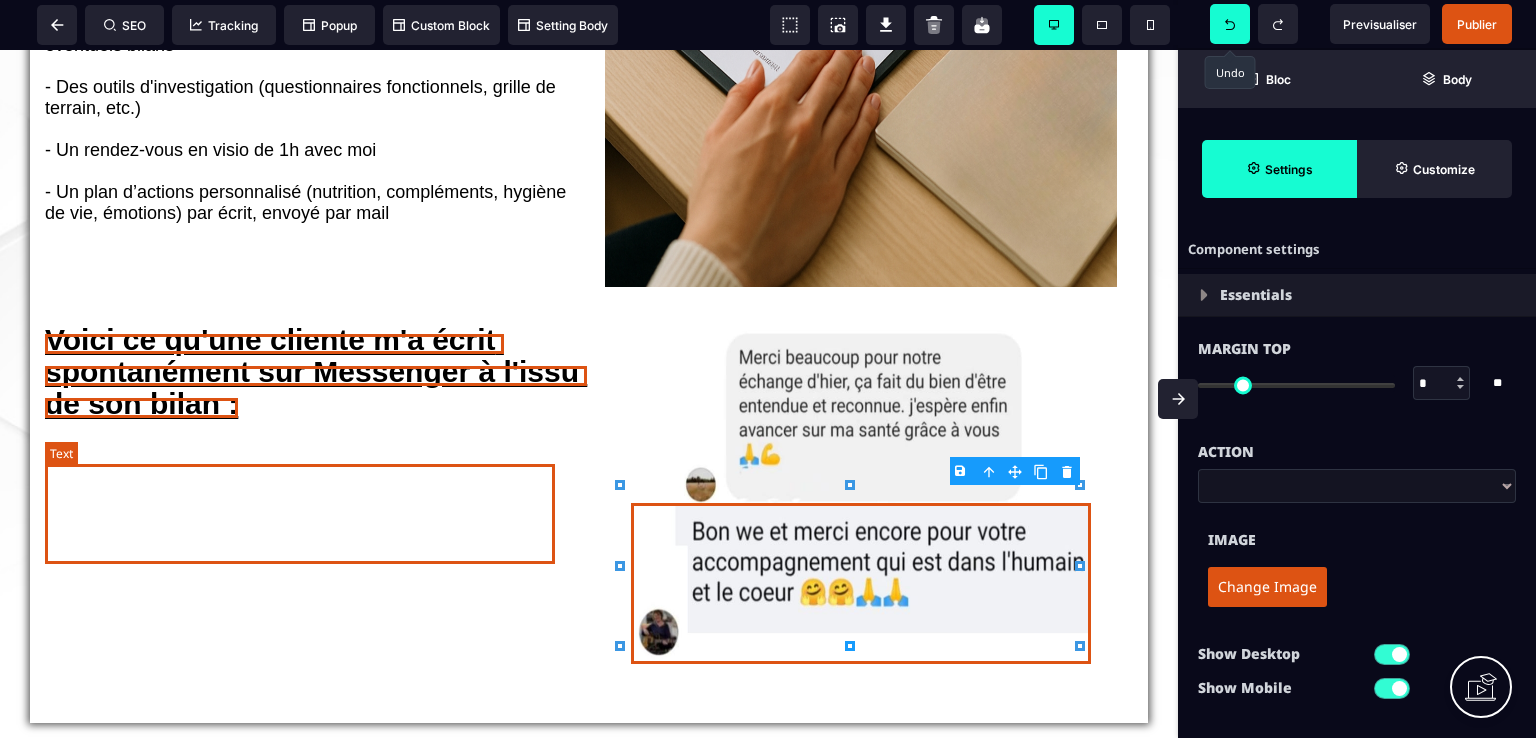 click on "Voici ce qu'une cliente m'a écrit spontanément sur Messenger à l'issu de son bilan :" at bounding box center [316, 371] 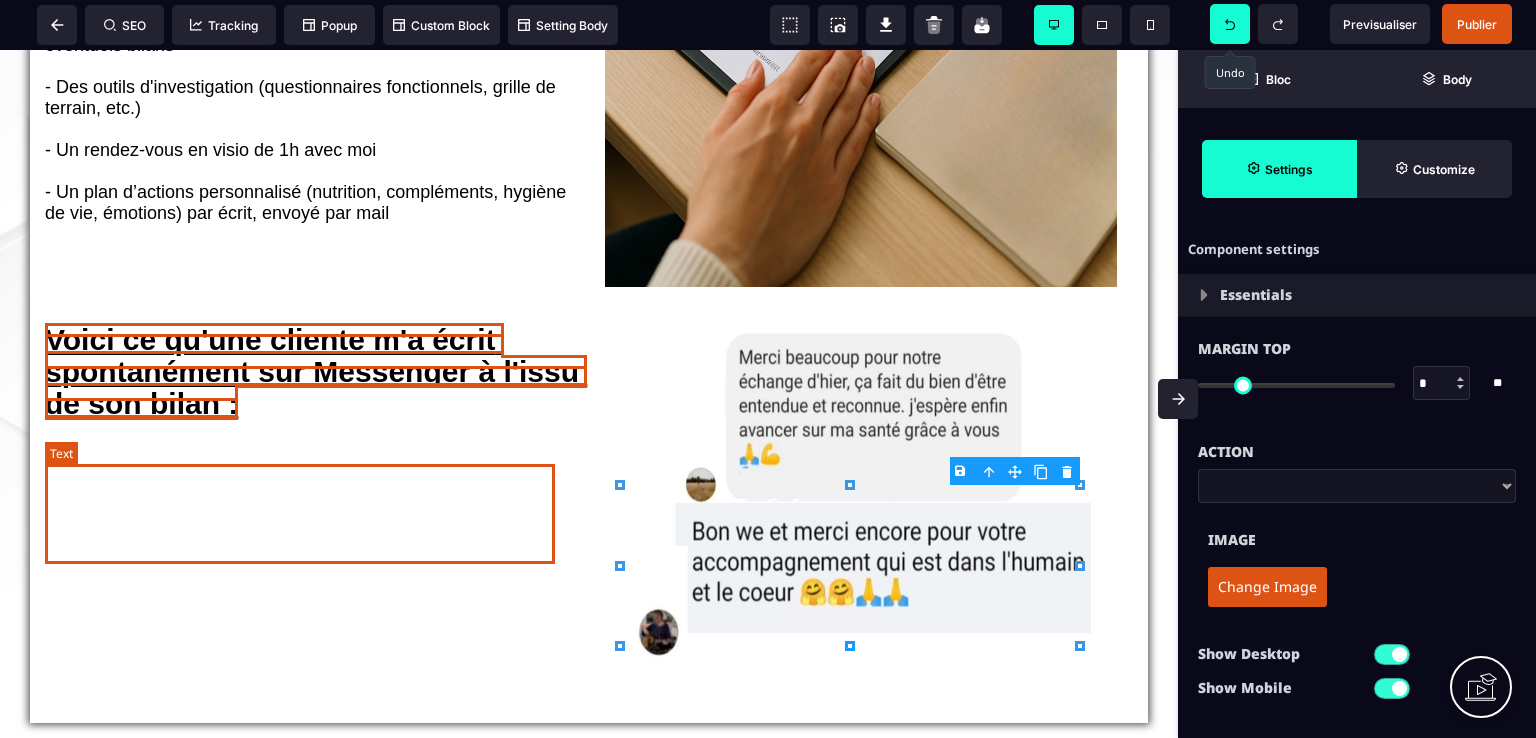 select on "***" 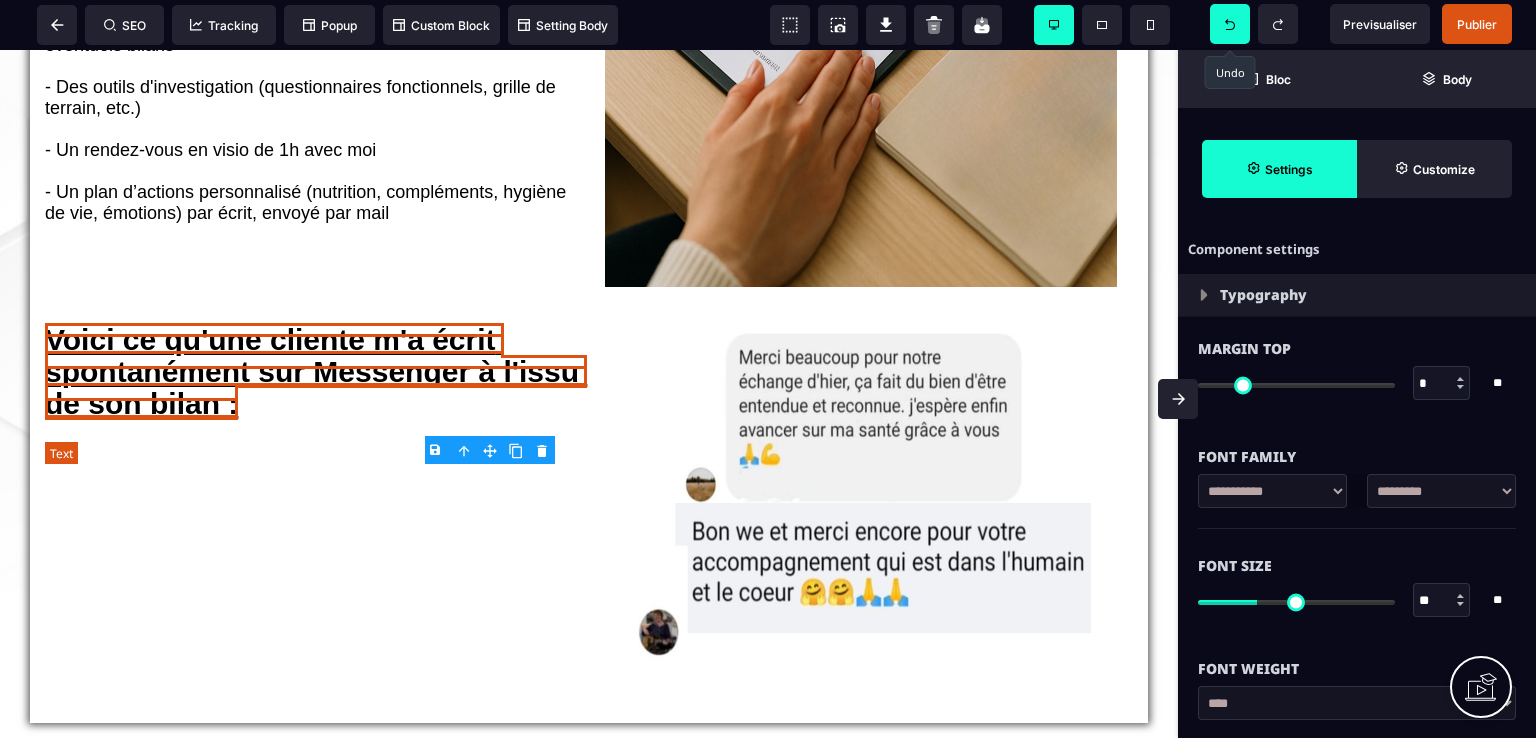 click on "Voici ce qu'une cliente m'a écrit spontanément sur Messenger à l'issu de son bilan :" at bounding box center (316, 371) 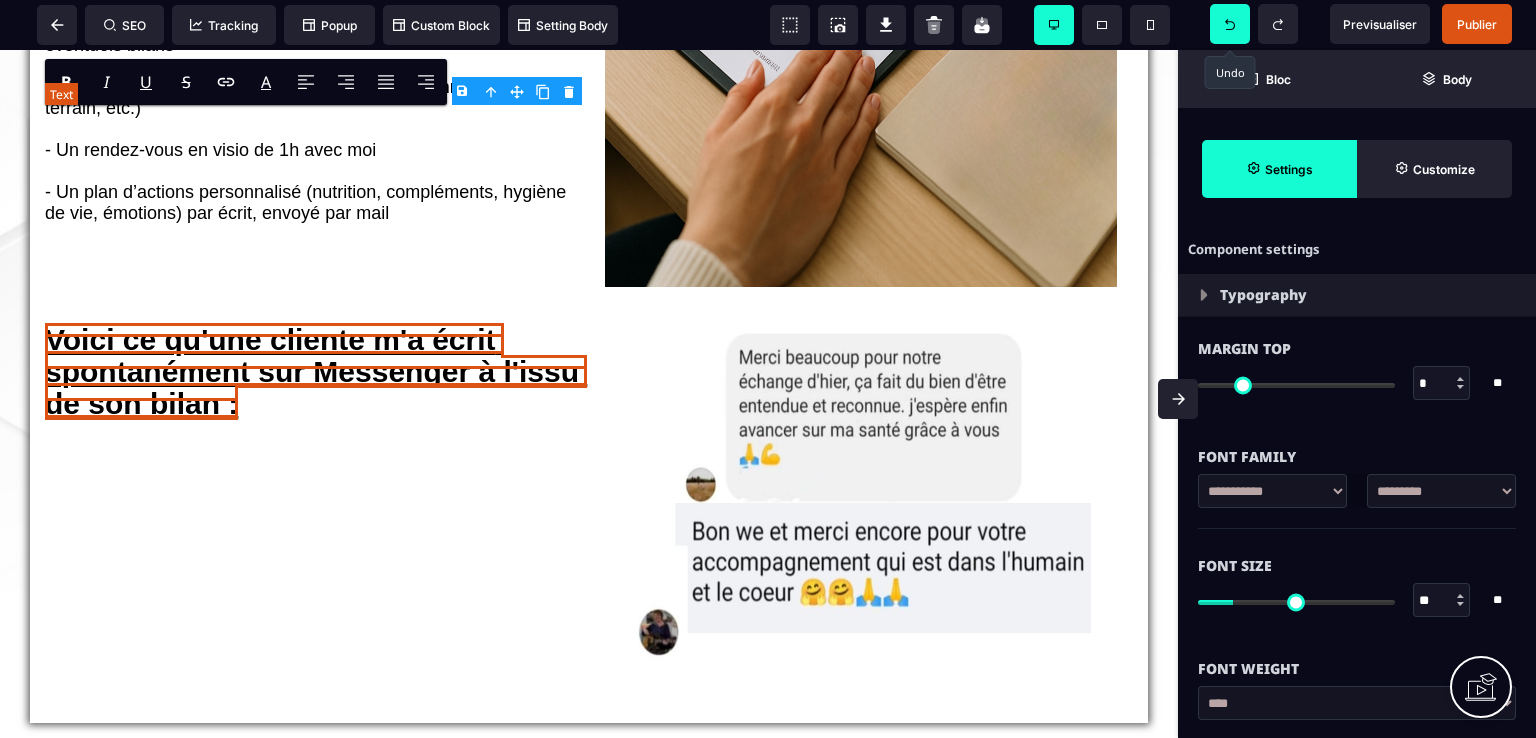 type on "*" 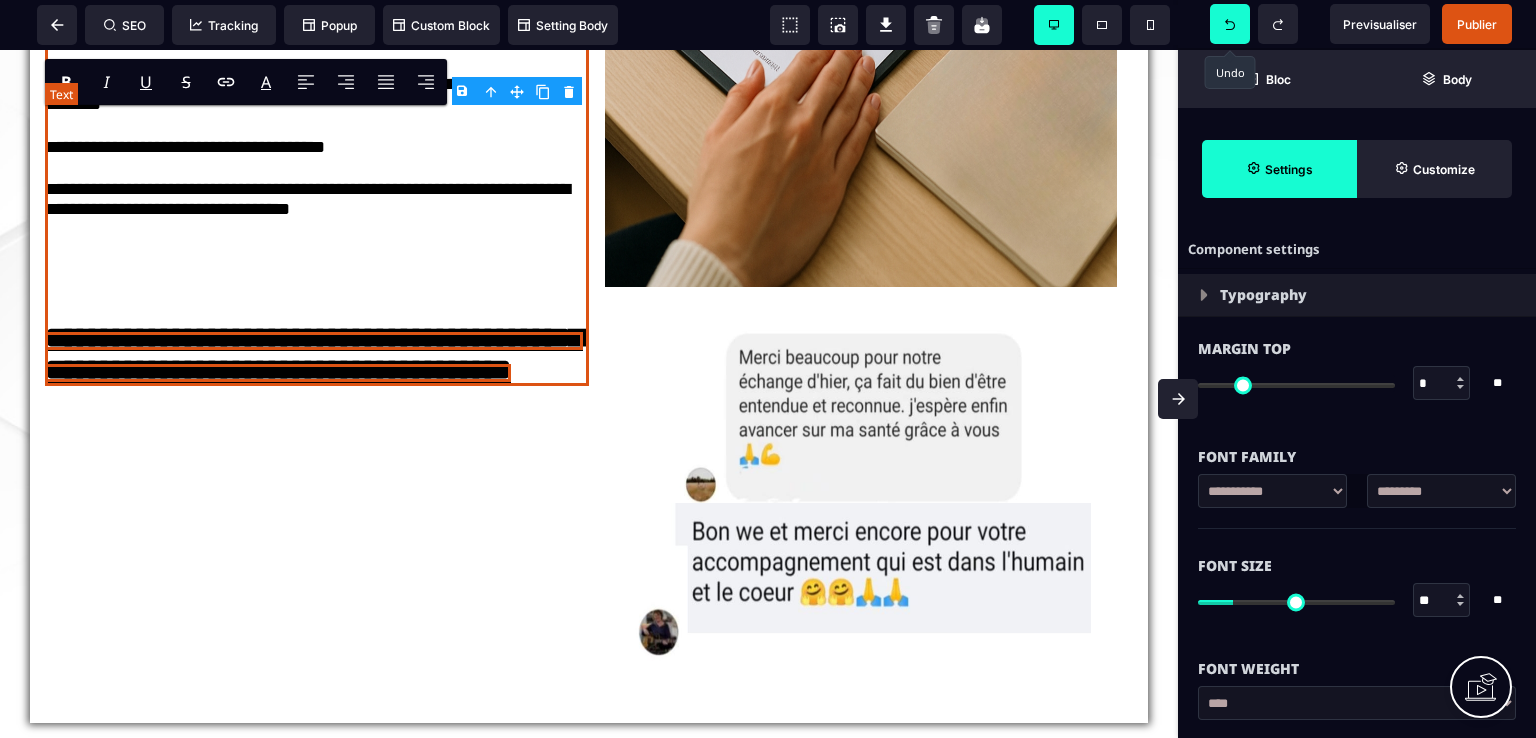 click on "**********" at bounding box center [314, 353] 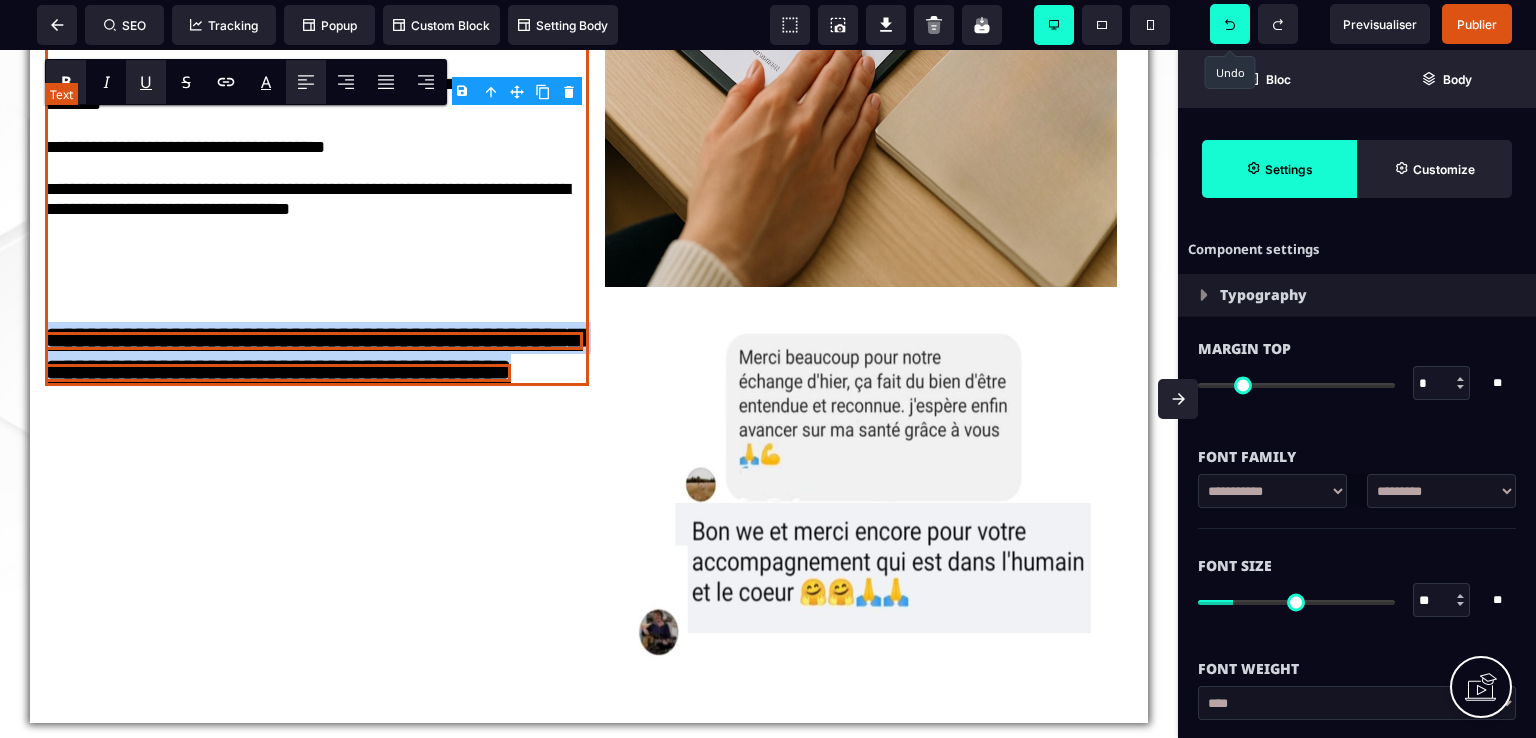 click on "**********" at bounding box center (314, 353) 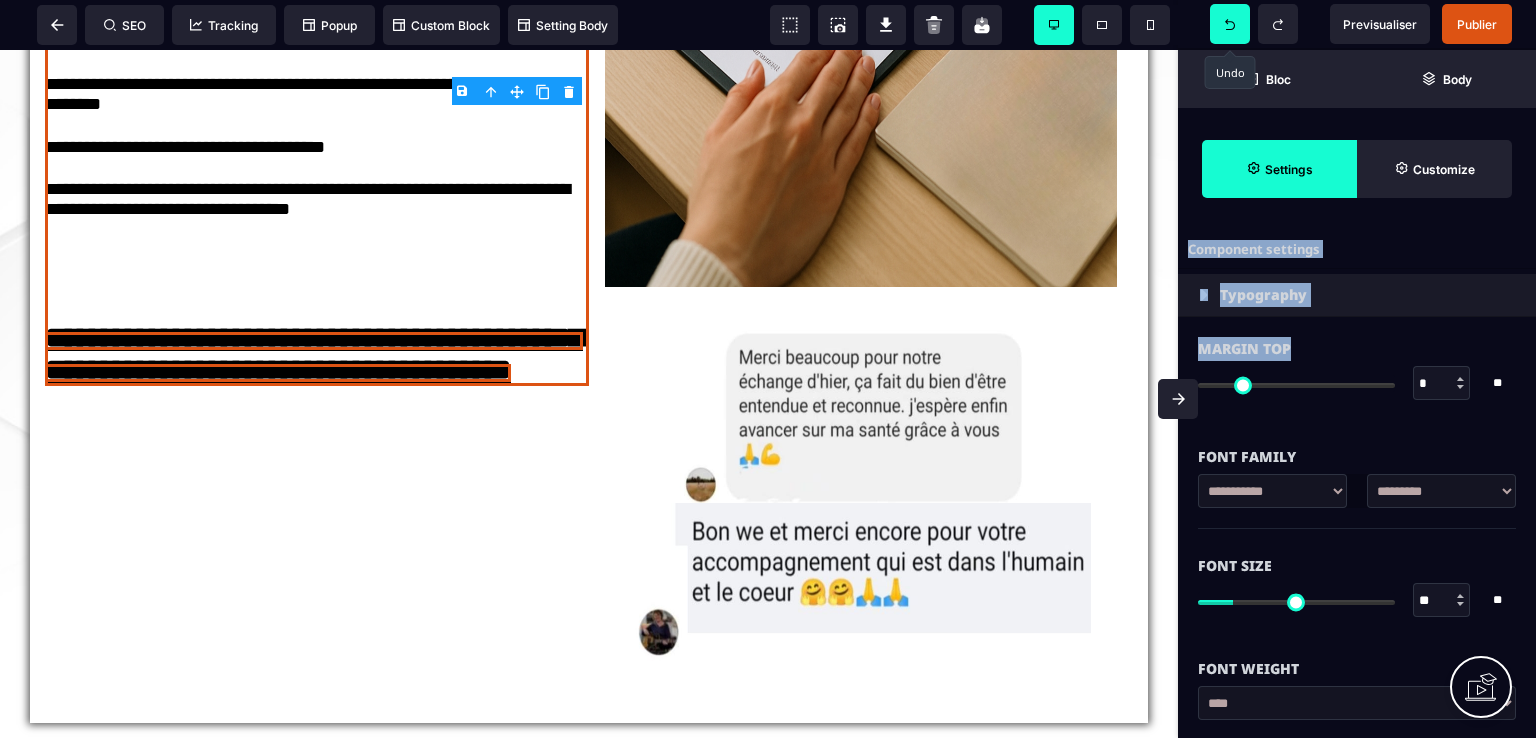 drag, startPoint x: 1204, startPoint y: 381, endPoint x: 1227, endPoint y: 381, distance: 23 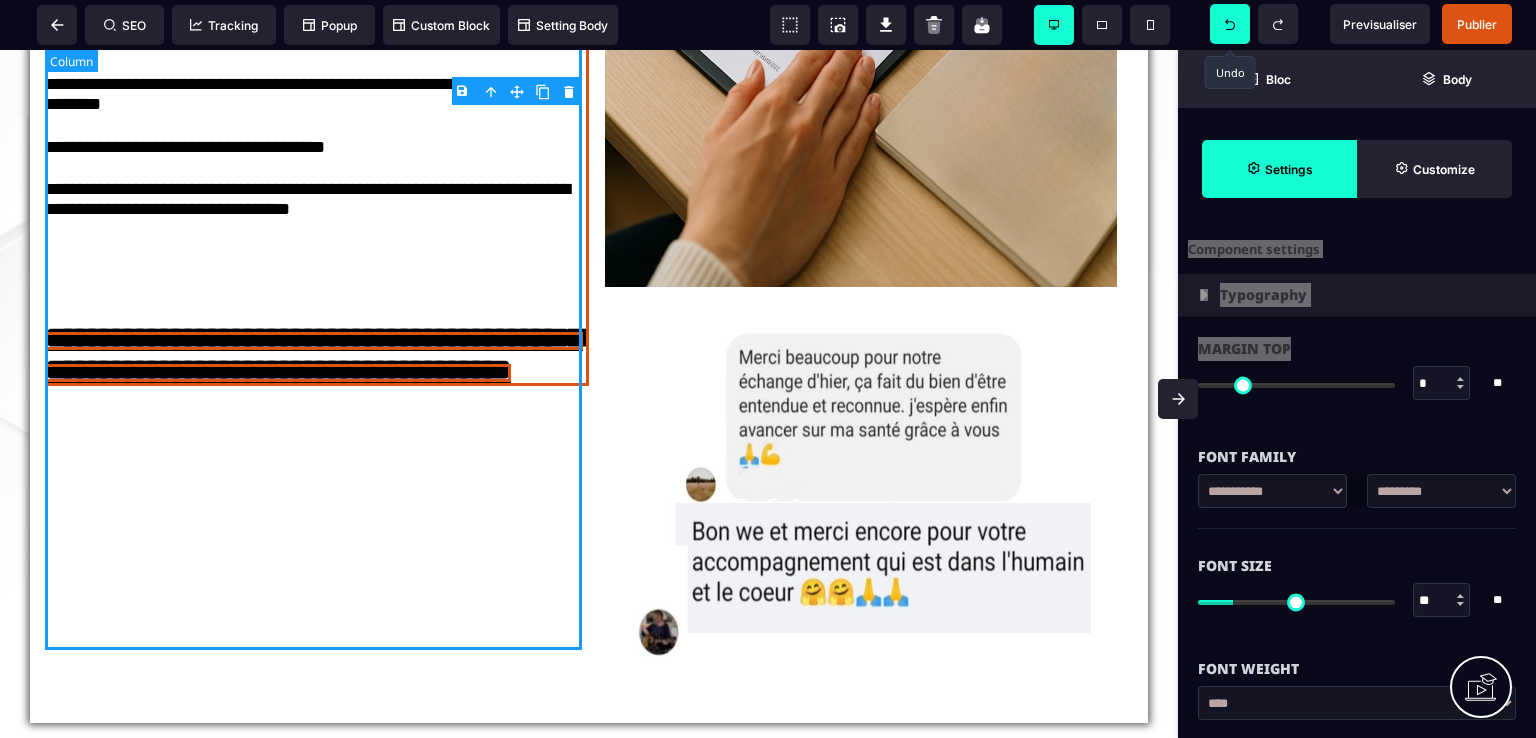 click on "**********" at bounding box center (317, 58) 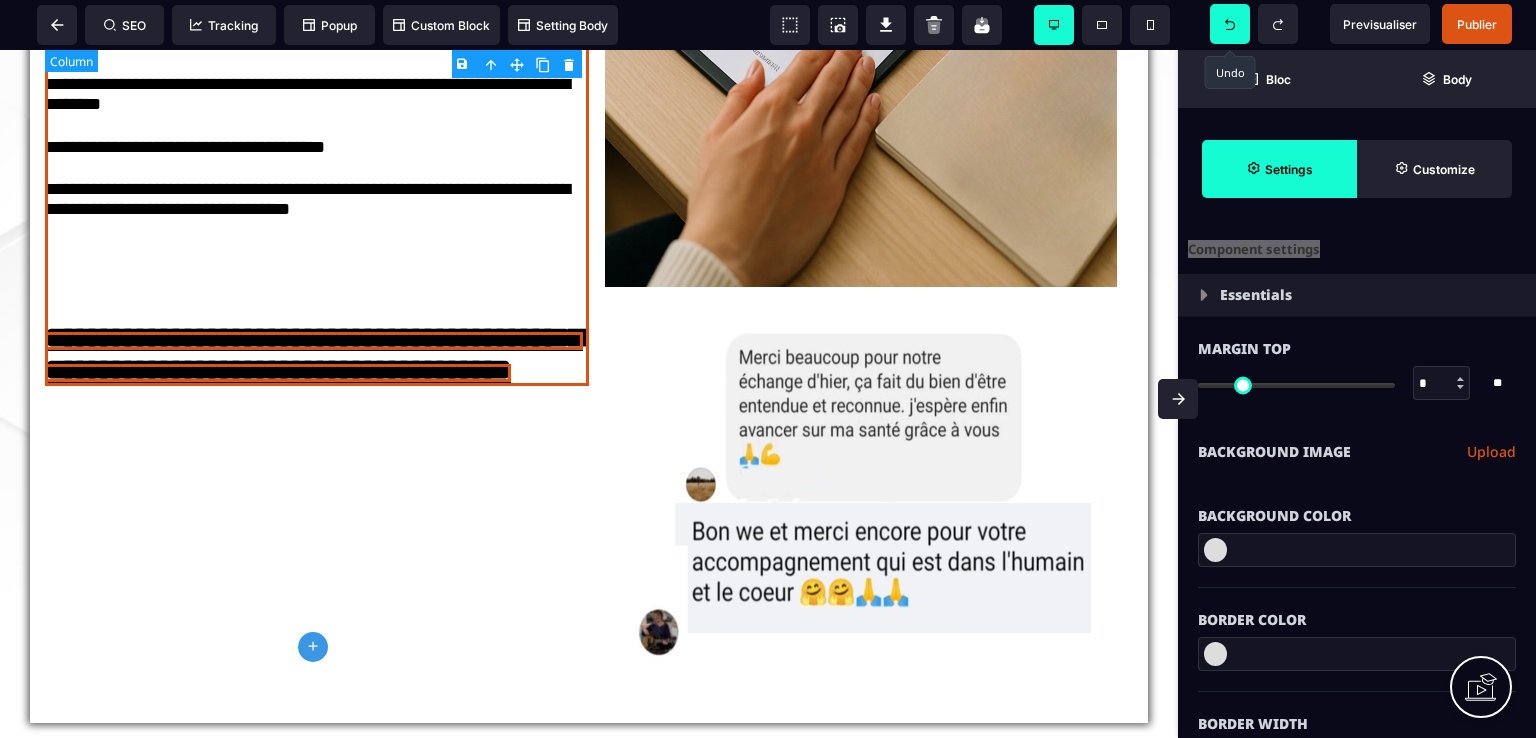 type on "*" 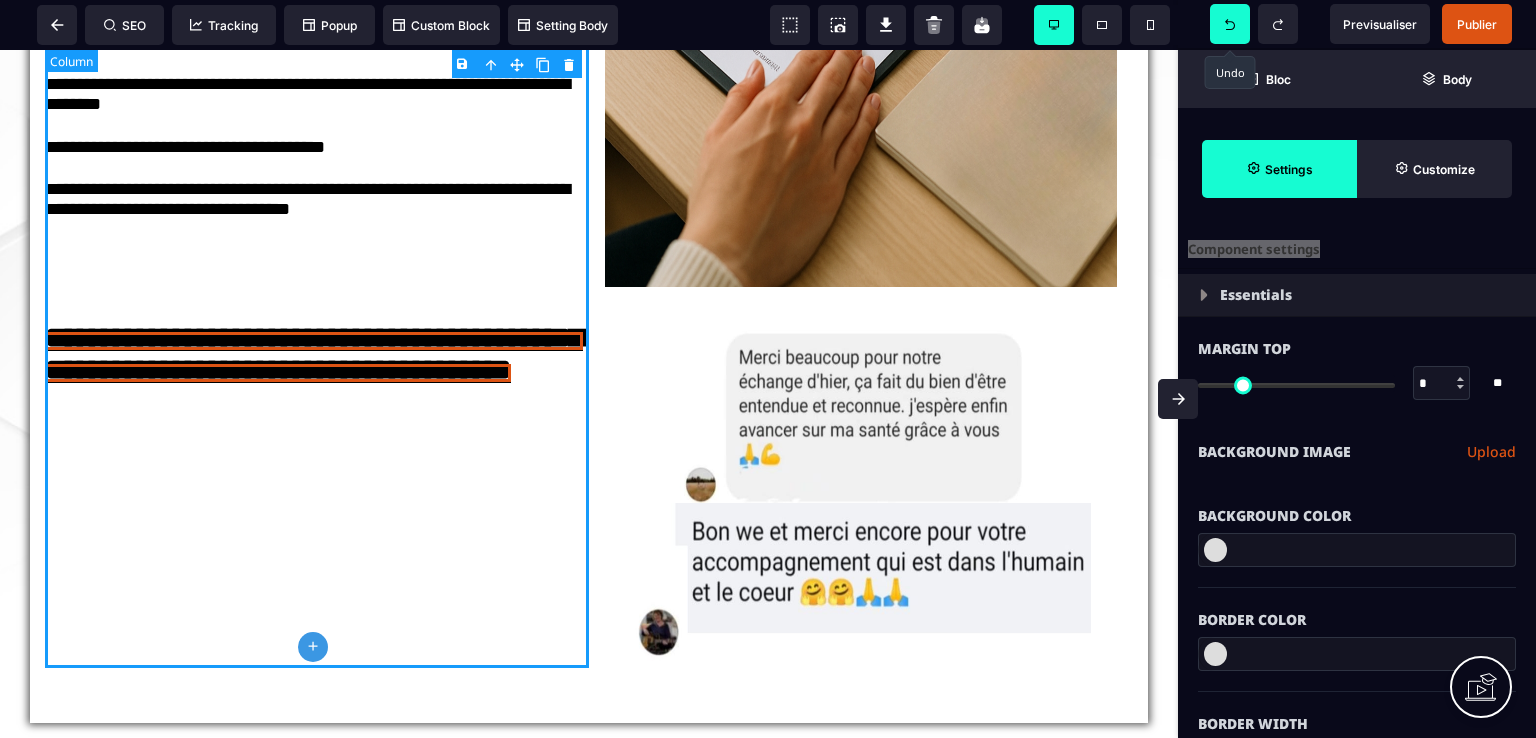 type on "****" 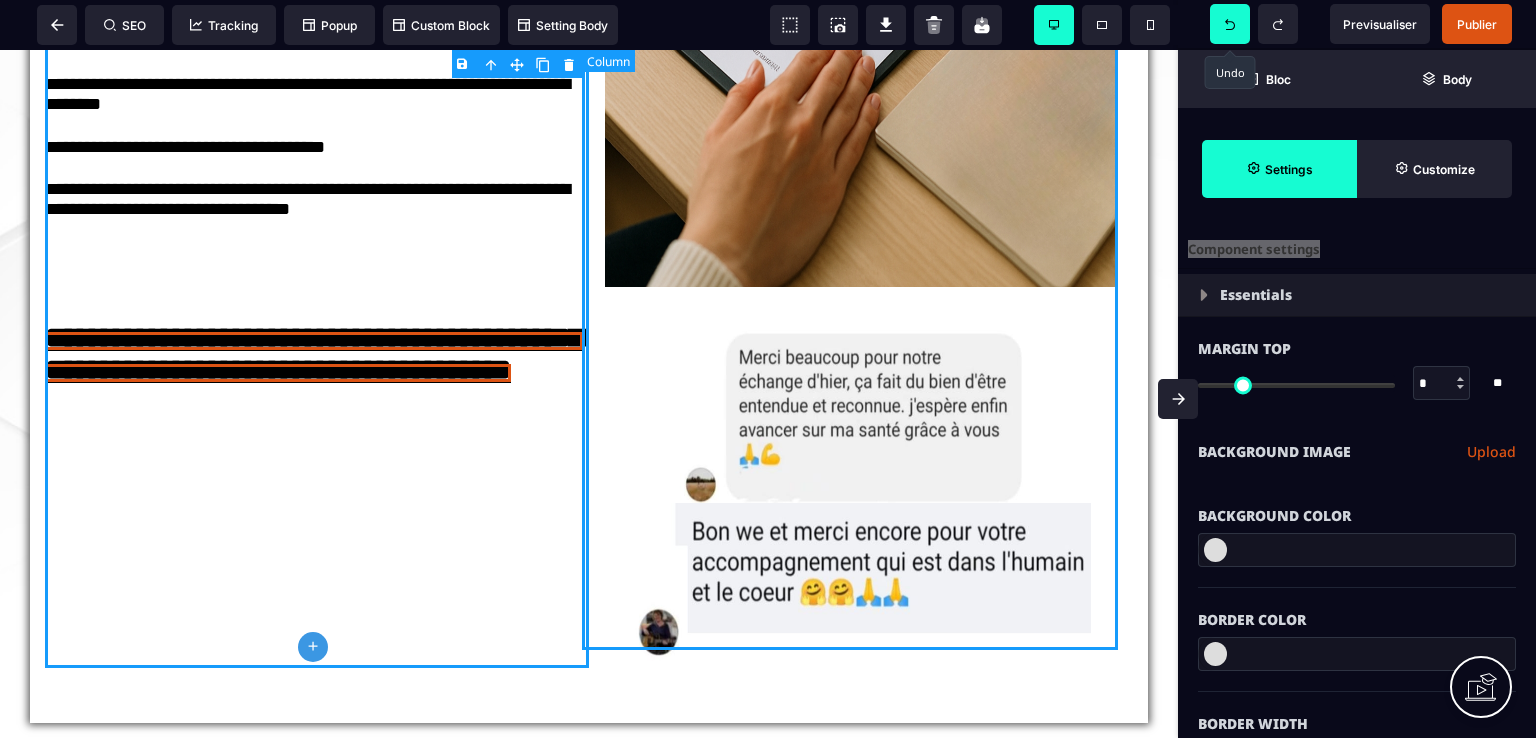 click at bounding box center [861, 58] 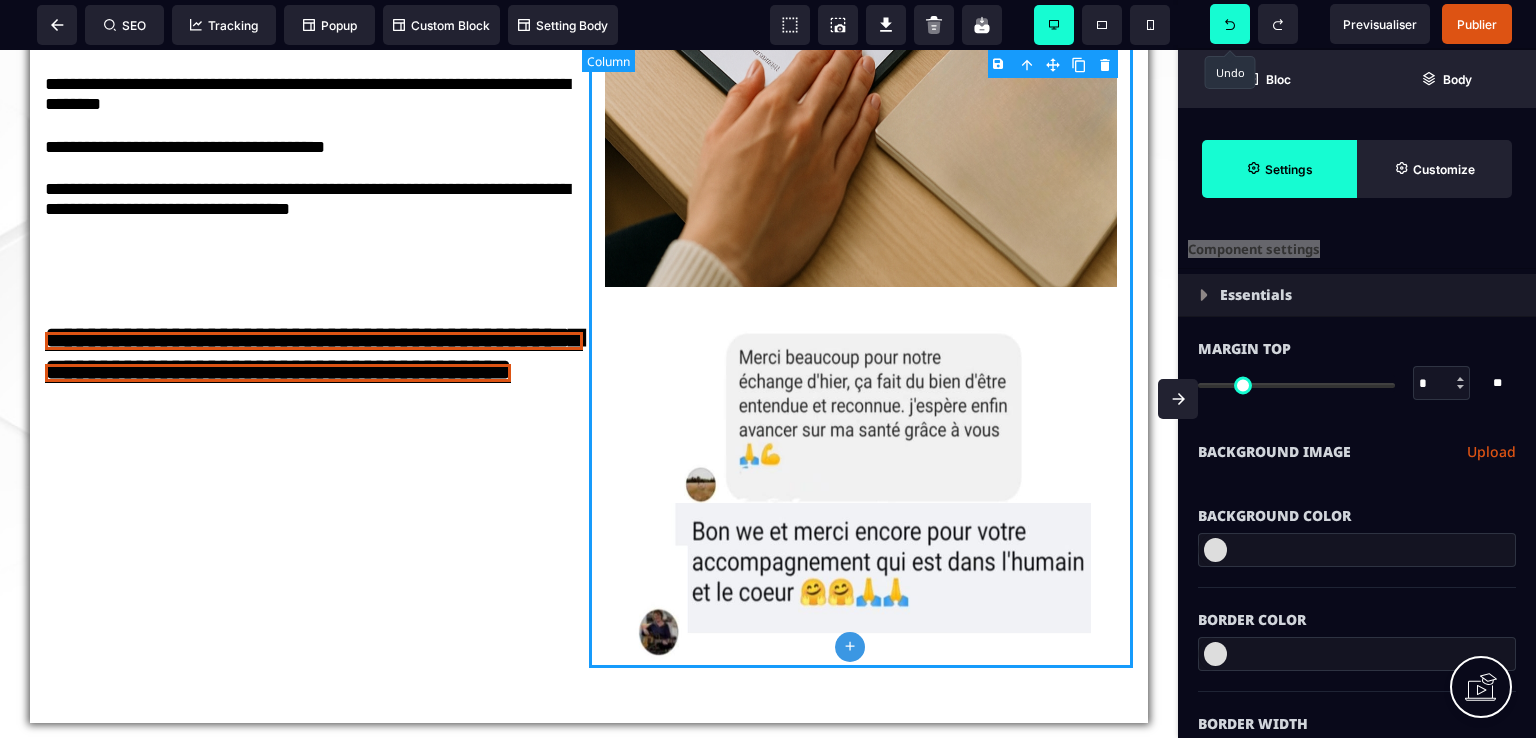 click at bounding box center [861, 58] 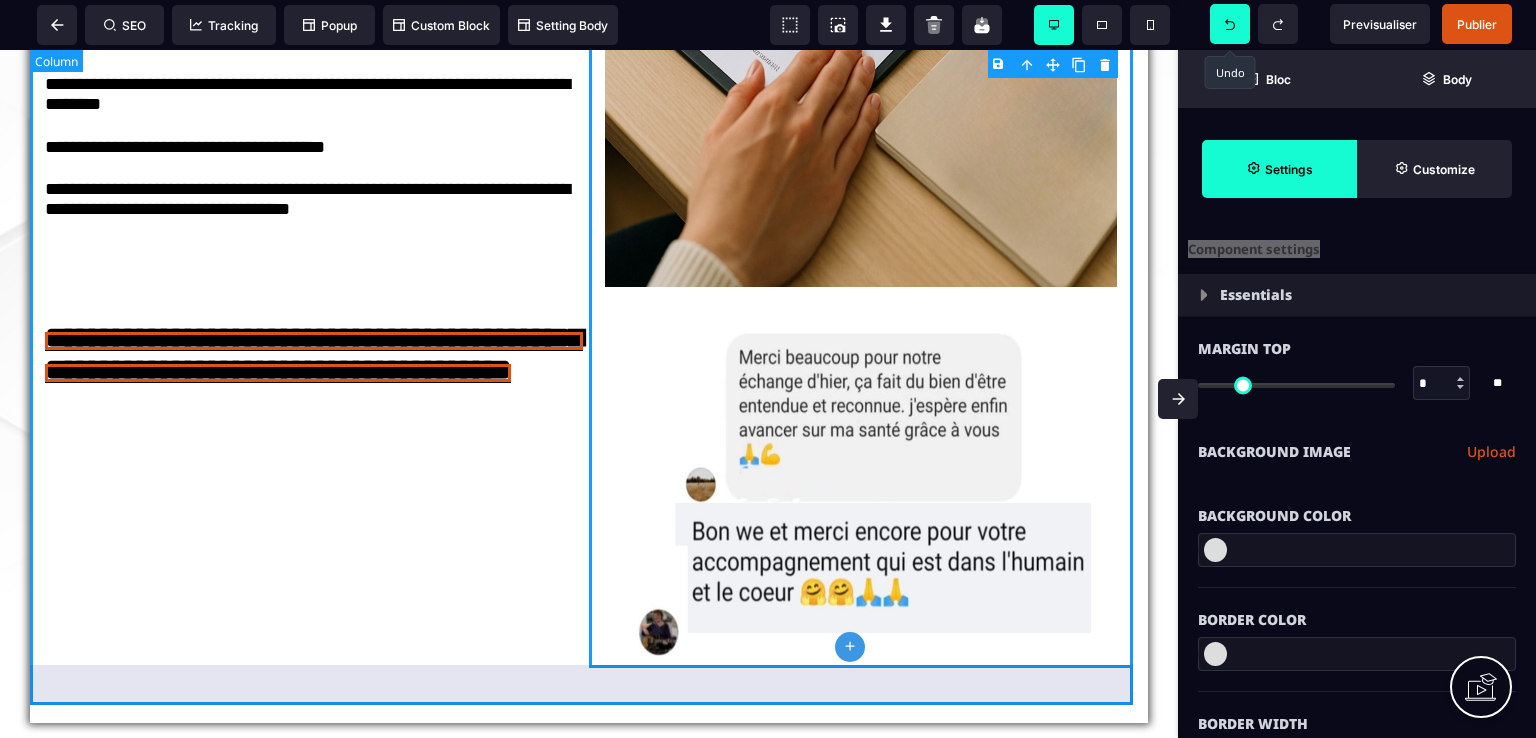 click on "**********" at bounding box center [589, 58] 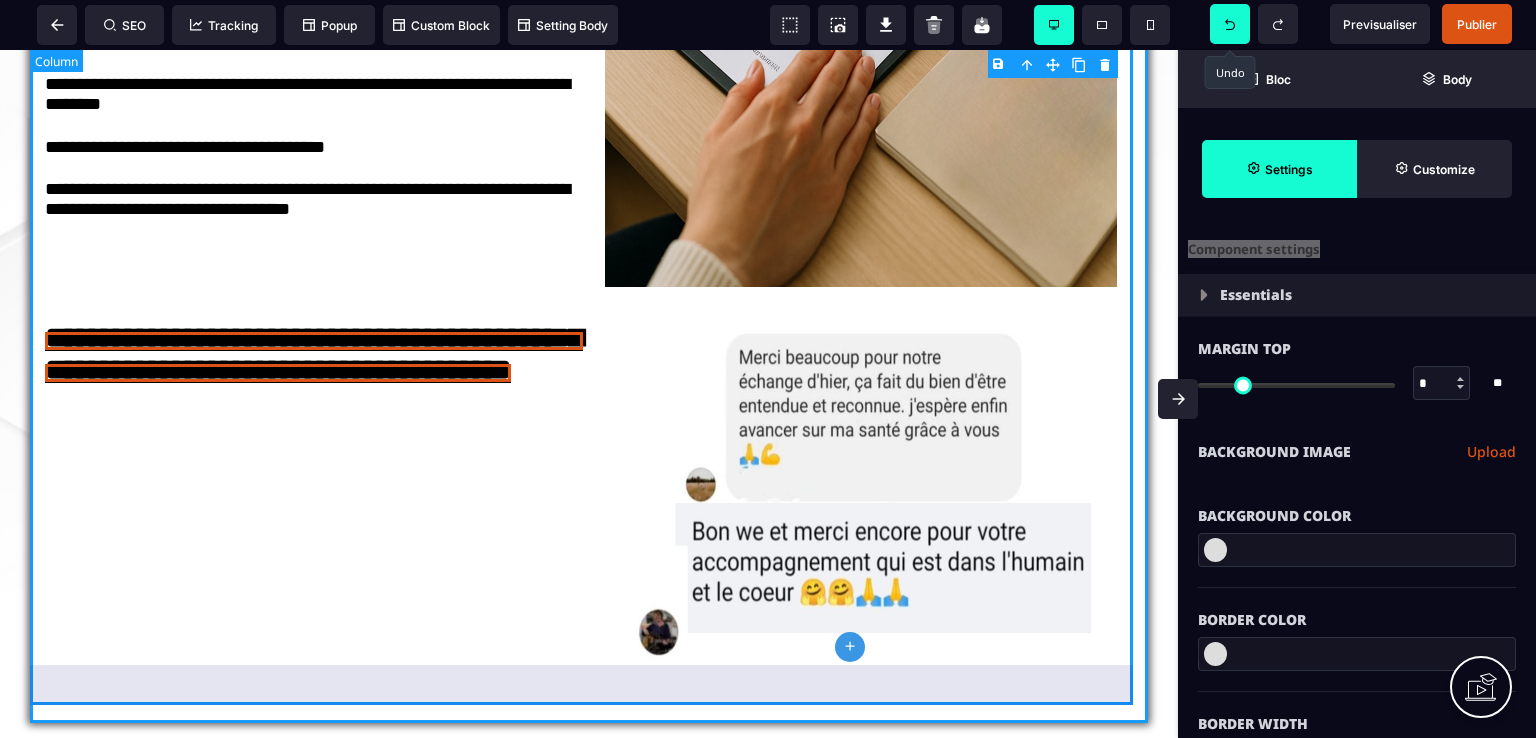 select on "*" 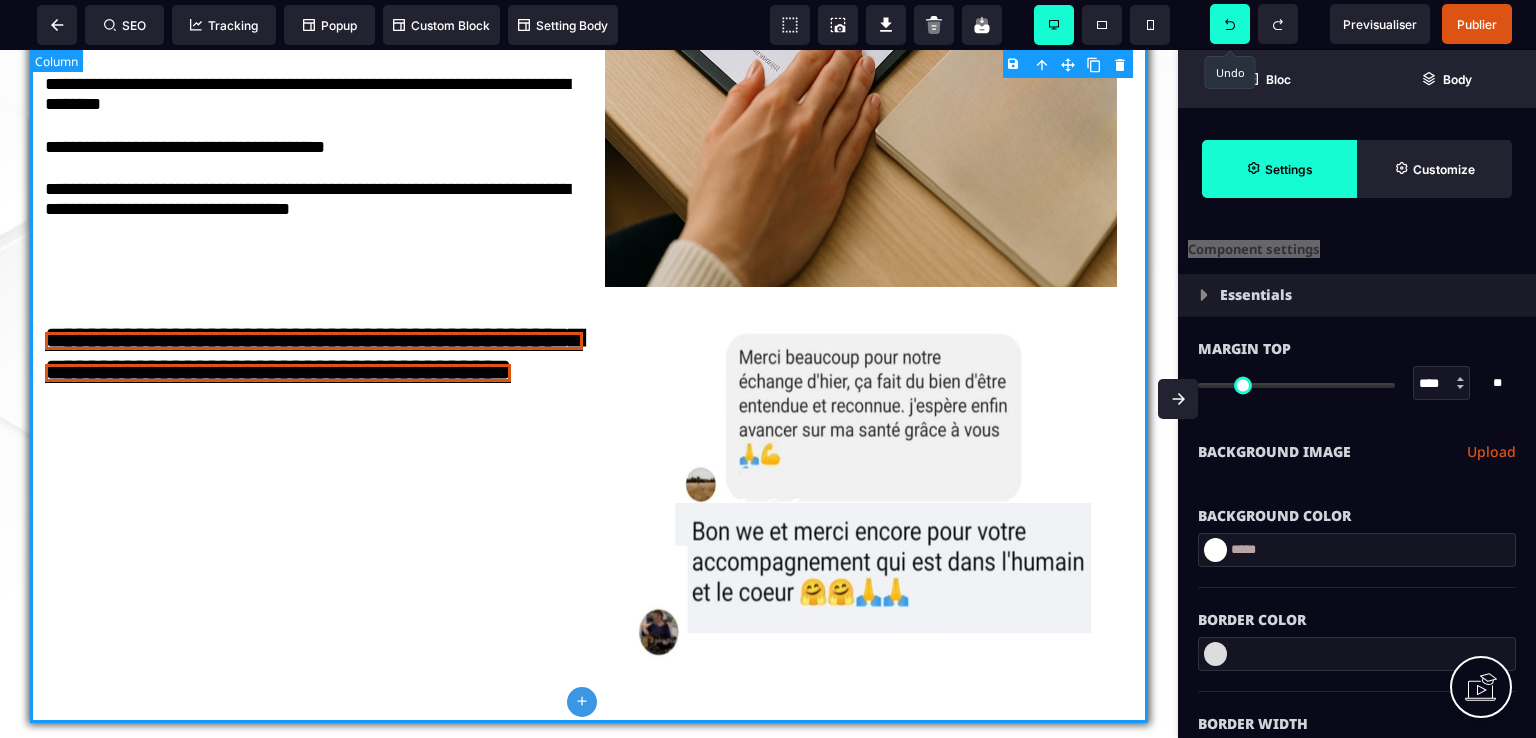 type on "*" 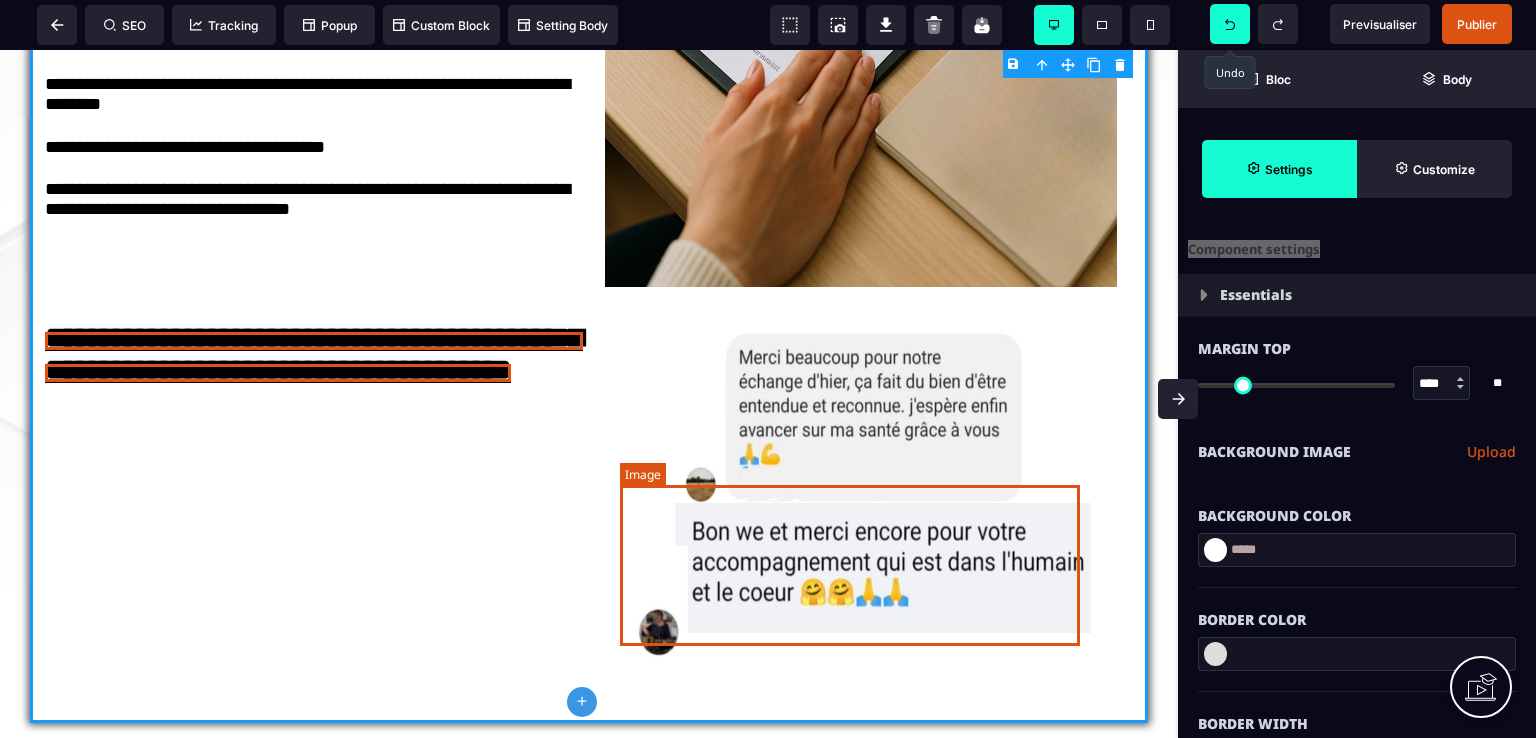 click at bounding box center (861, 583) 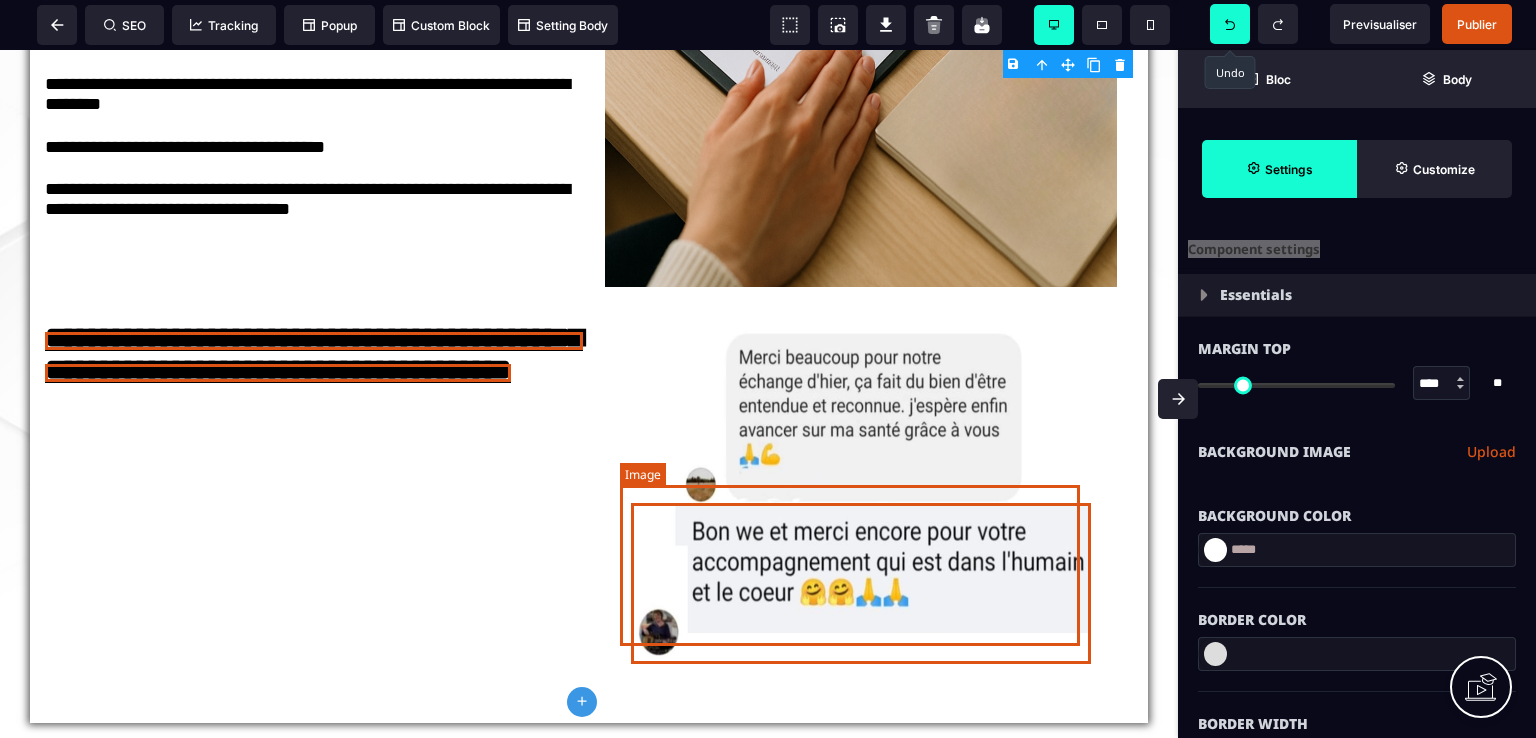 select 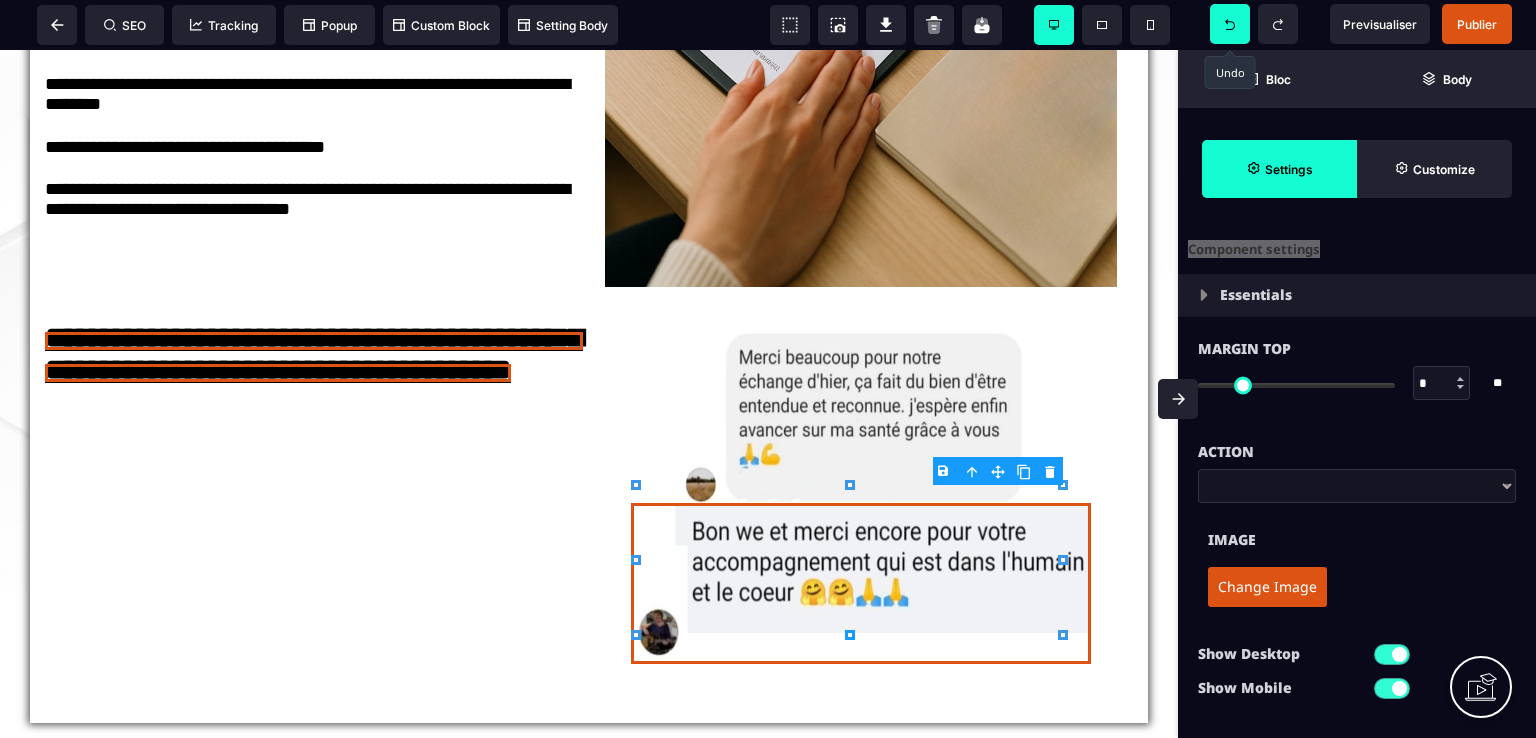 type on "***" 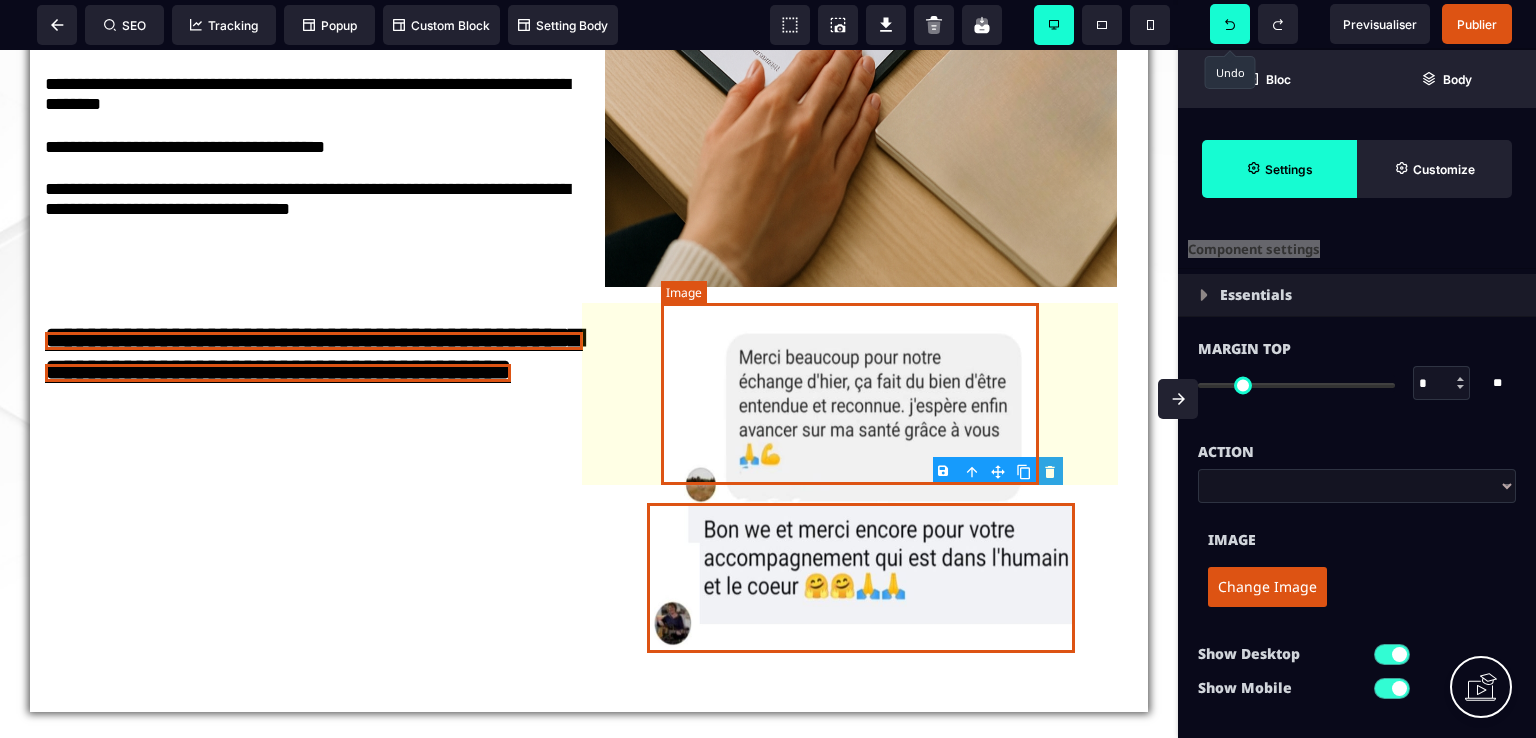 click at bounding box center [861, 412] 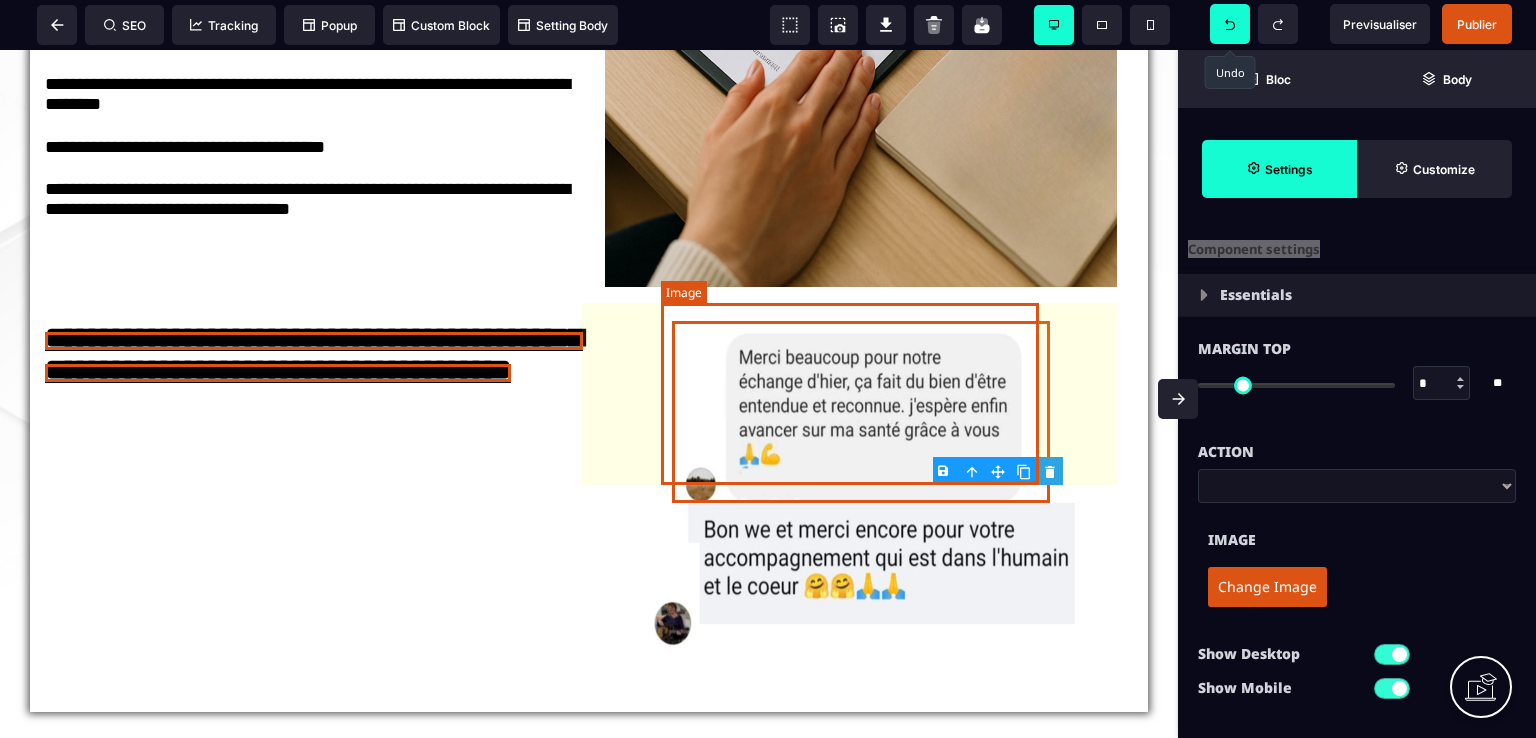 select 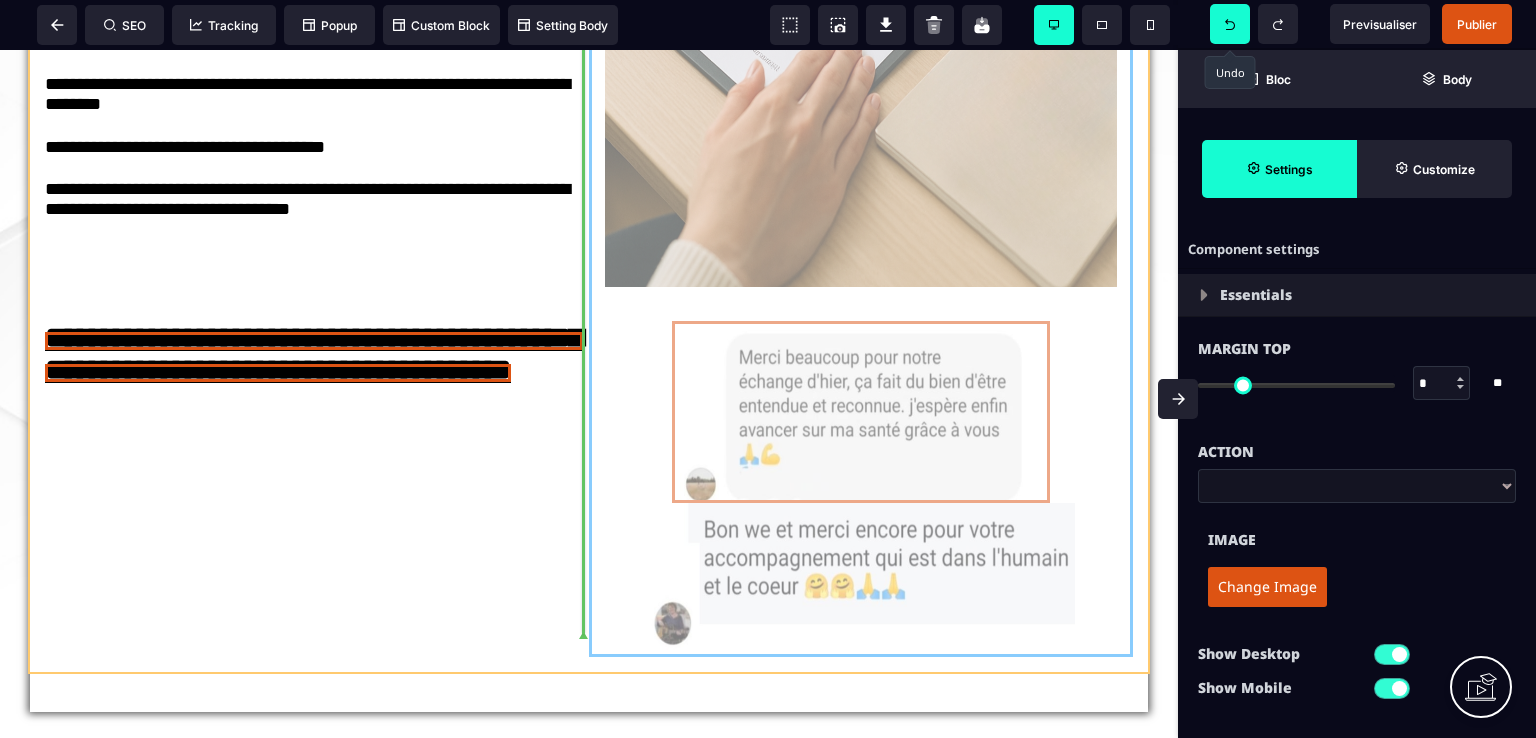 click on "**********" at bounding box center (589, 52) 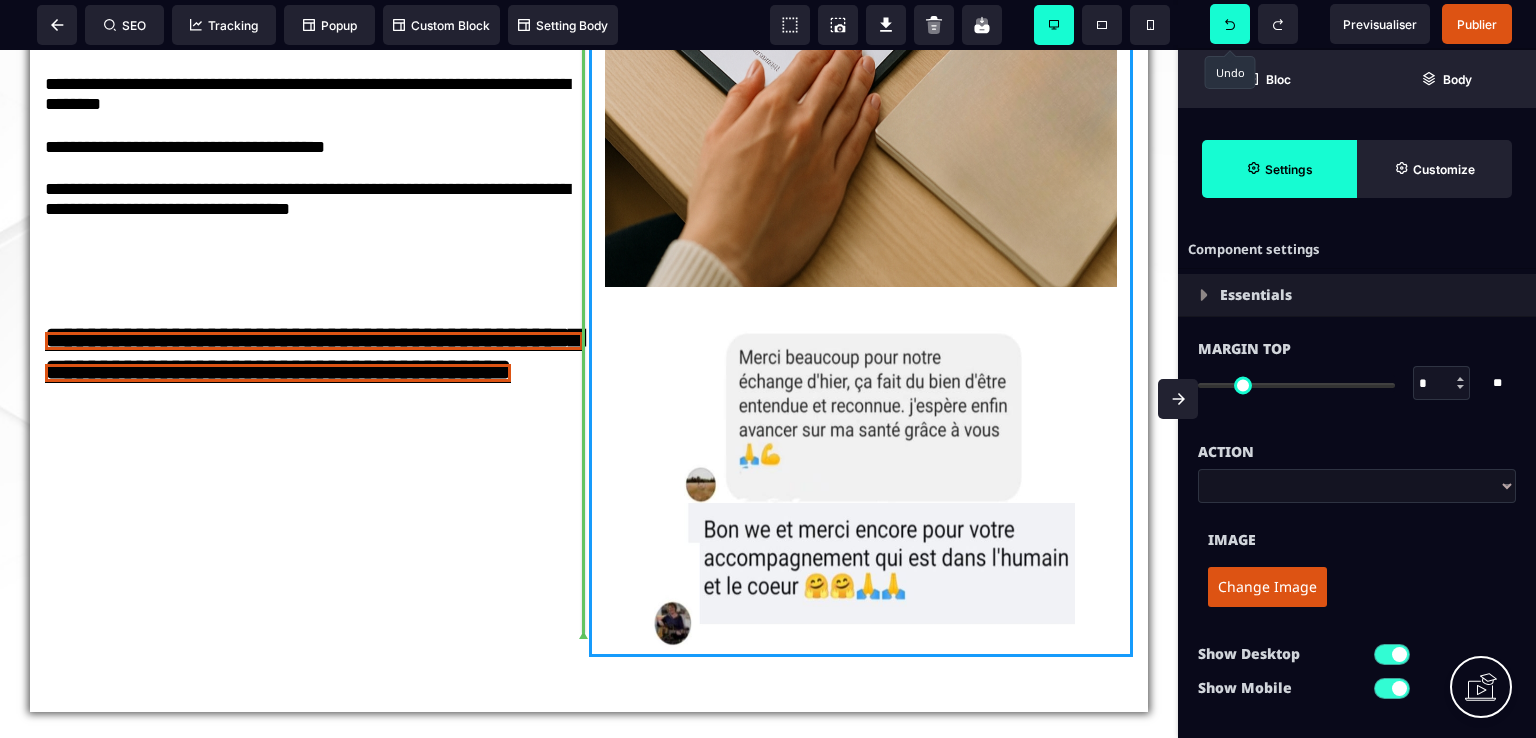 select on "**" 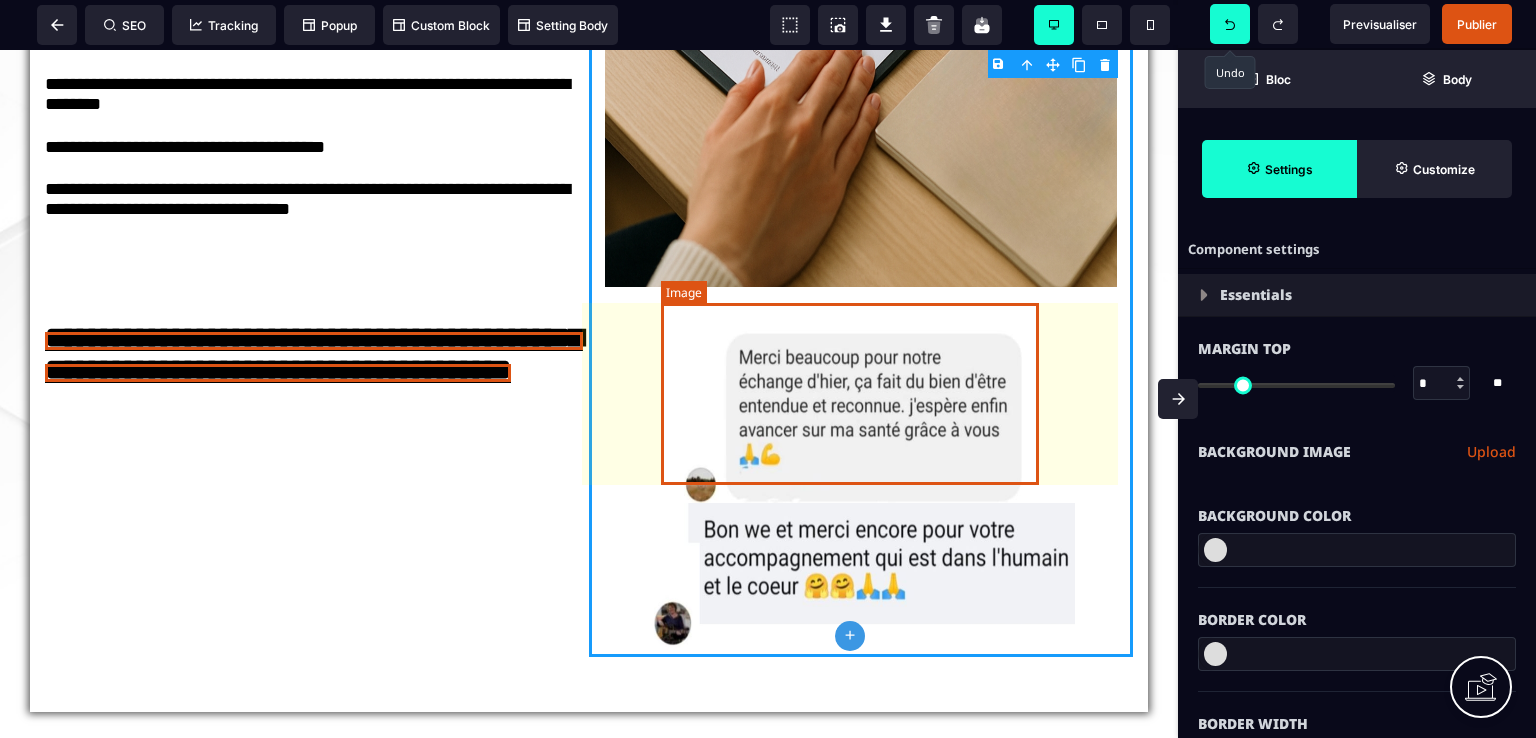 click at bounding box center (861, 412) 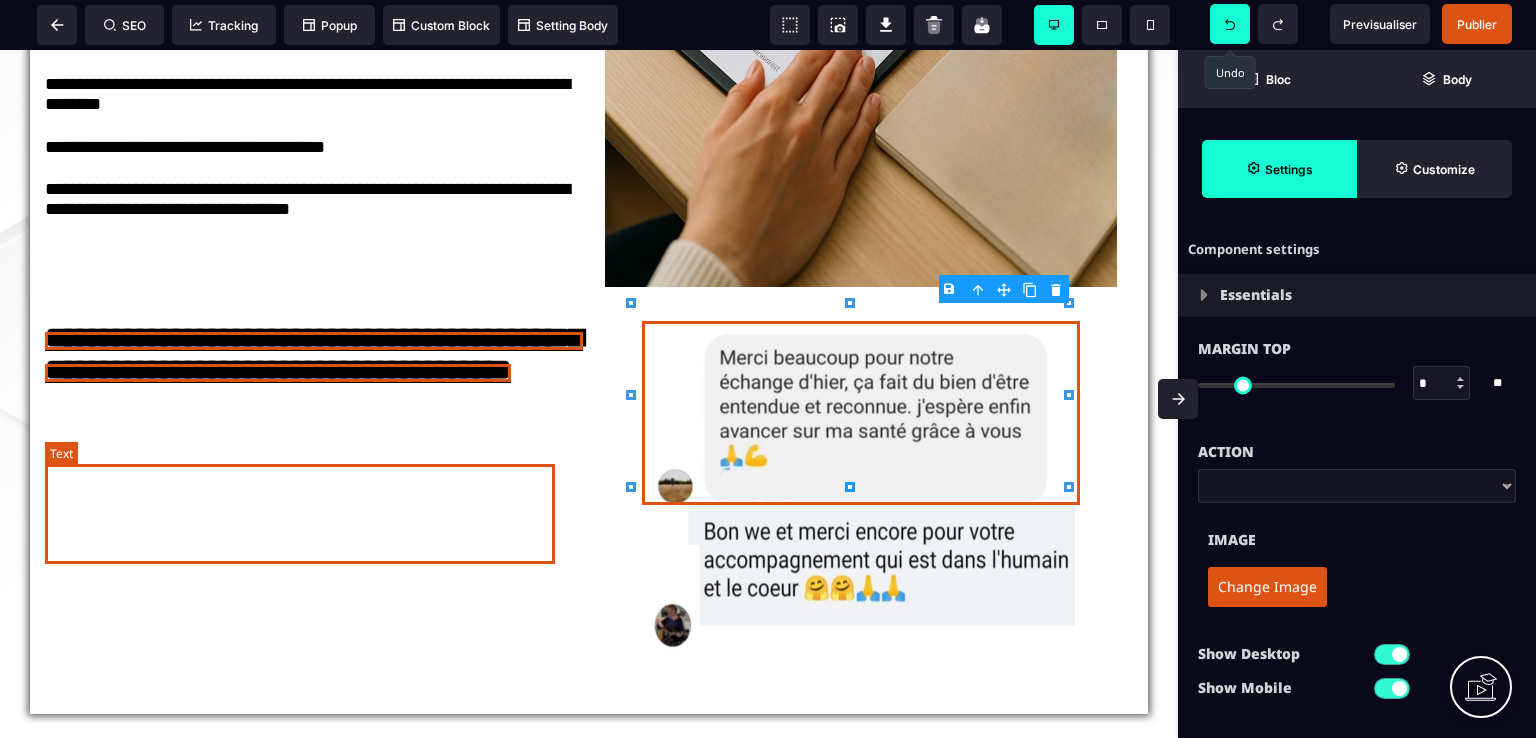 click on "**********" at bounding box center (314, 353) 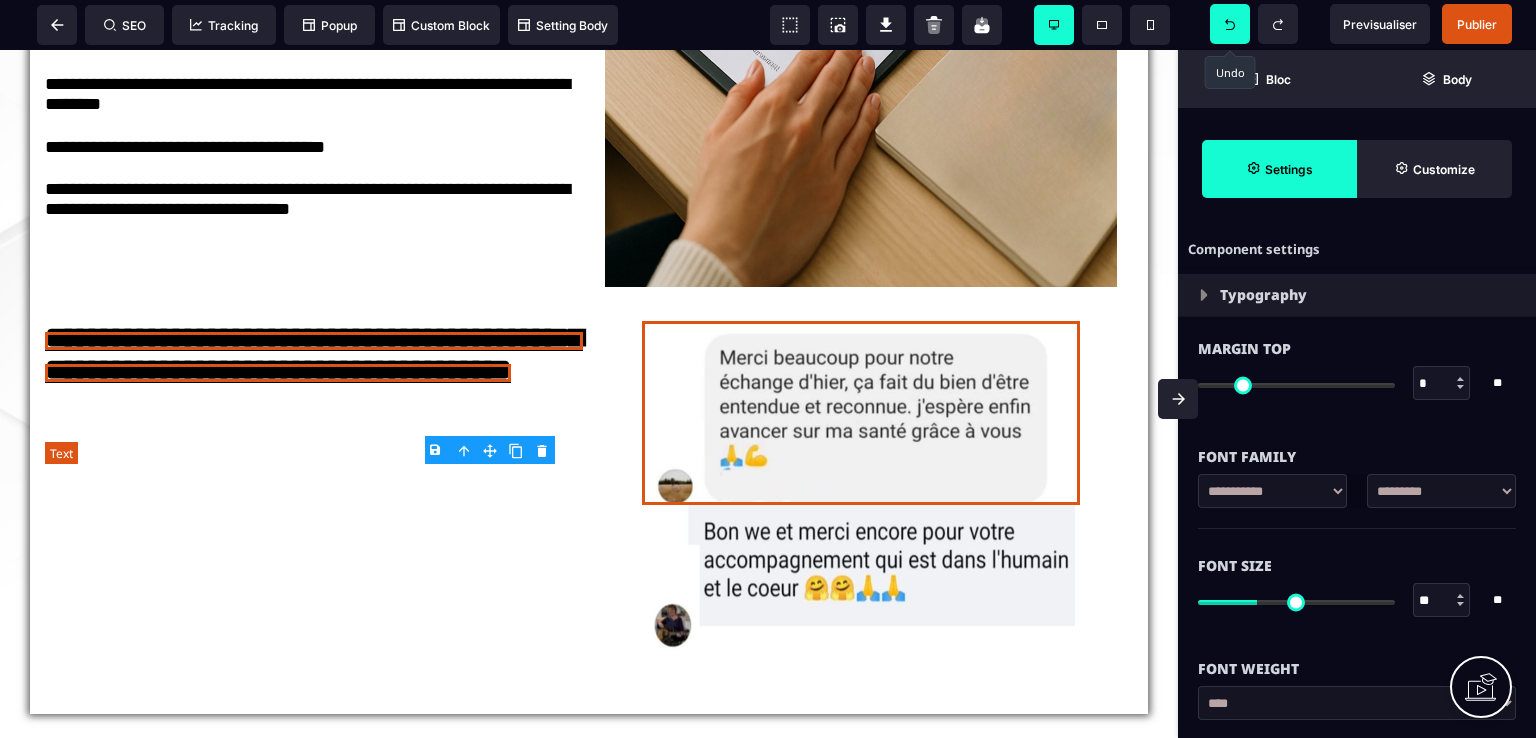 click on "**********" at bounding box center (314, 353) 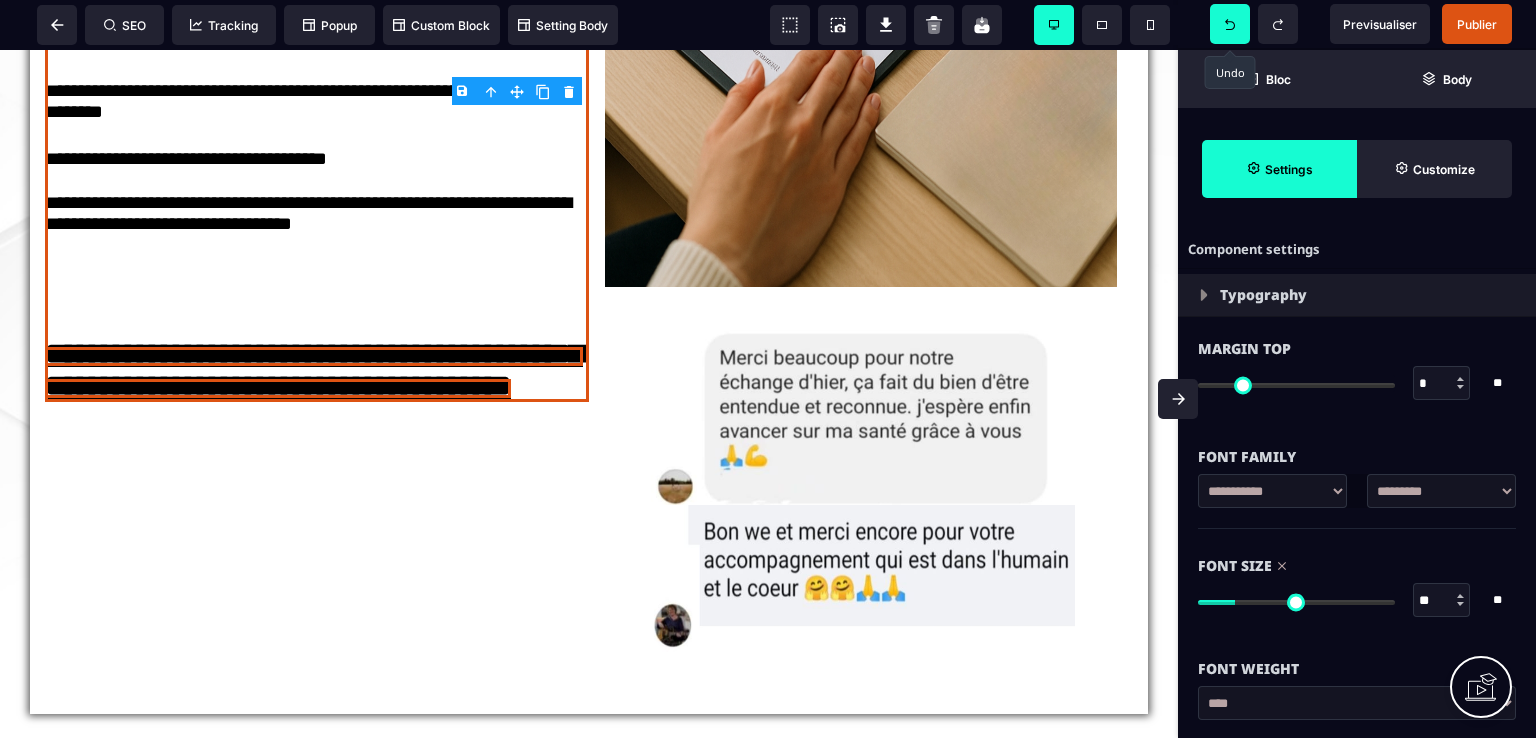 click at bounding box center [1296, 602] 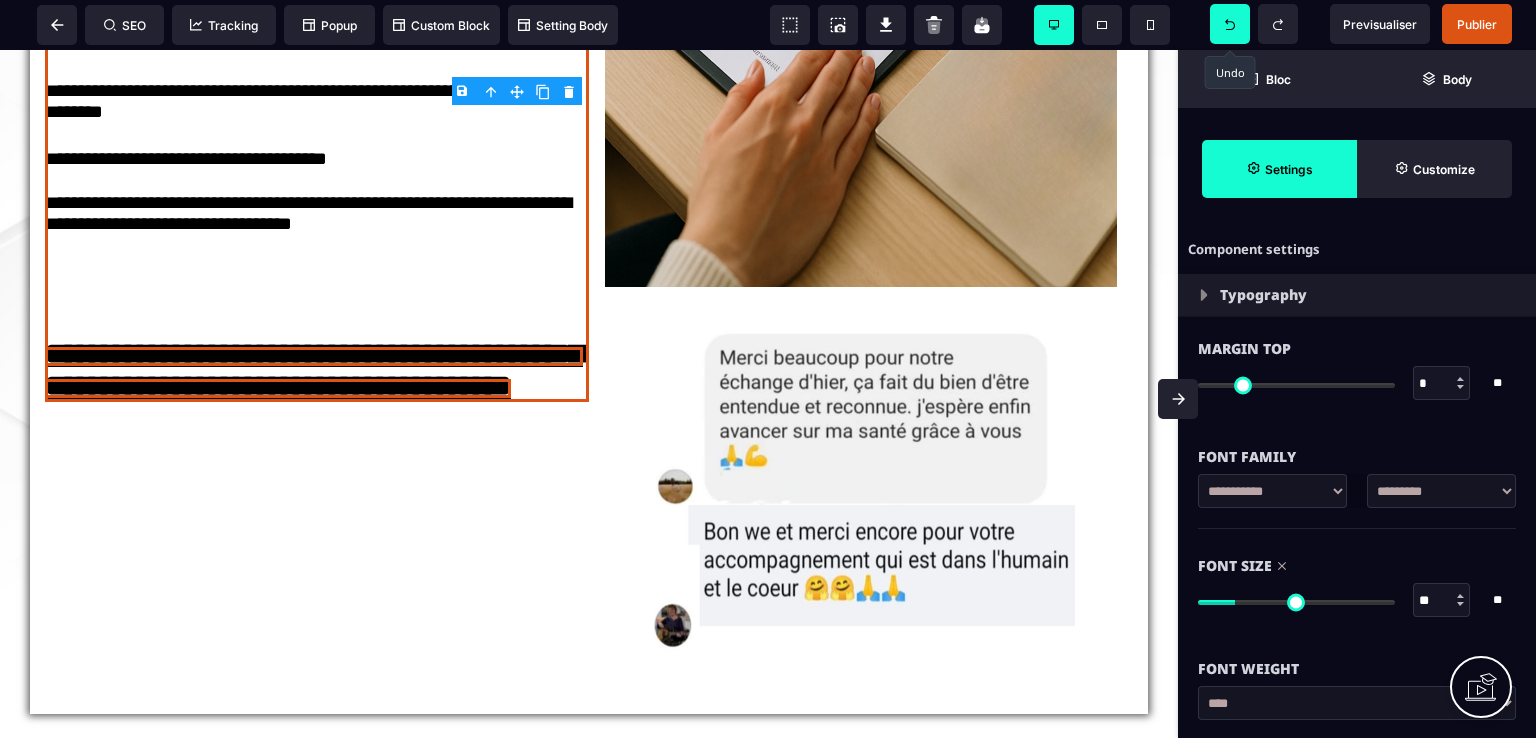 click at bounding box center [1460, 604] 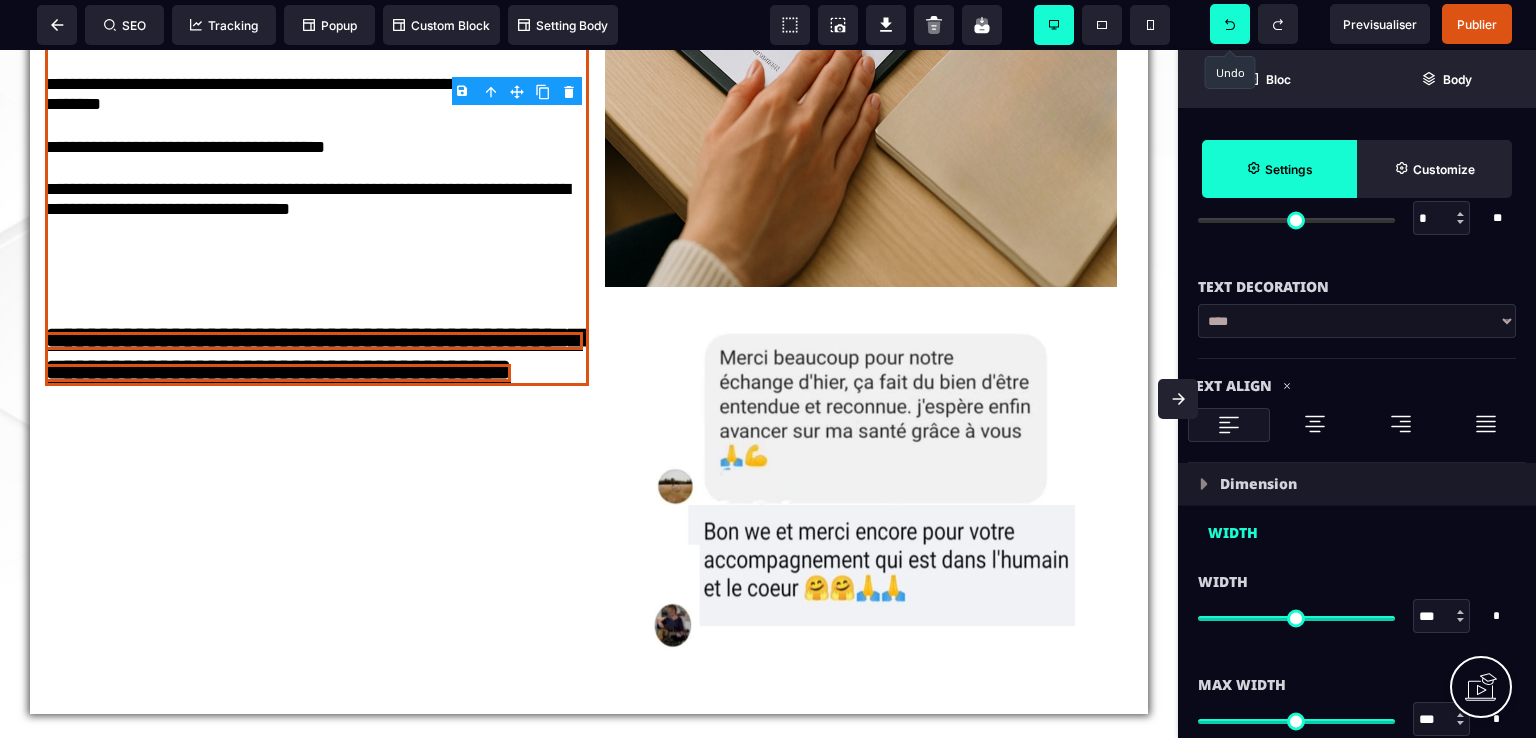 scroll, scrollTop: 1000, scrollLeft: 0, axis: vertical 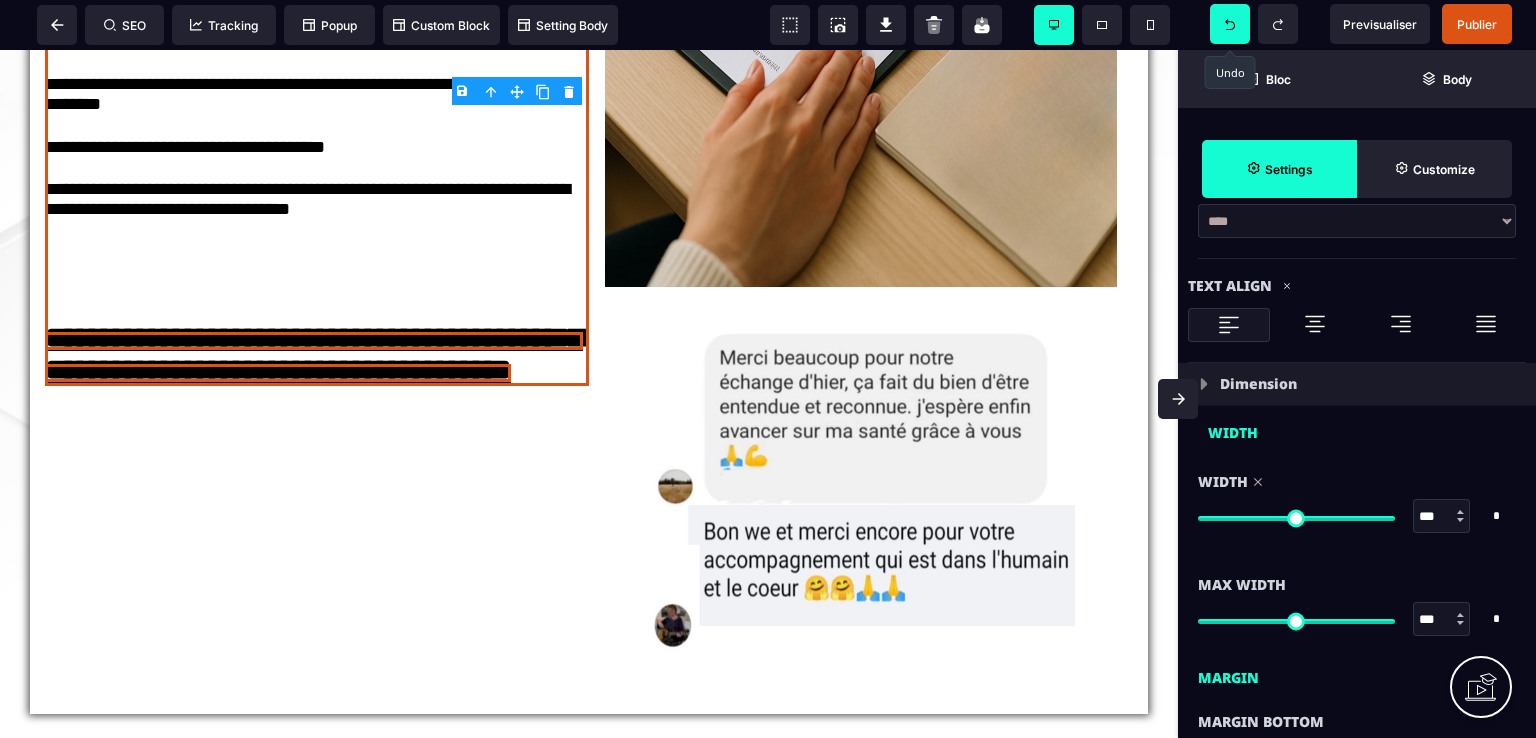 drag, startPoint x: 1378, startPoint y: 513, endPoint x: 1415, endPoint y: 509, distance: 37.215588 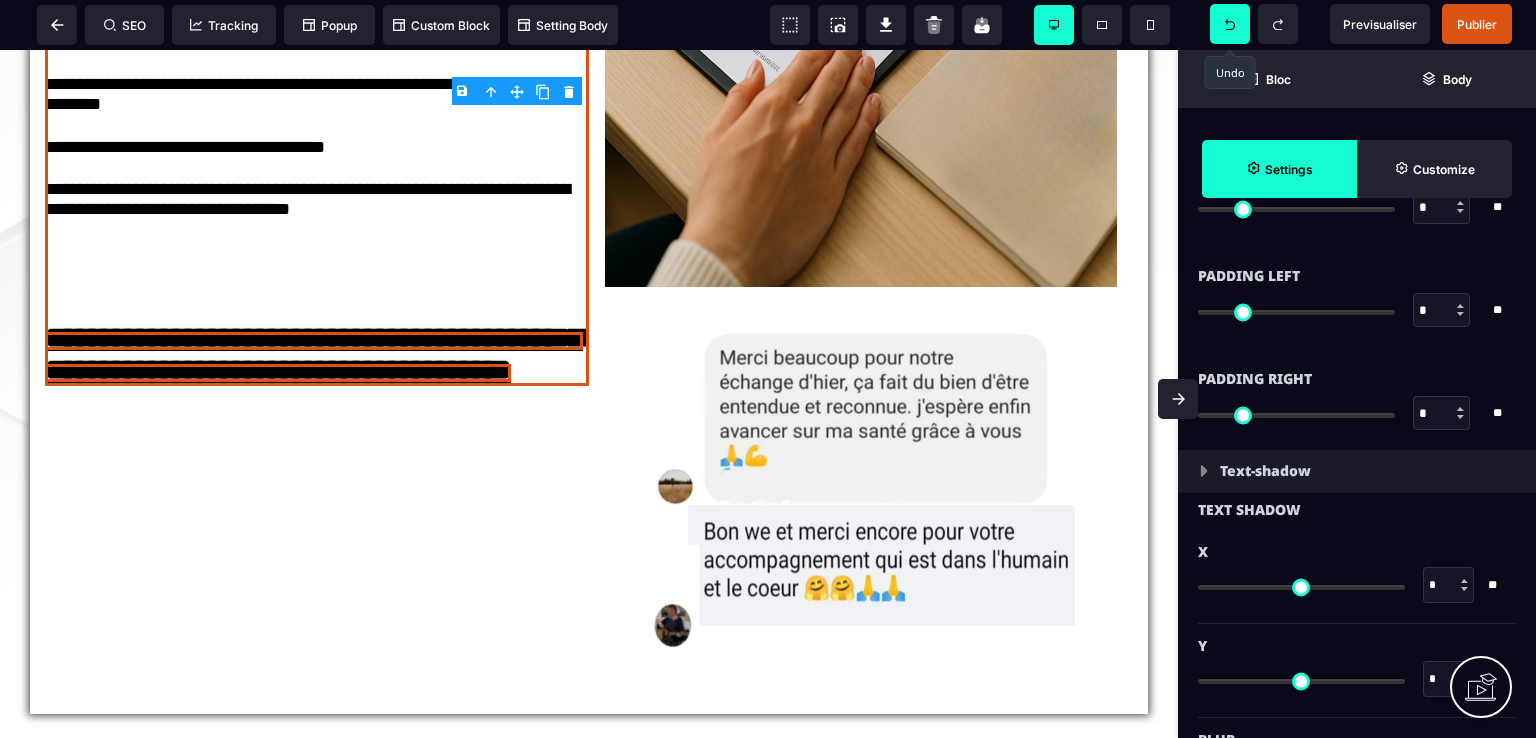 scroll, scrollTop: 1800, scrollLeft: 0, axis: vertical 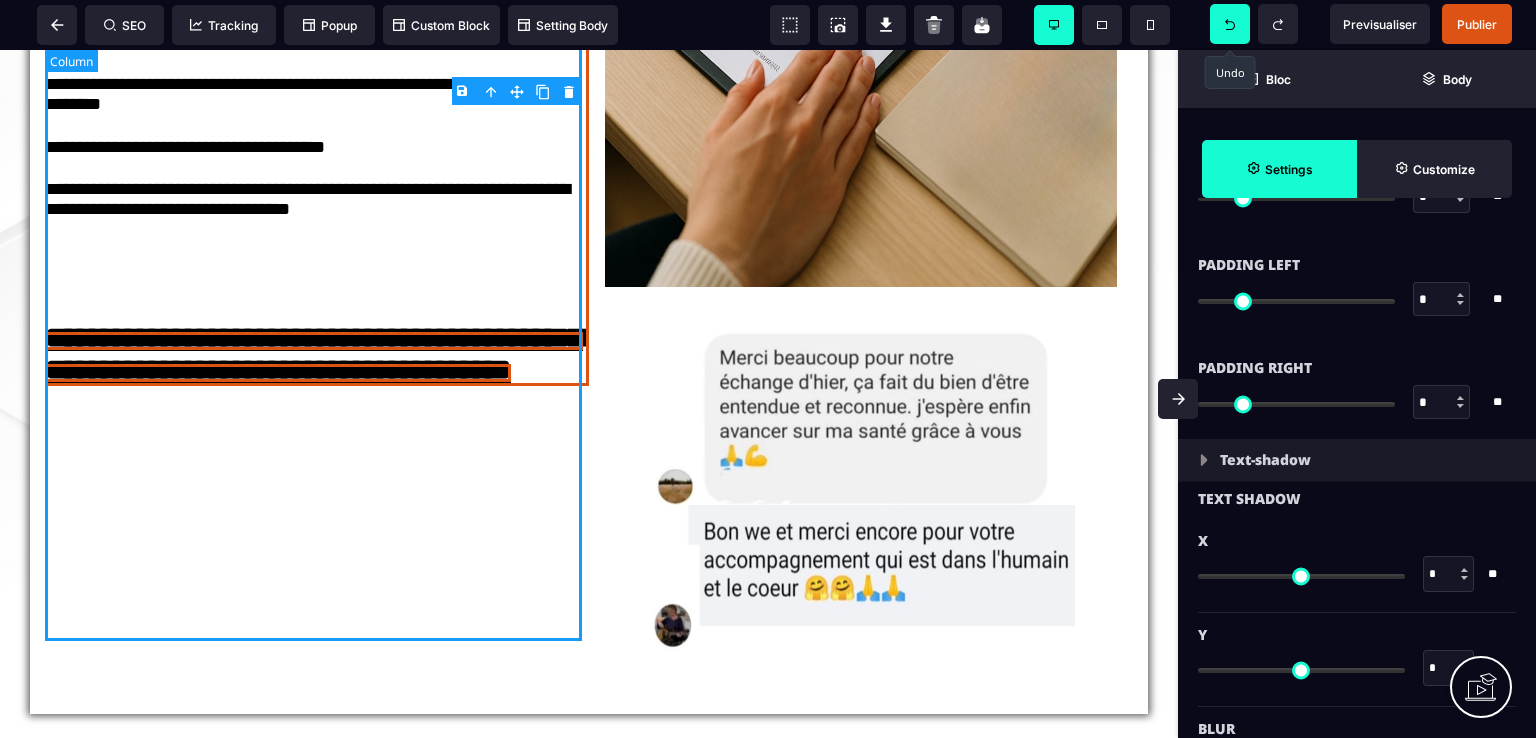 click on "**********" at bounding box center (317, 53) 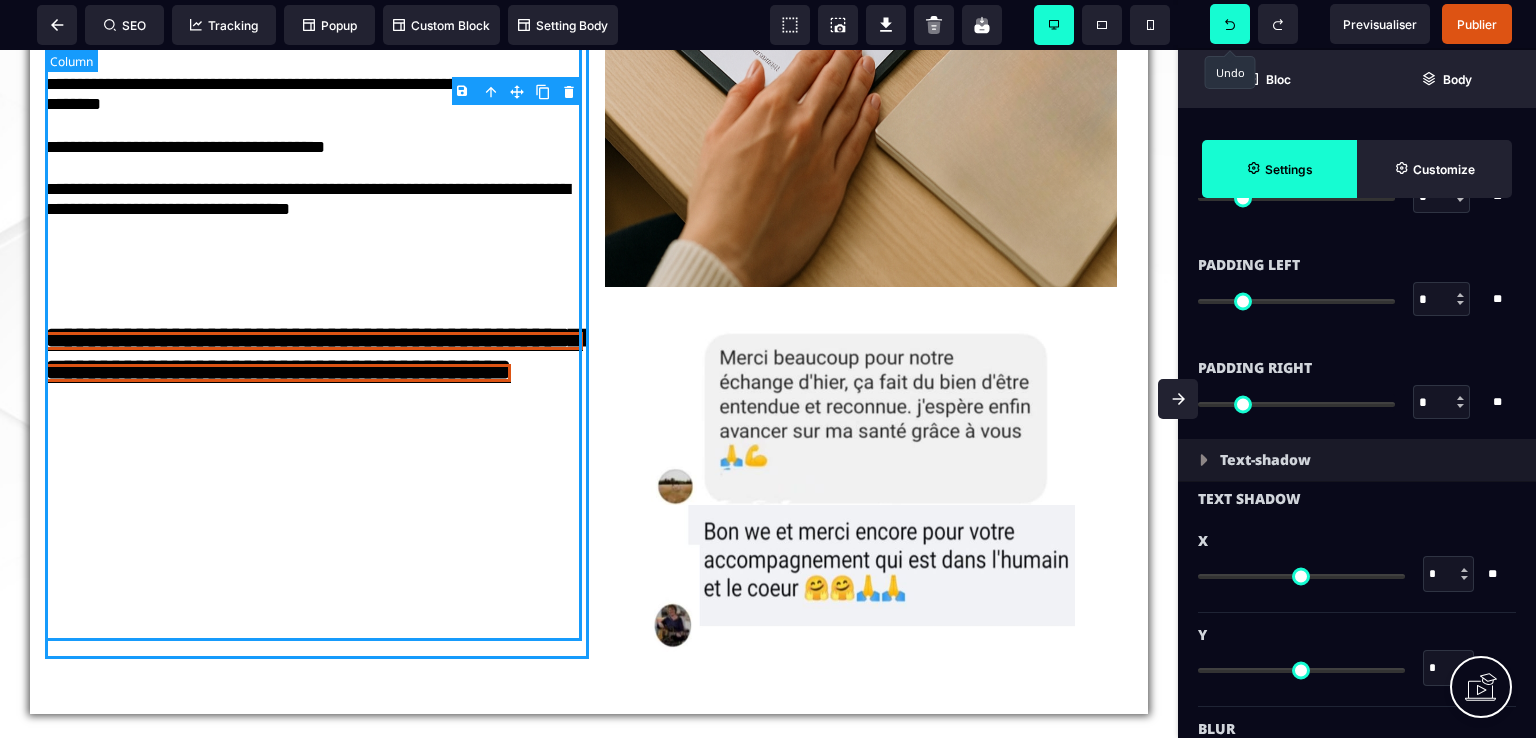 scroll, scrollTop: 0, scrollLeft: 0, axis: both 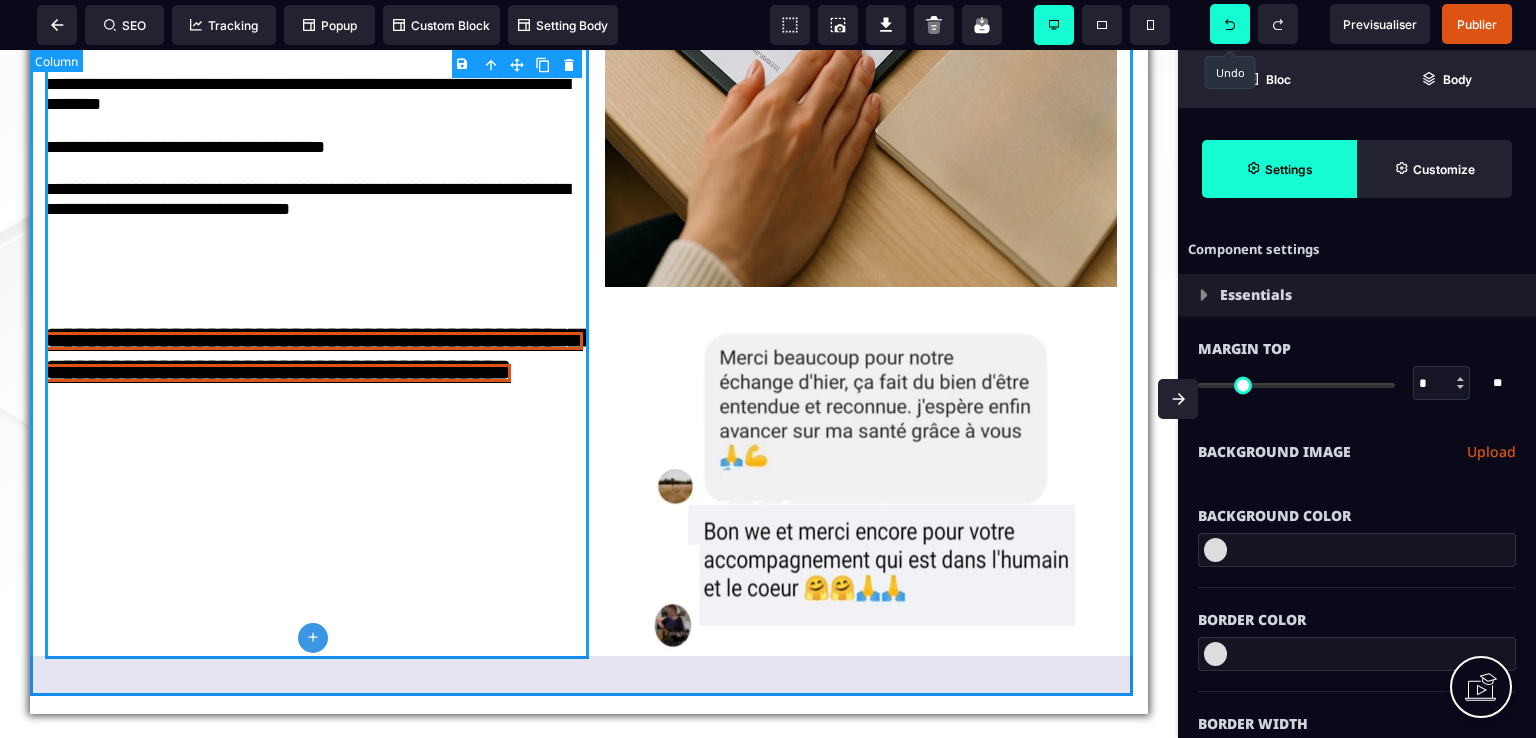 click on "**********" at bounding box center [589, 53] 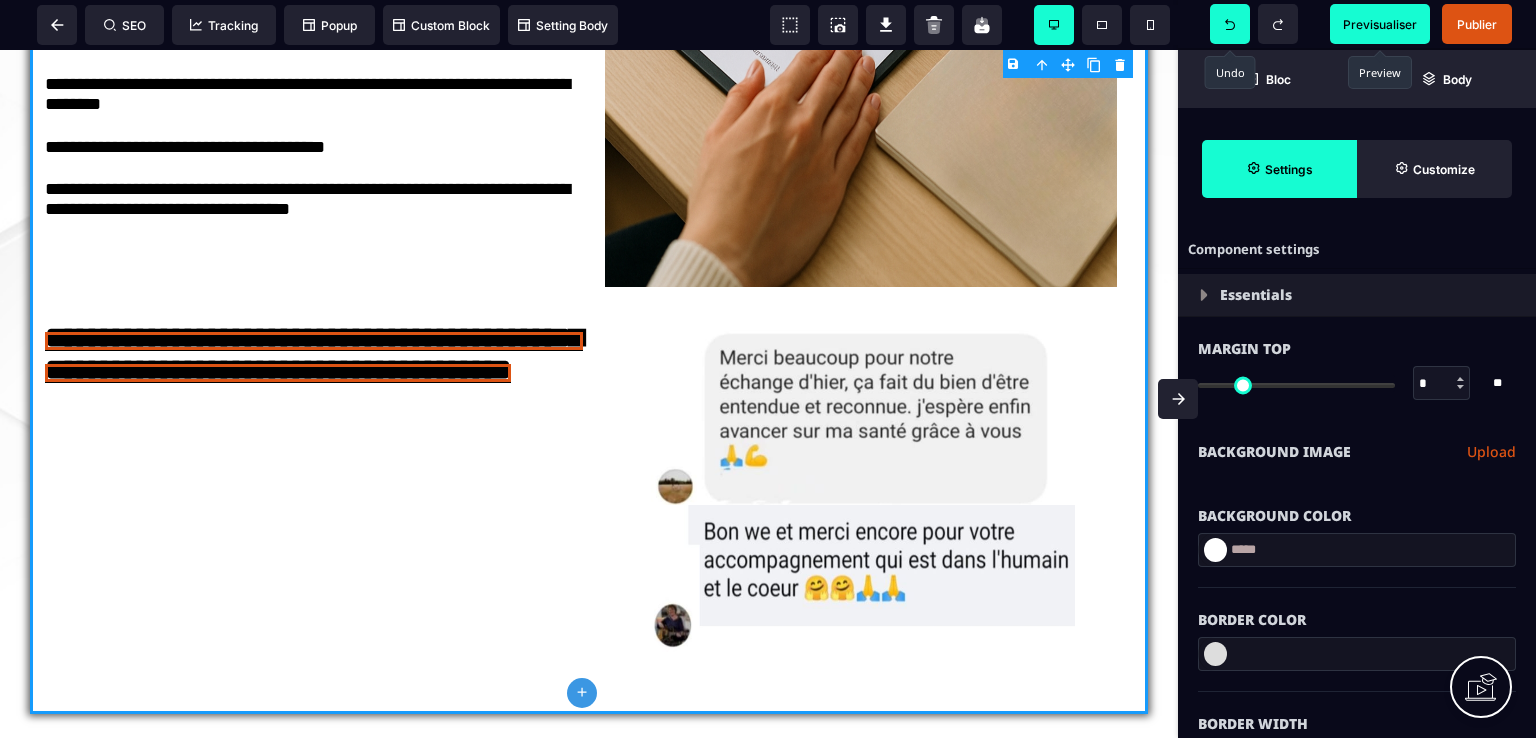 click on "Previsualiser" at bounding box center [1380, 24] 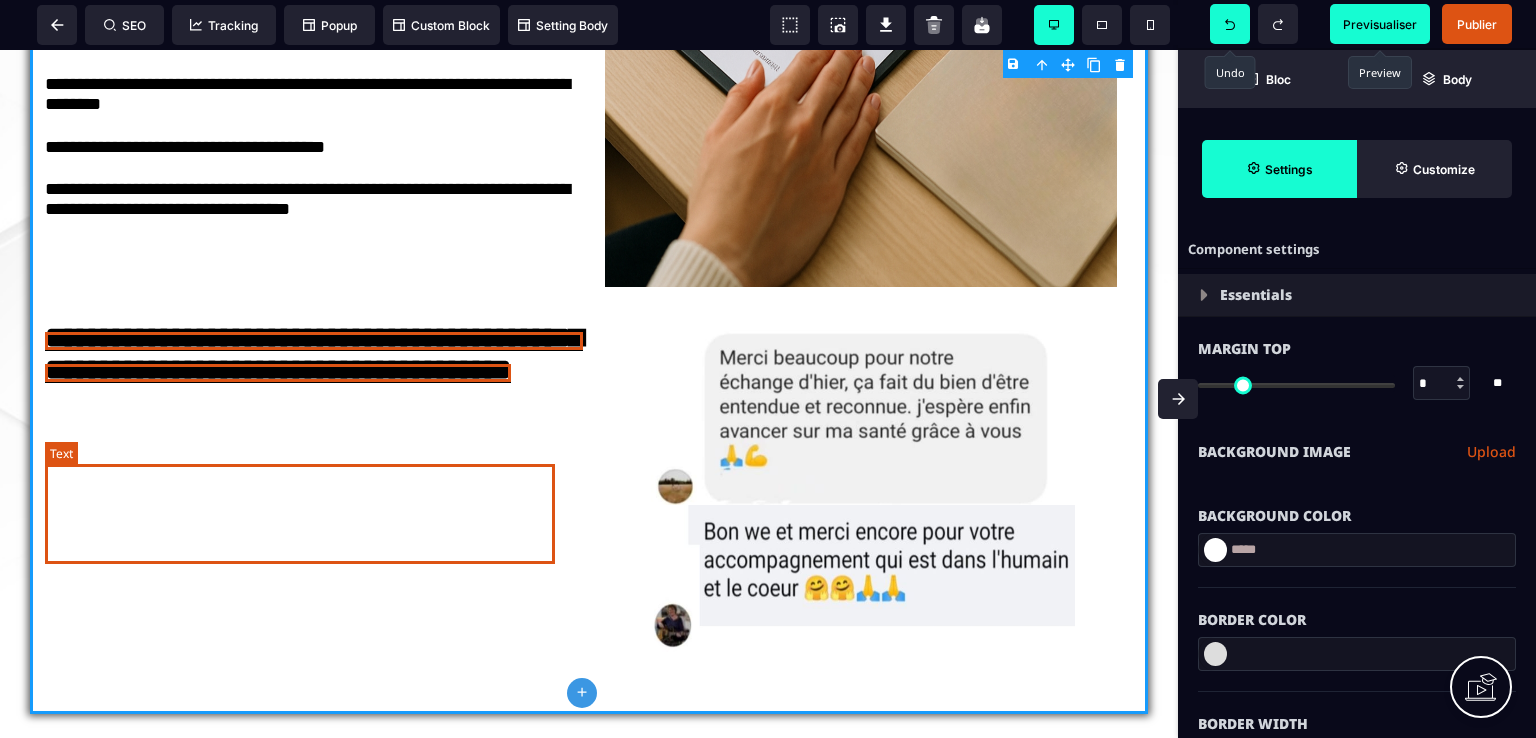 click on "**********" at bounding box center [314, 353] 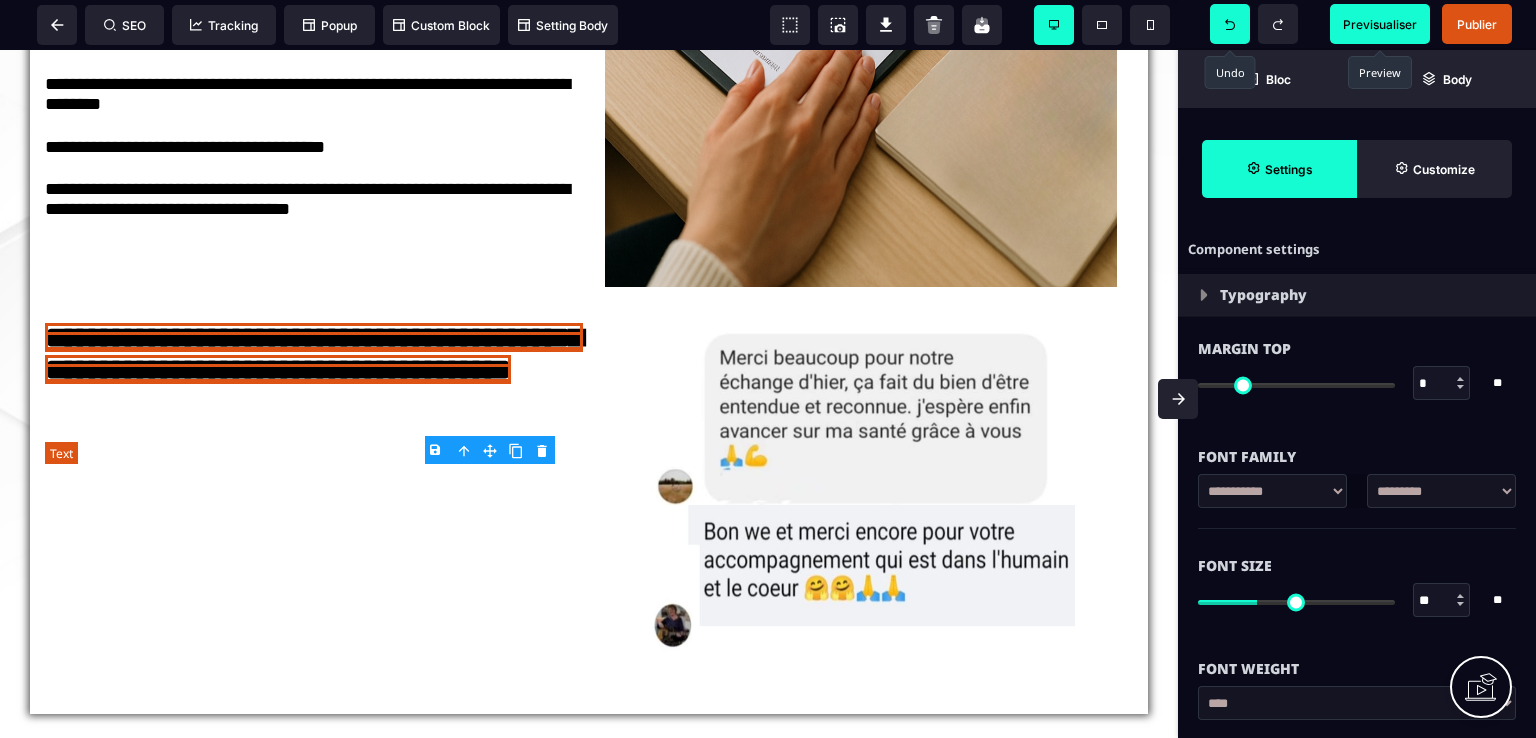 click on "**********" at bounding box center [314, 353] 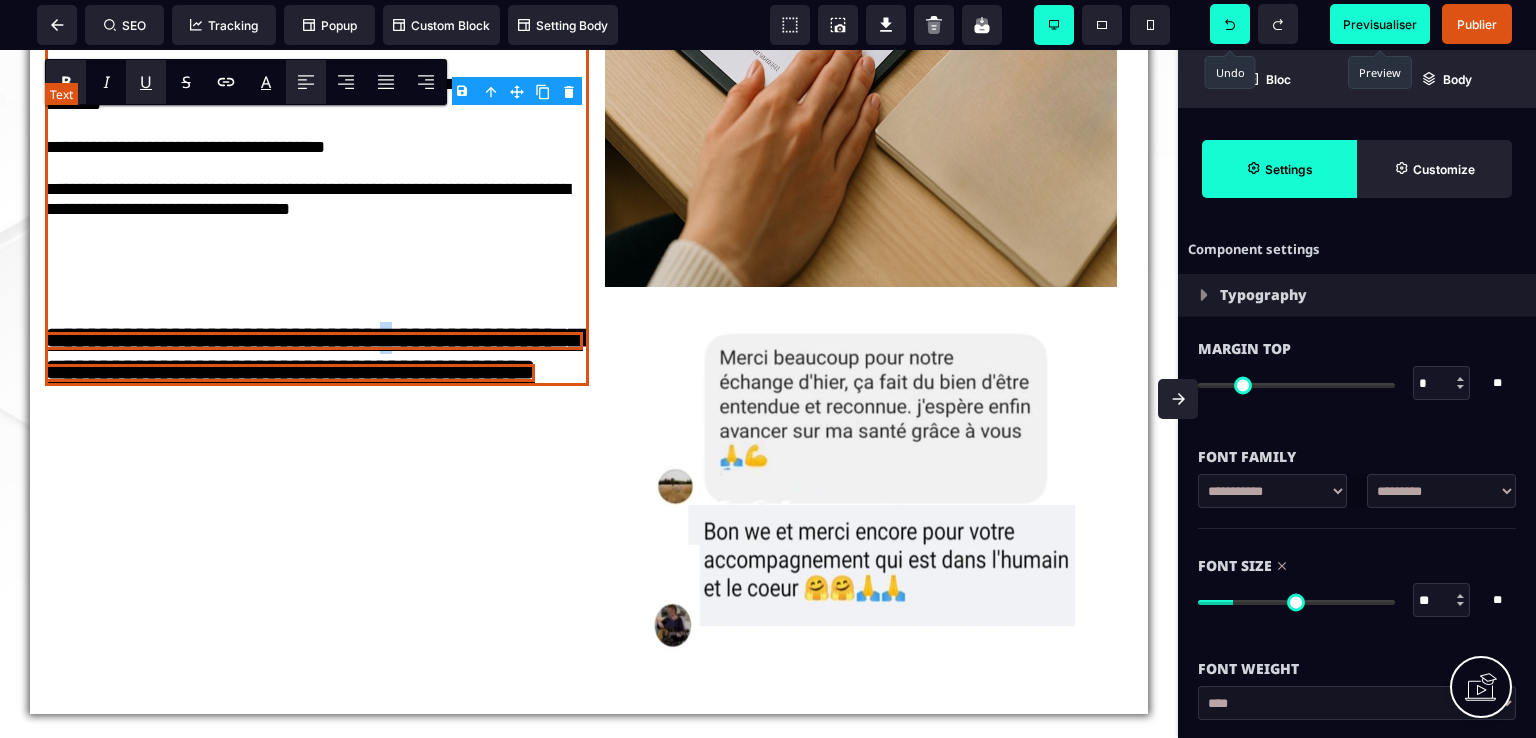 drag, startPoint x: 433, startPoint y: 487, endPoint x: 422, endPoint y: 488, distance: 11.045361 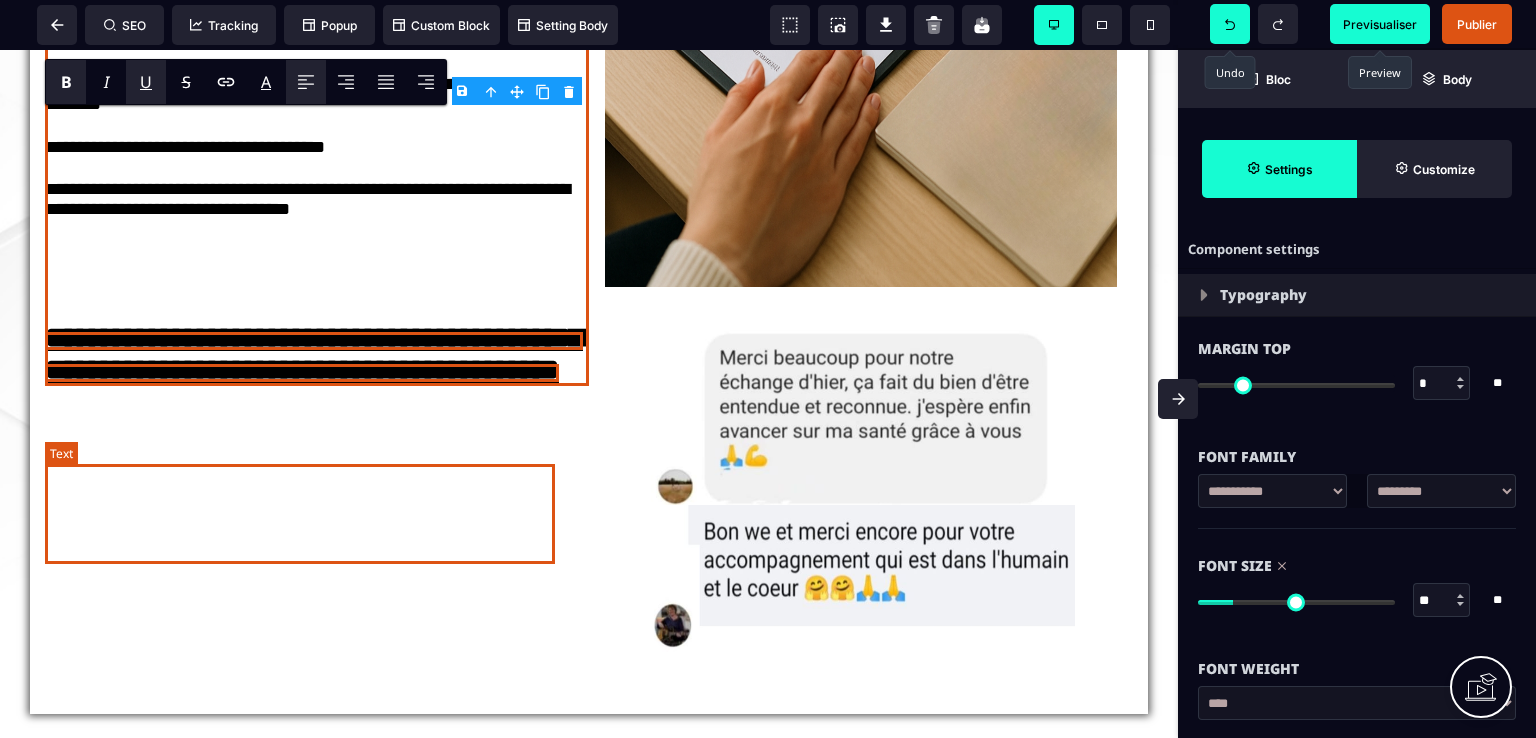 click on "**********" at bounding box center (314, 353) 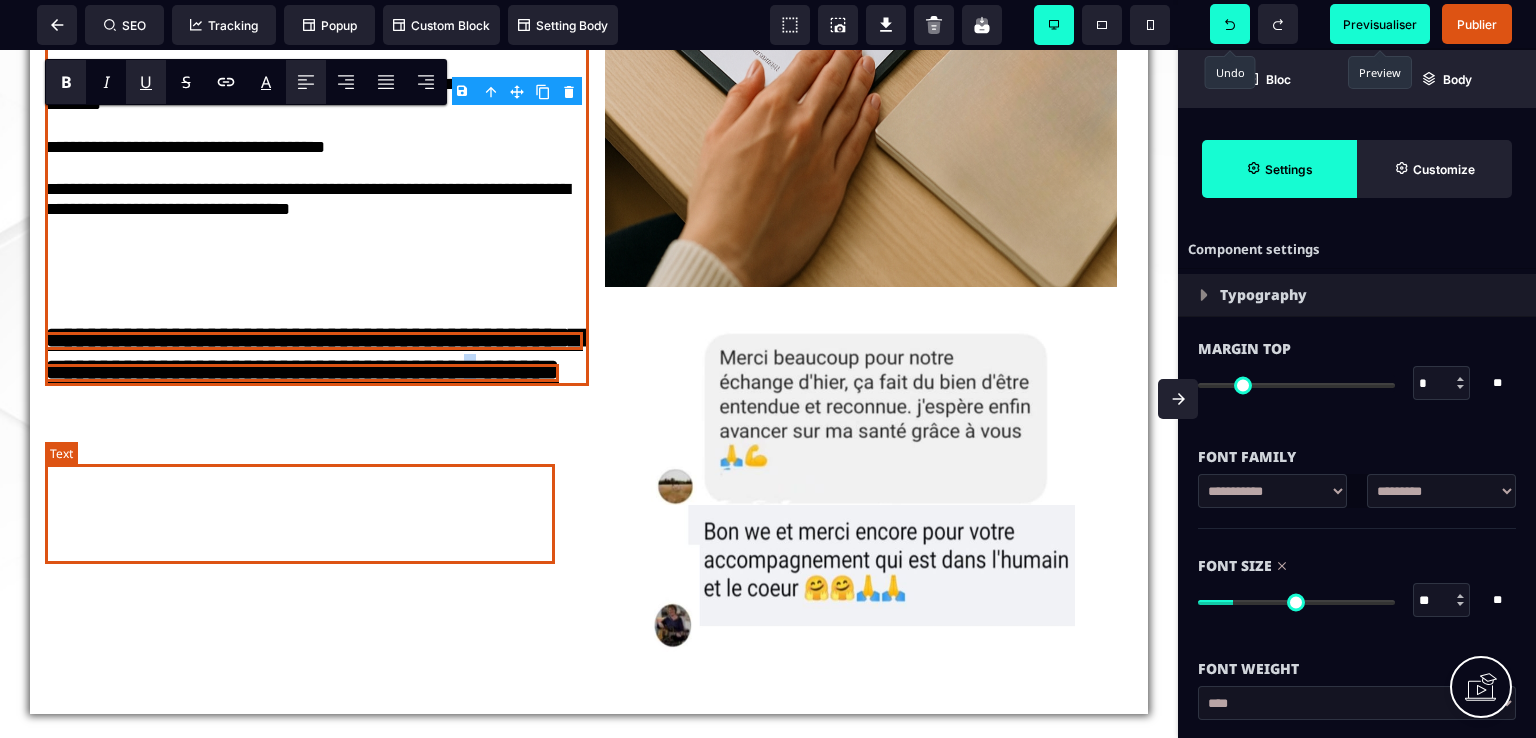 click on "**********" at bounding box center [314, 353] 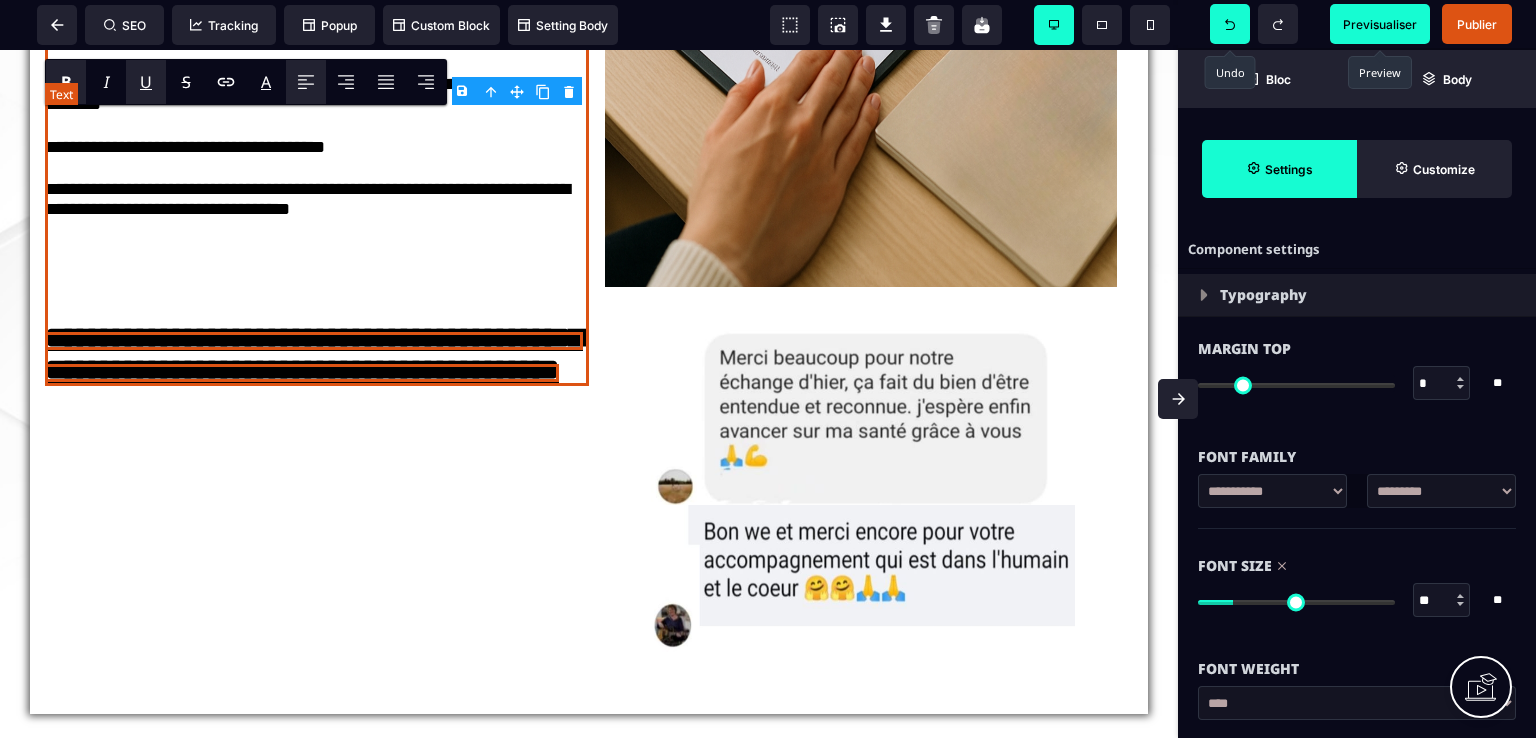 click on "**********" at bounding box center [314, 353] 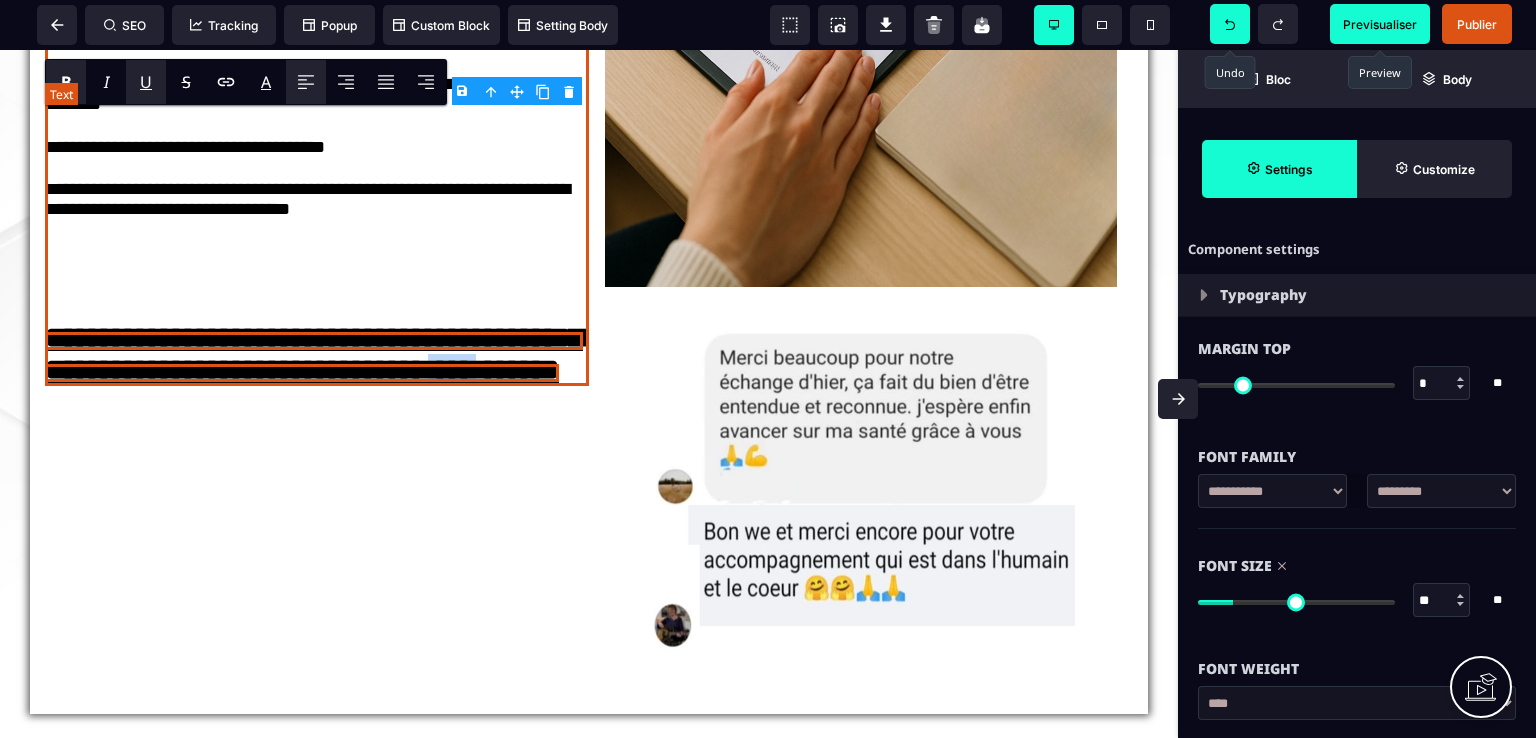 click on "**********" at bounding box center [314, 353] 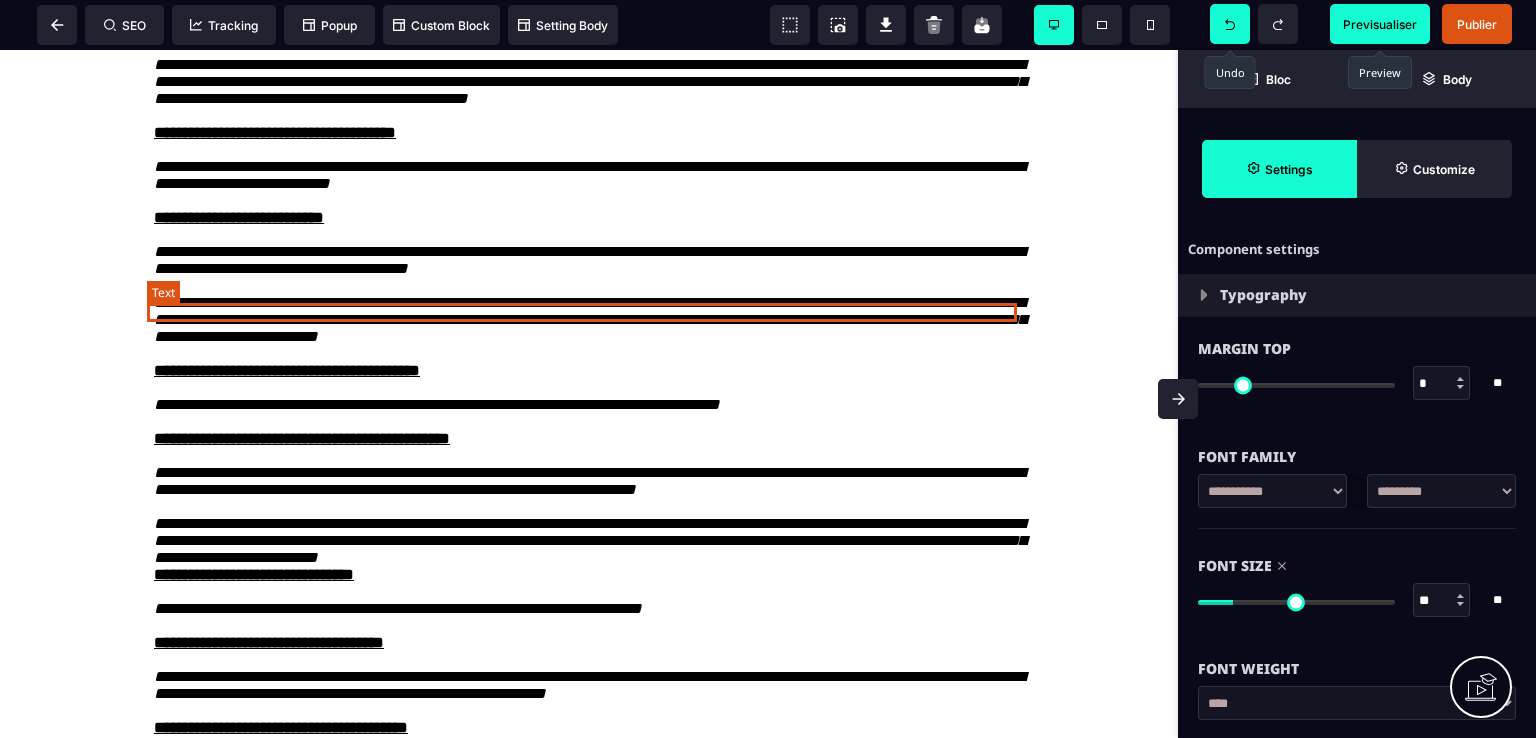 scroll, scrollTop: 2679, scrollLeft: 0, axis: vertical 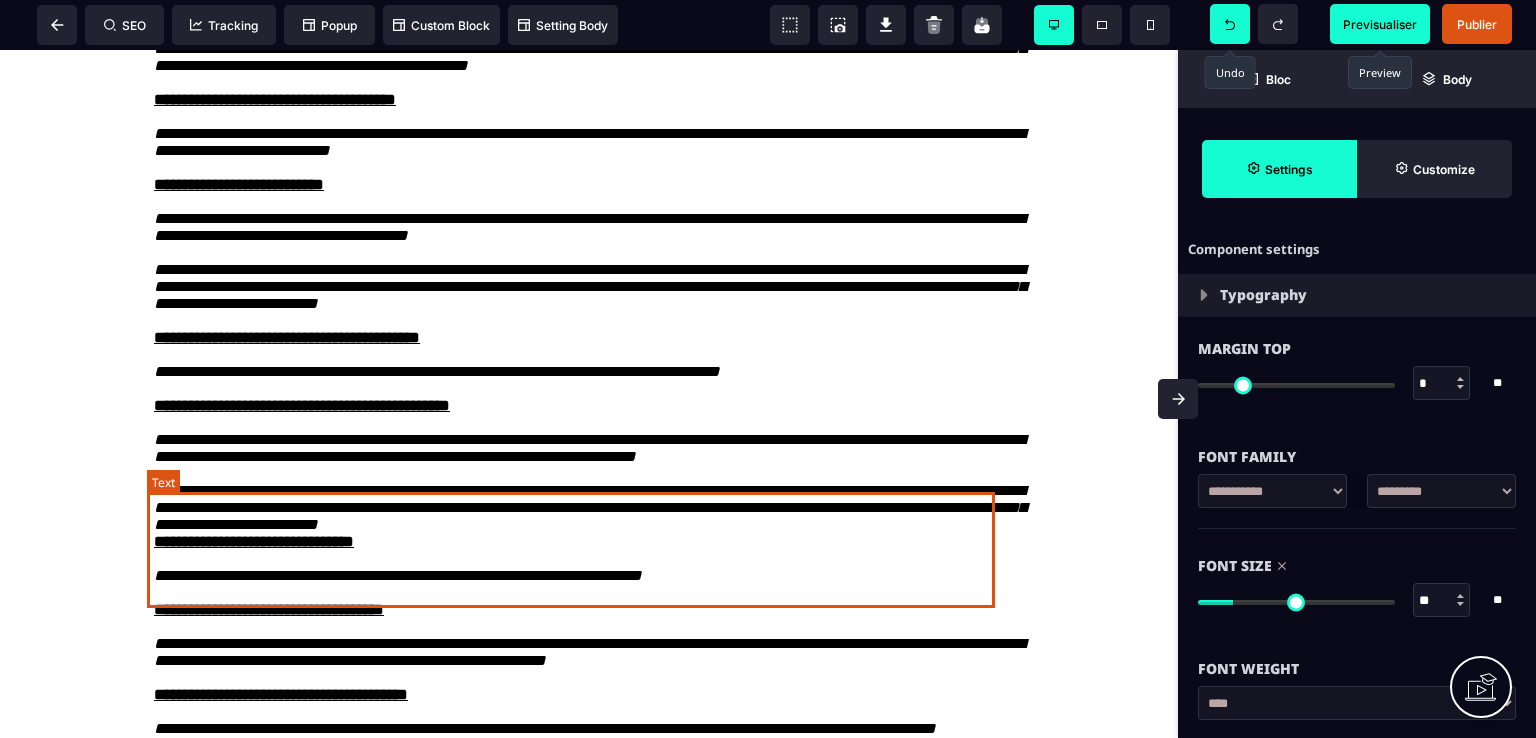 click on "**********" at bounding box center [590, 482] 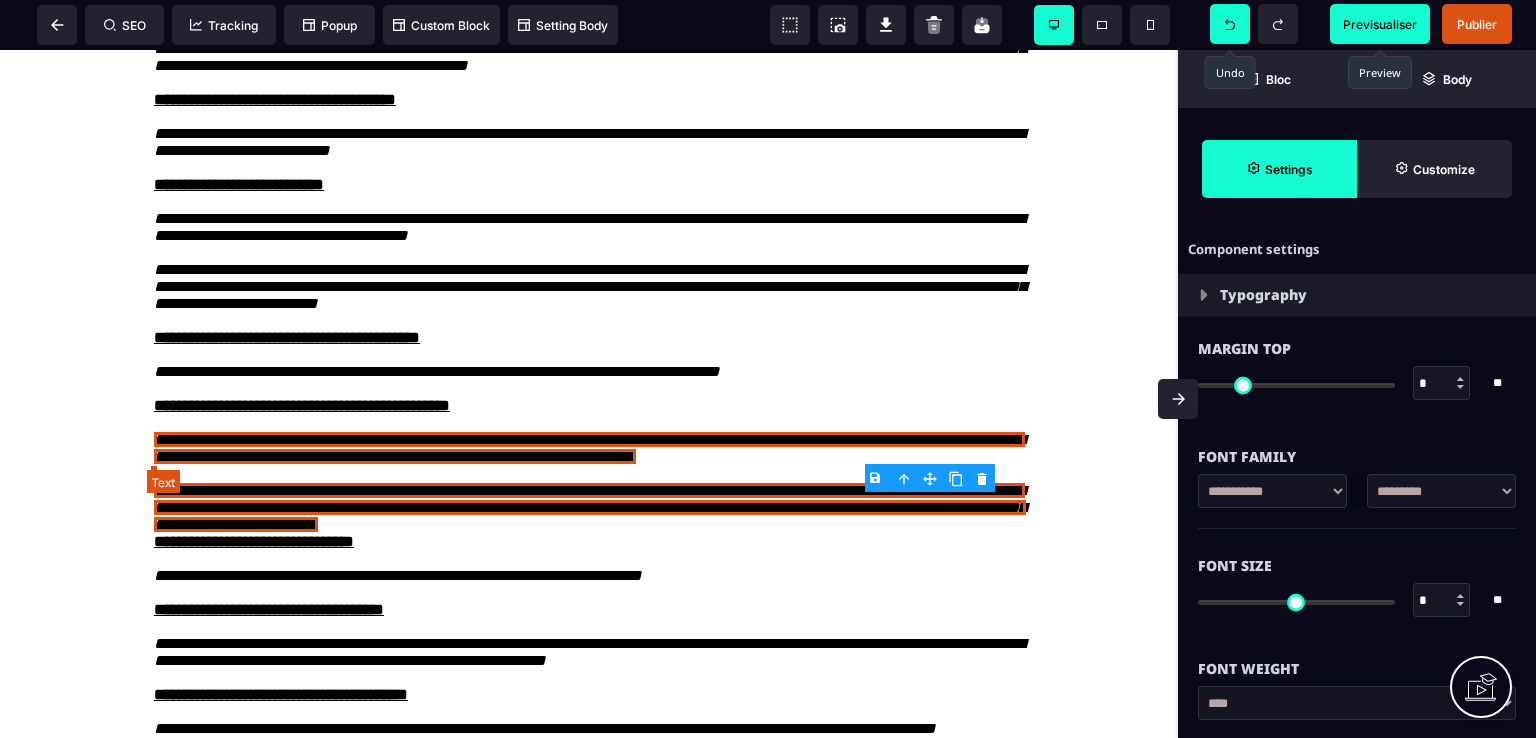 click on "**********" at bounding box center [590, 482] 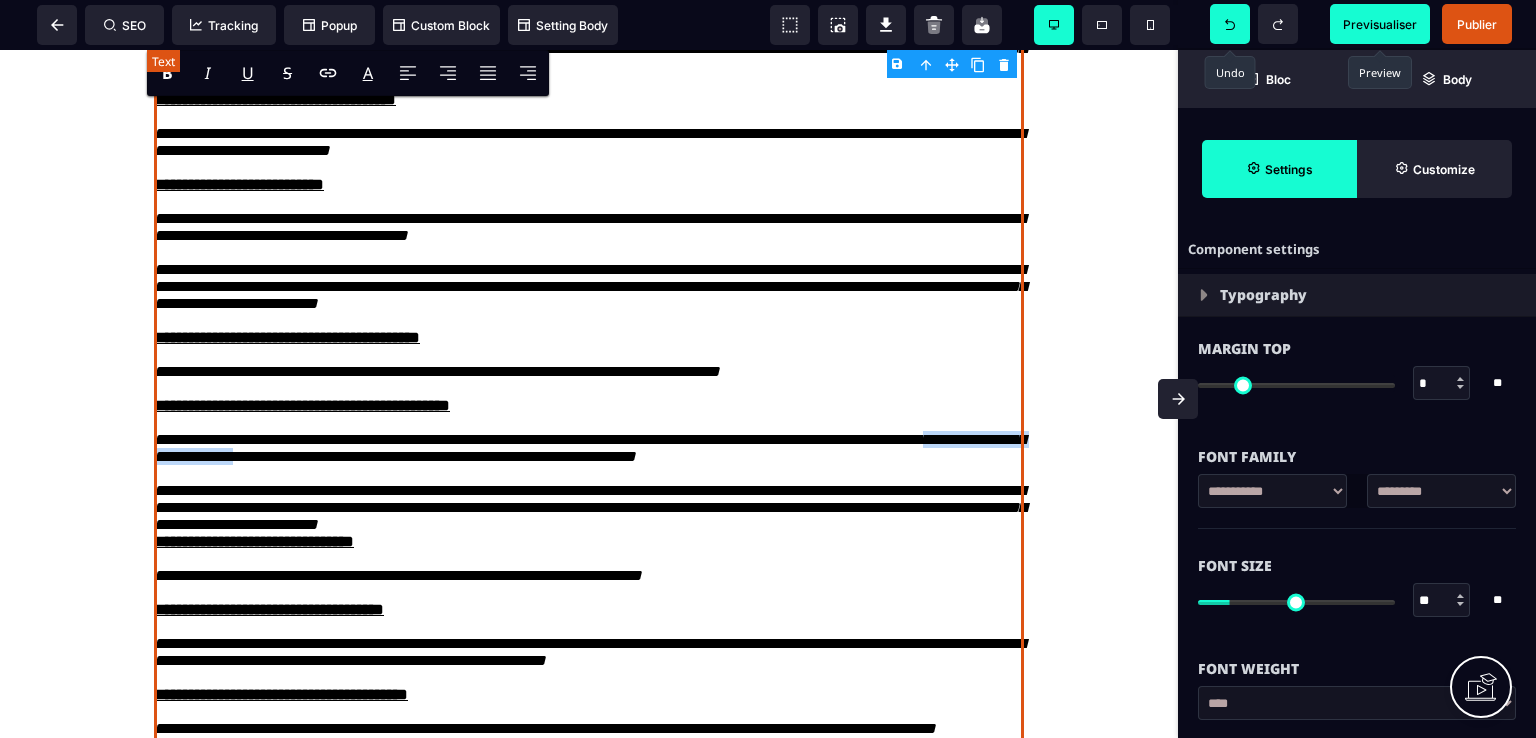 drag, startPoint x: 185, startPoint y: 521, endPoint x: 384, endPoint y: 525, distance: 199.04019 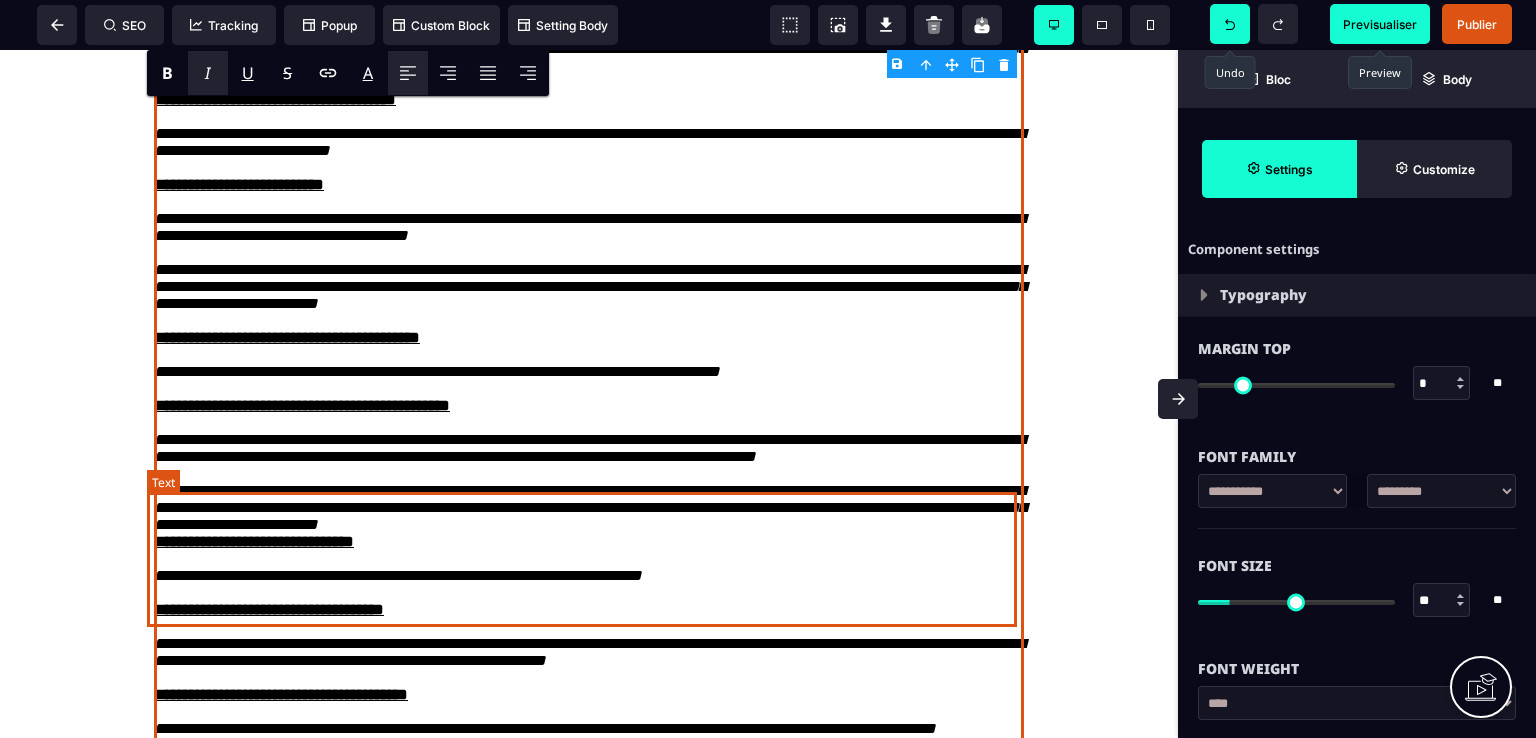 click on "**********" at bounding box center (589, 482) 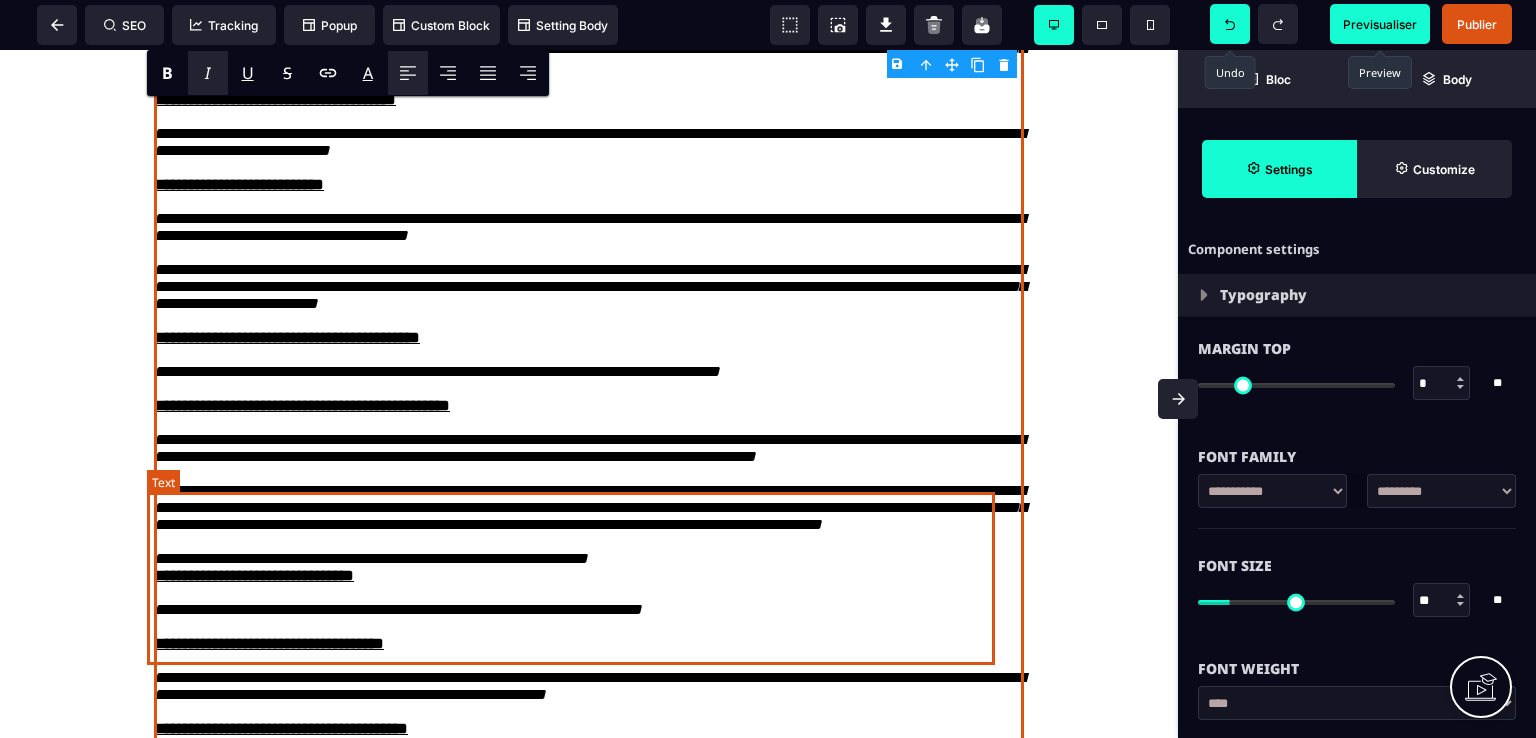click on "**********" at bounding box center (590, 499) 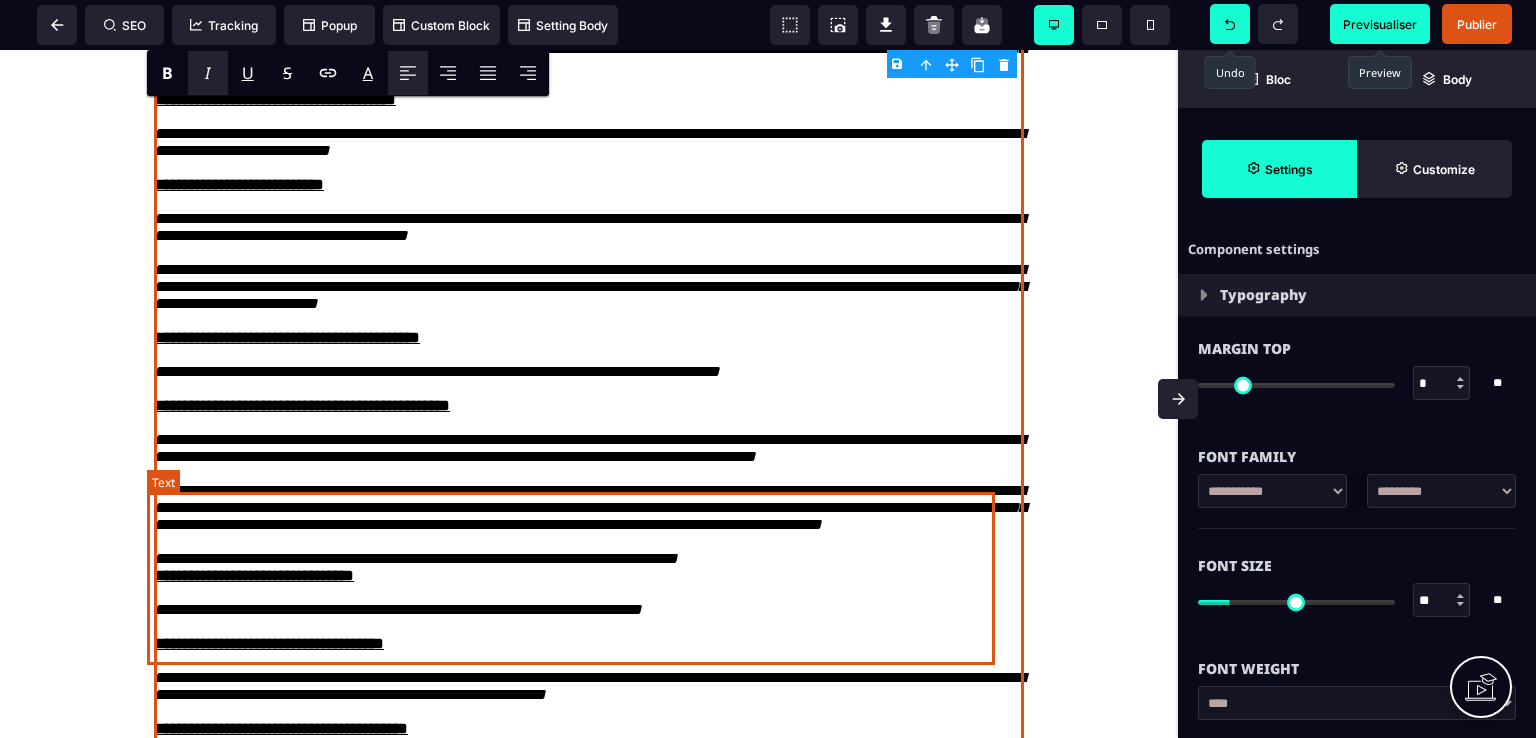 click on "**********" at bounding box center [590, 499] 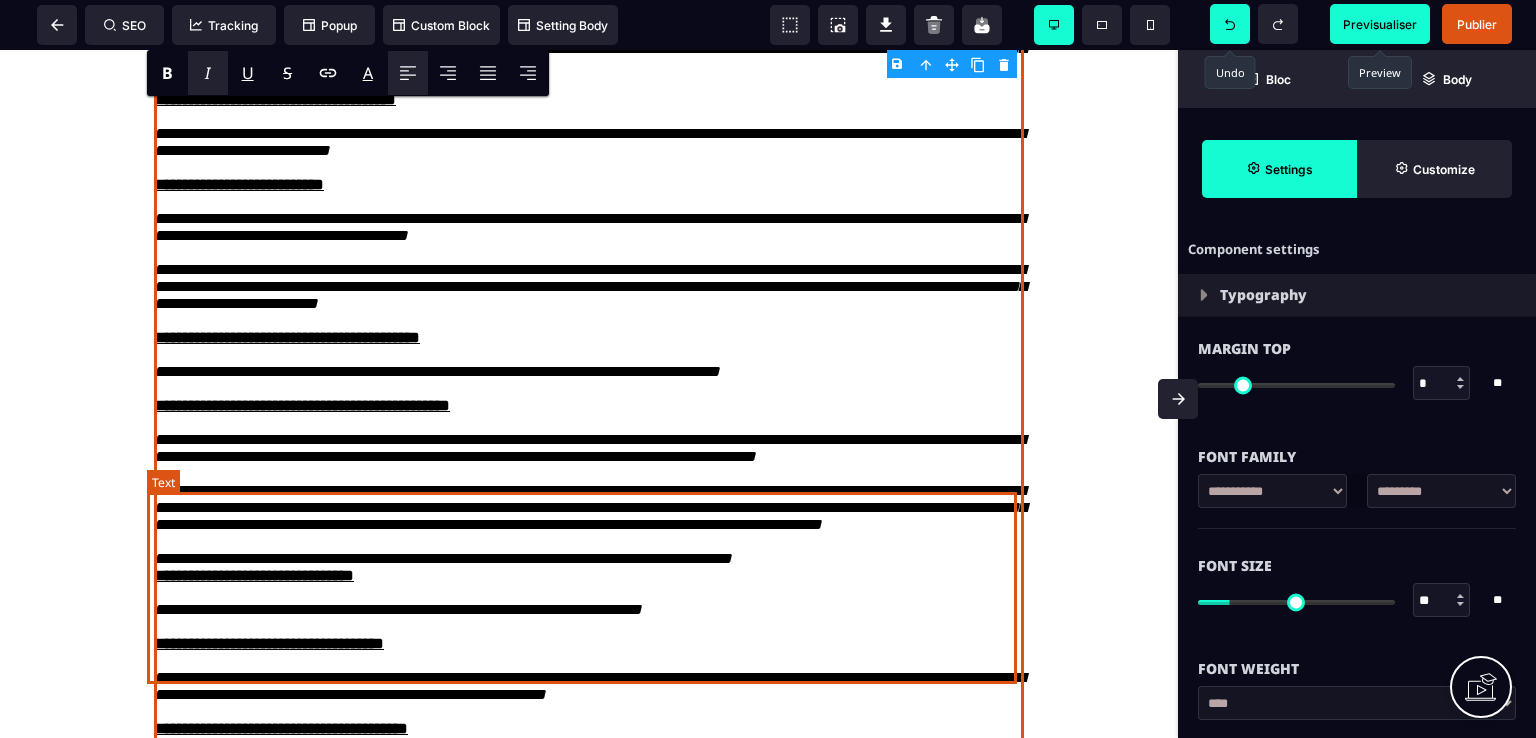 click on "**********" at bounding box center (589, 499) 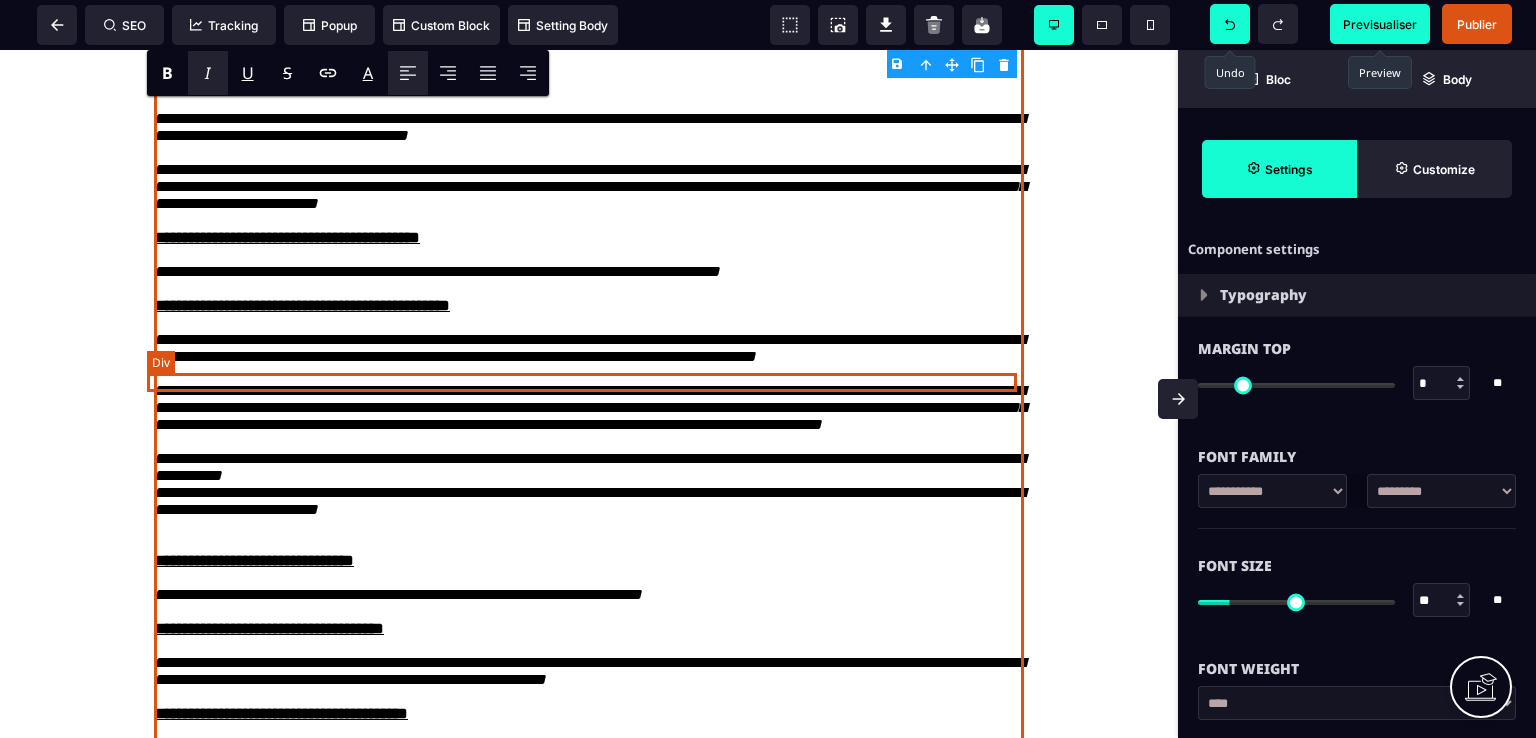 scroll, scrollTop: 2979, scrollLeft: 0, axis: vertical 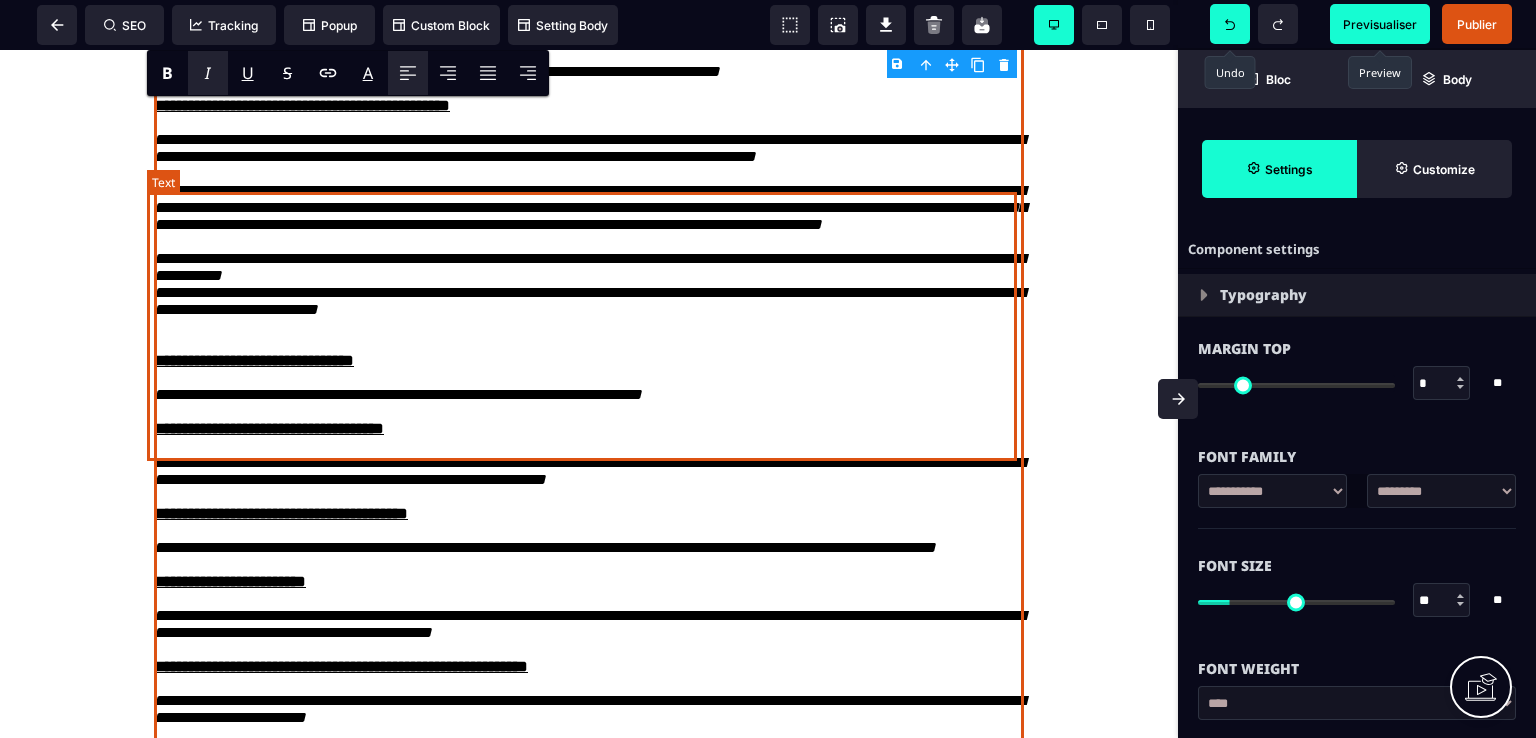 click on "**********" at bounding box center [589, 241] 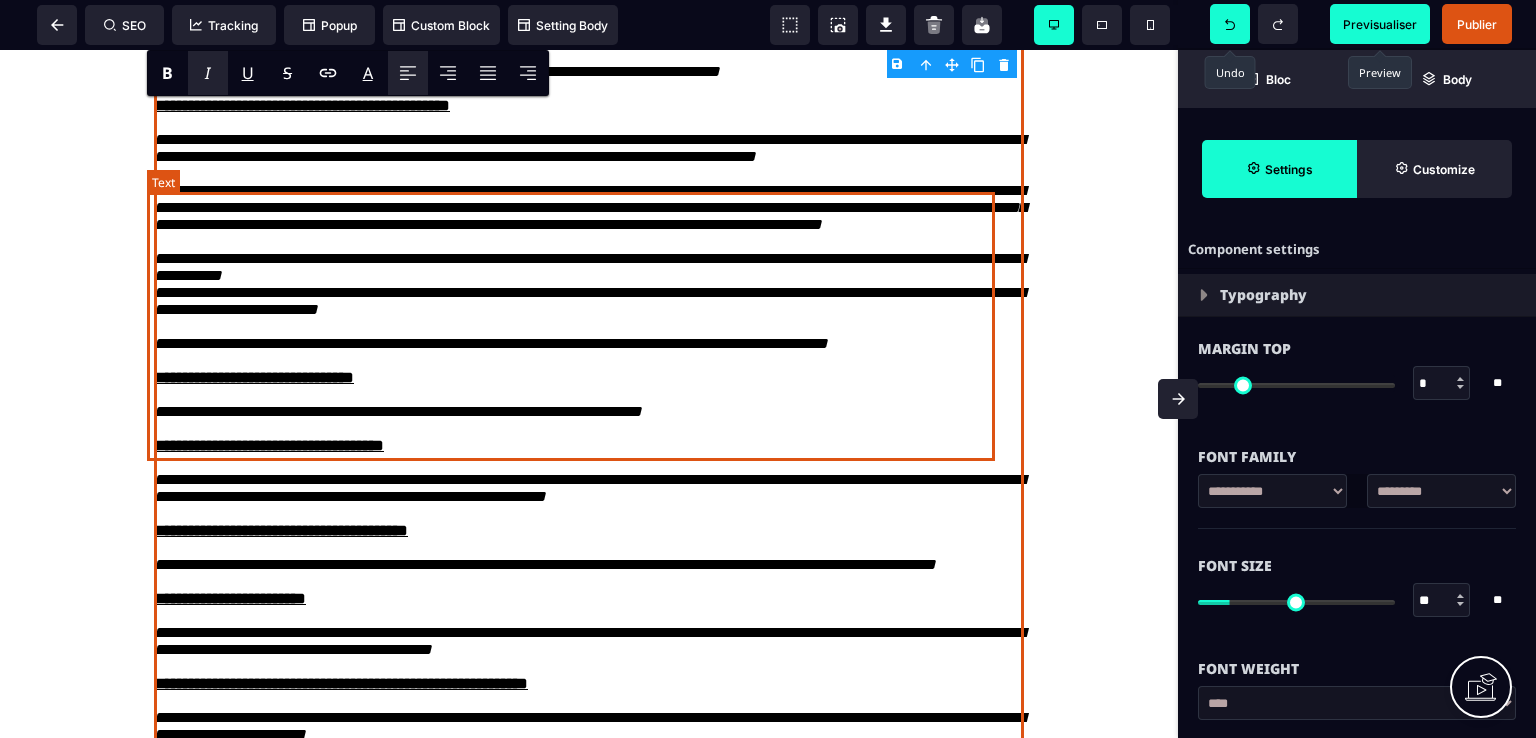 click on "**********" at bounding box center (590, 241) 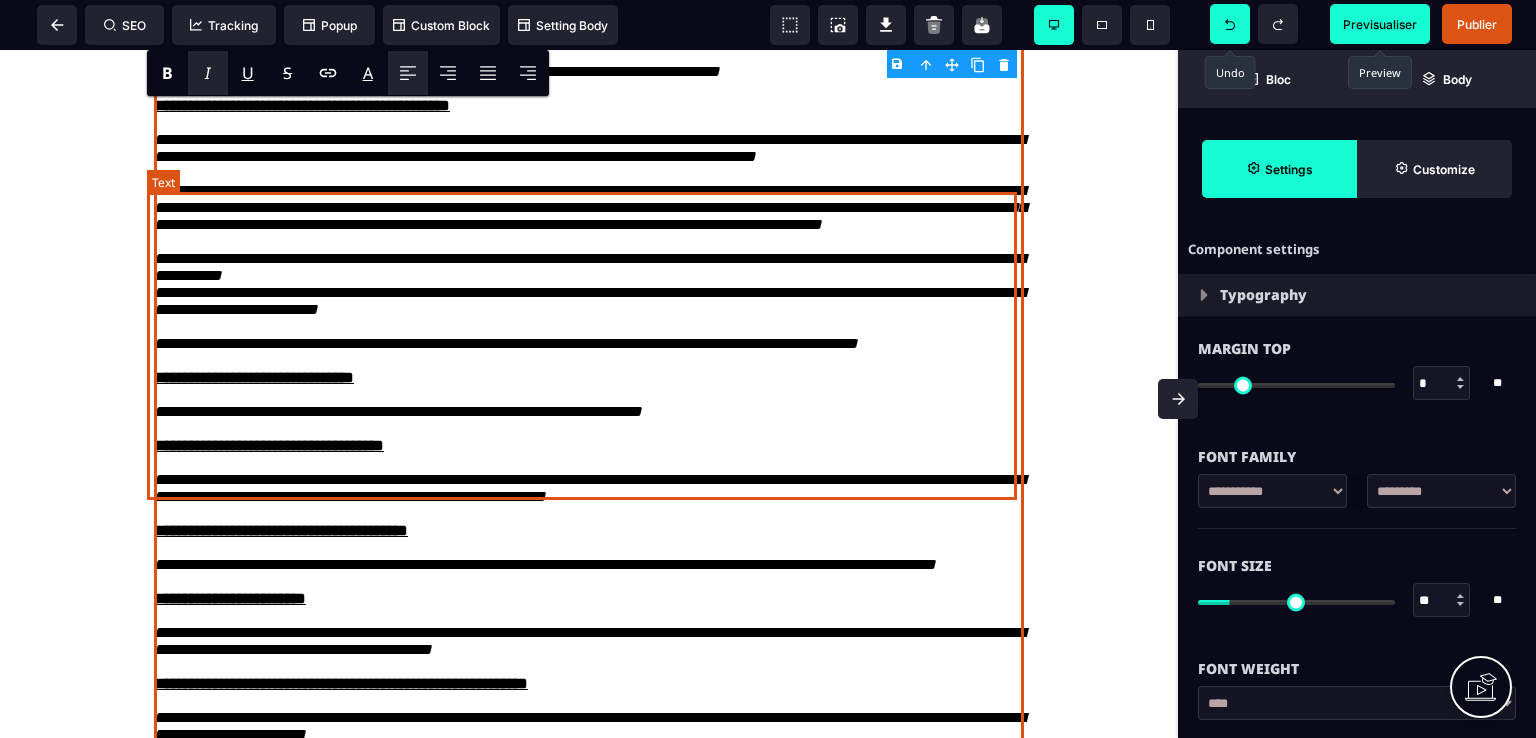 click on "**********" at bounding box center [589, 250] 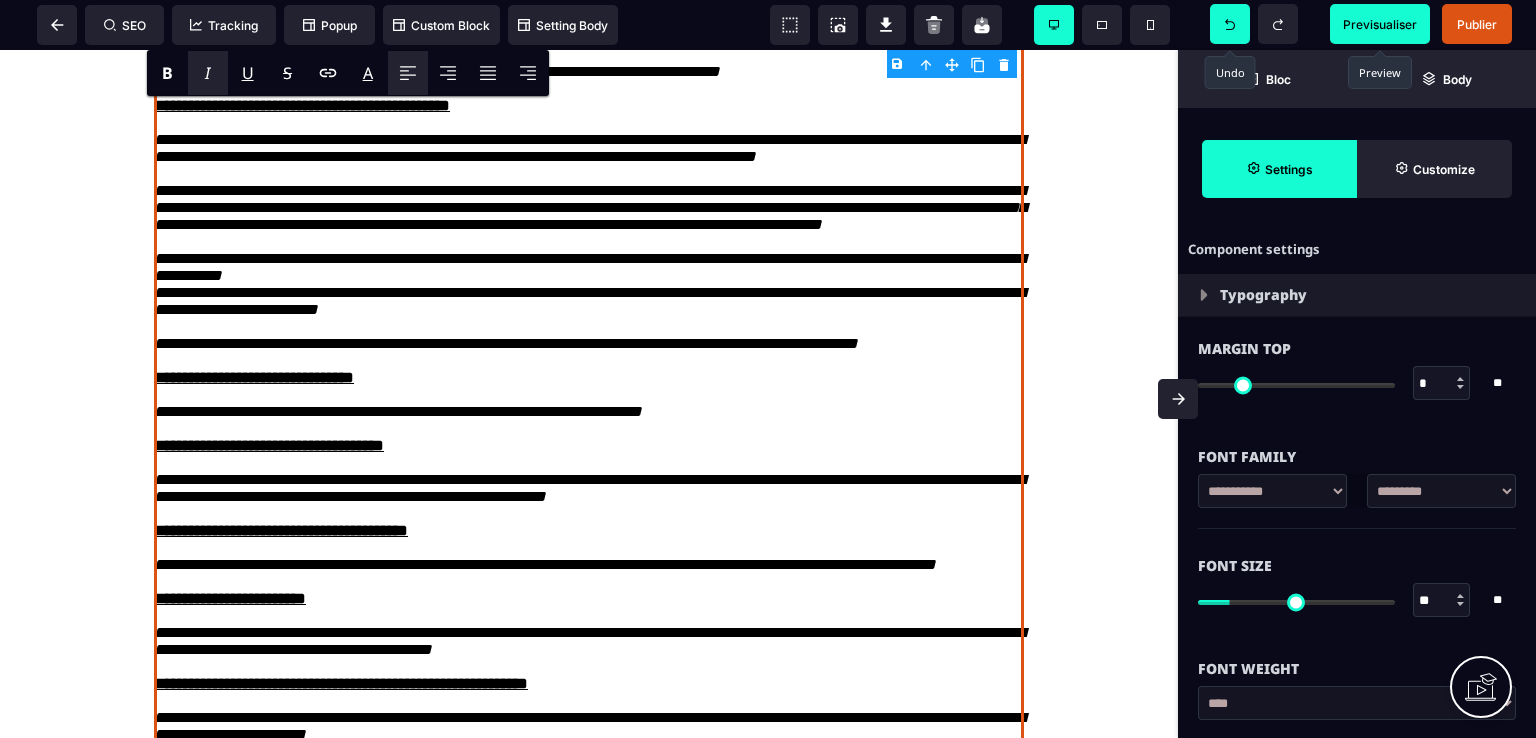 click on "**********" at bounding box center (589, -530) 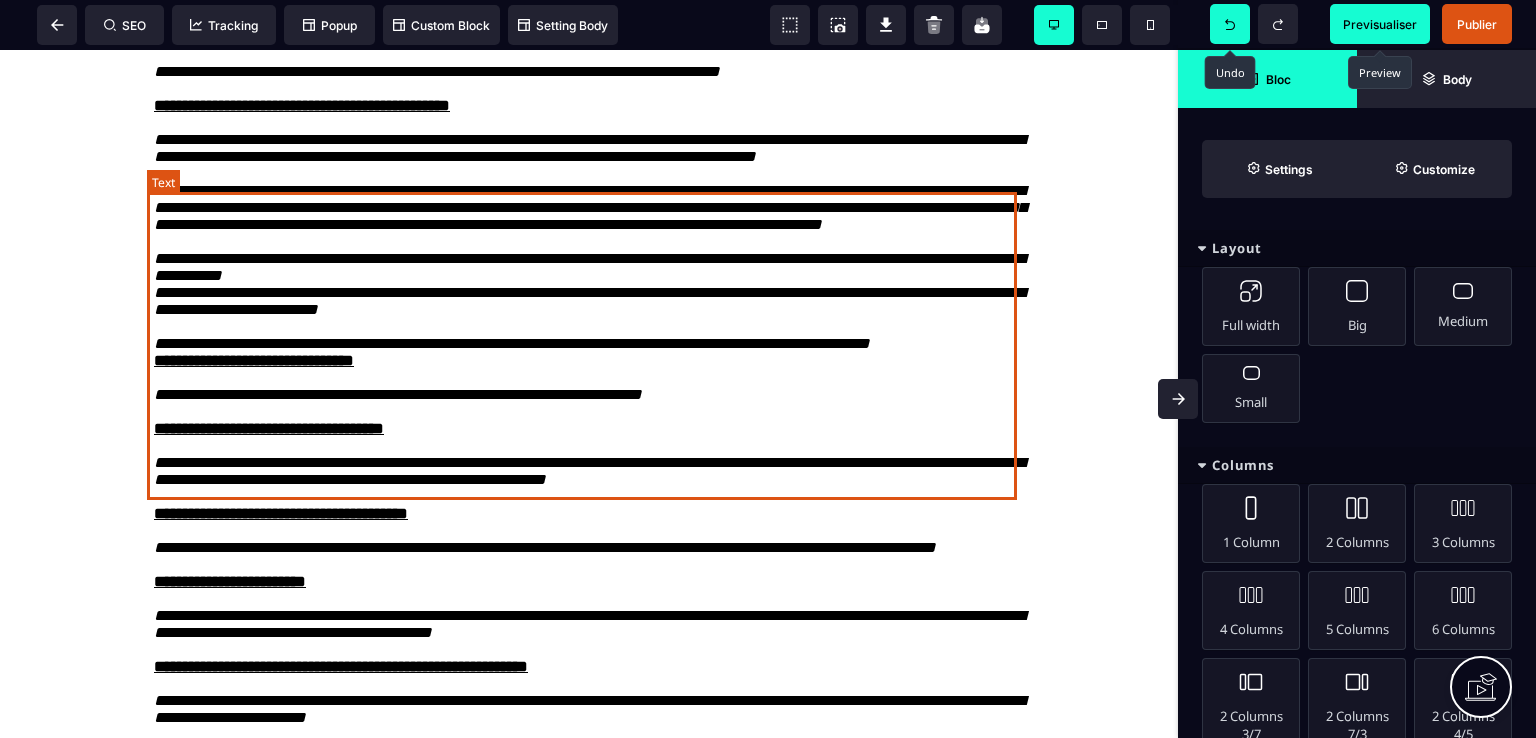 click at bounding box center (589, 241) 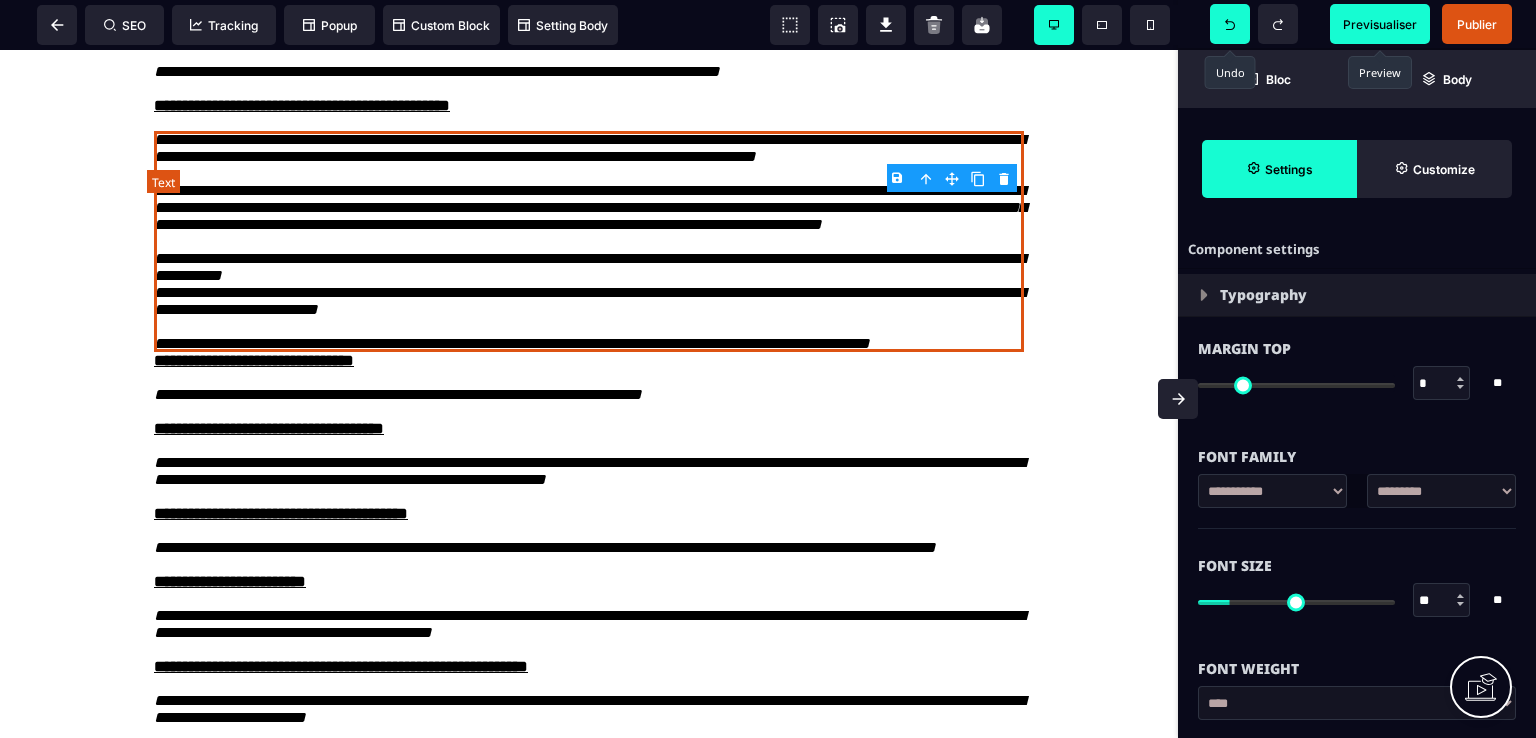 click at bounding box center [589, 241] 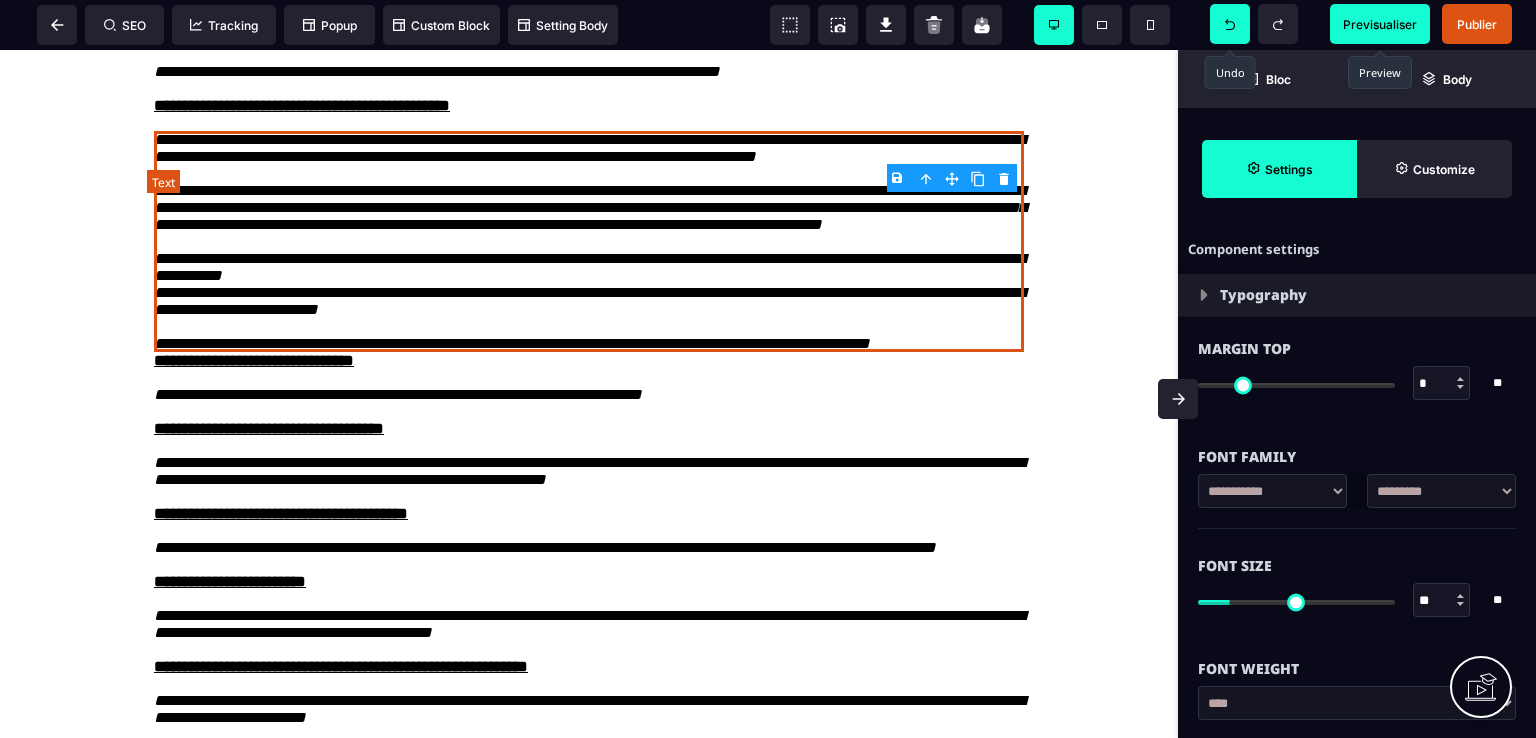 click at bounding box center (589, 241) 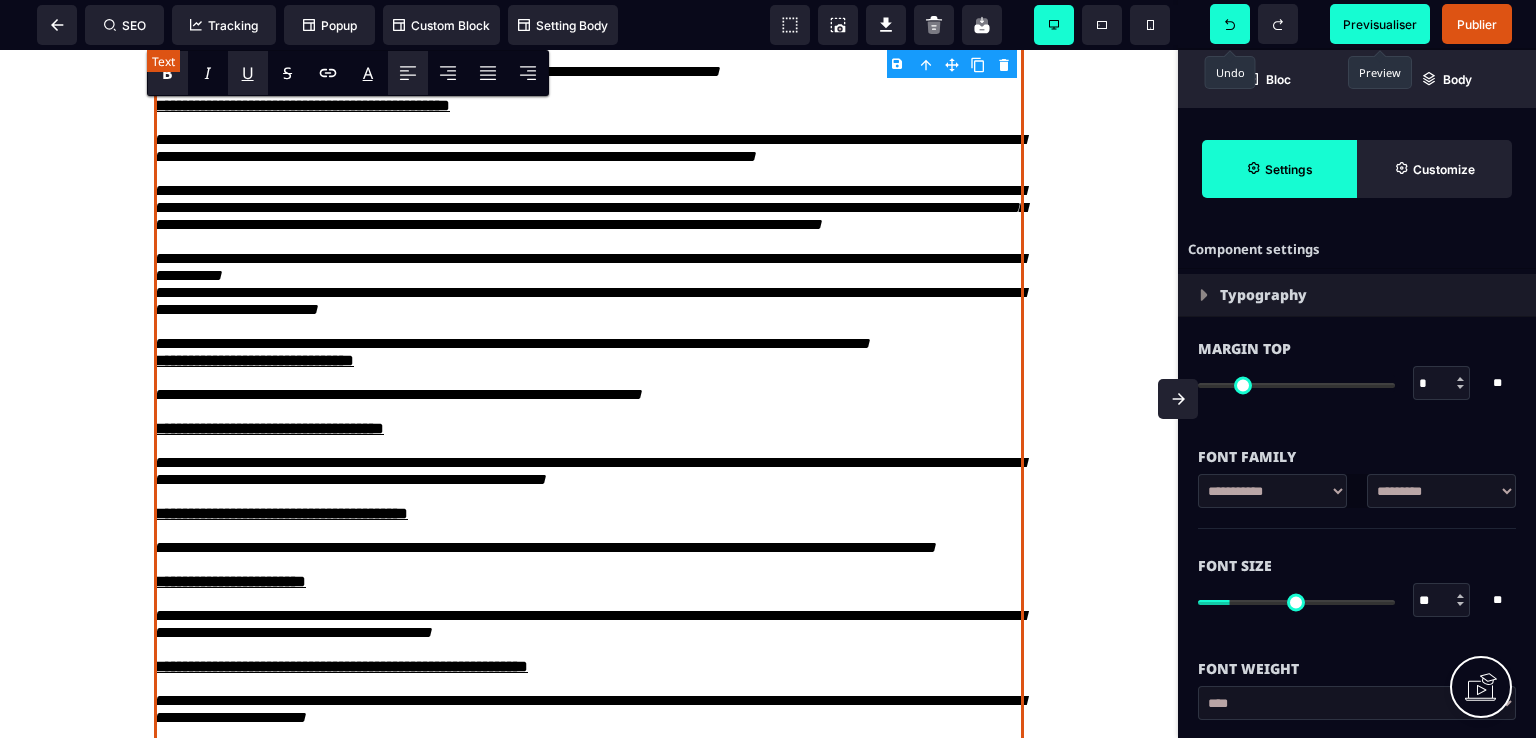 click at bounding box center (589, 241) 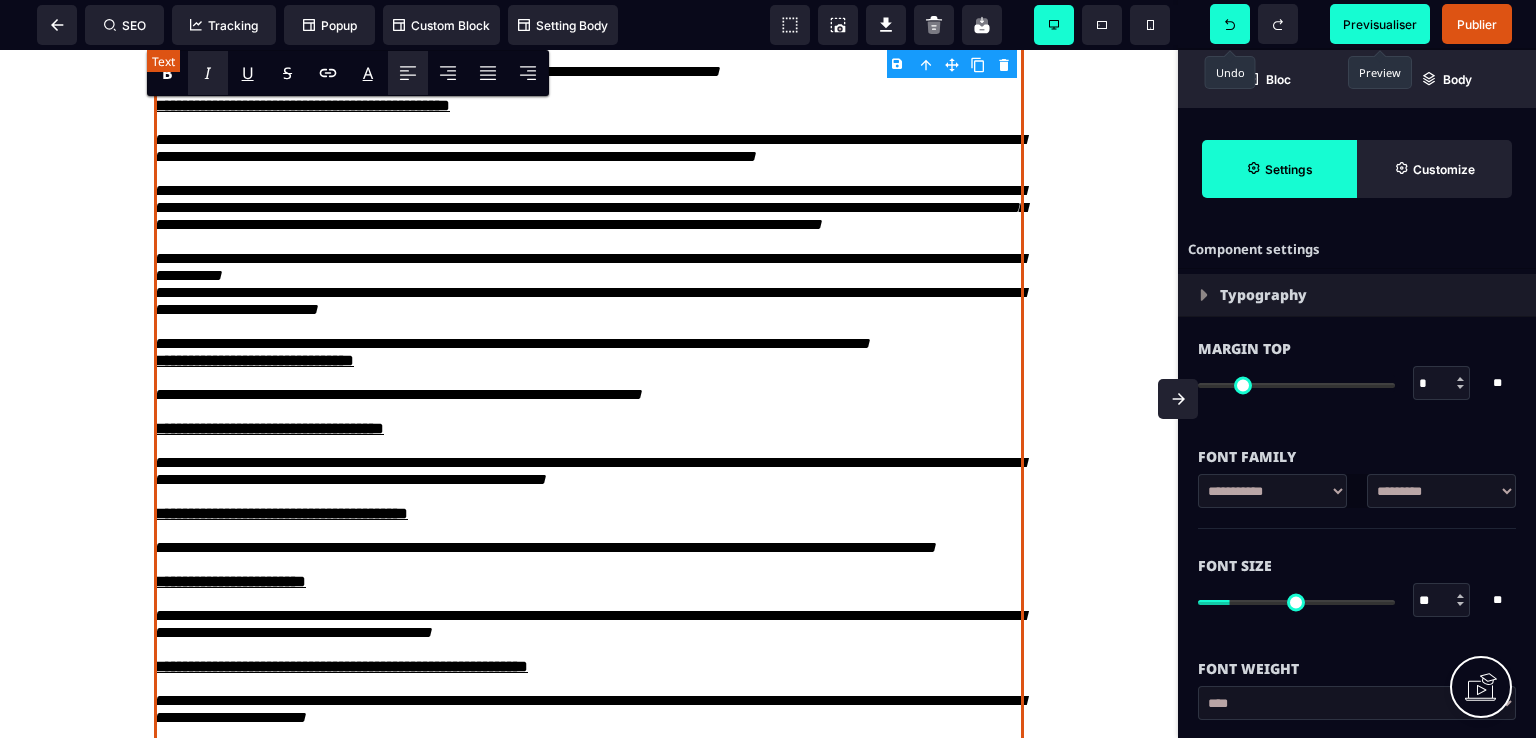 click at bounding box center [589, 241] 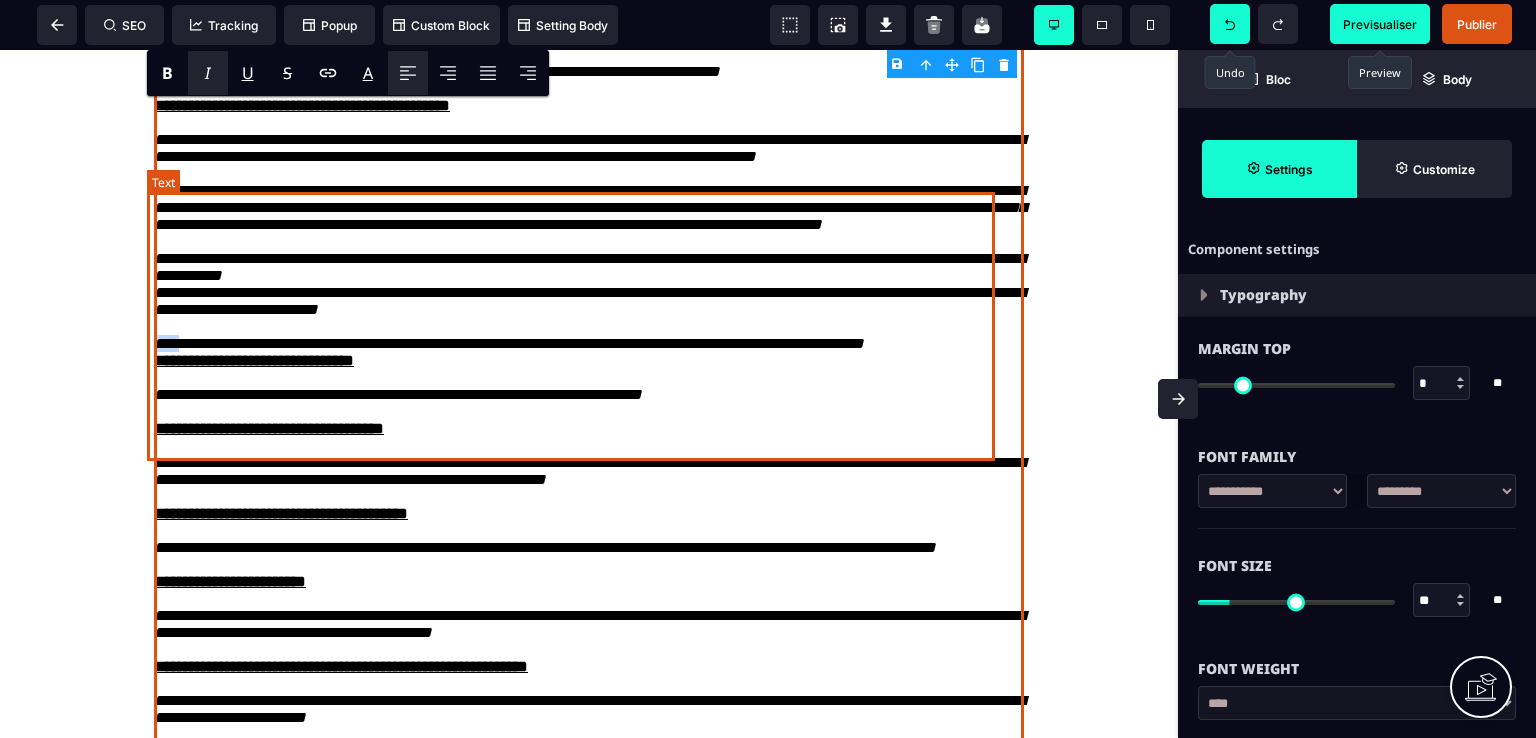 drag, startPoint x: 176, startPoint y: 454, endPoint x: 150, endPoint y: 449, distance: 26.476404 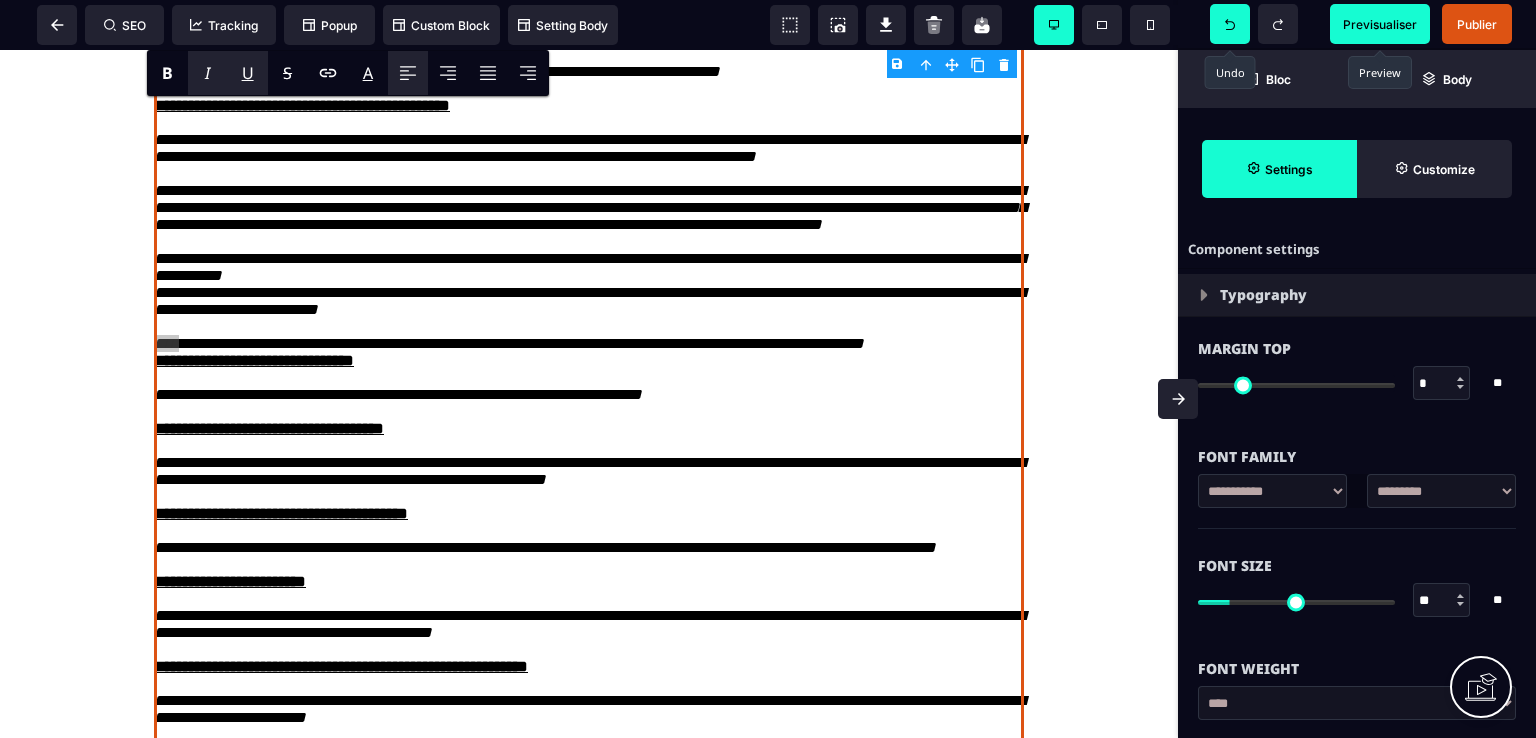 click on "U" at bounding box center [248, 73] 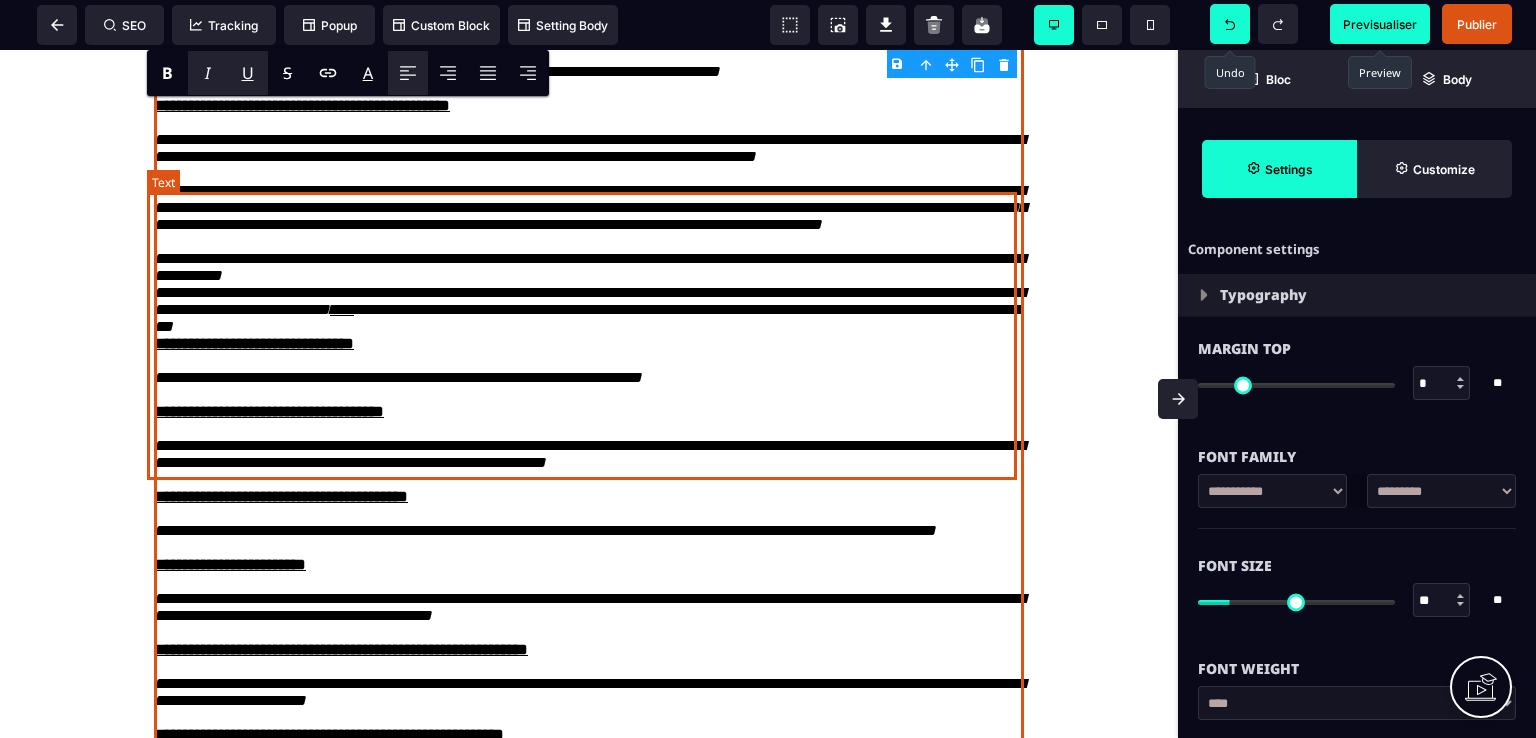 scroll, scrollTop: 3079, scrollLeft: 0, axis: vertical 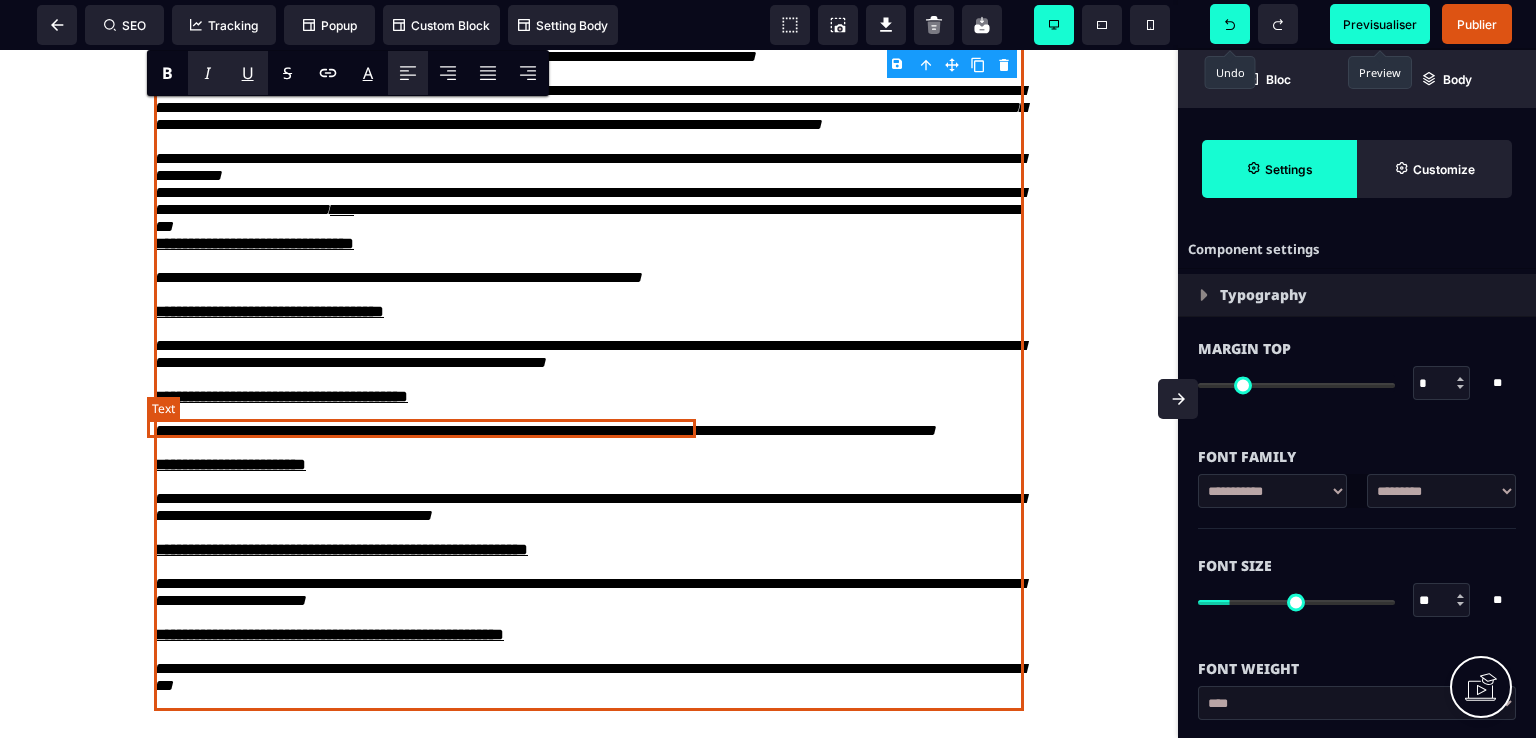 click on "**********" at bounding box center (398, 277) 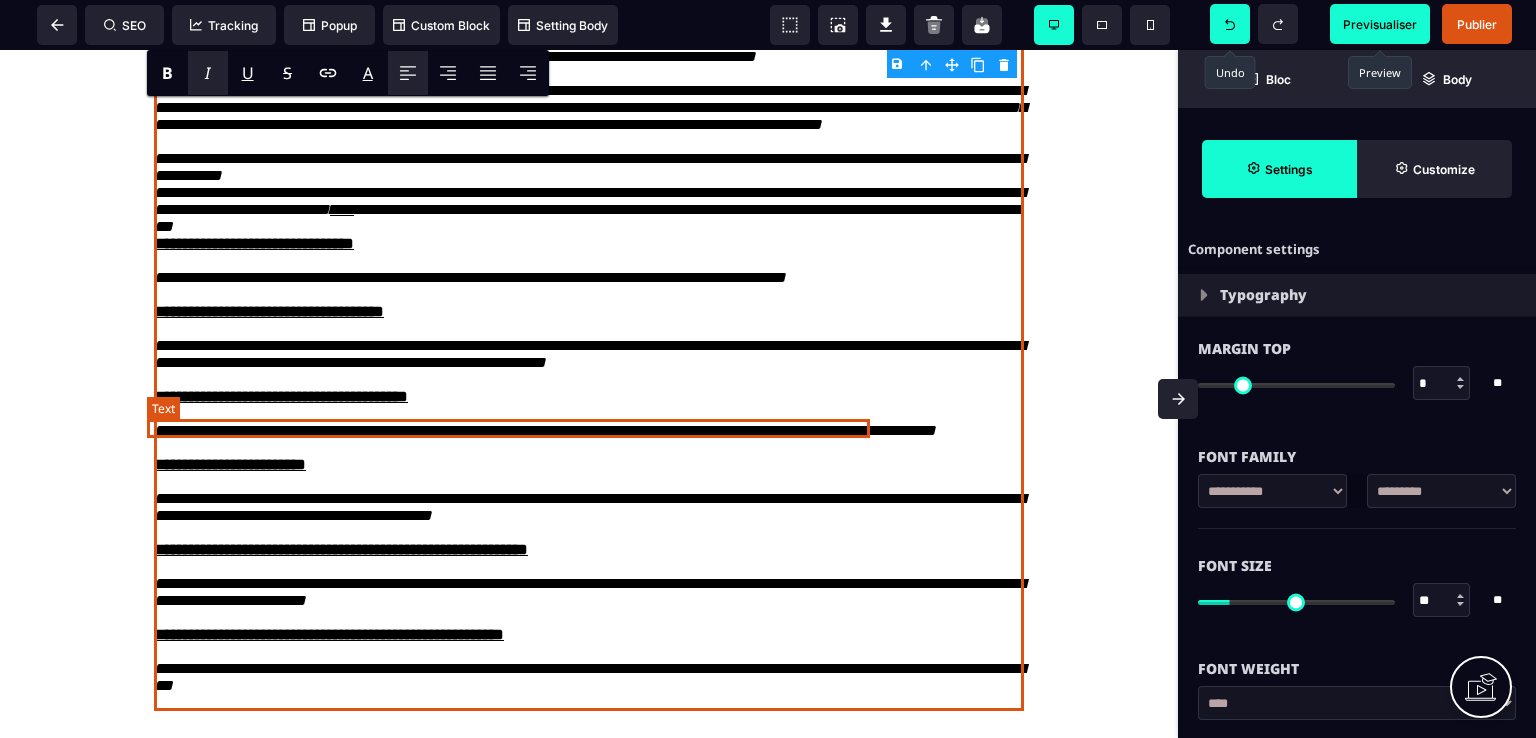 click on "**********" at bounding box center (470, 277) 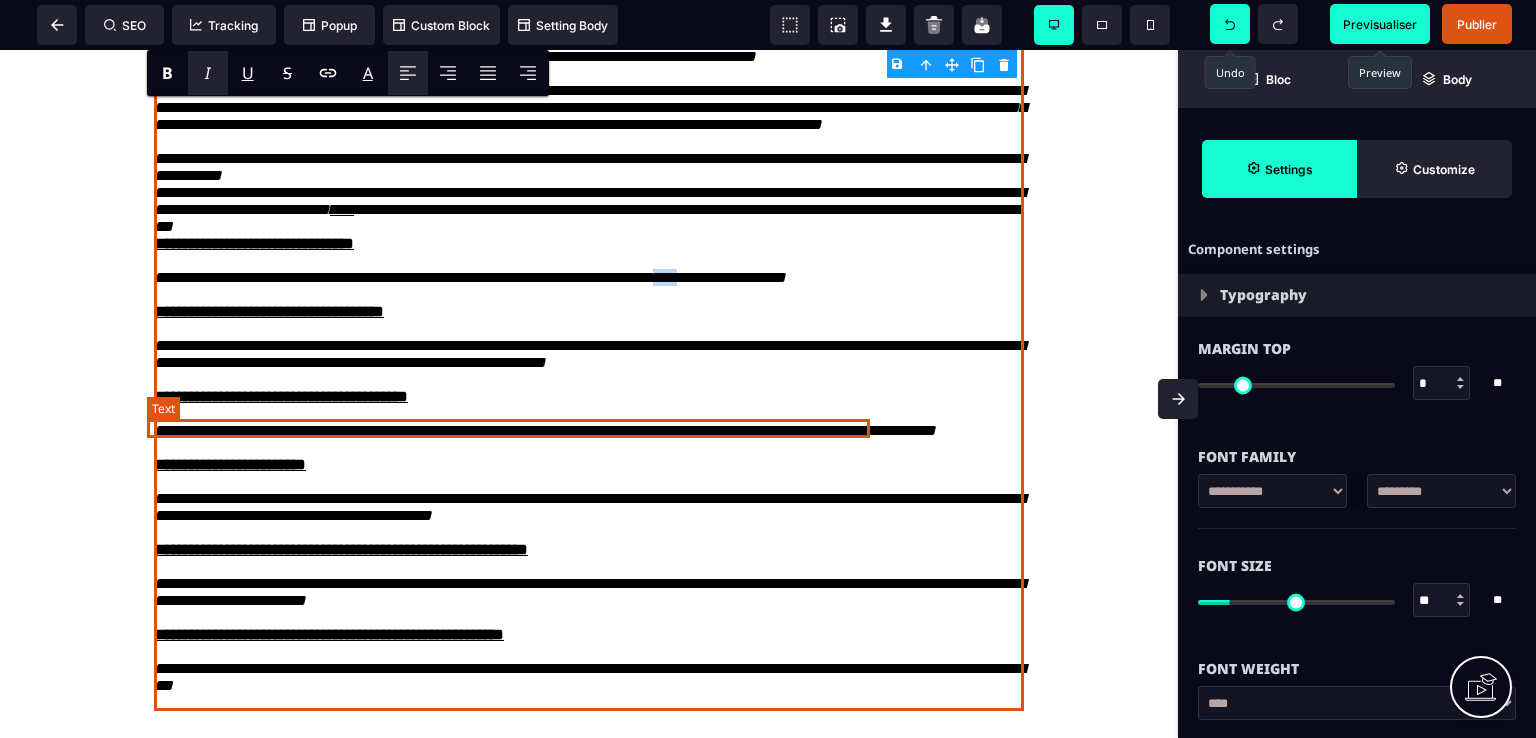 click on "**********" at bounding box center (470, 277) 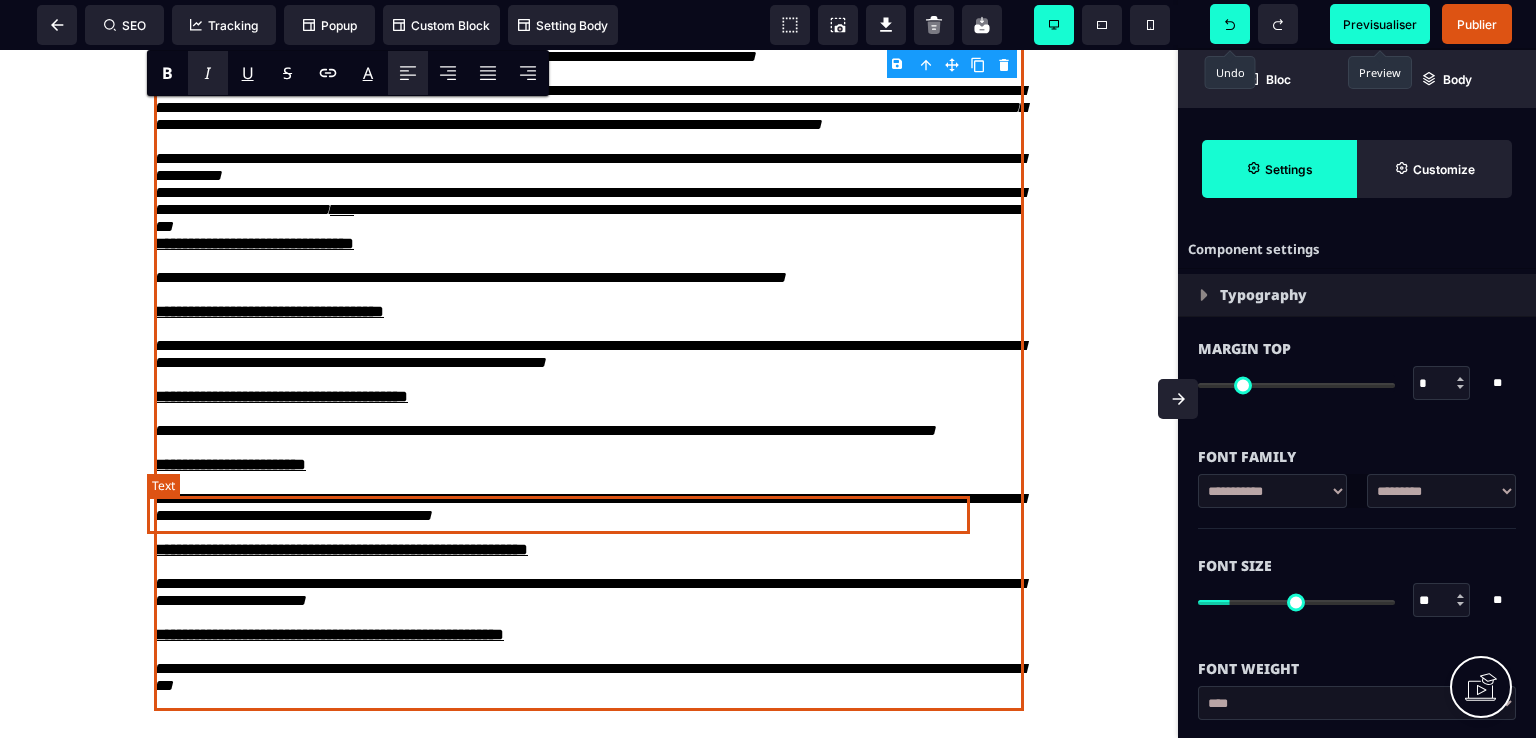 click on "**********" at bounding box center [589, 354] 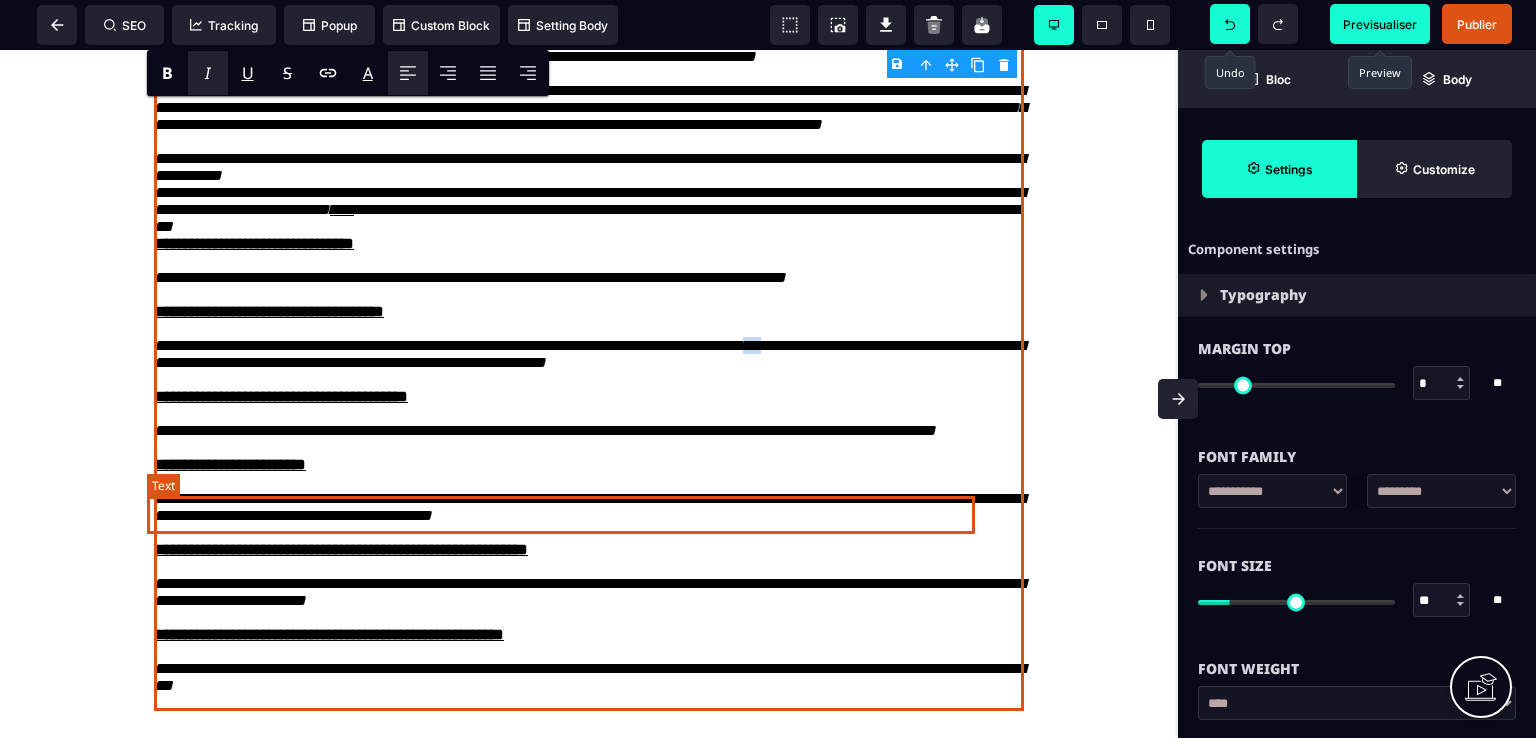 drag, startPoint x: 823, startPoint y: 504, endPoint x: 841, endPoint y: 505, distance: 18.027756 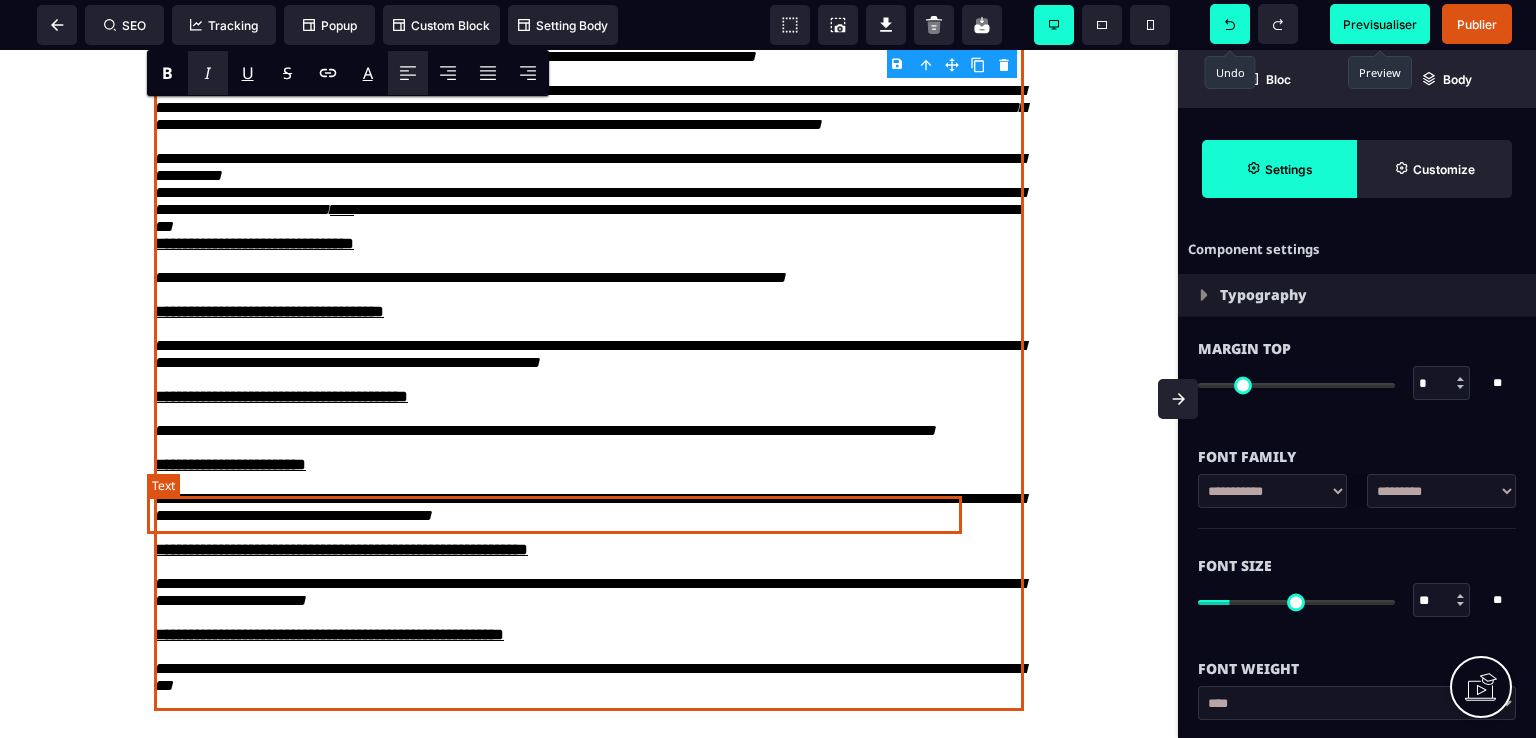 click on "**********" at bounding box center [589, 354] 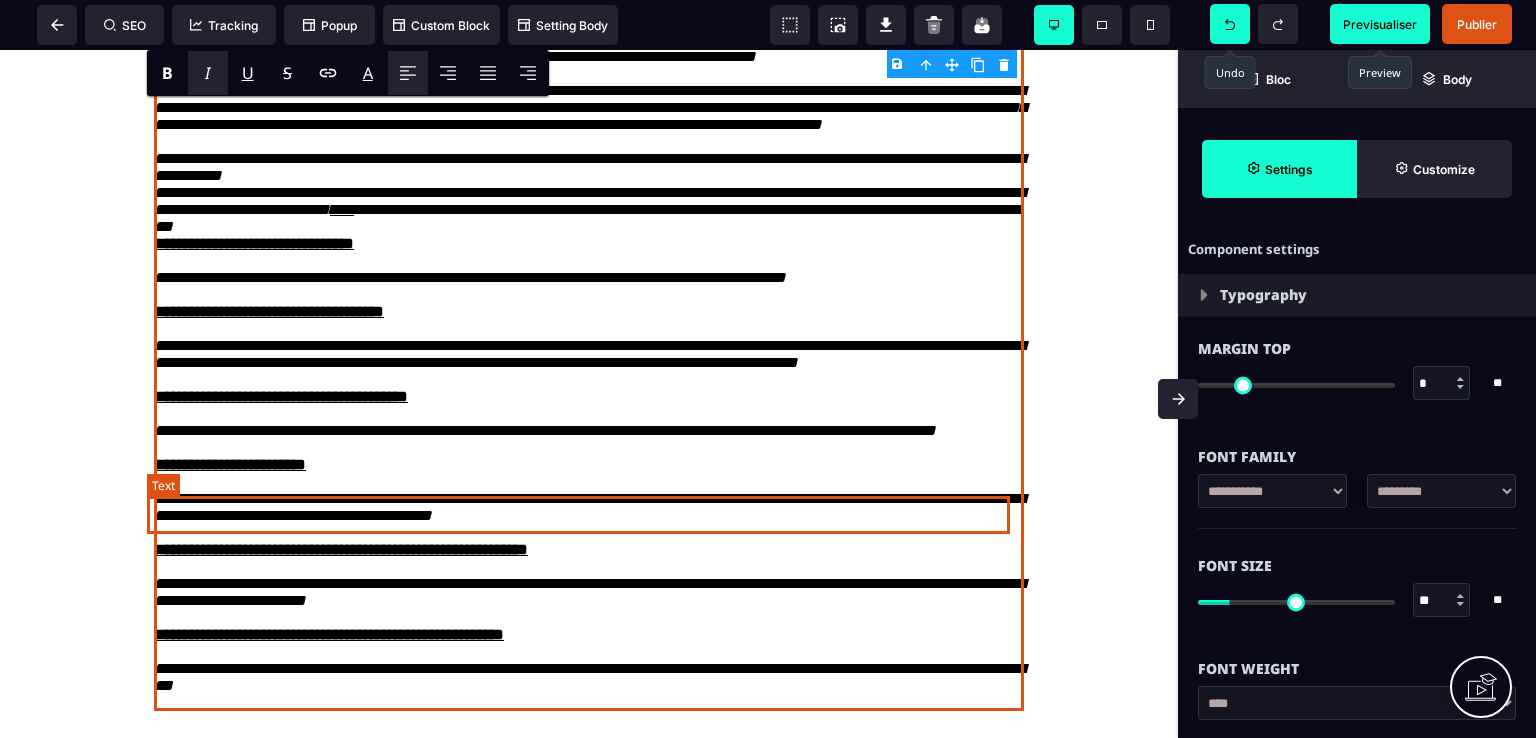 click on "**********" at bounding box center [589, 354] 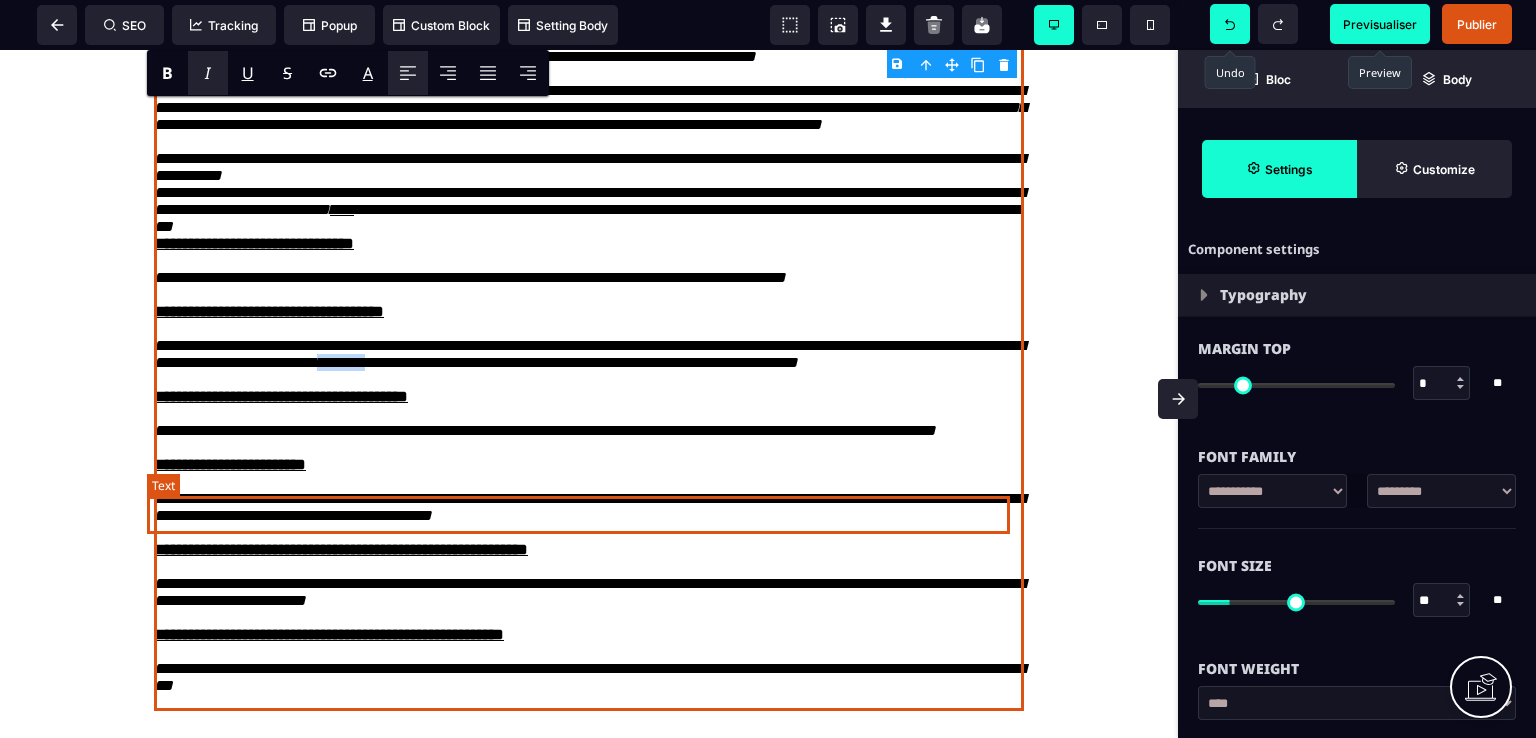 drag, startPoint x: 452, startPoint y: 521, endPoint x: 510, endPoint y: 522, distance: 58.00862 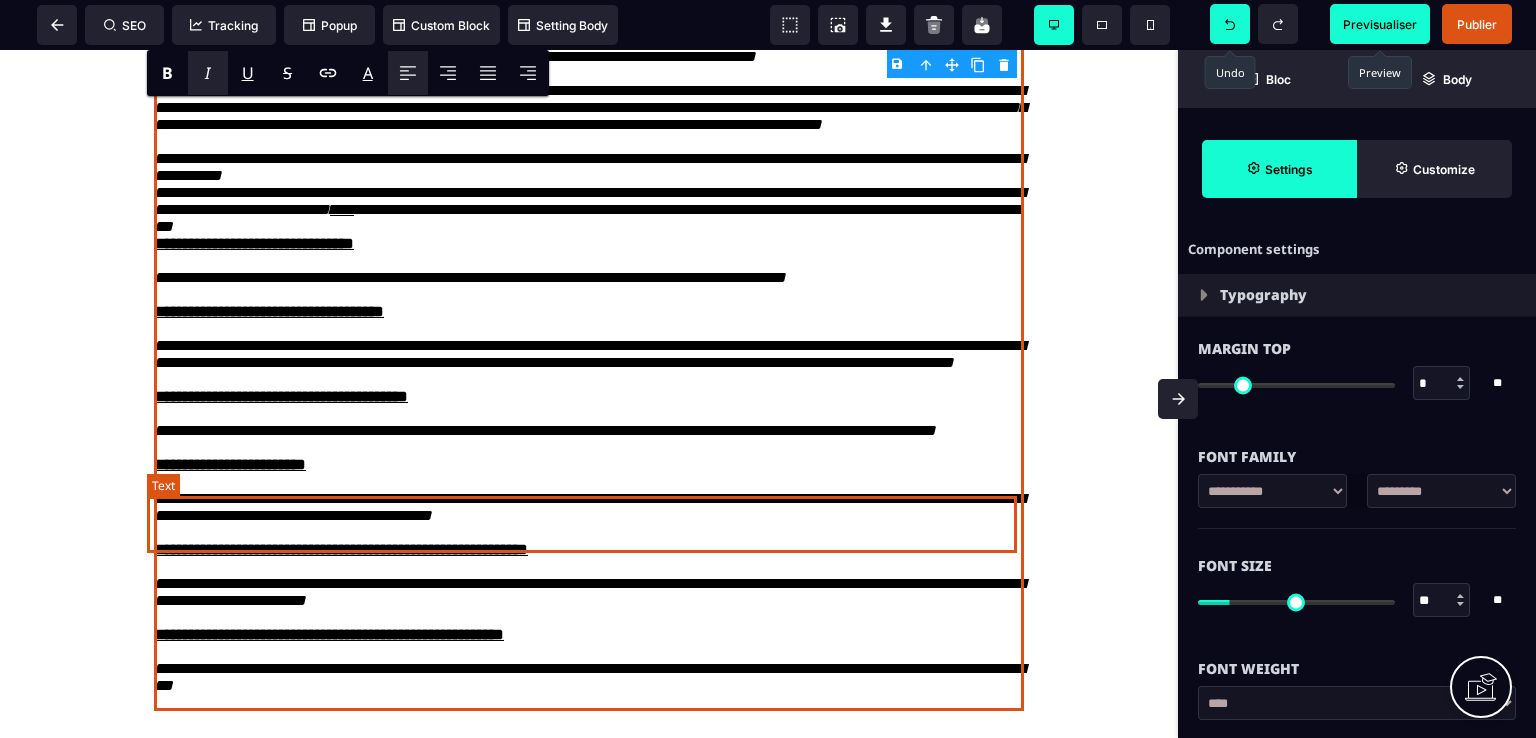 click on "**********" at bounding box center [589, 354] 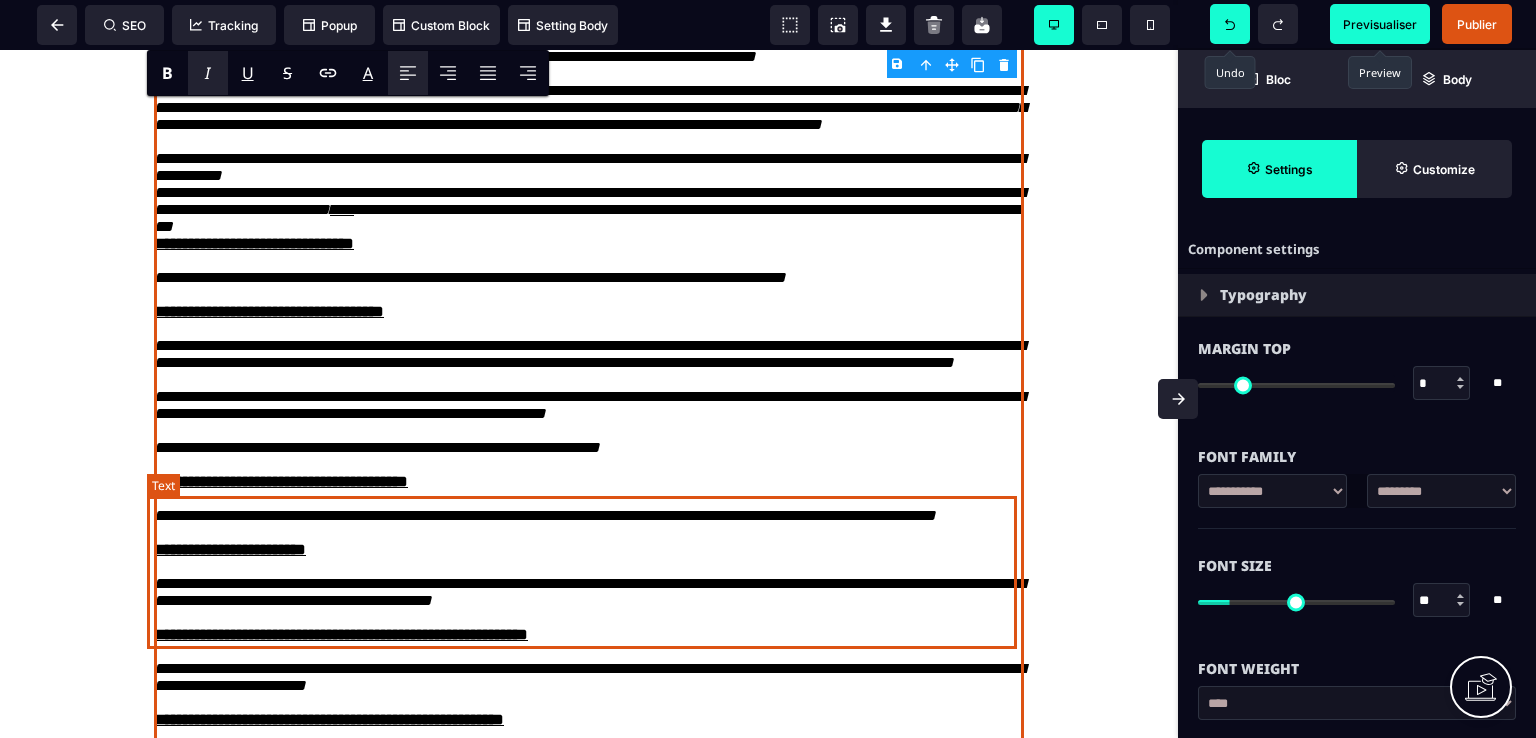 click on "**********" at bounding box center (589, 396) 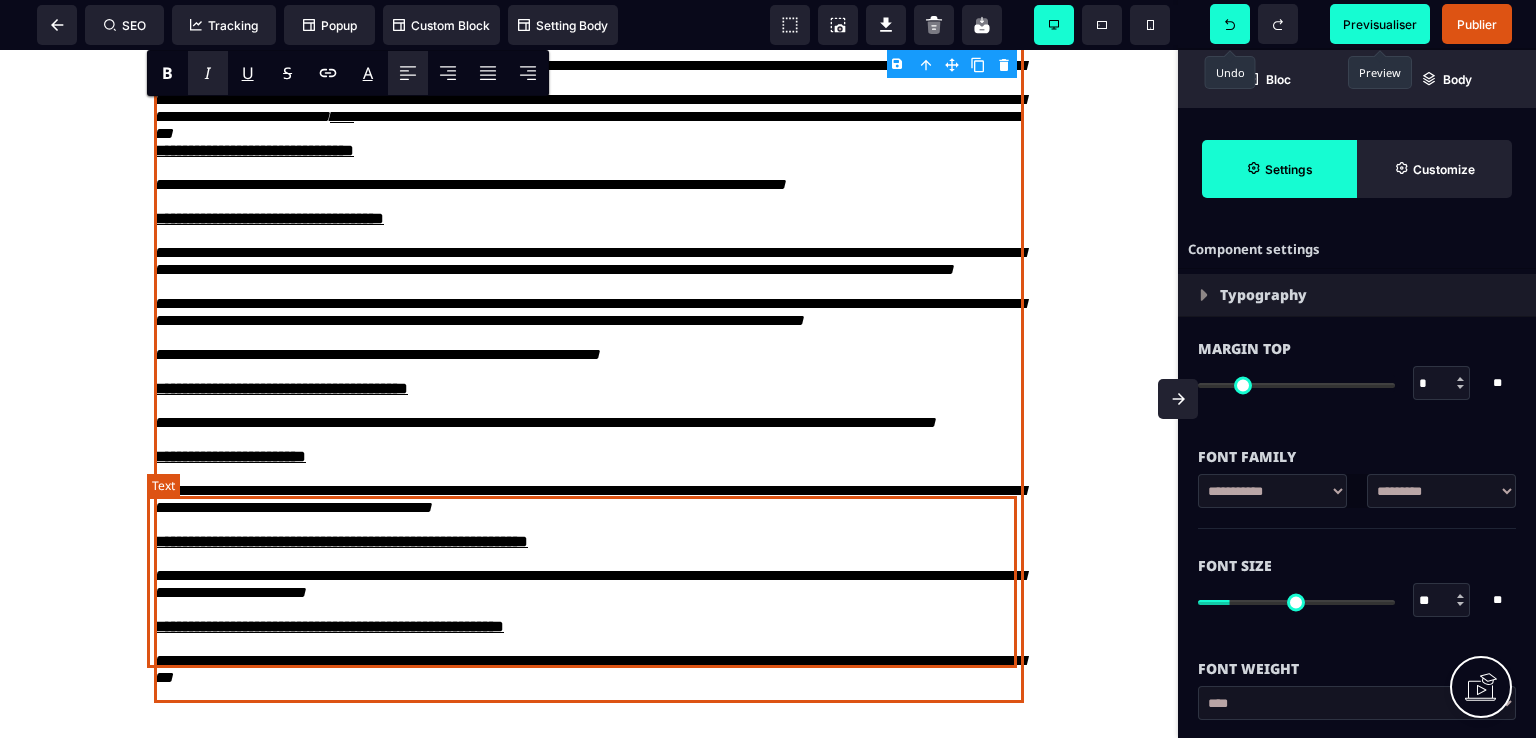 scroll, scrollTop: 3279, scrollLeft: 0, axis: vertical 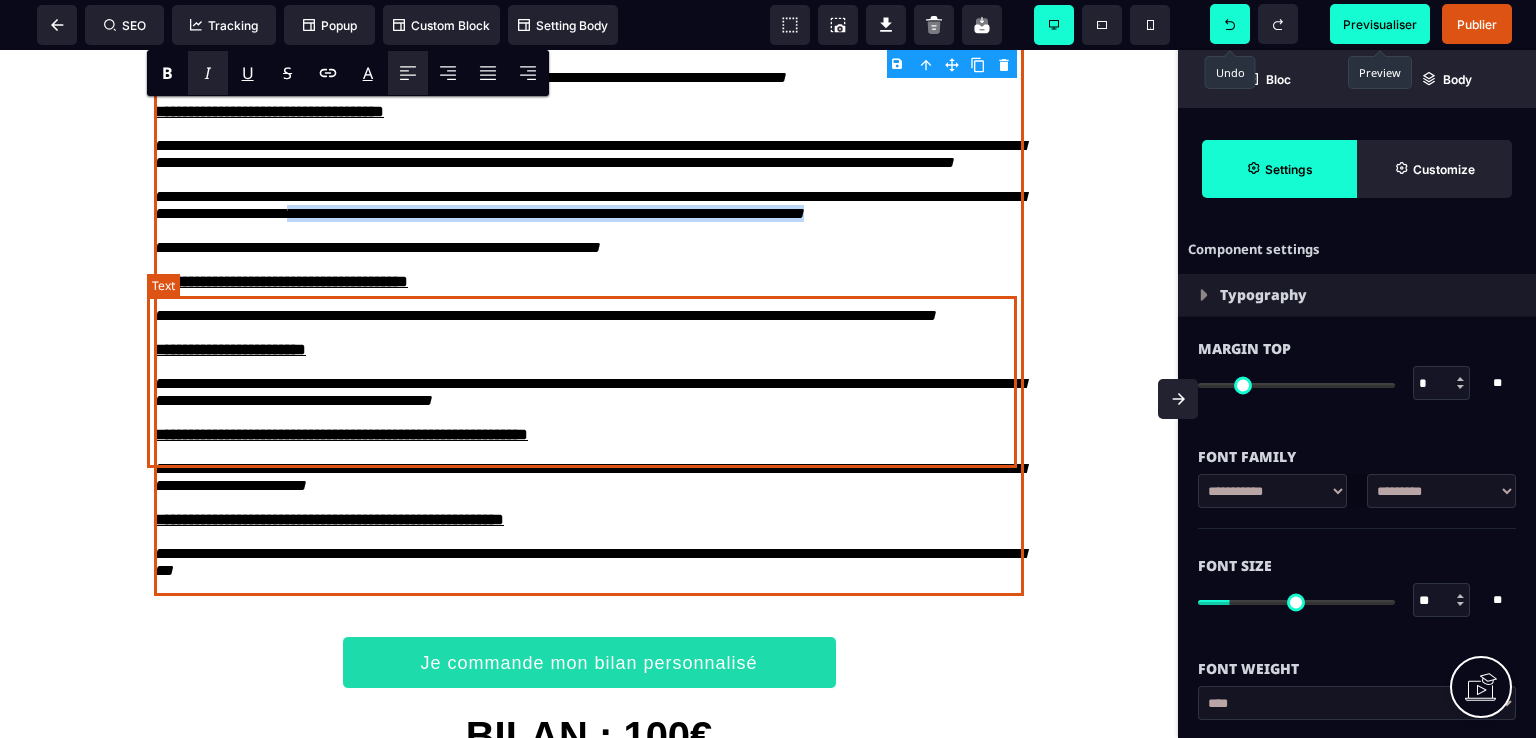 drag, startPoint x: 466, startPoint y: 405, endPoint x: 491, endPoint y: 420, distance: 29.15476 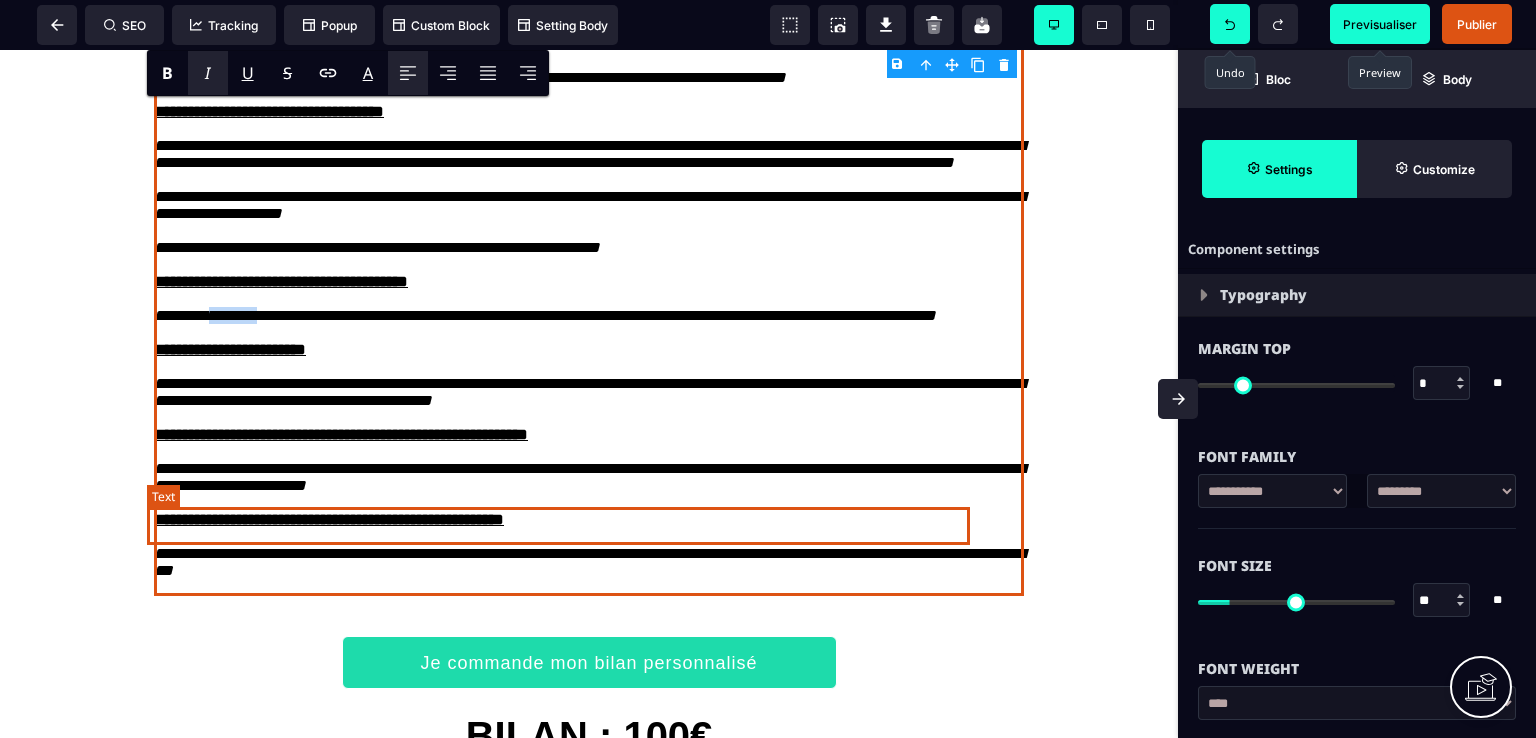 drag, startPoint x: 212, startPoint y: 519, endPoint x: 268, endPoint y: 521, distance: 56.0357 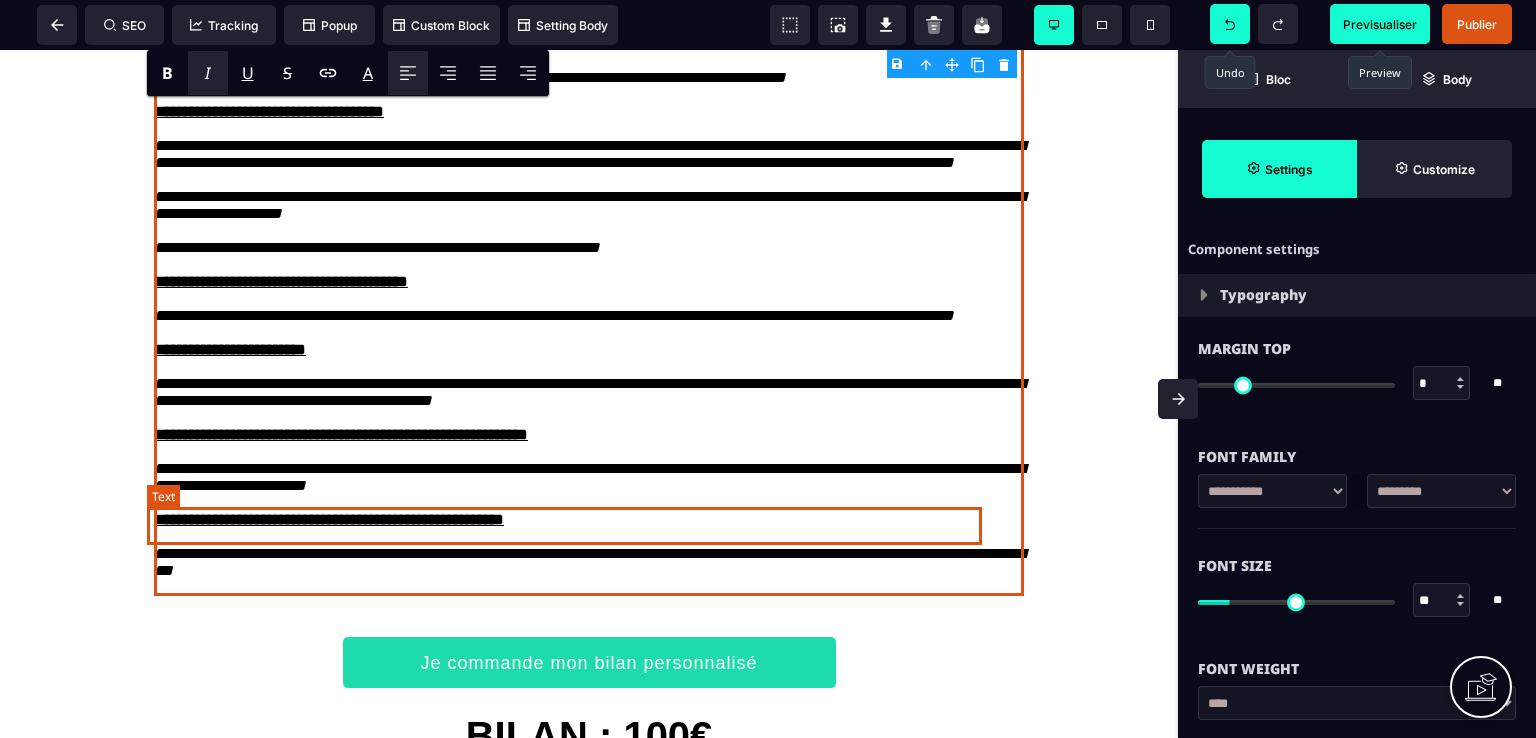 click on "**********" at bounding box center (554, 315) 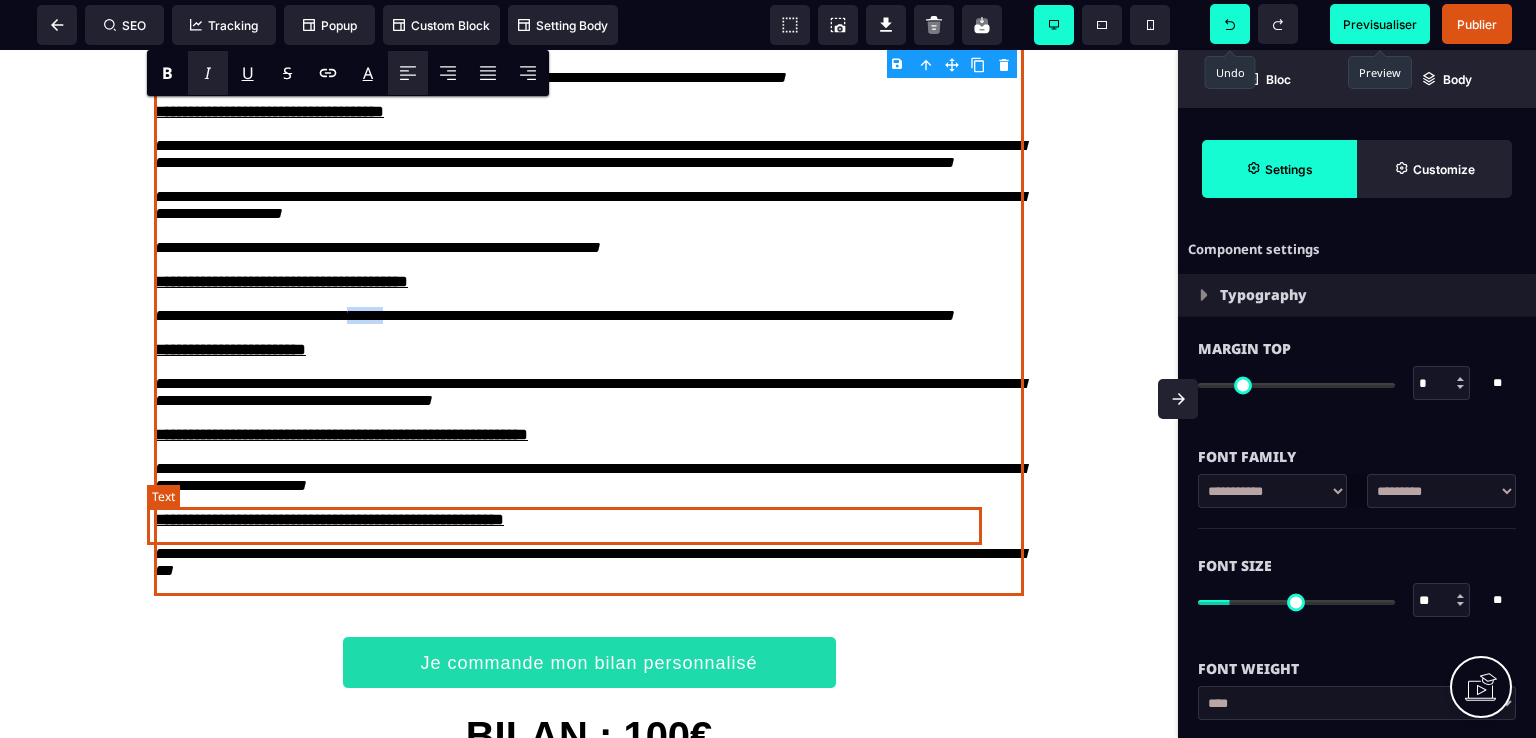 click on "**********" at bounding box center [554, 315] 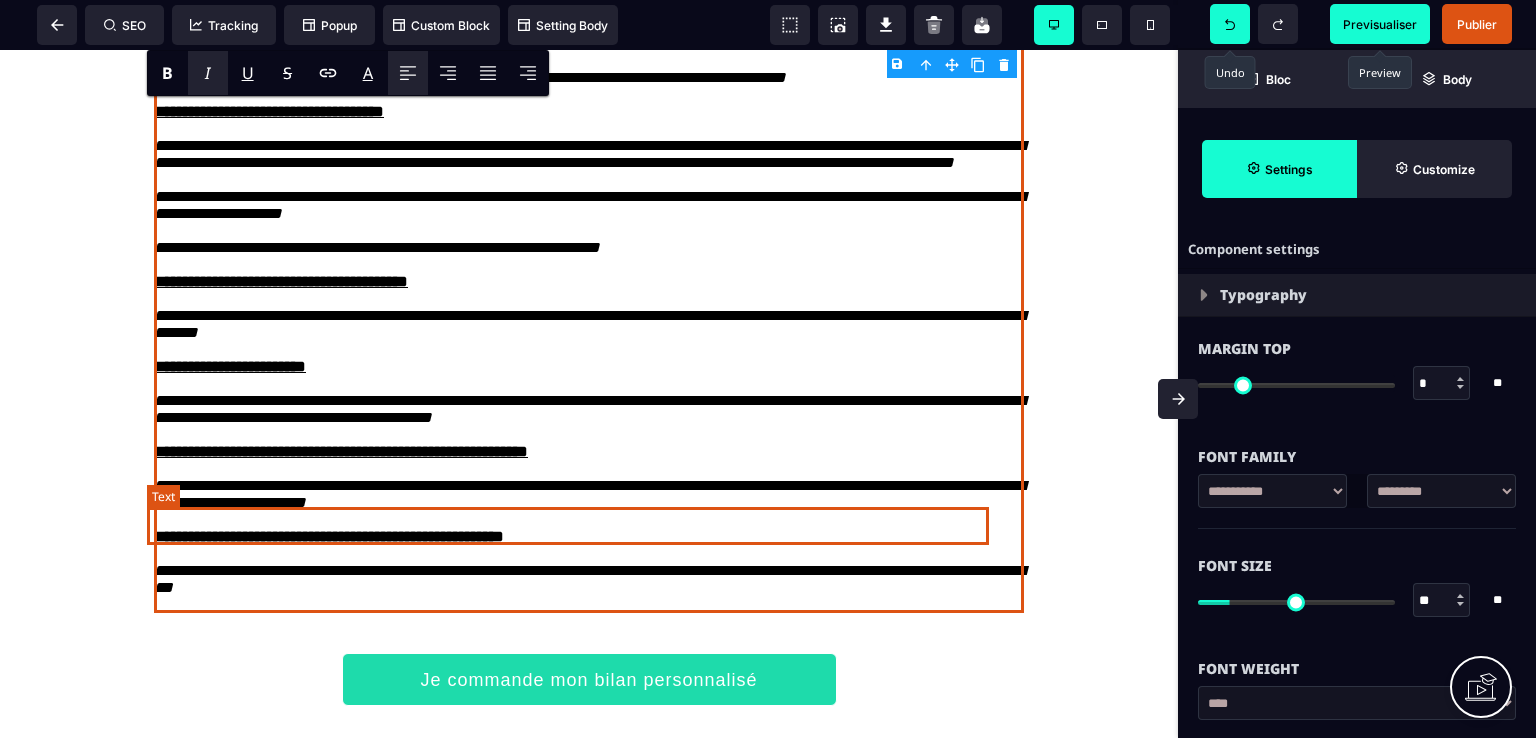 click on "**********" at bounding box center [589, 324] 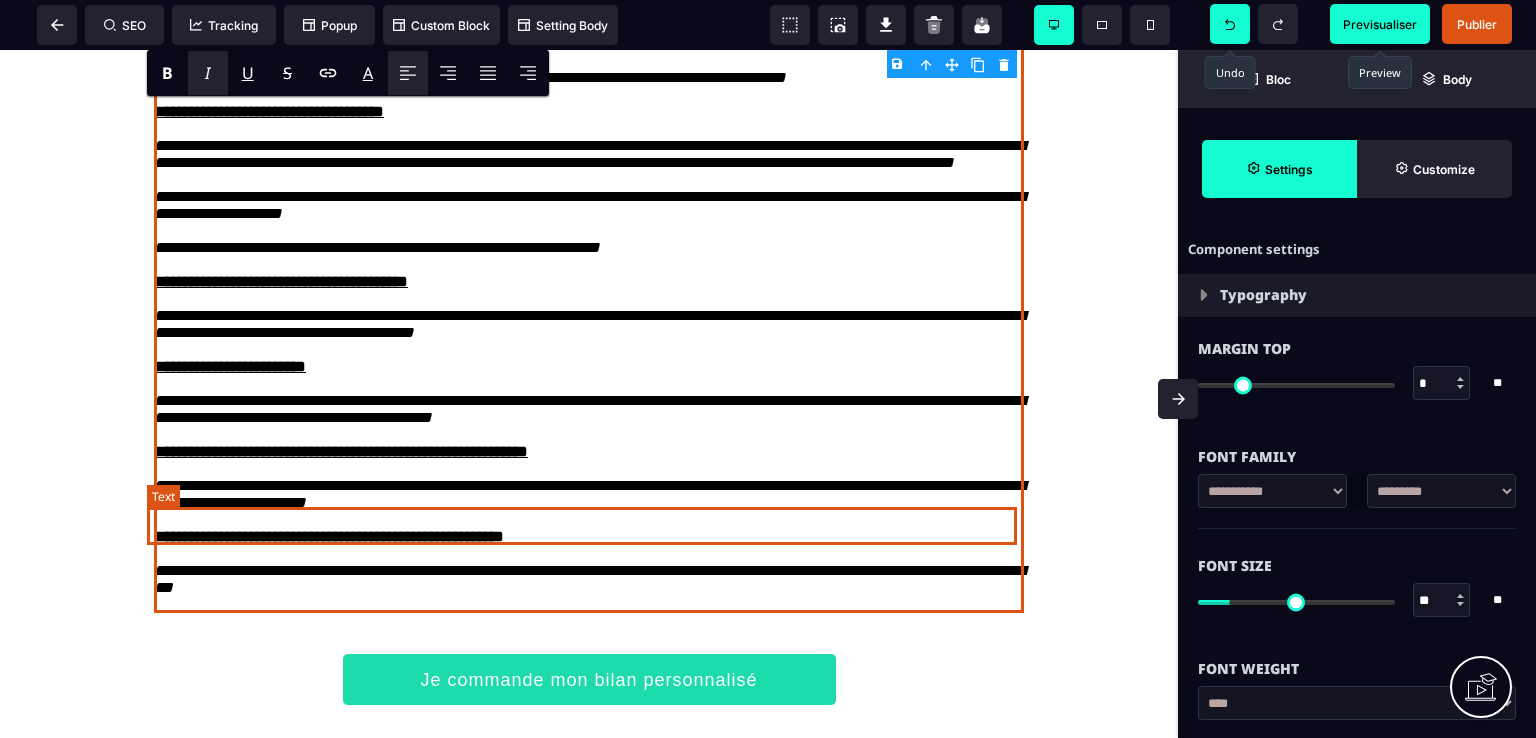 click on "**********" at bounding box center (589, 324) 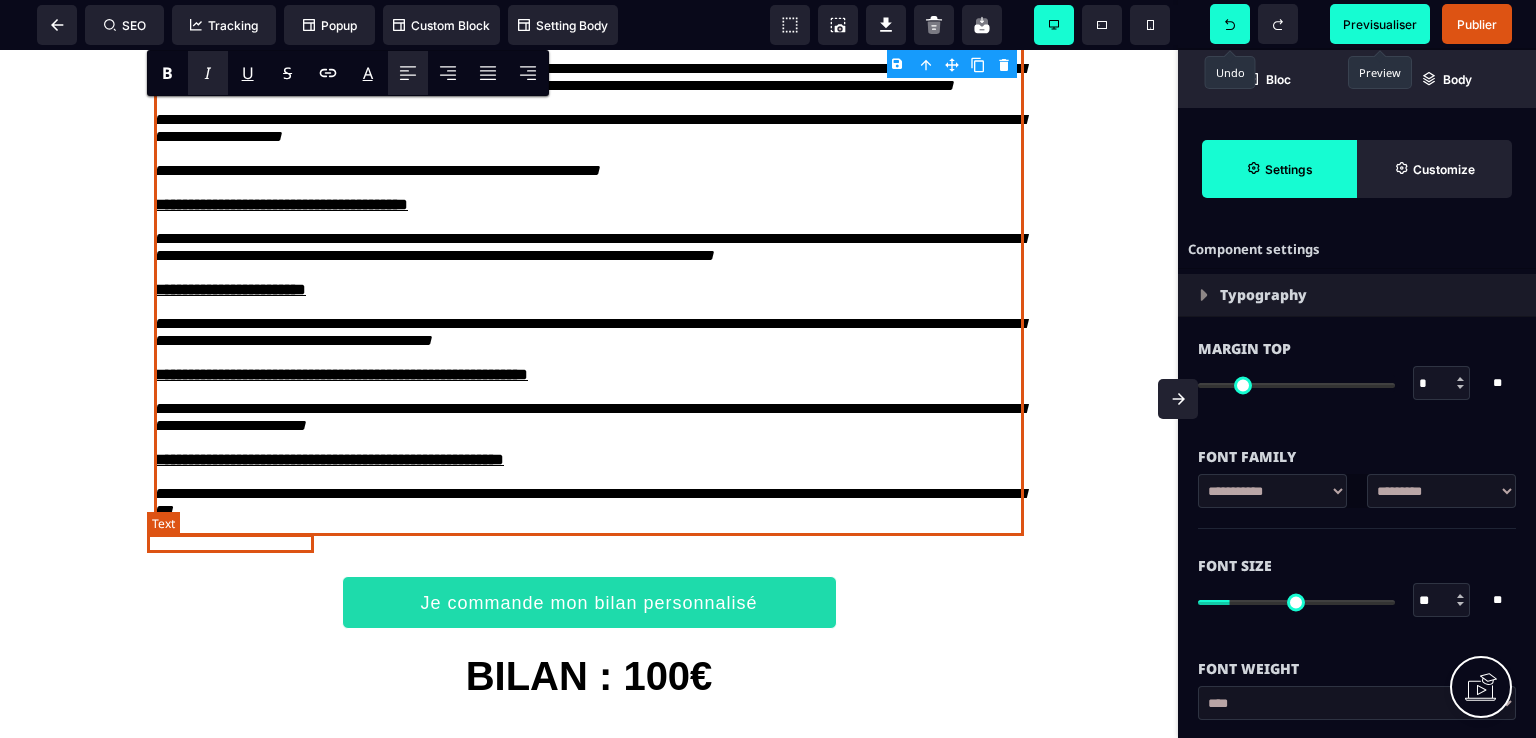 scroll, scrollTop: 3379, scrollLeft: 0, axis: vertical 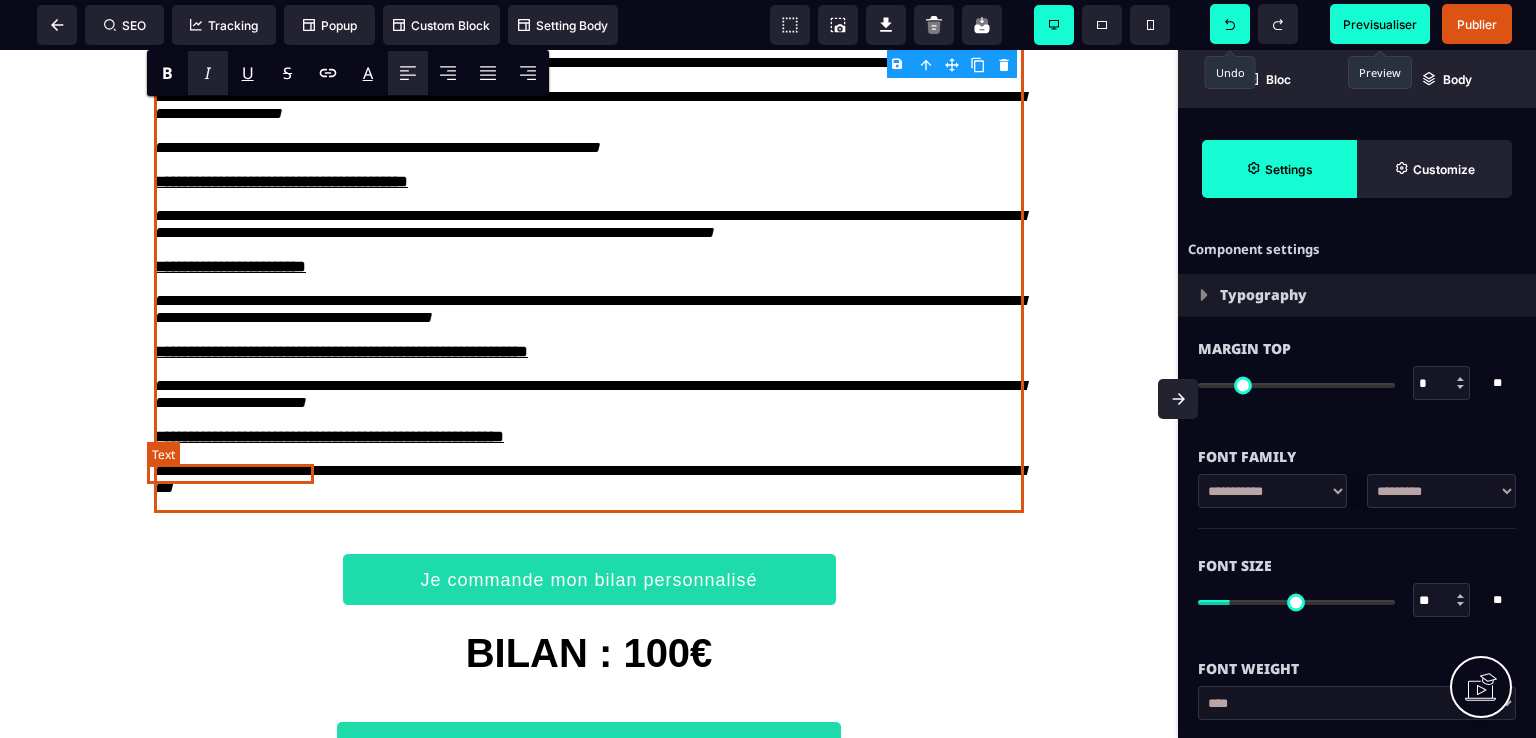 click on "**********" at bounding box center (230, 266) 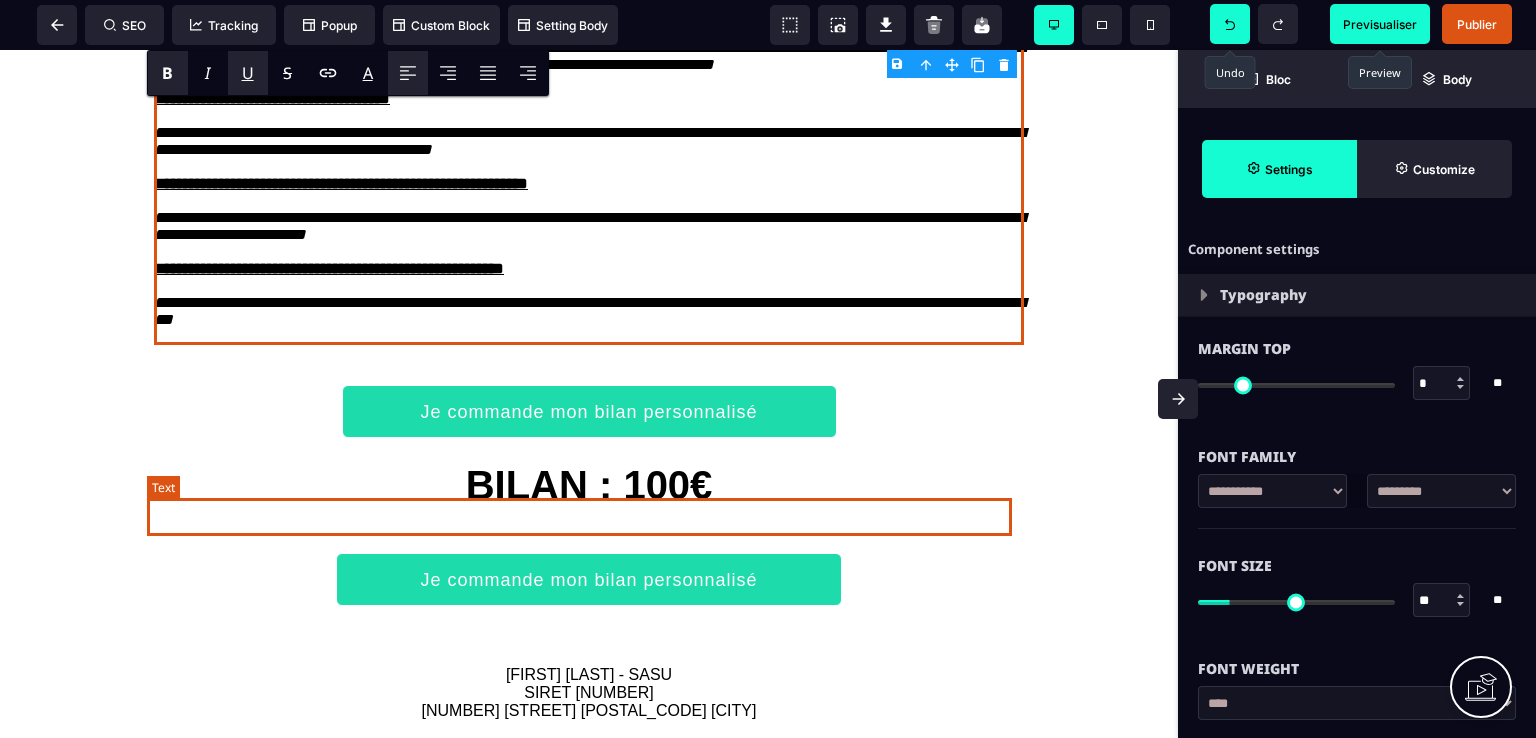 scroll, scrollTop: 3579, scrollLeft: 0, axis: vertical 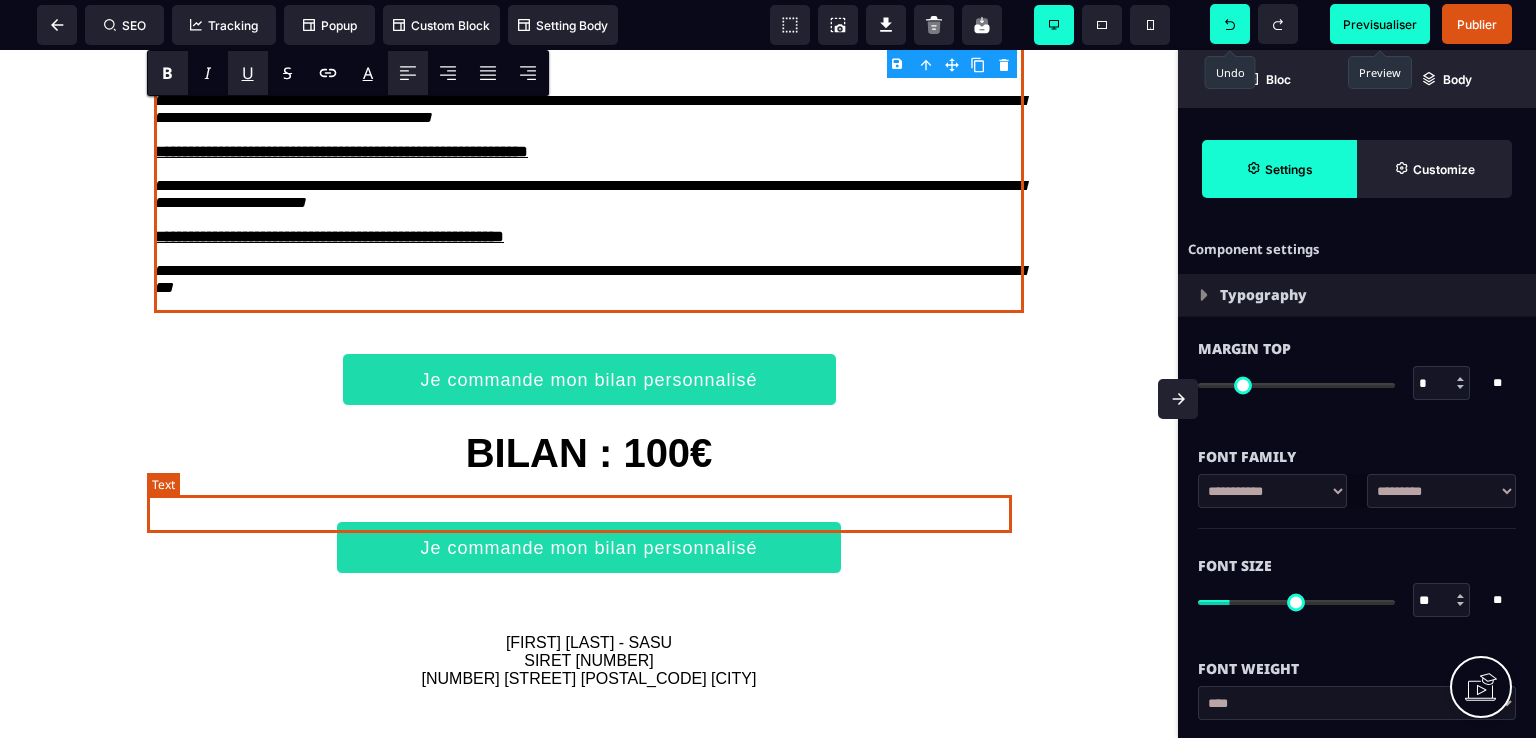 click on "**********" at bounding box center [589, 279] 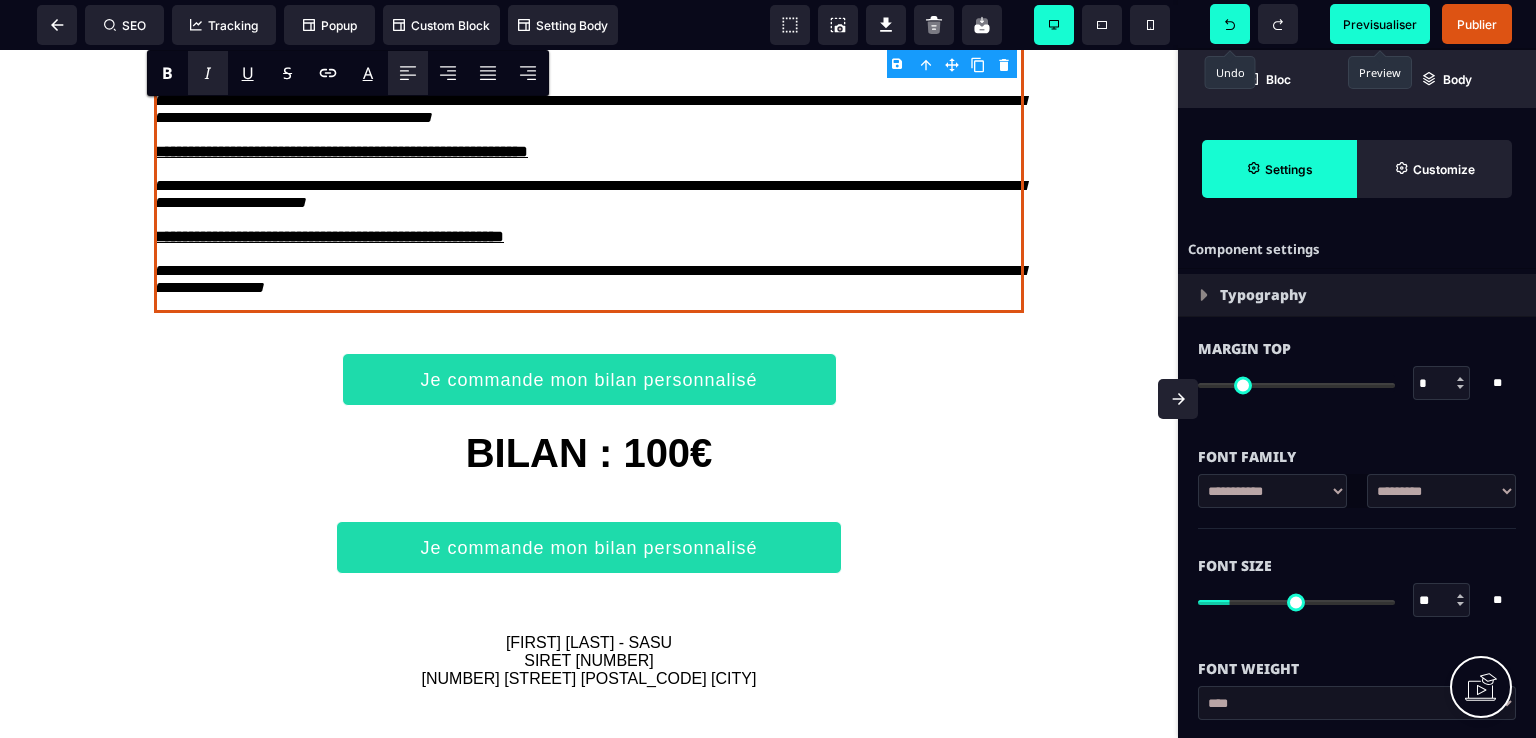 click on "**********" at bounding box center (589, -1096) 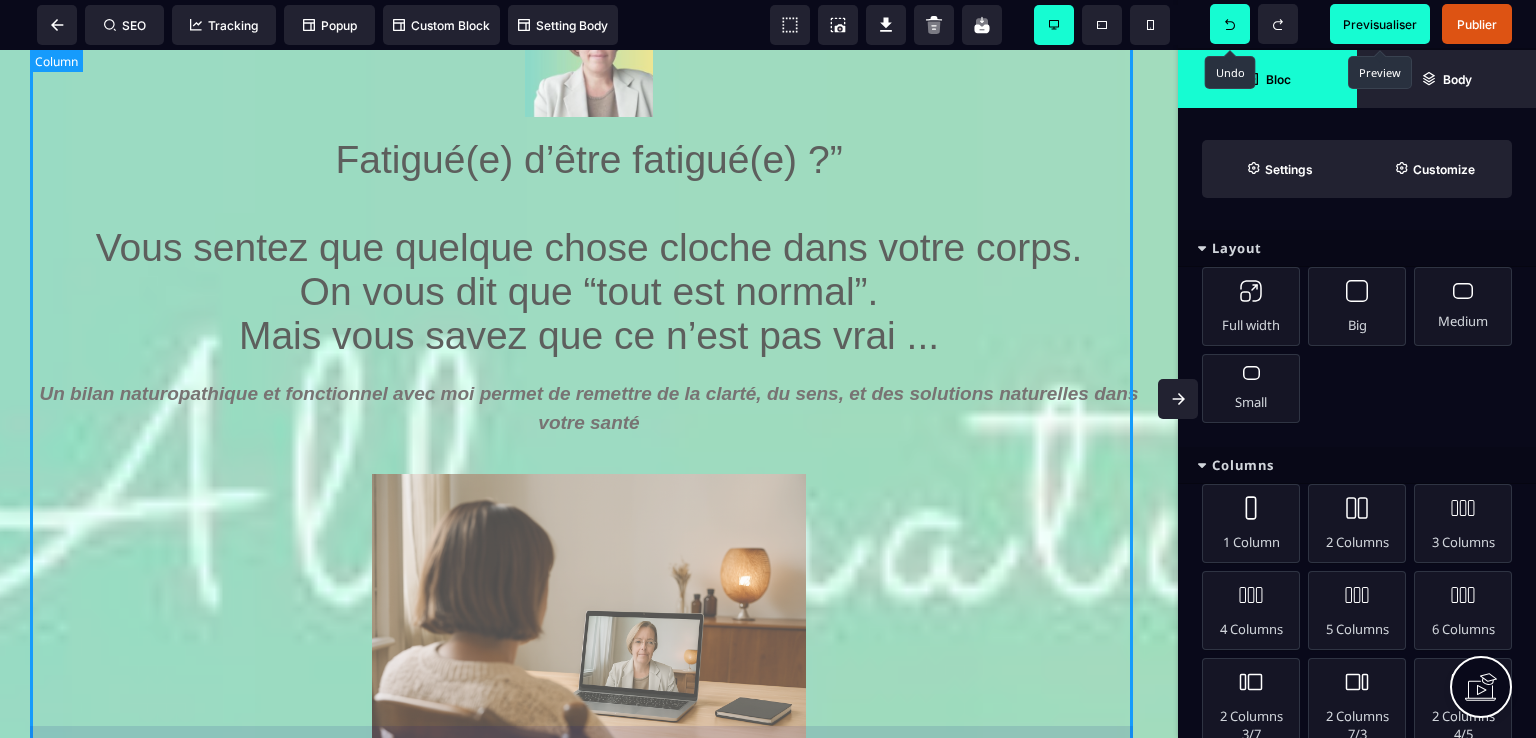 scroll, scrollTop: 0, scrollLeft: 0, axis: both 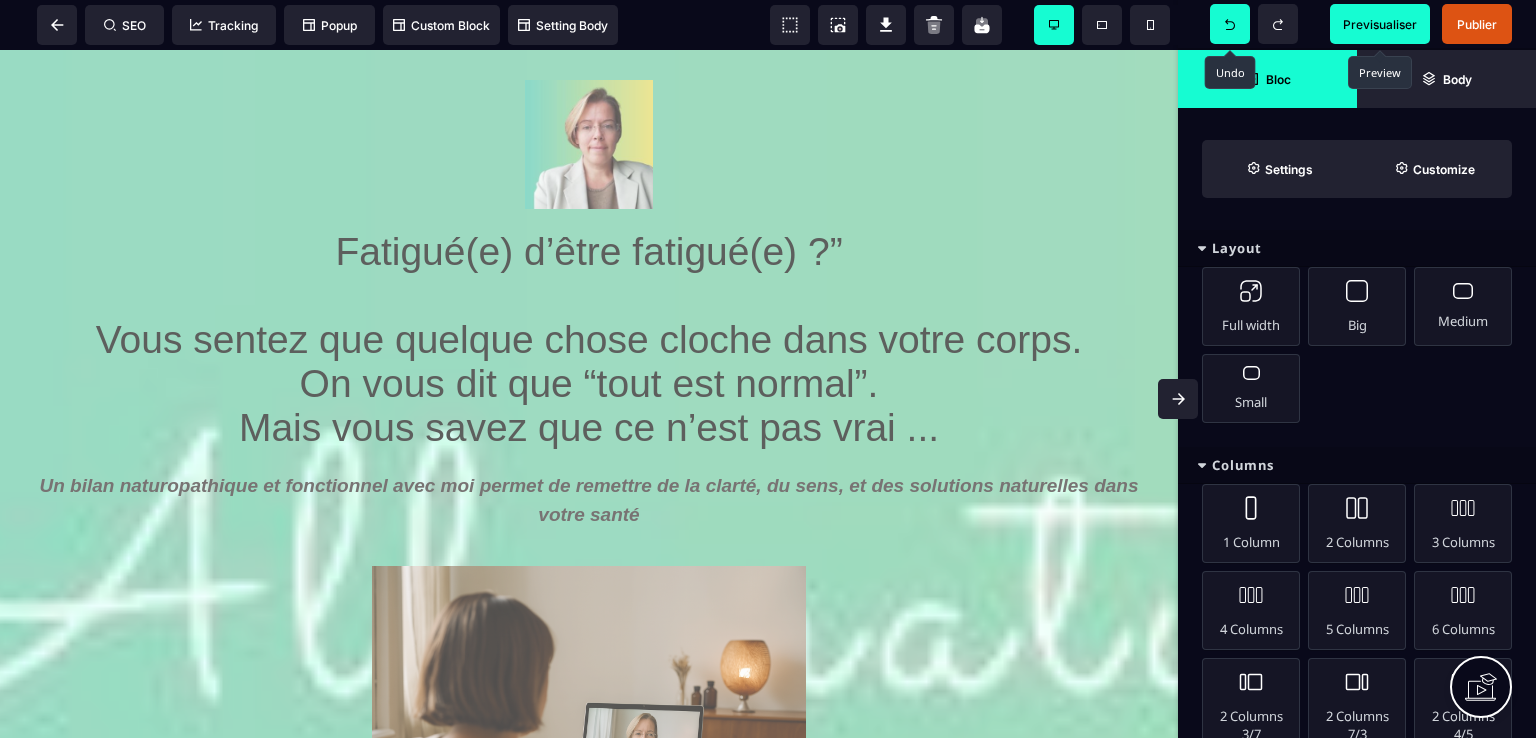 click on "Previsualiser" at bounding box center (1380, 24) 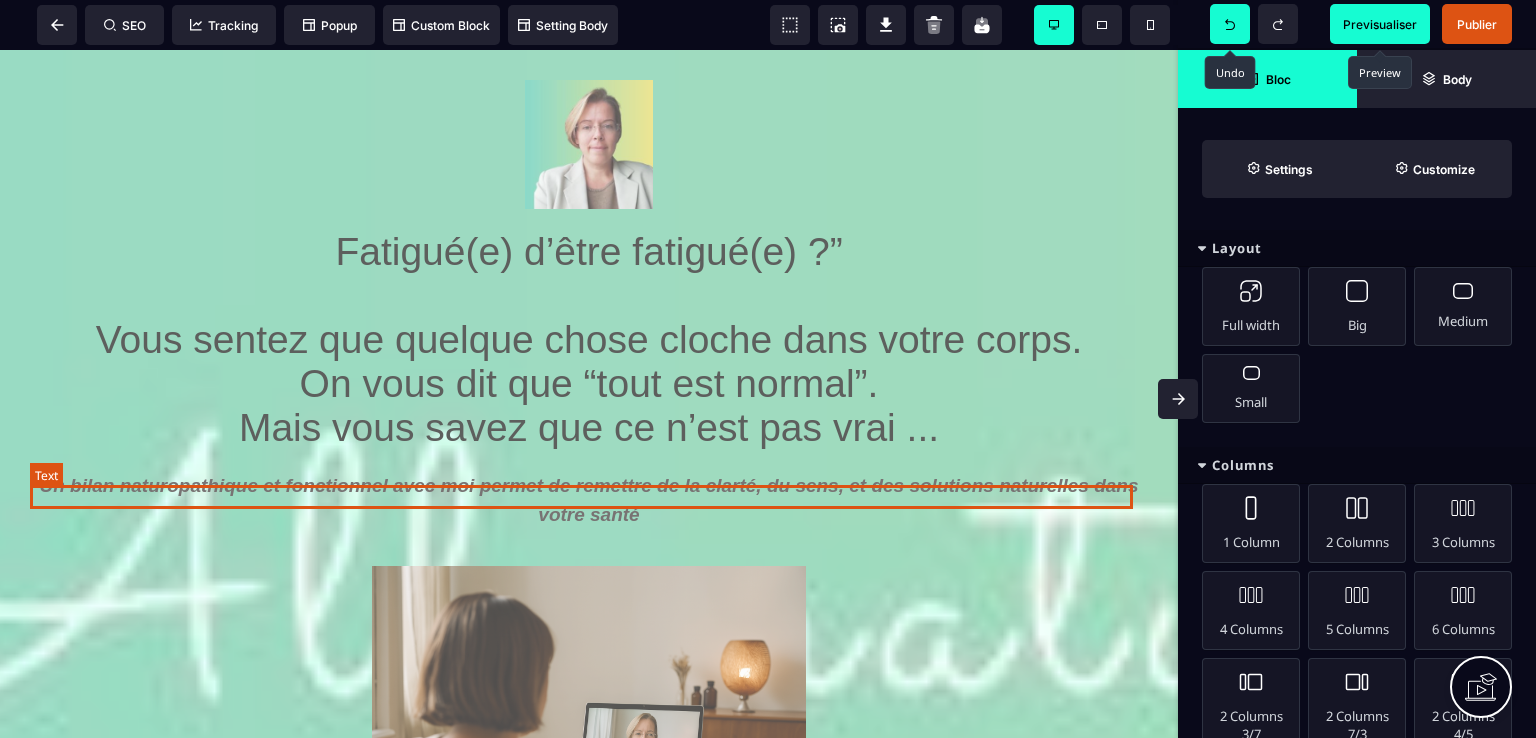 click on "Un bilan naturopathique et fonctionnel avec moi permet de remettre de la clarté, du sens, et des solutions naturelles dans votre santé" at bounding box center [591, 500] 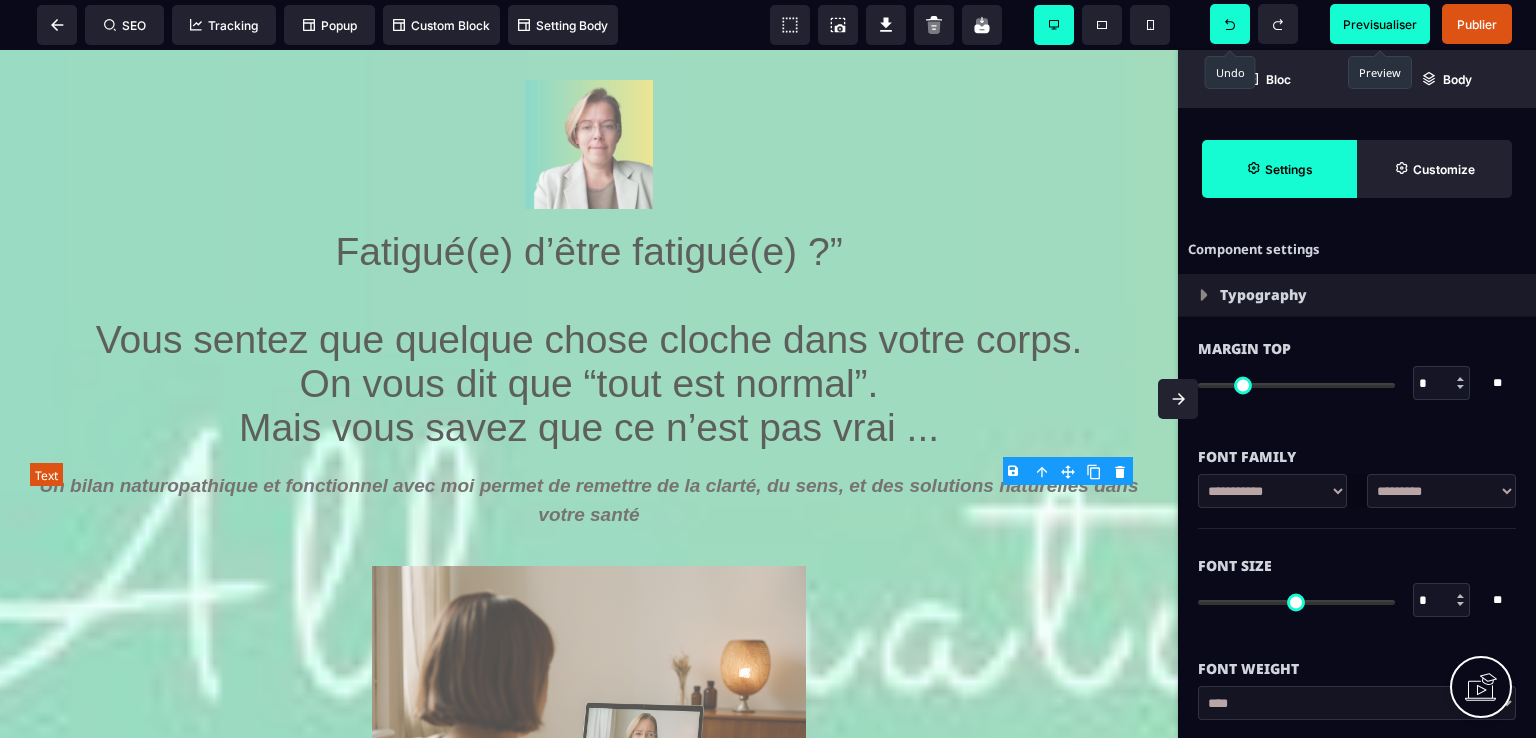 click on "Un bilan naturopathique et fonctionnel avec moi permet de remettre de la clarté, du sens, et des solutions naturelles dans votre santé" at bounding box center [591, 500] 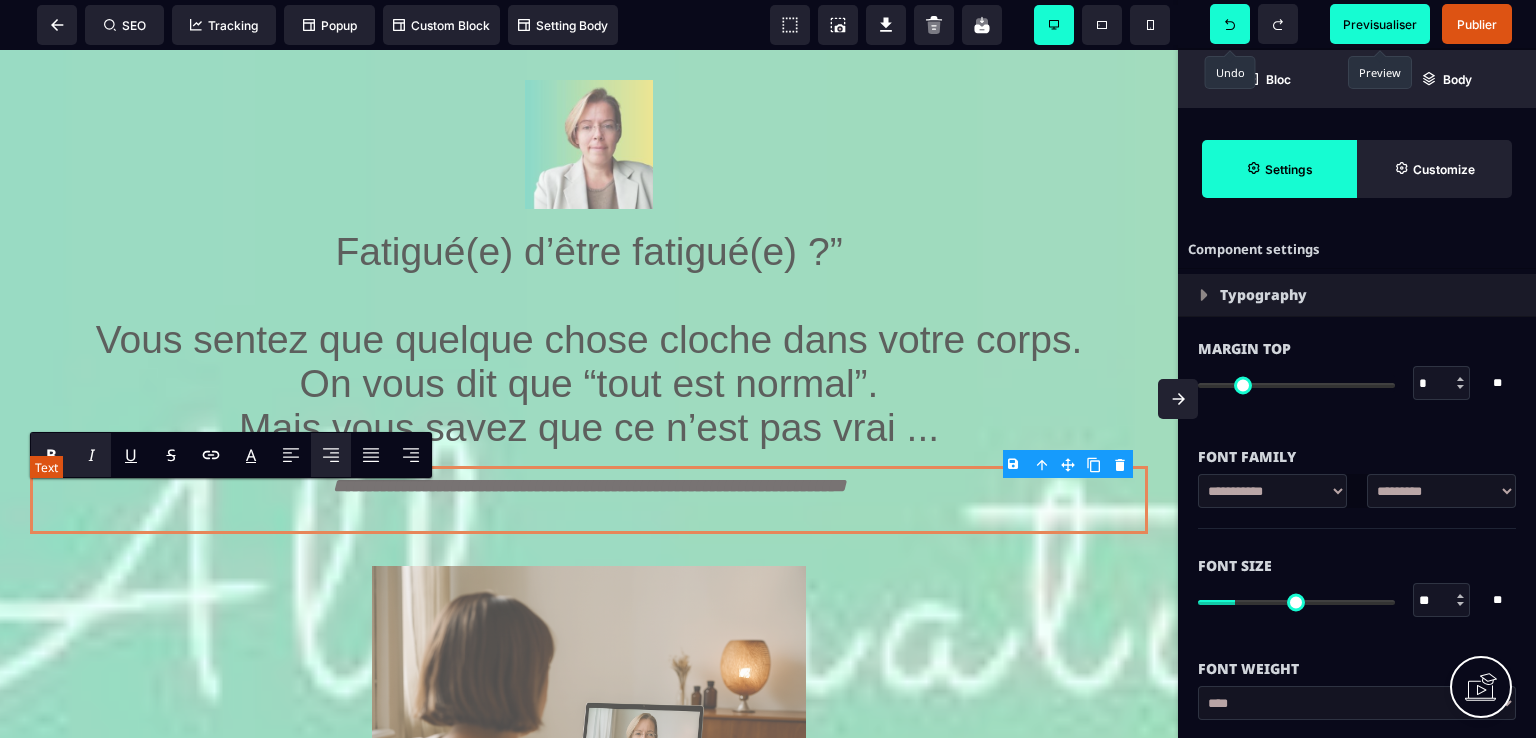 click on "**********" at bounding box center [589, 500] 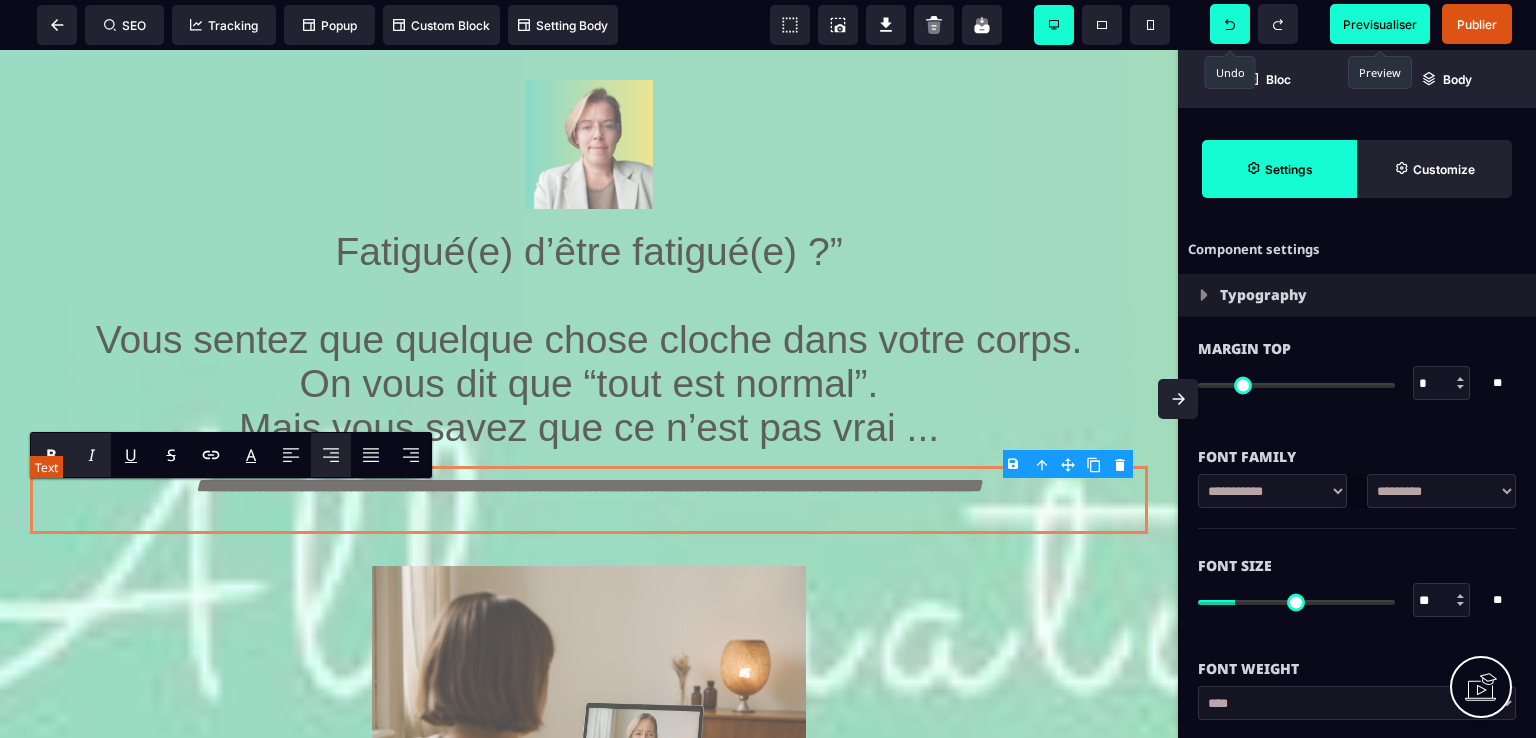 click on "**********" at bounding box center [589, 485] 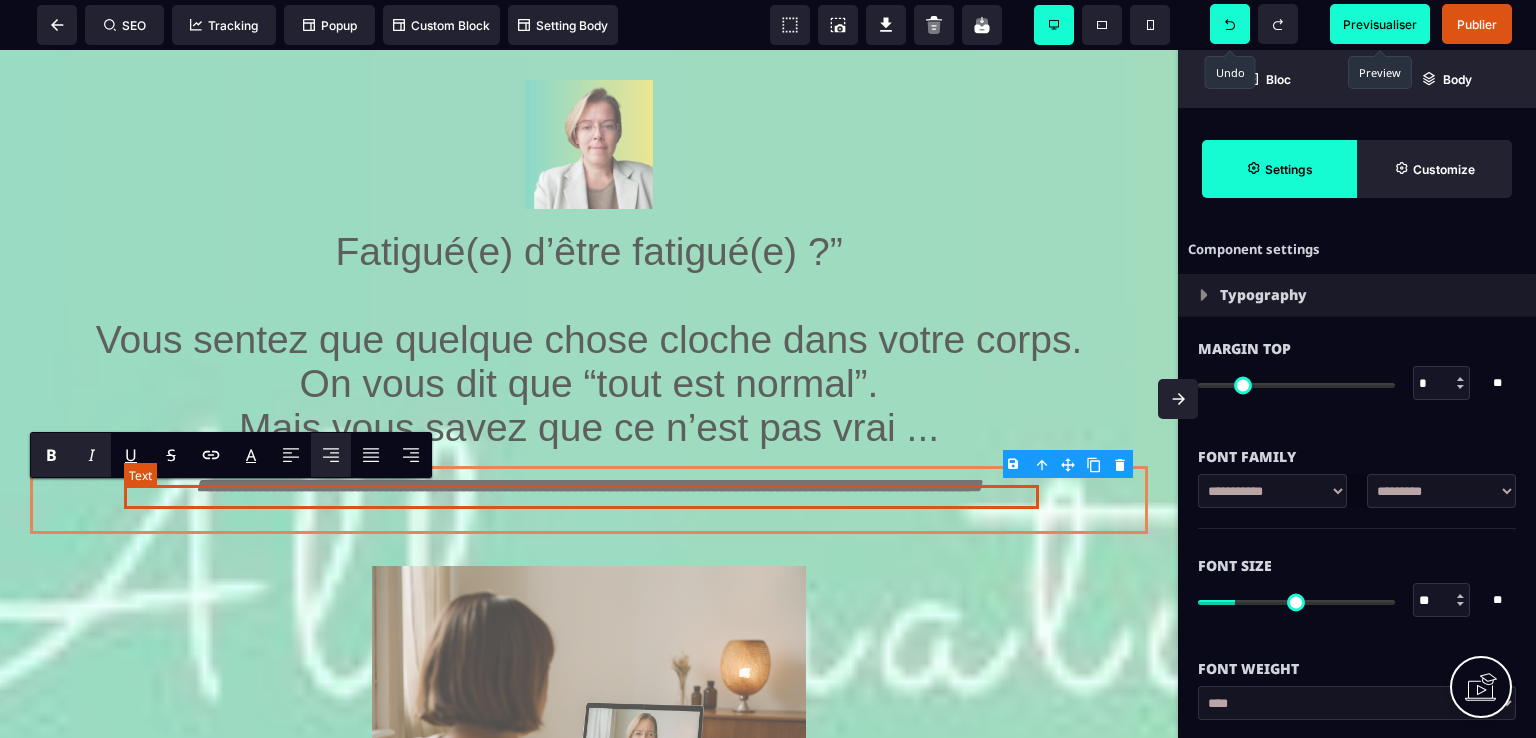 click on "**********" at bounding box center [589, 485] 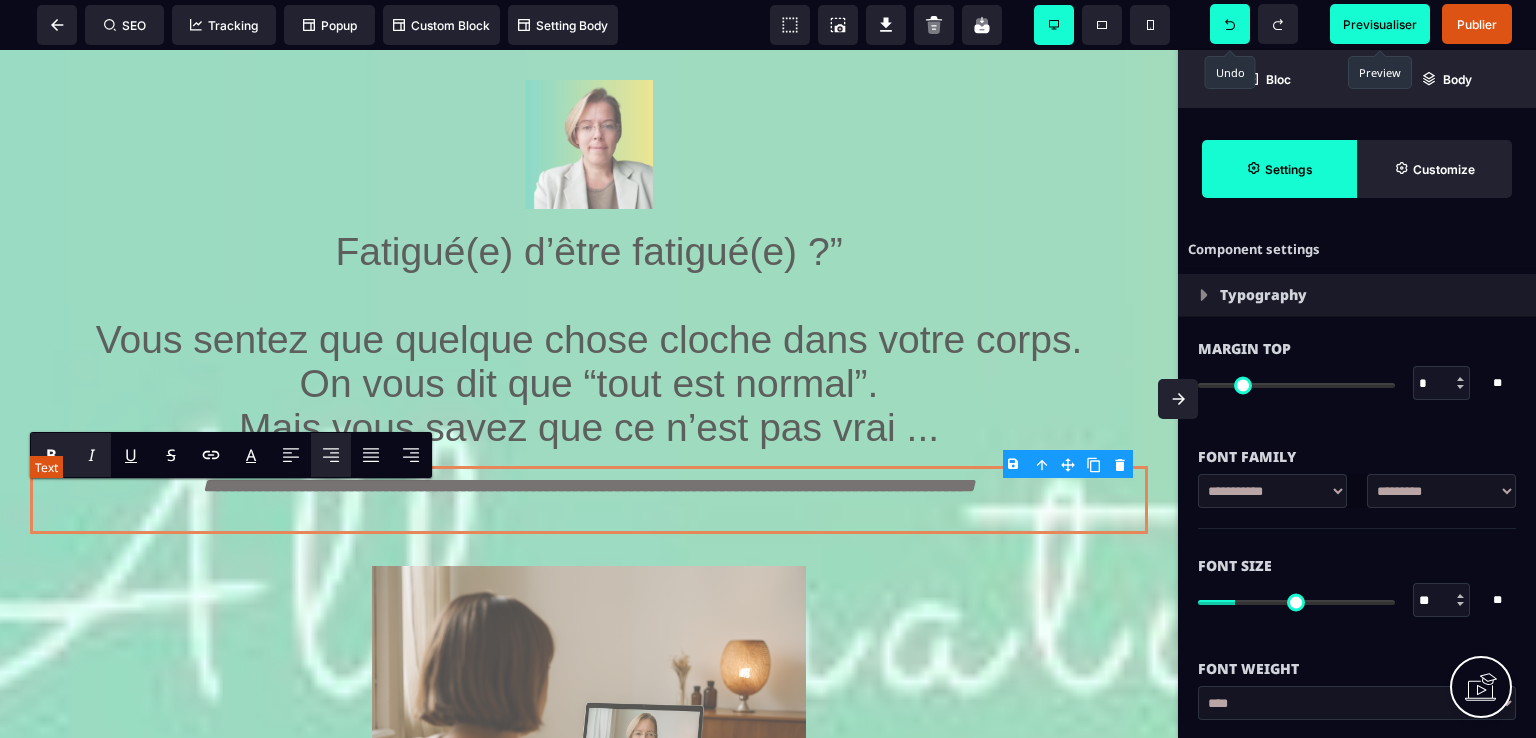 click on "**********" at bounding box center (589, 500) 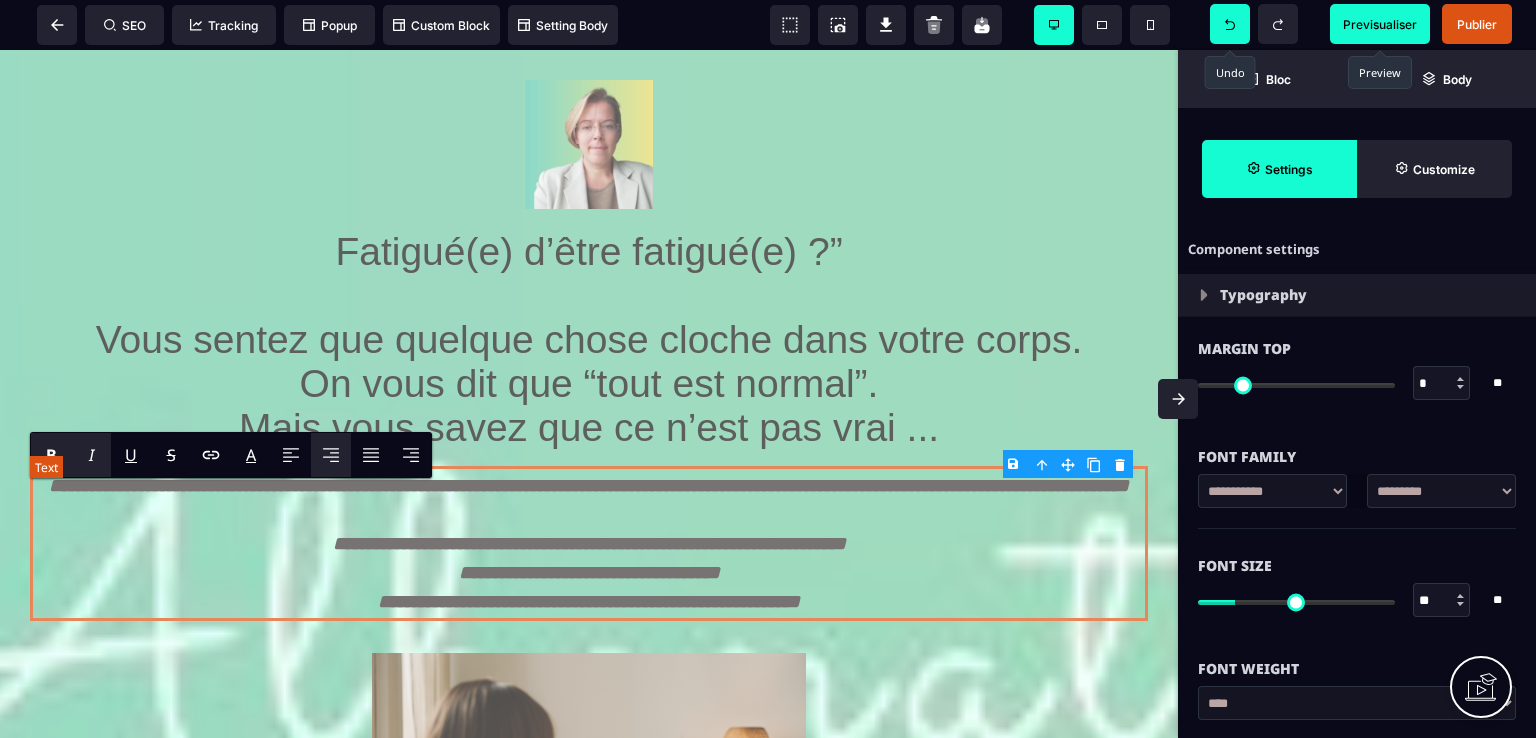click on "**********" at bounding box center [589, 543] 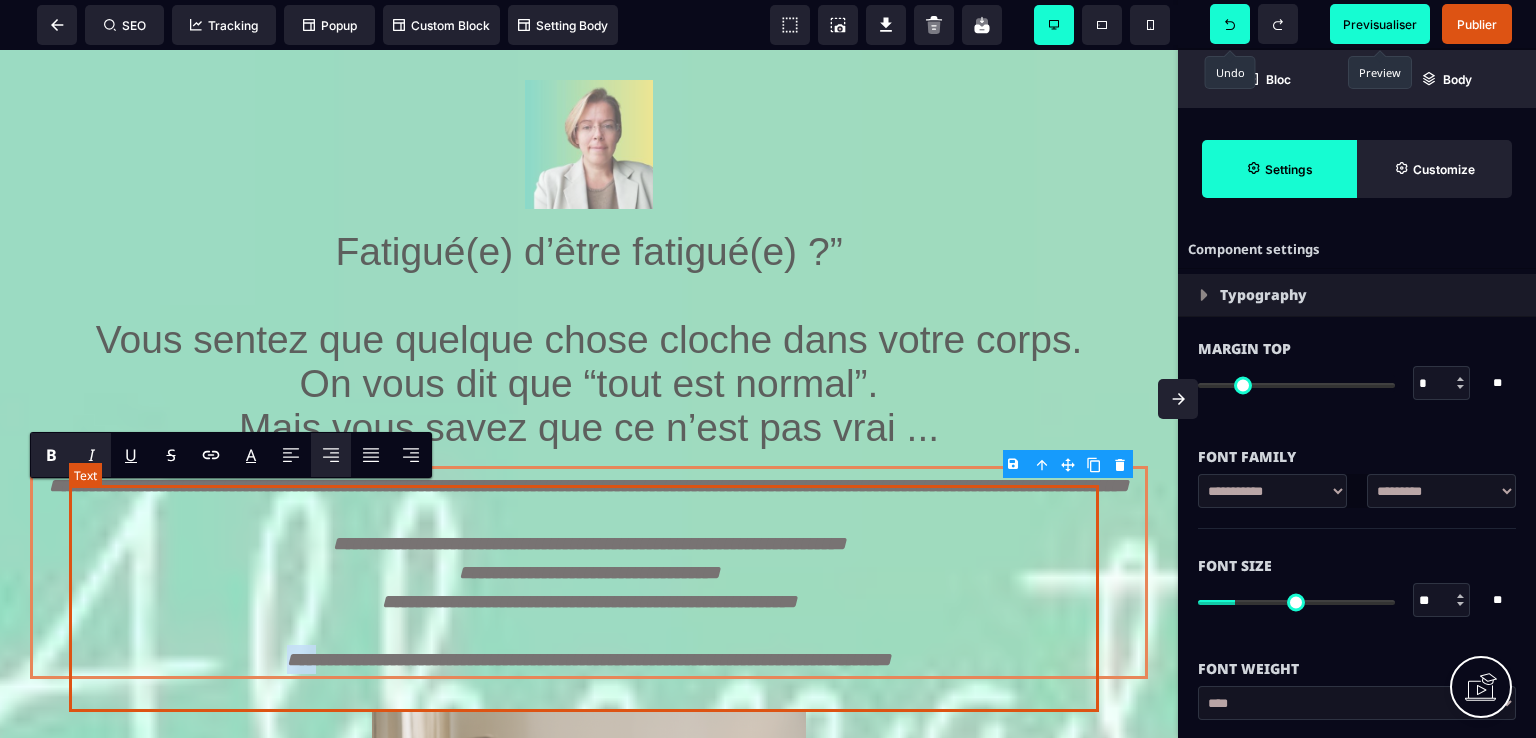 drag, startPoint x: 240, startPoint y: 694, endPoint x: 275, endPoint y: 697, distance: 35.128338 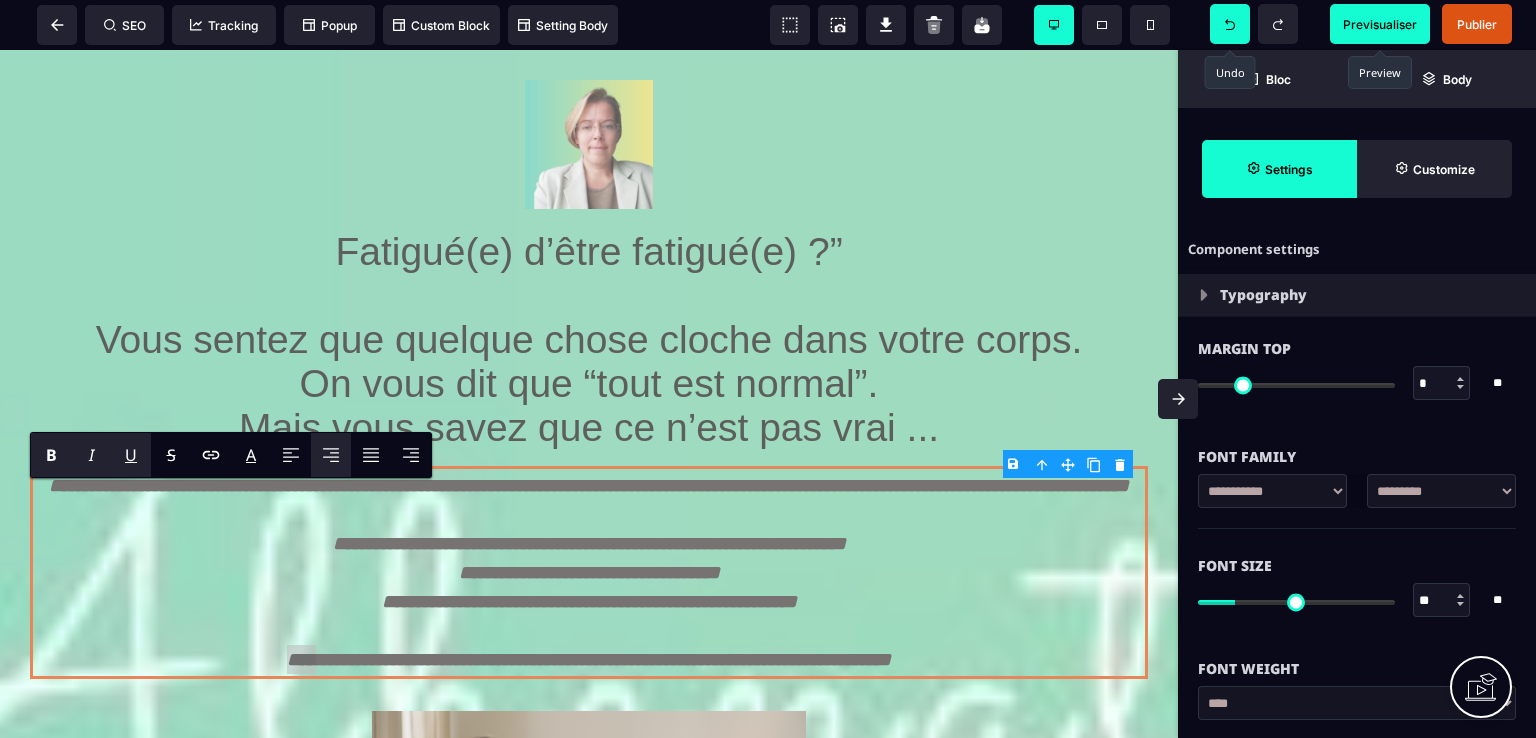 click on "U" at bounding box center [131, 455] 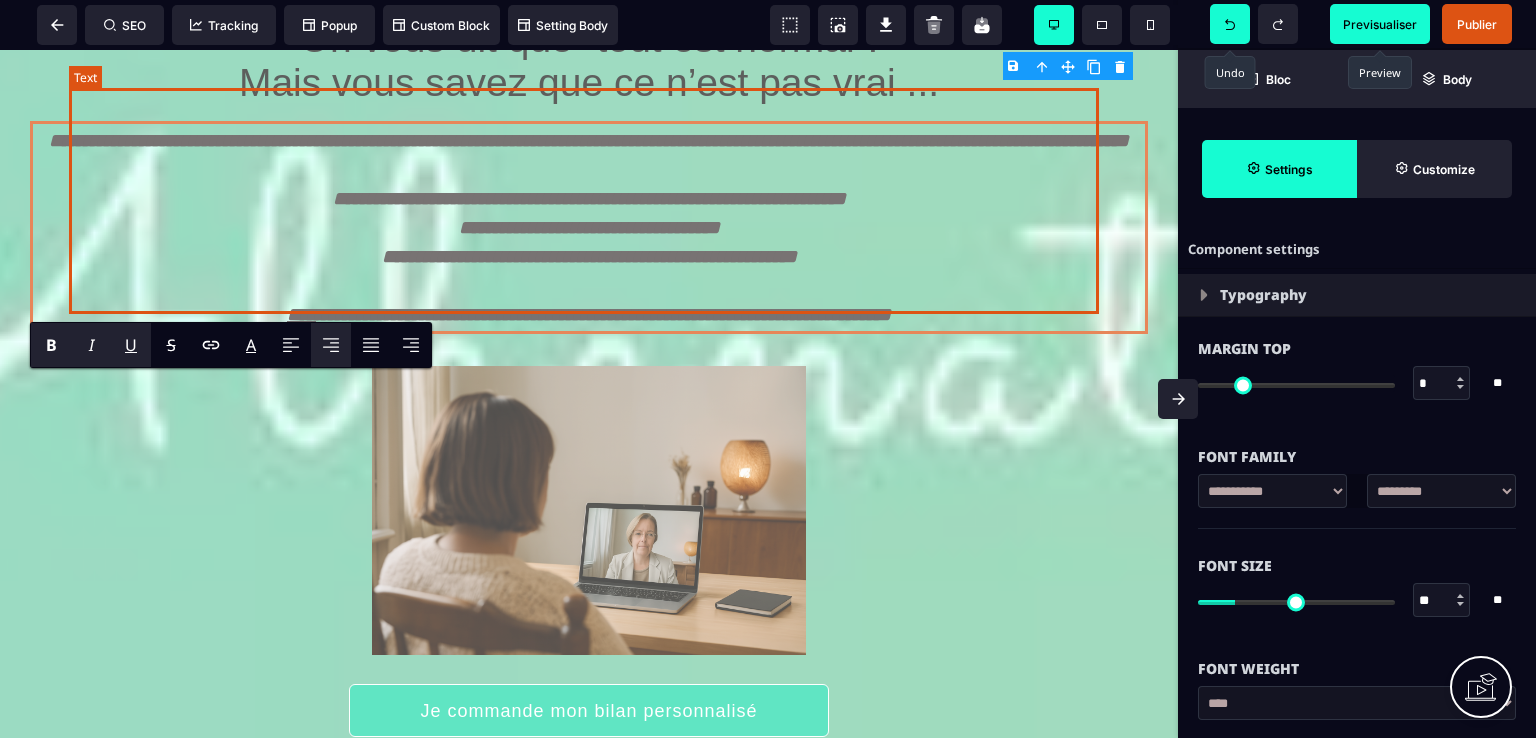 scroll, scrollTop: 300, scrollLeft: 0, axis: vertical 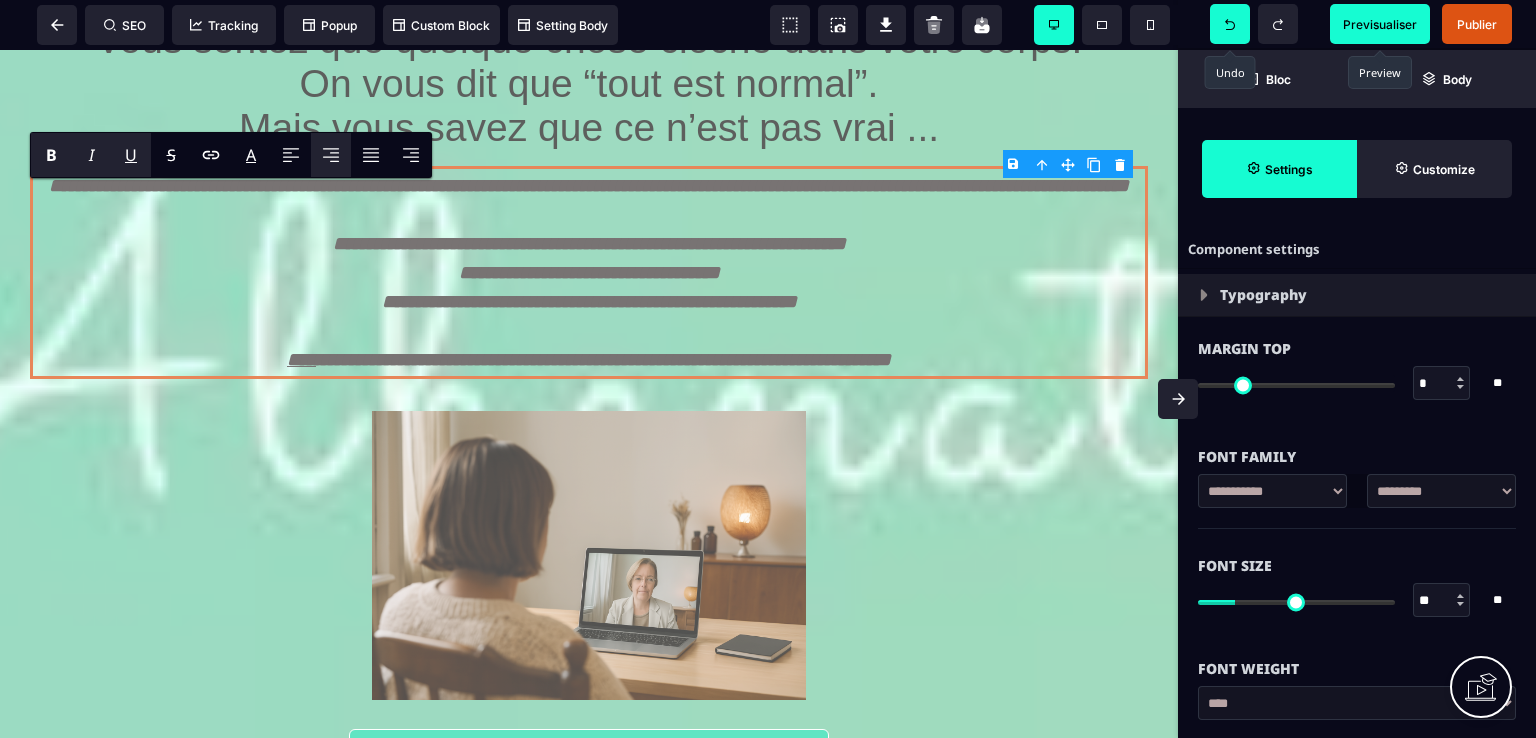 click 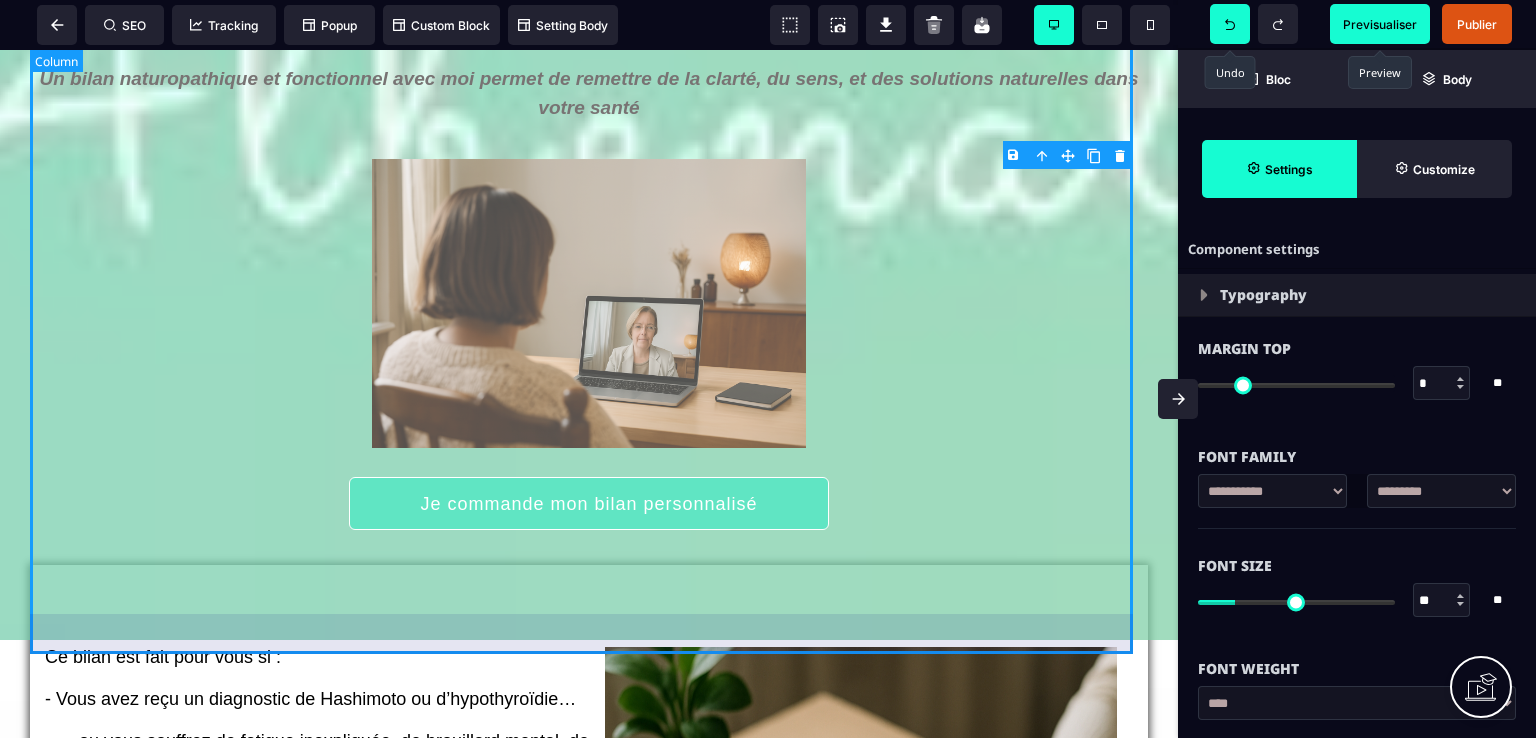 scroll, scrollTop: 600, scrollLeft: 0, axis: vertical 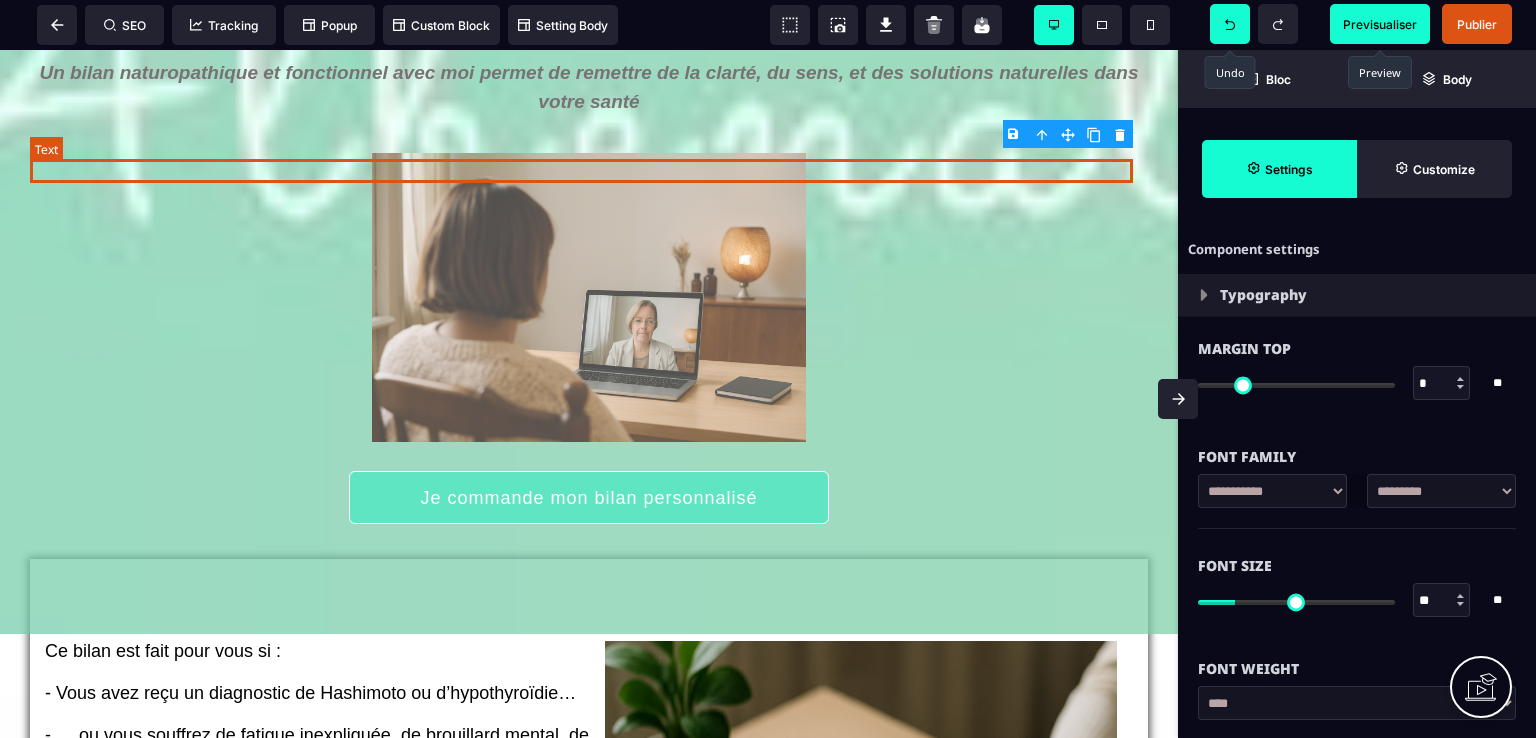 click on "Un bilan naturopathique et fonctionnel avec moi permet de remettre de la clarté, du sens, et des solutions naturelles dans votre santé" at bounding box center [591, 87] 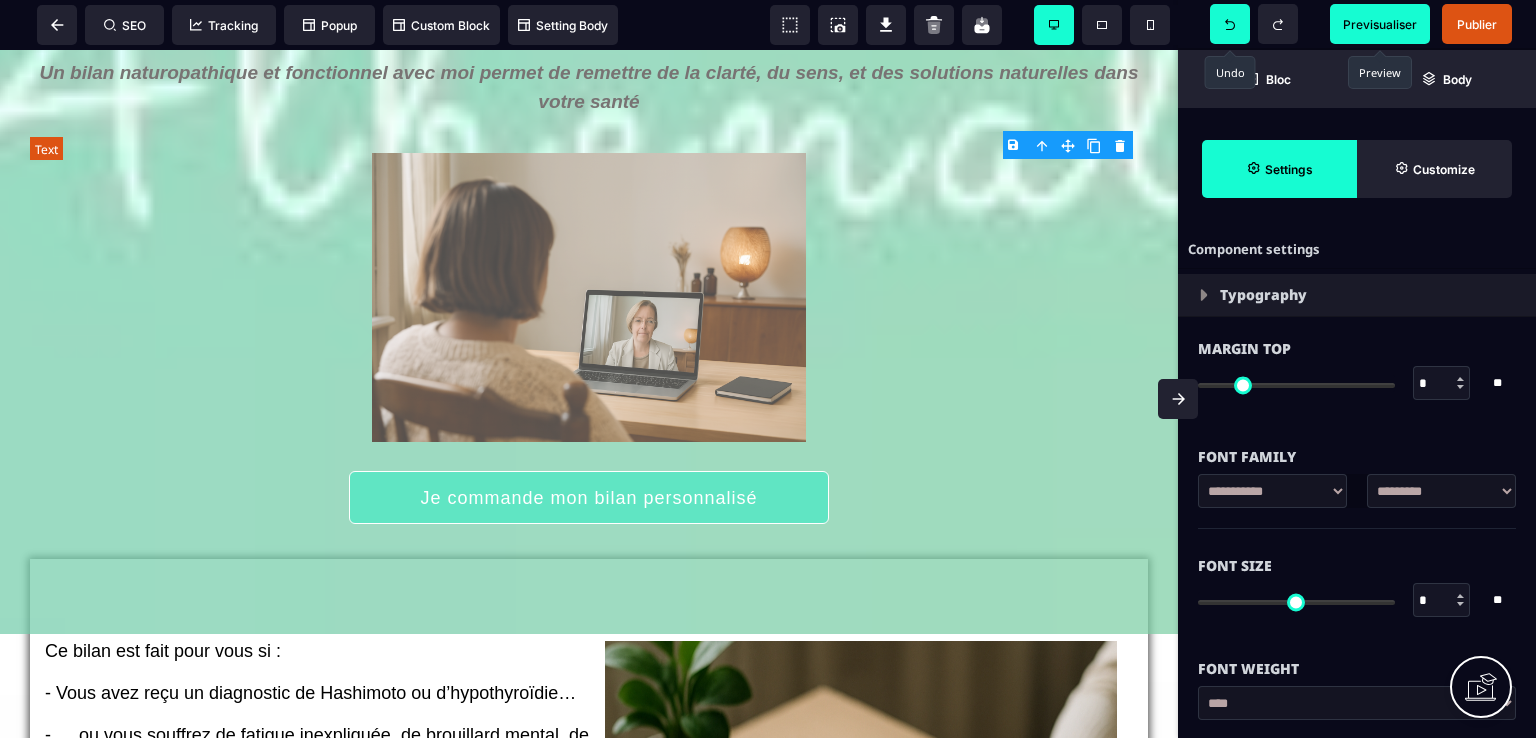click on "Un bilan naturopathique et fonctionnel avec moi permet de remettre de la clarté, du sens, et des solutions naturelles dans votre santé" at bounding box center (591, 87) 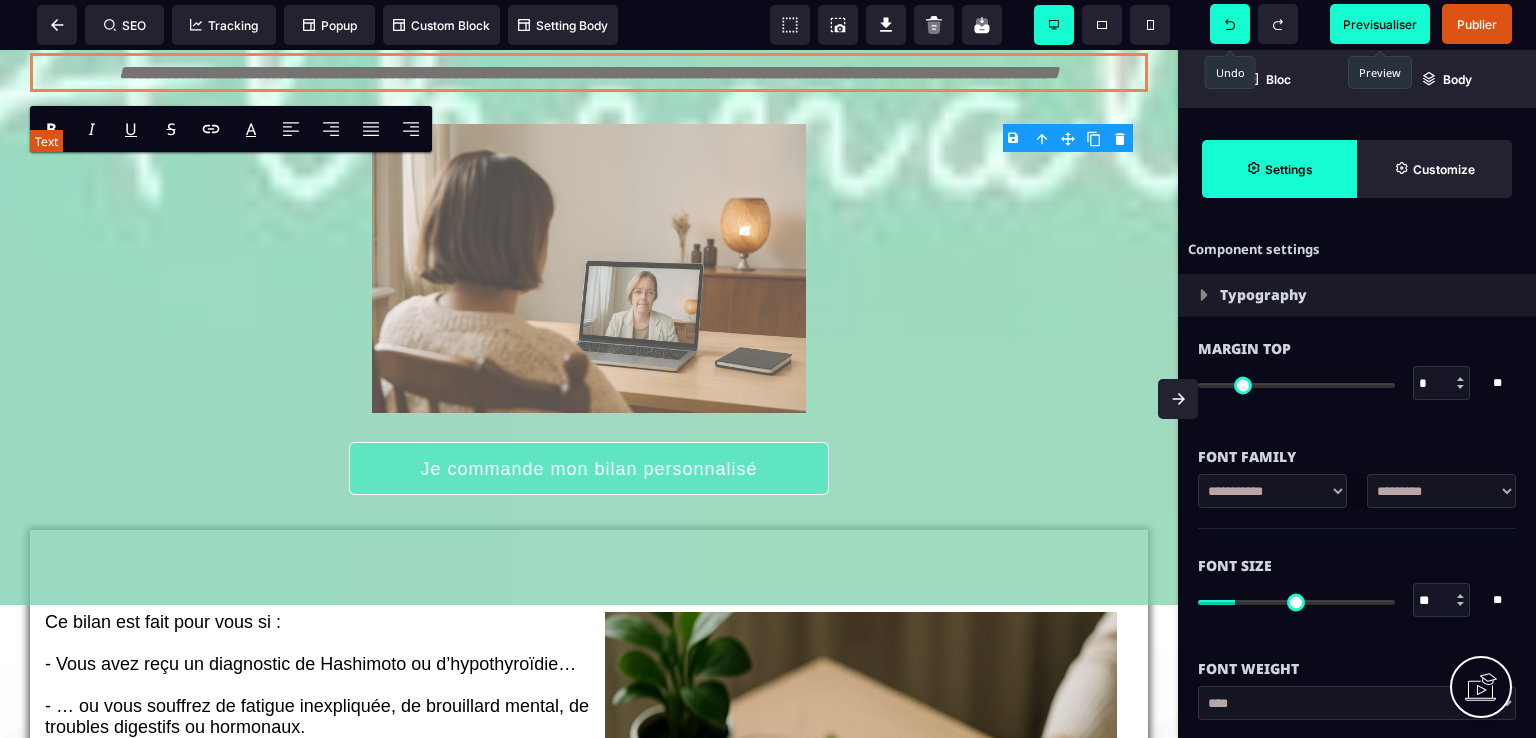 click on "**********" at bounding box center [589, 72] 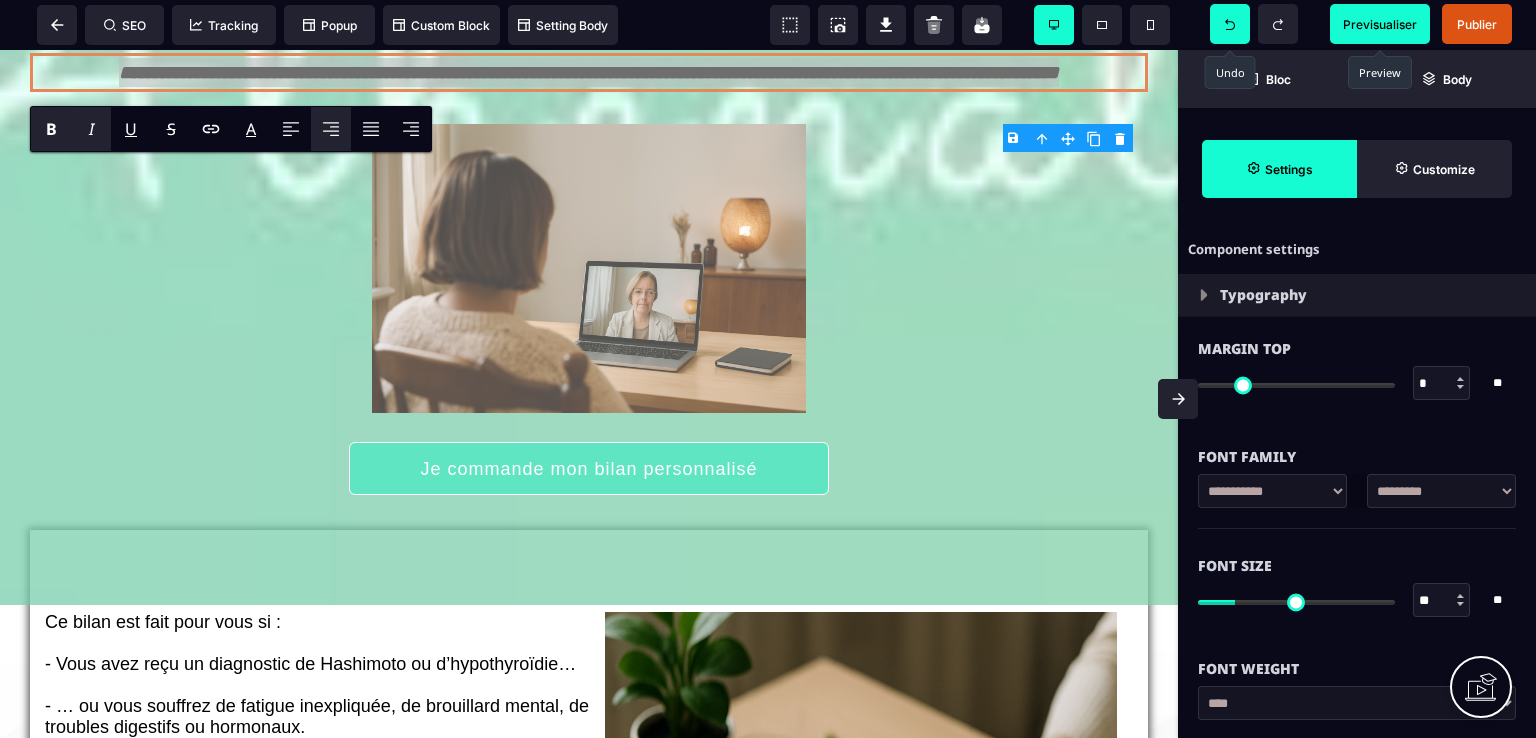 click on "I" at bounding box center [91, 129] 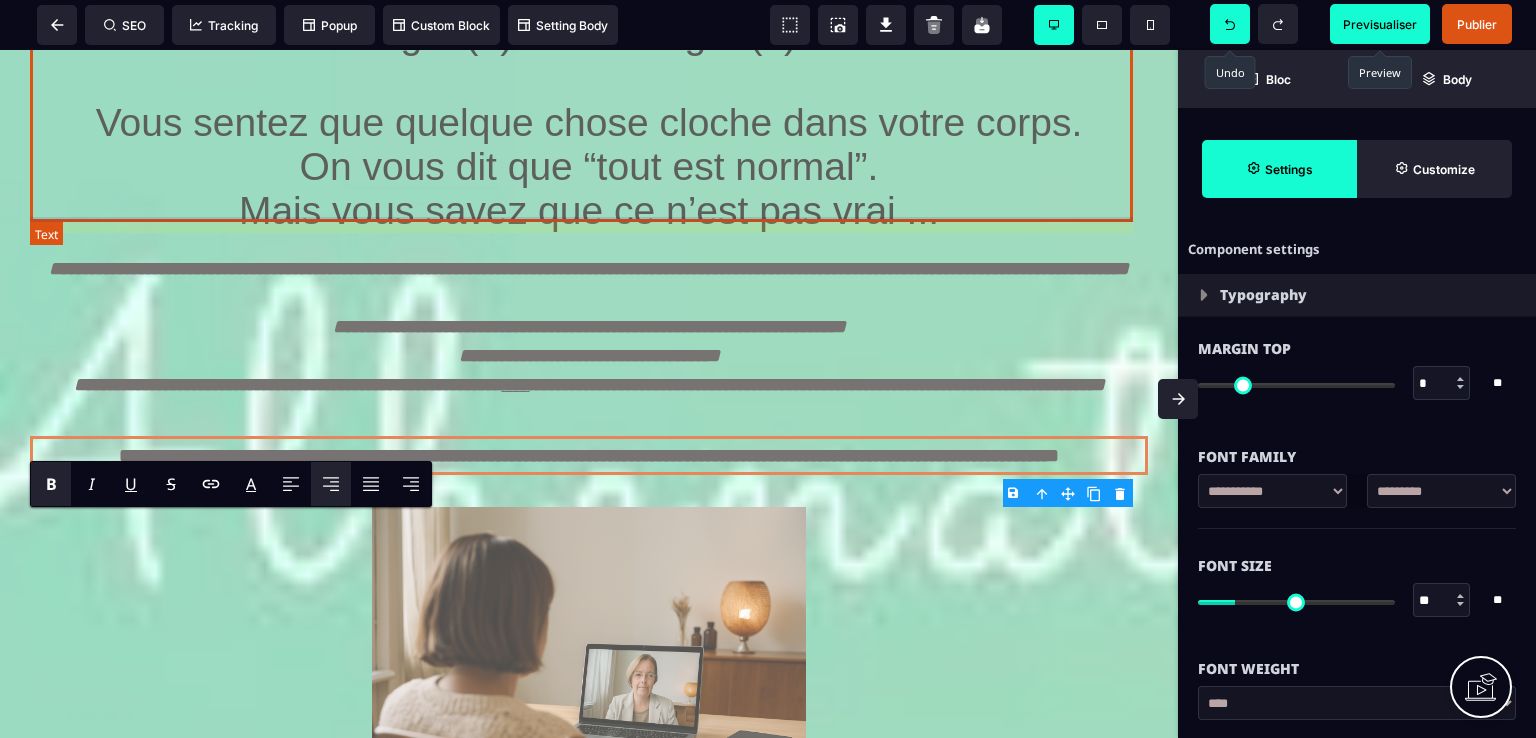 scroll, scrollTop: 200, scrollLeft: 0, axis: vertical 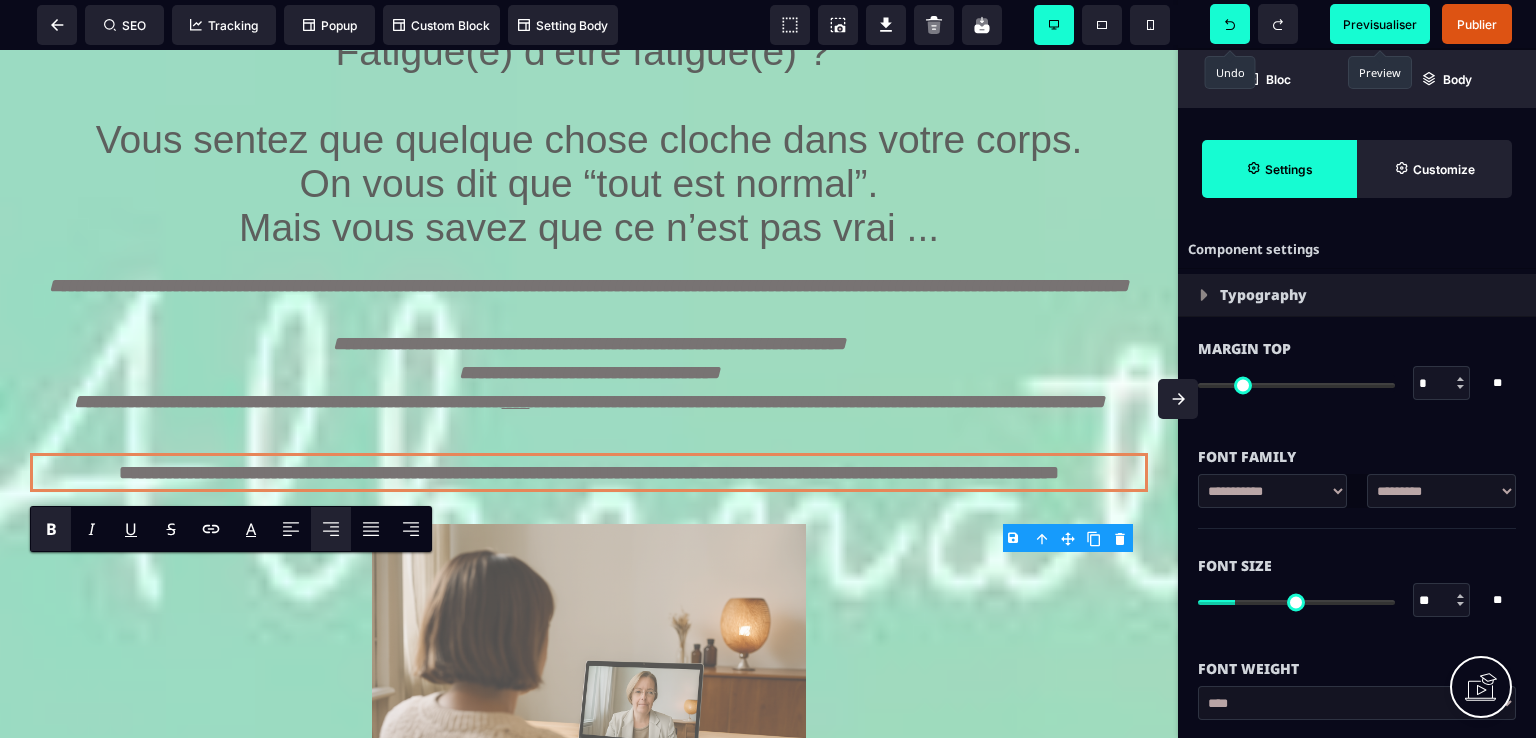 click on "B" at bounding box center [51, 529] 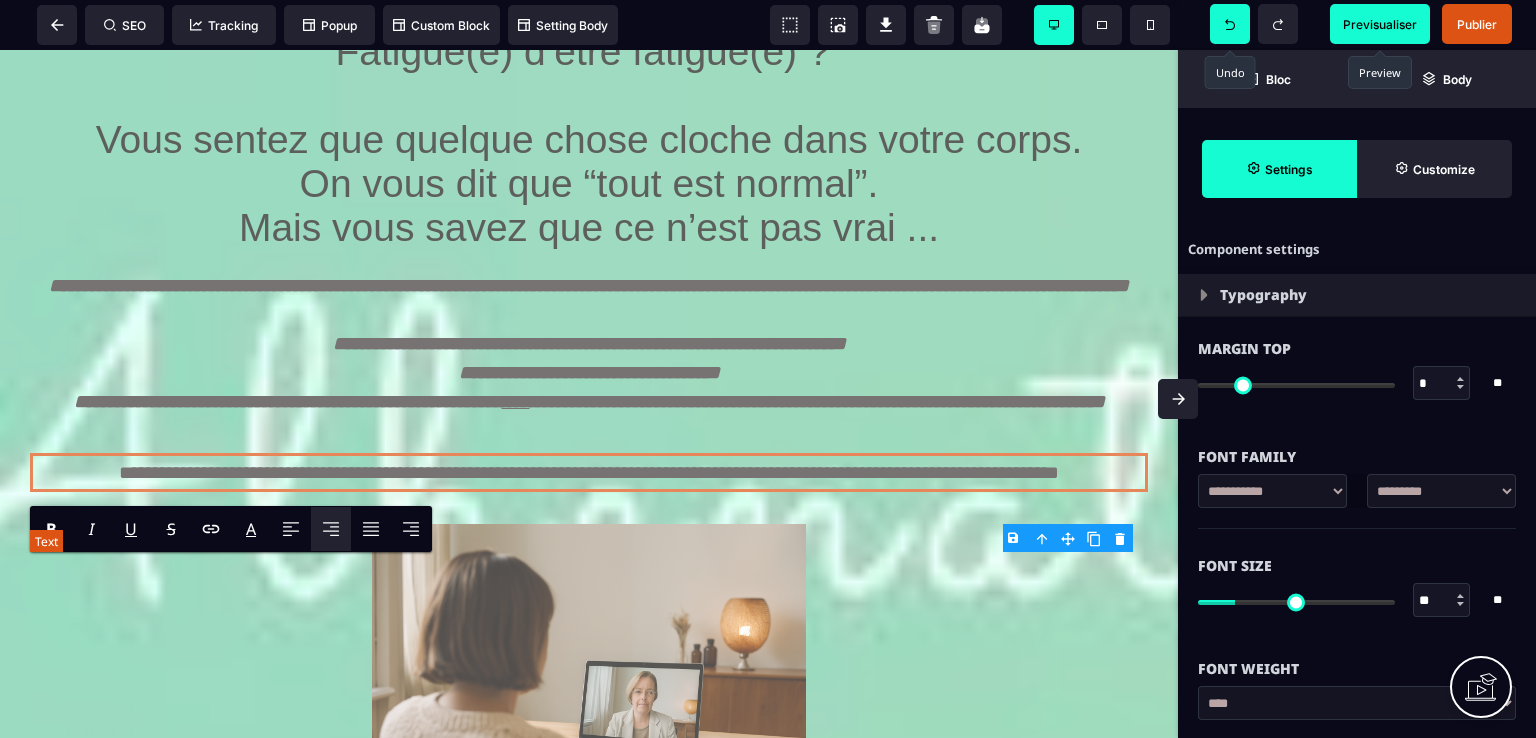 click on "**********" at bounding box center [589, 472] 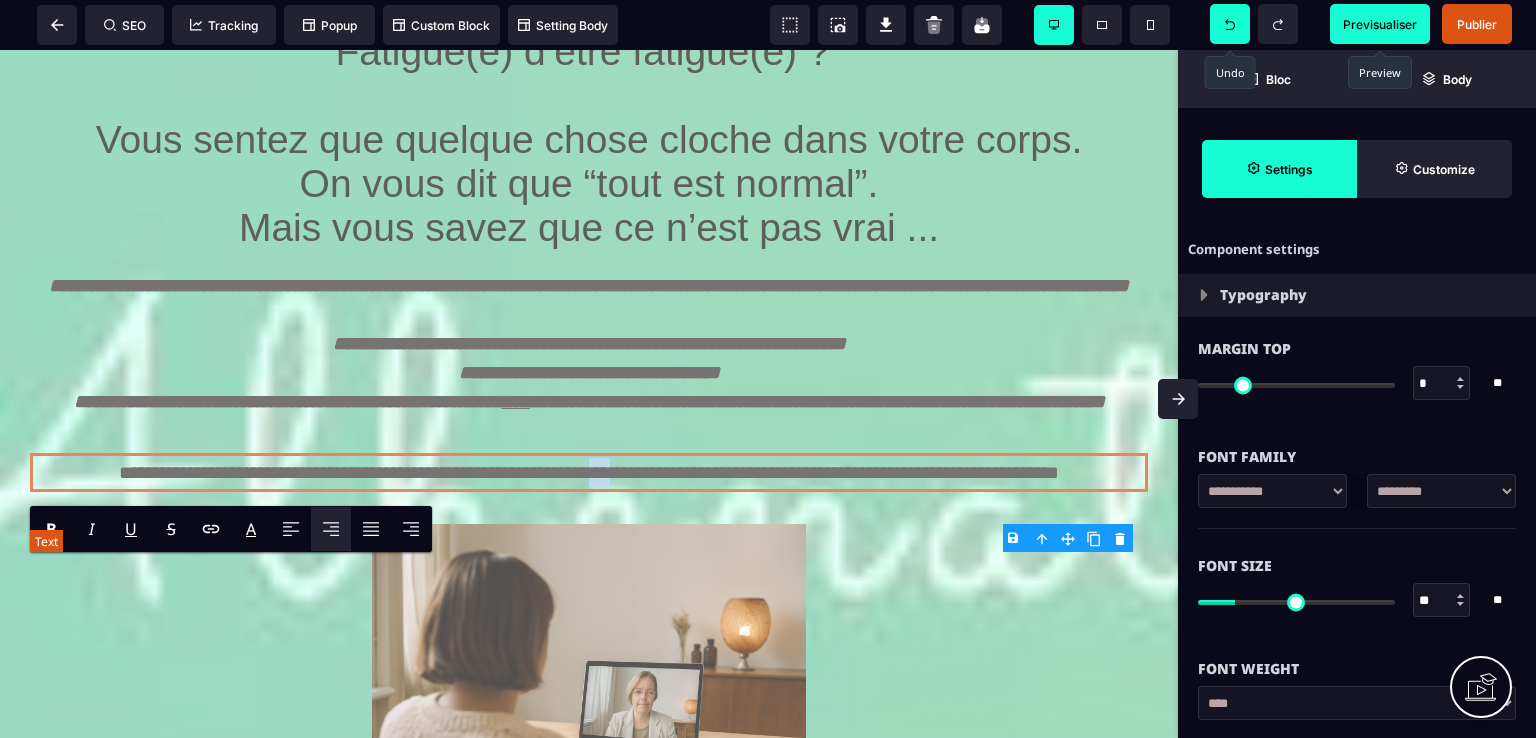 click on "**********" at bounding box center [589, 472] 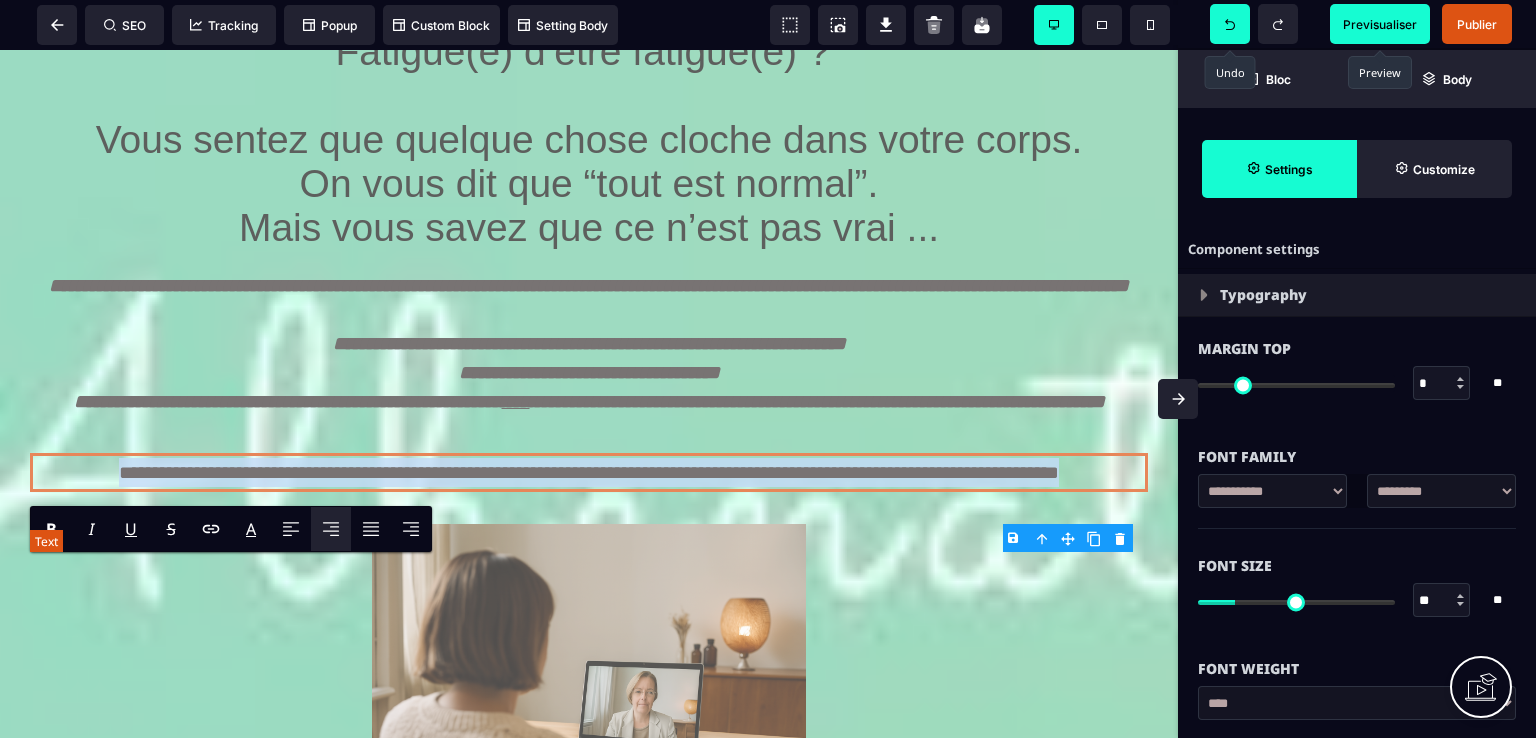 click on "**********" at bounding box center [589, 472] 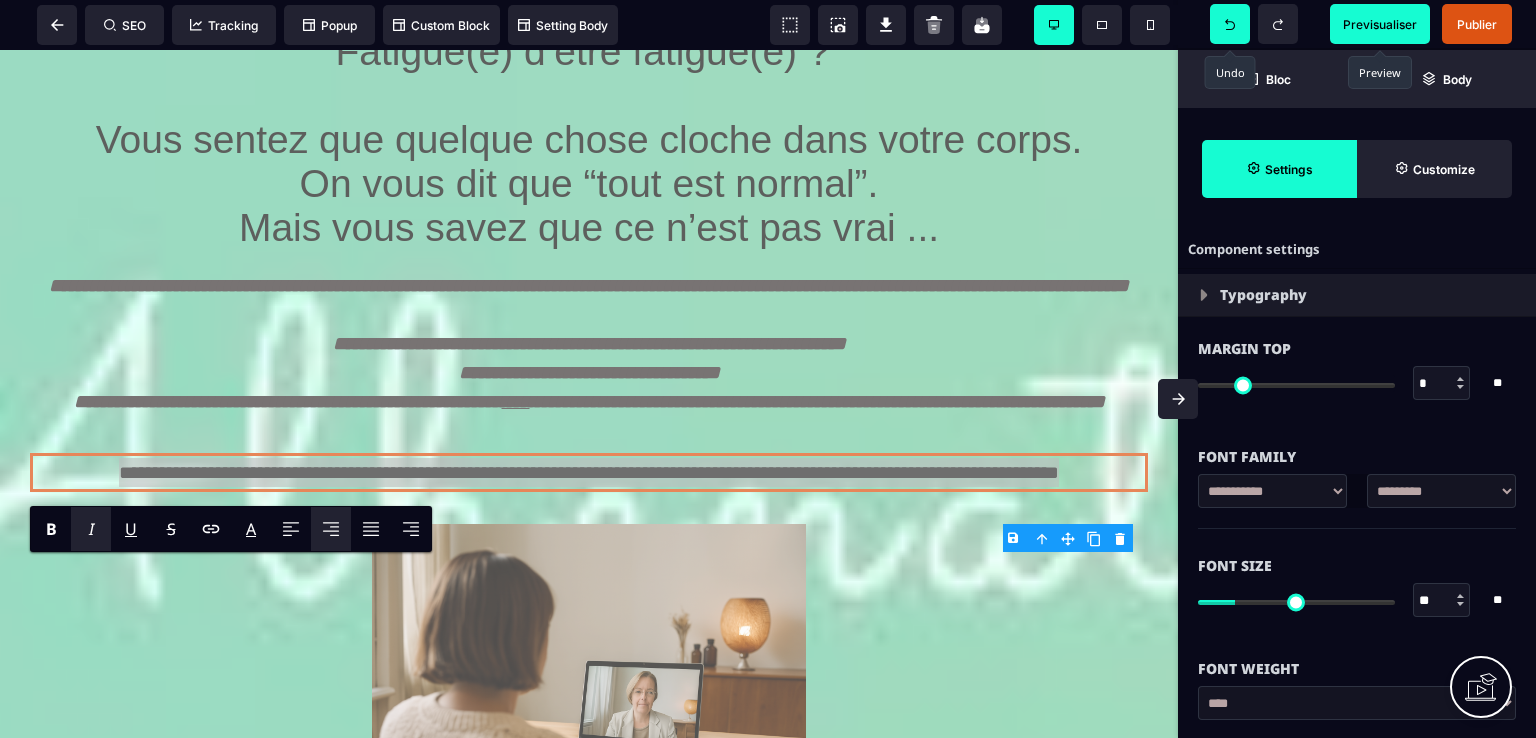 click on "I" at bounding box center [91, 529] 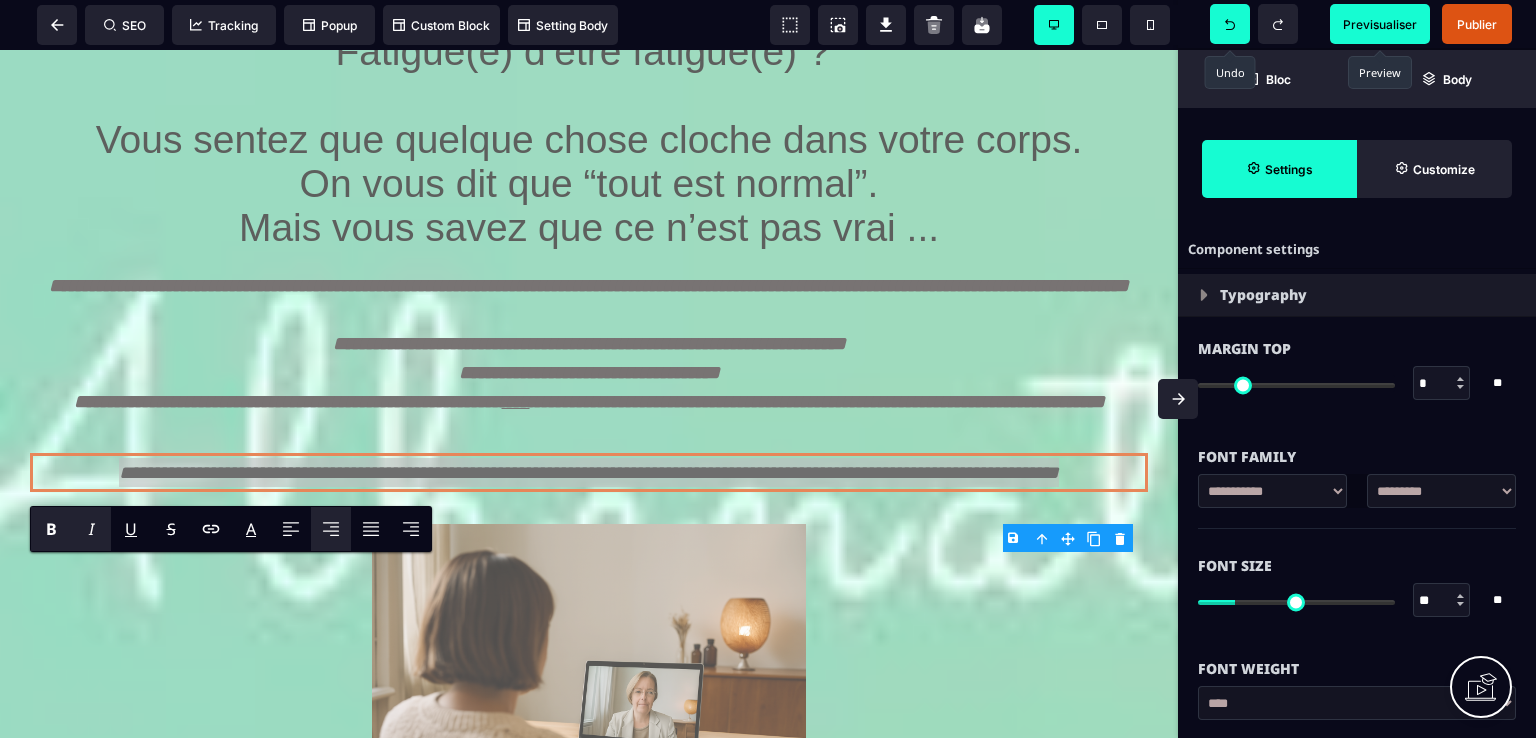 click on "B" at bounding box center [51, 529] 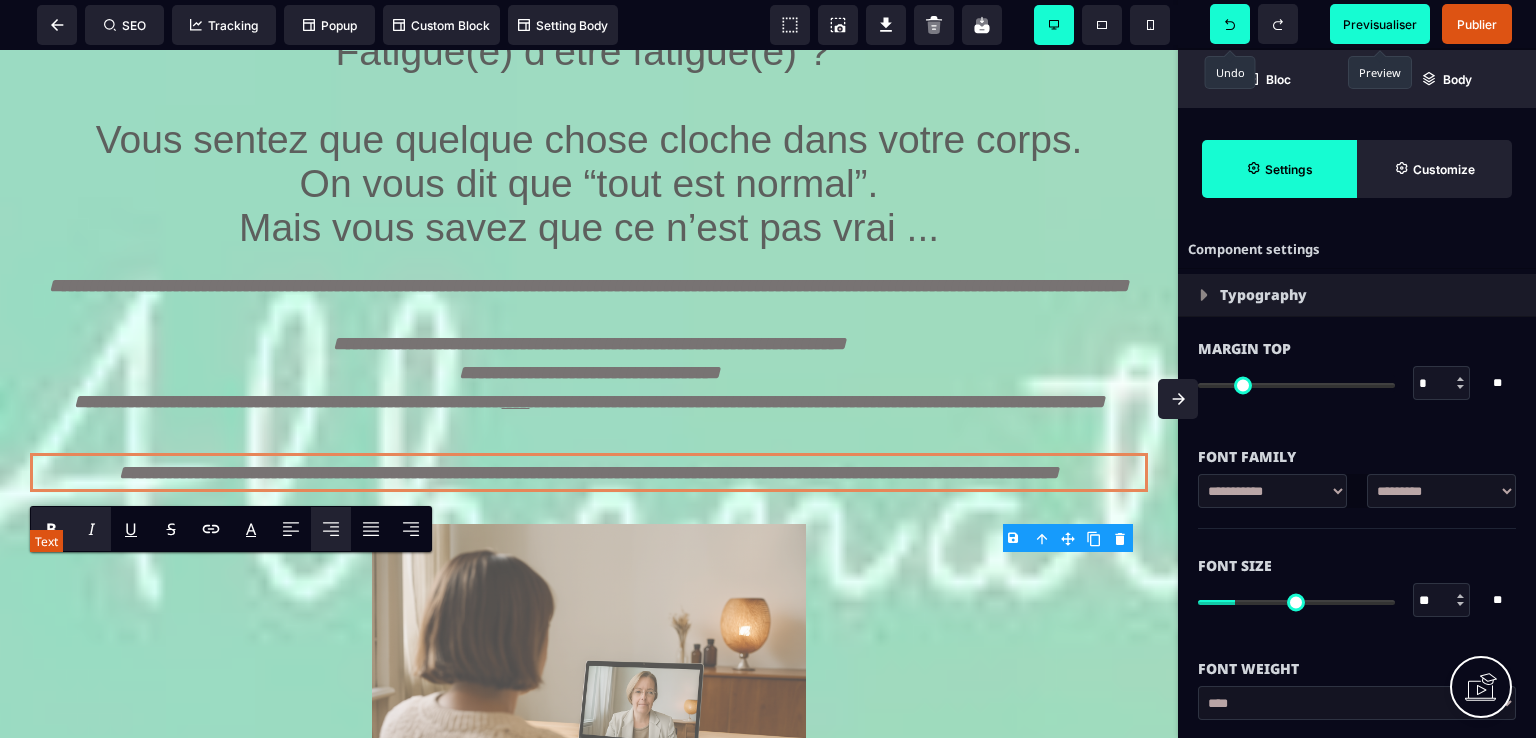click on "**********" at bounding box center [589, 472] 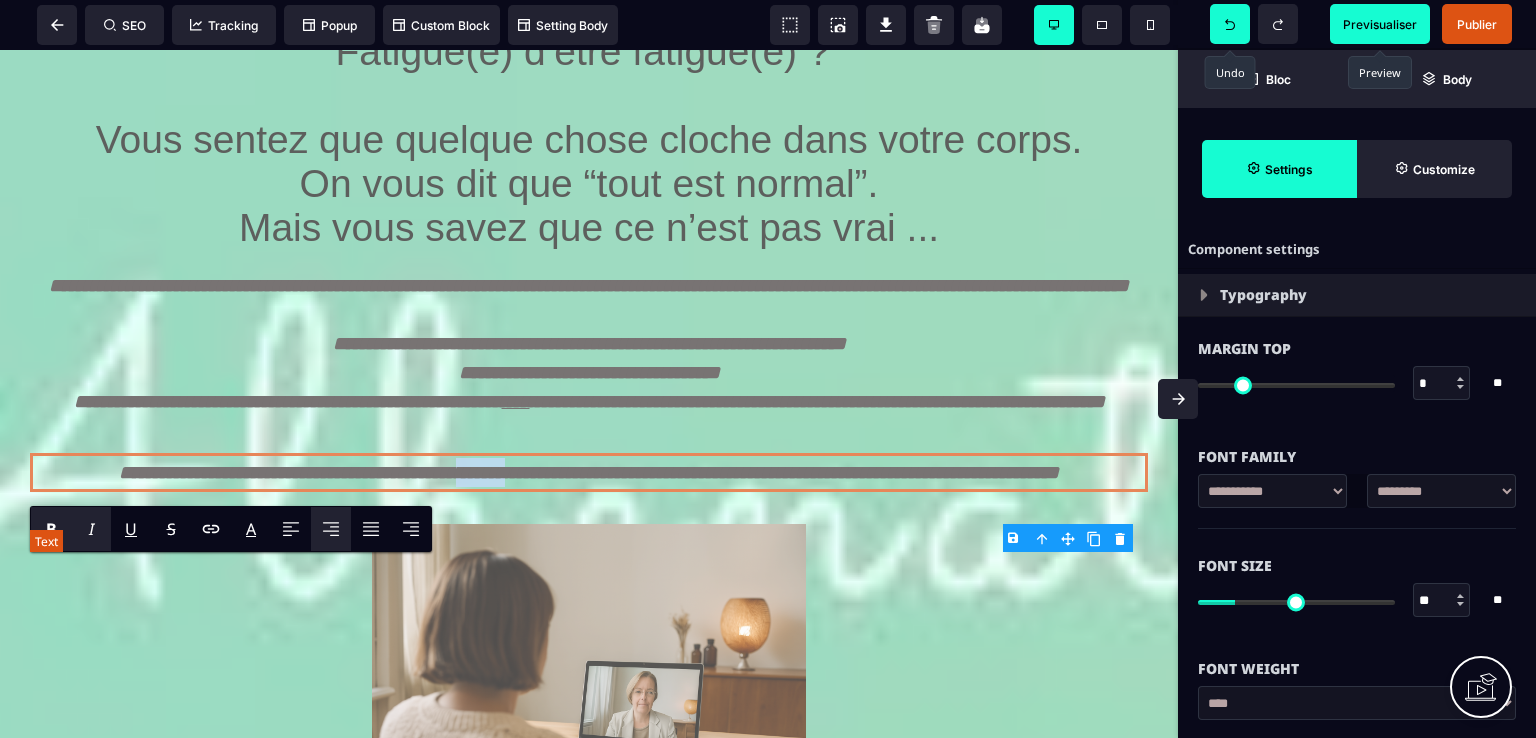 click on "**********" at bounding box center (589, 472) 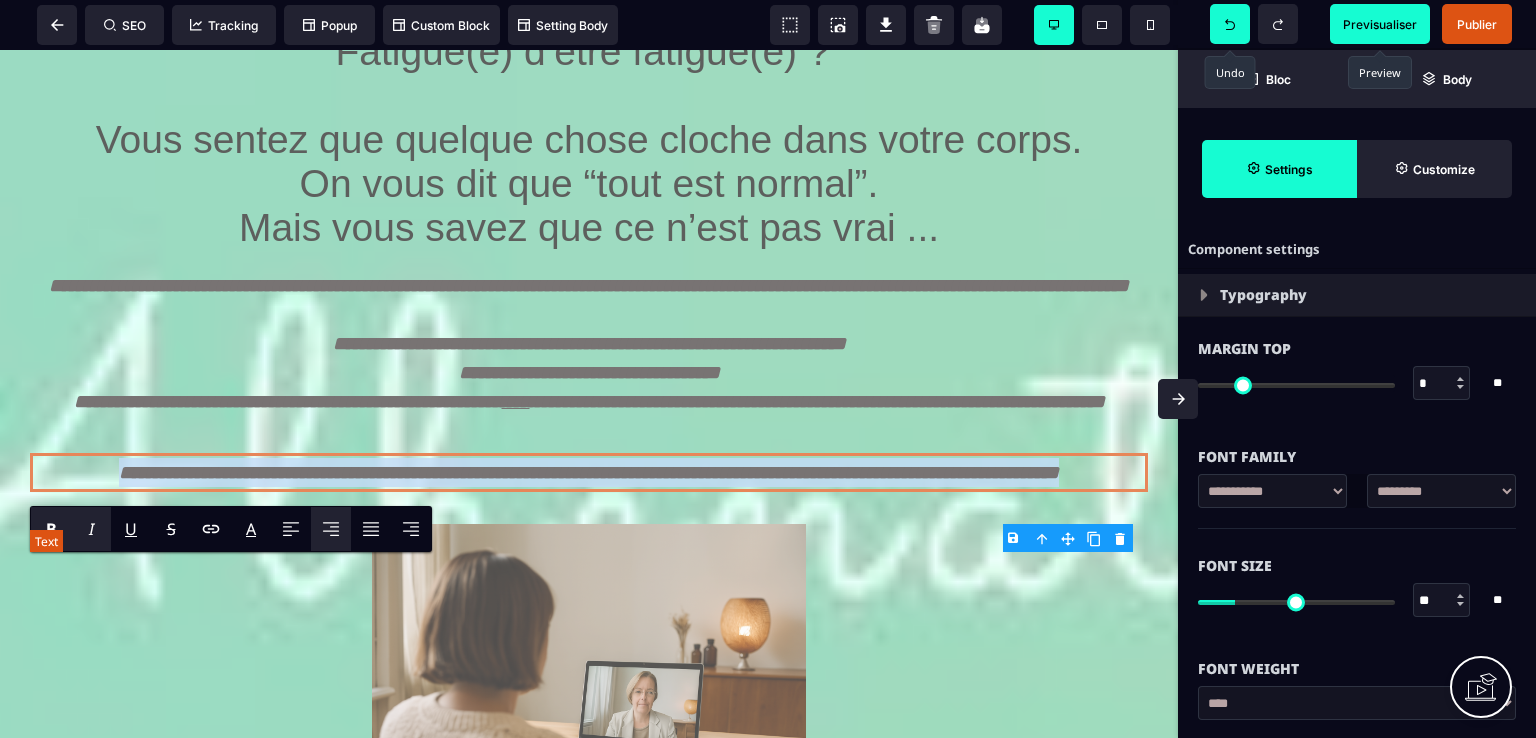 click on "**********" at bounding box center (589, 472) 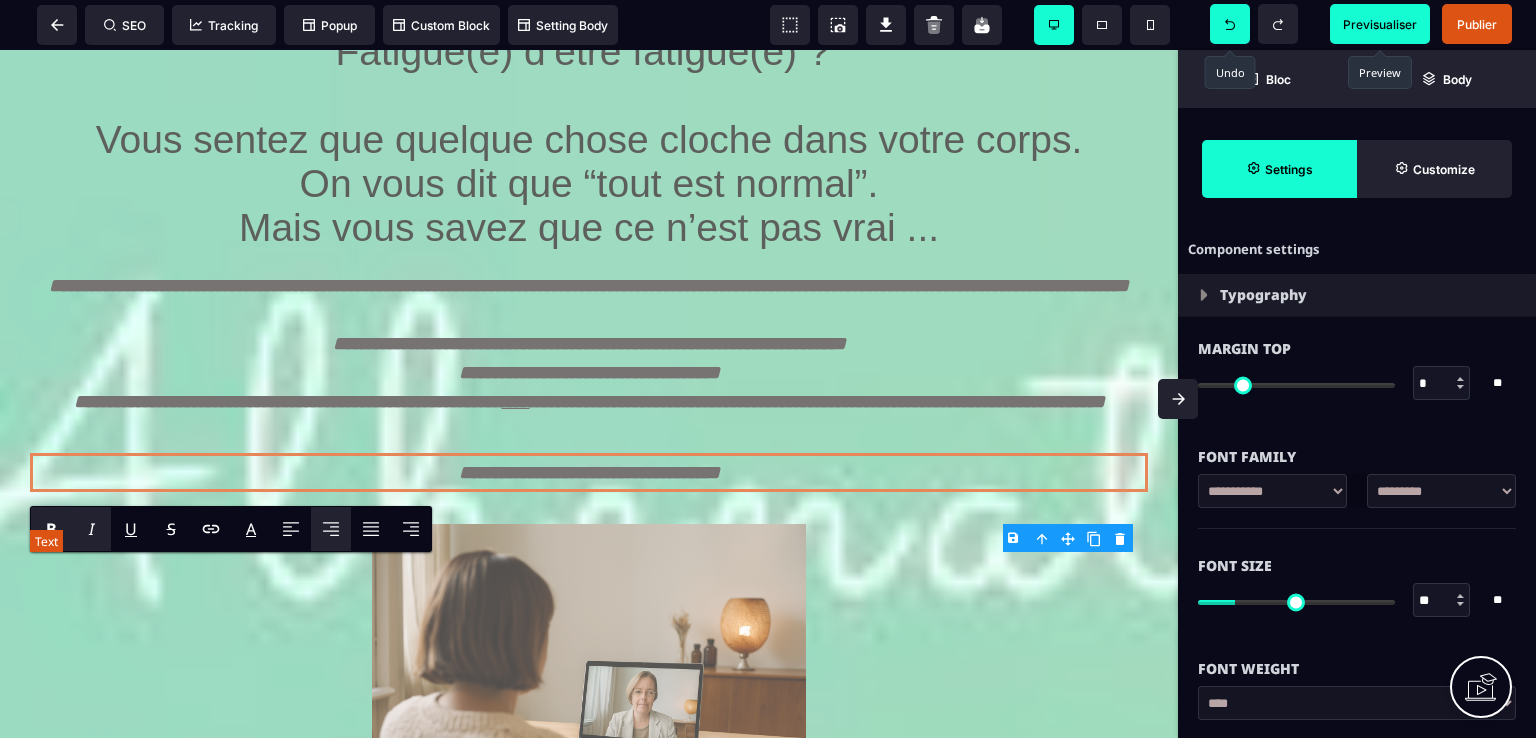 click on "**********" at bounding box center [589, 472] 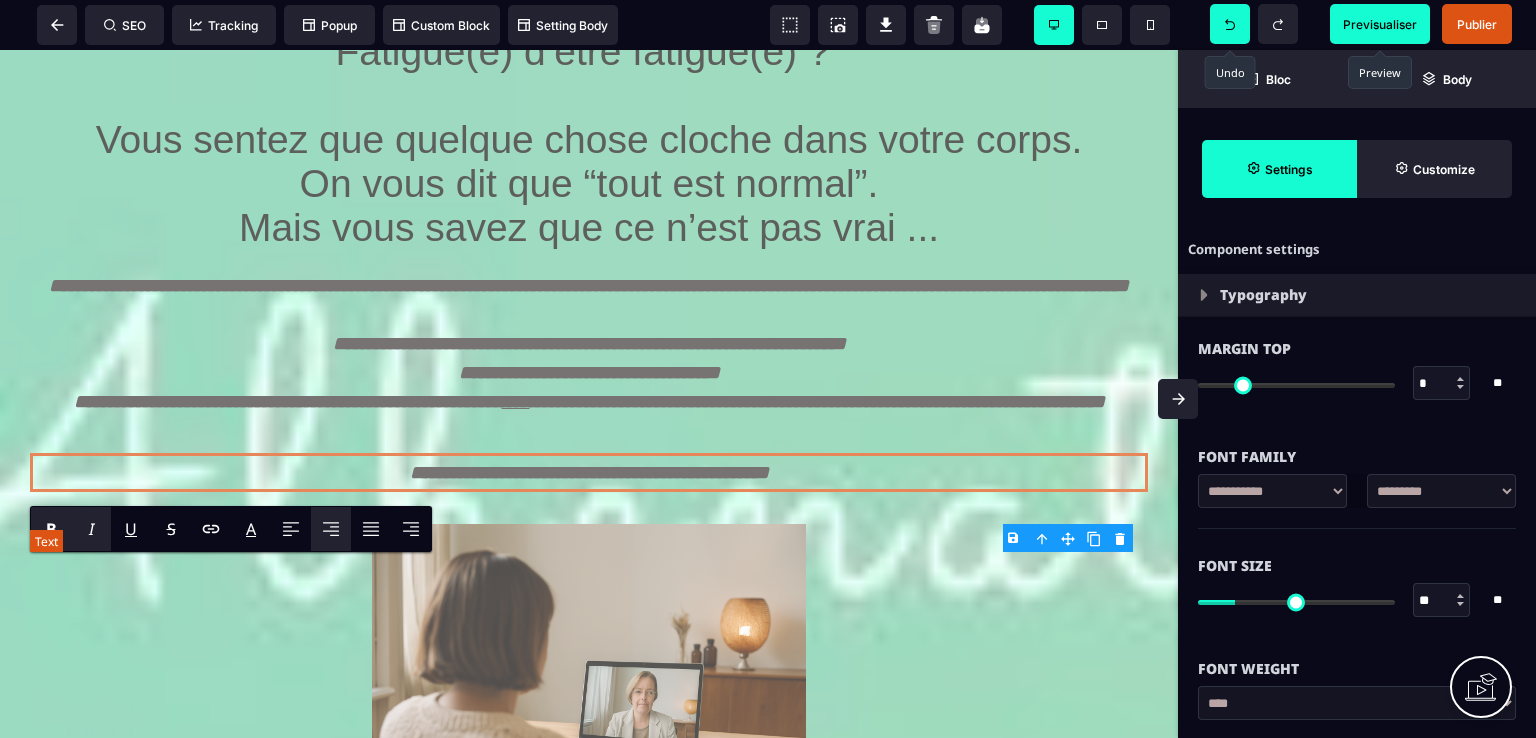 click on "**********" at bounding box center (589, 472) 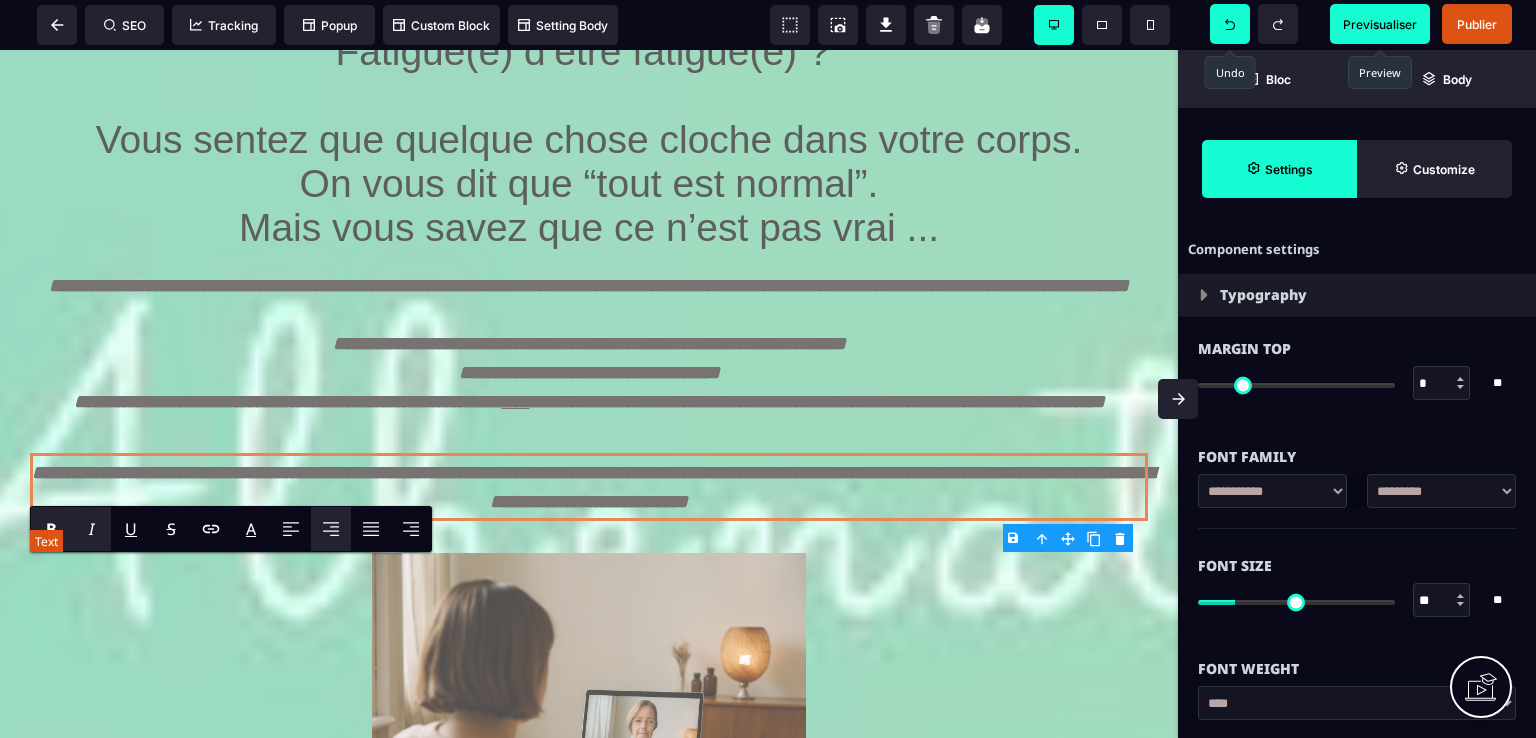 click on "**********" at bounding box center (593, 487) 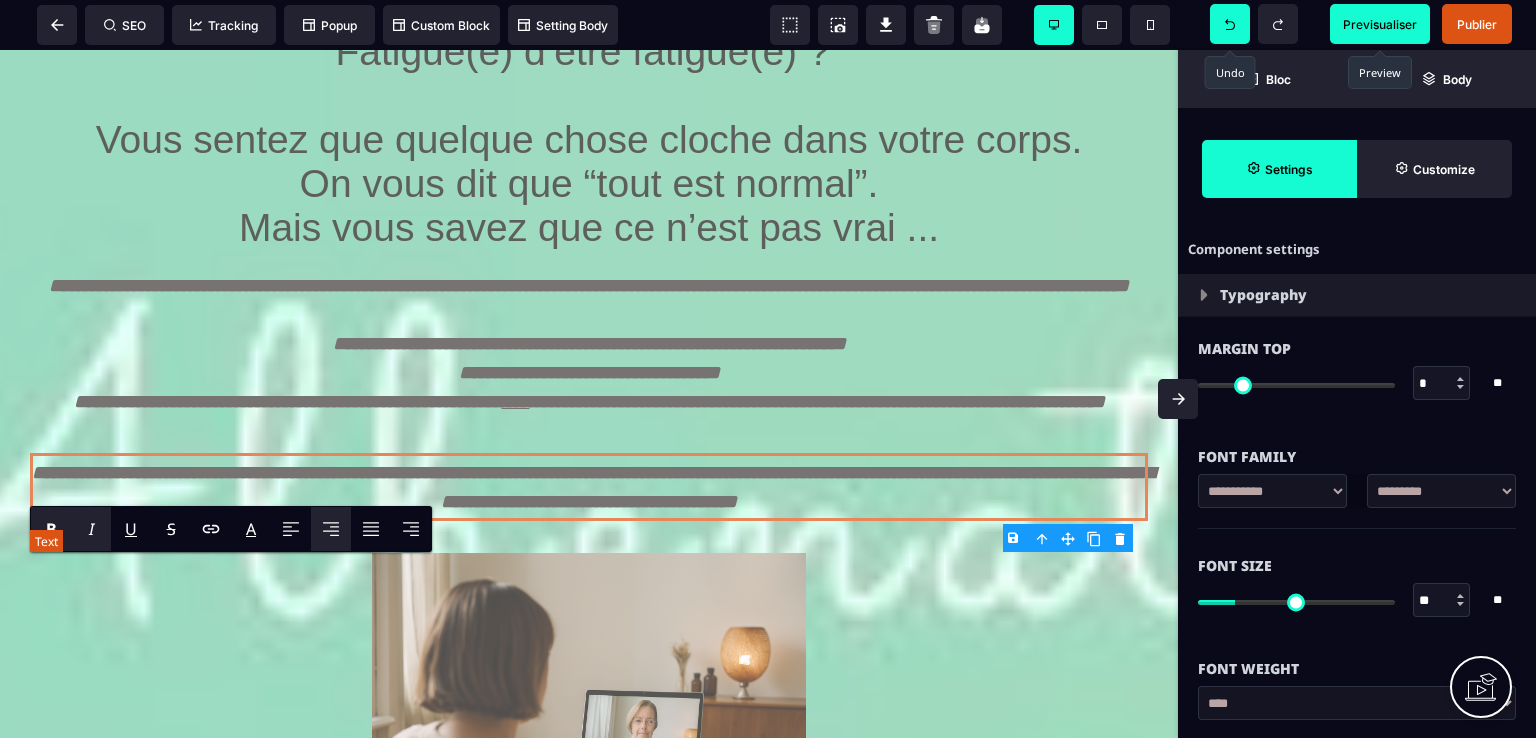 click on "**********" at bounding box center (589, 487) 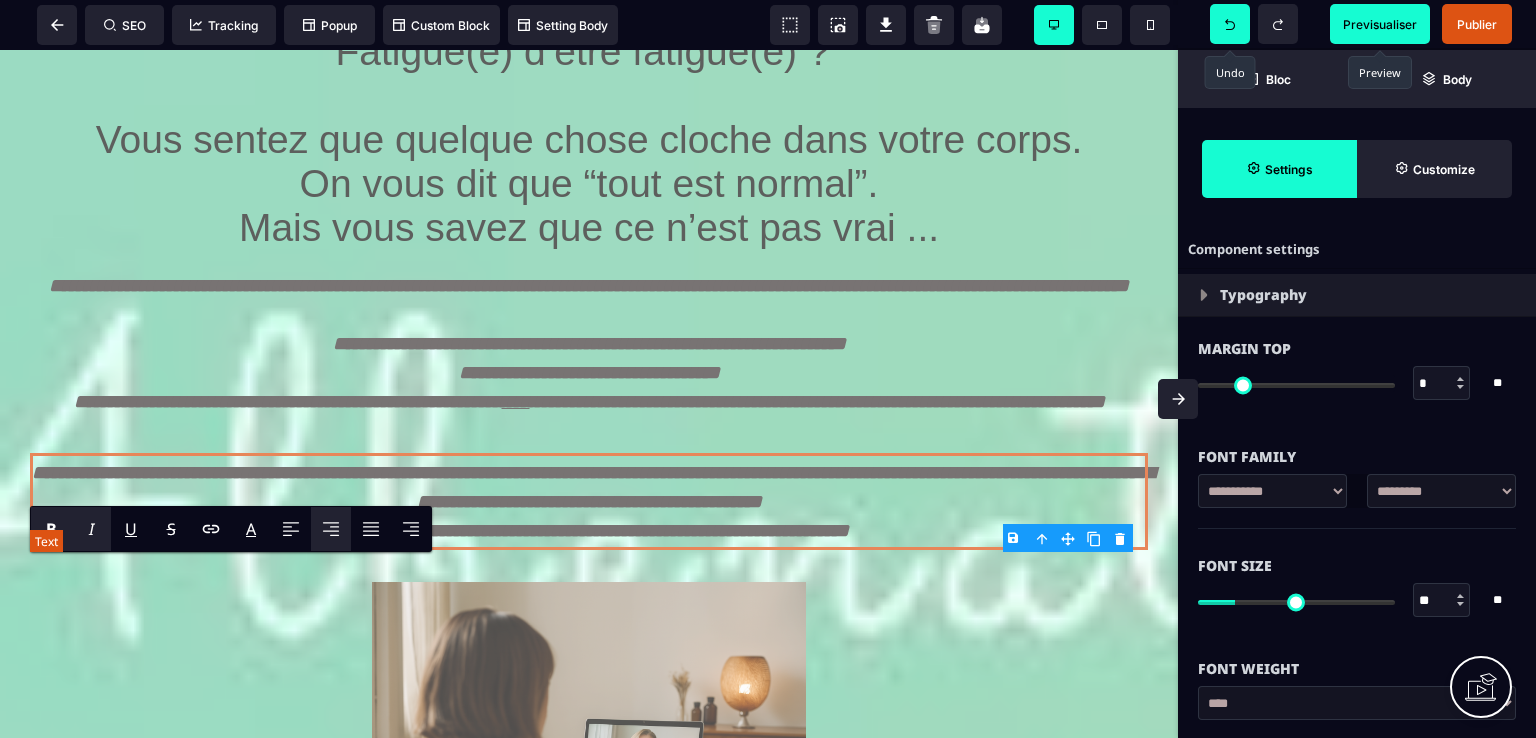 click on "**********" at bounding box center (593, 501) 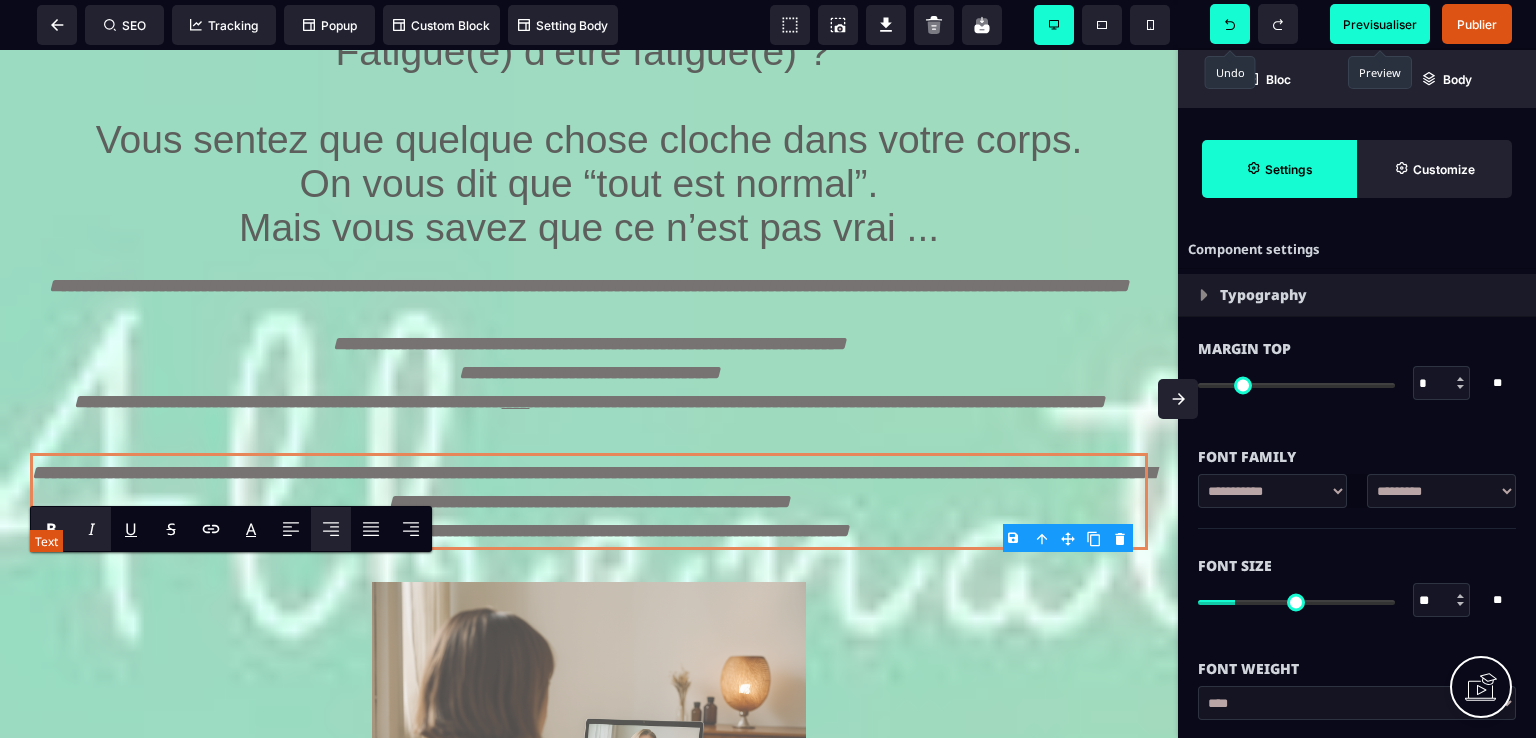 click on "**********" at bounding box center (593, 501) 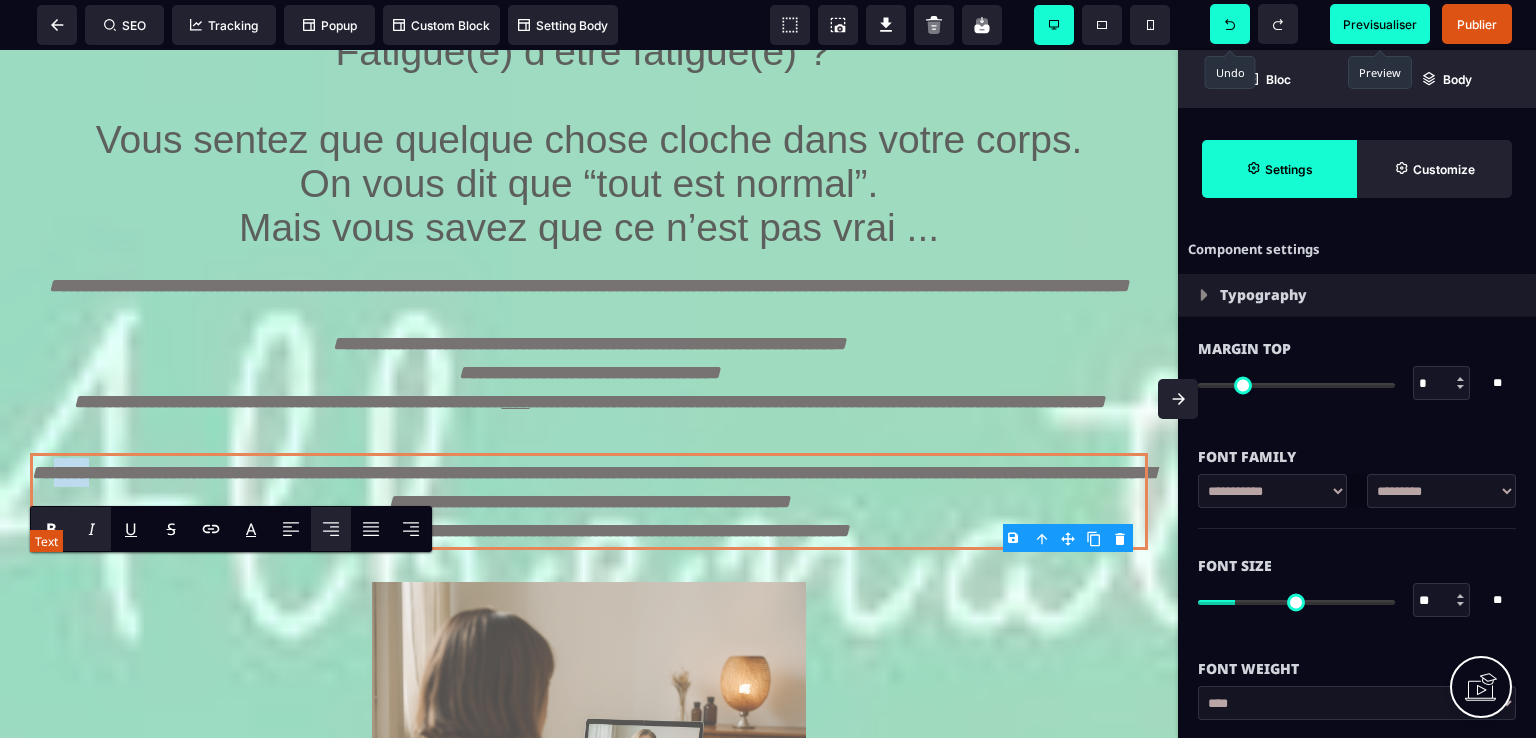 click on "**********" at bounding box center [593, 501] 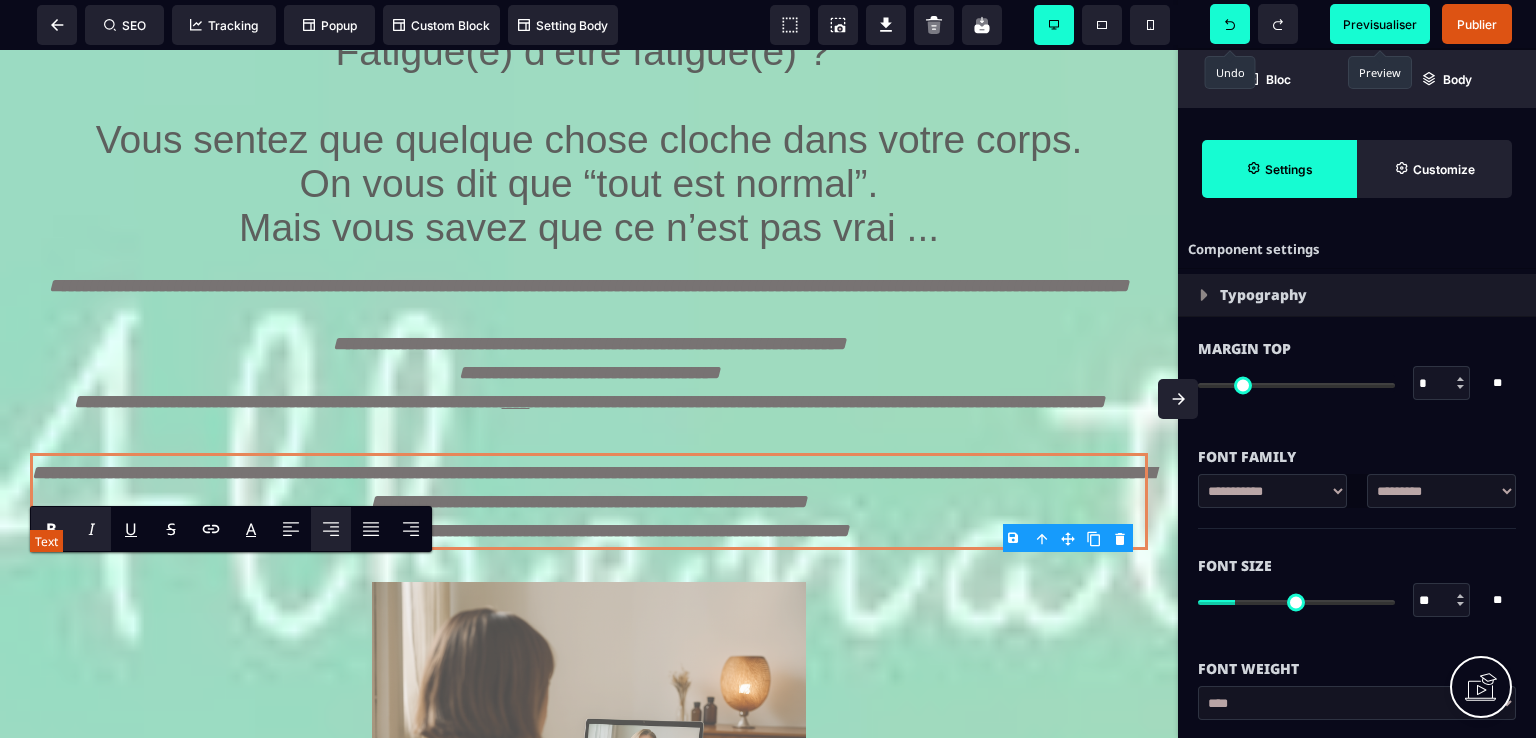 click on "**********" at bounding box center [593, 501] 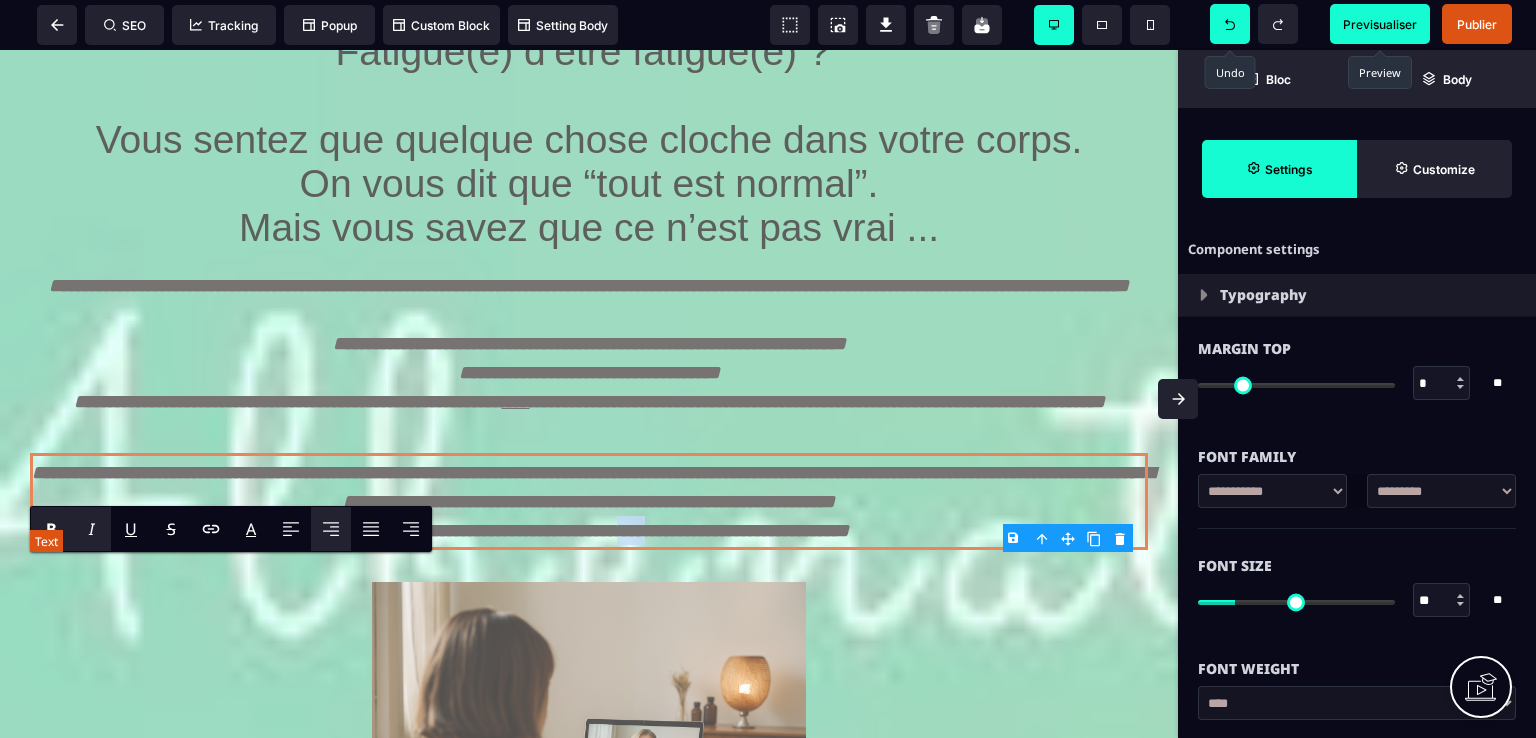 drag, startPoint x: 623, startPoint y: 628, endPoint x: 653, endPoint y: 627, distance: 30.016663 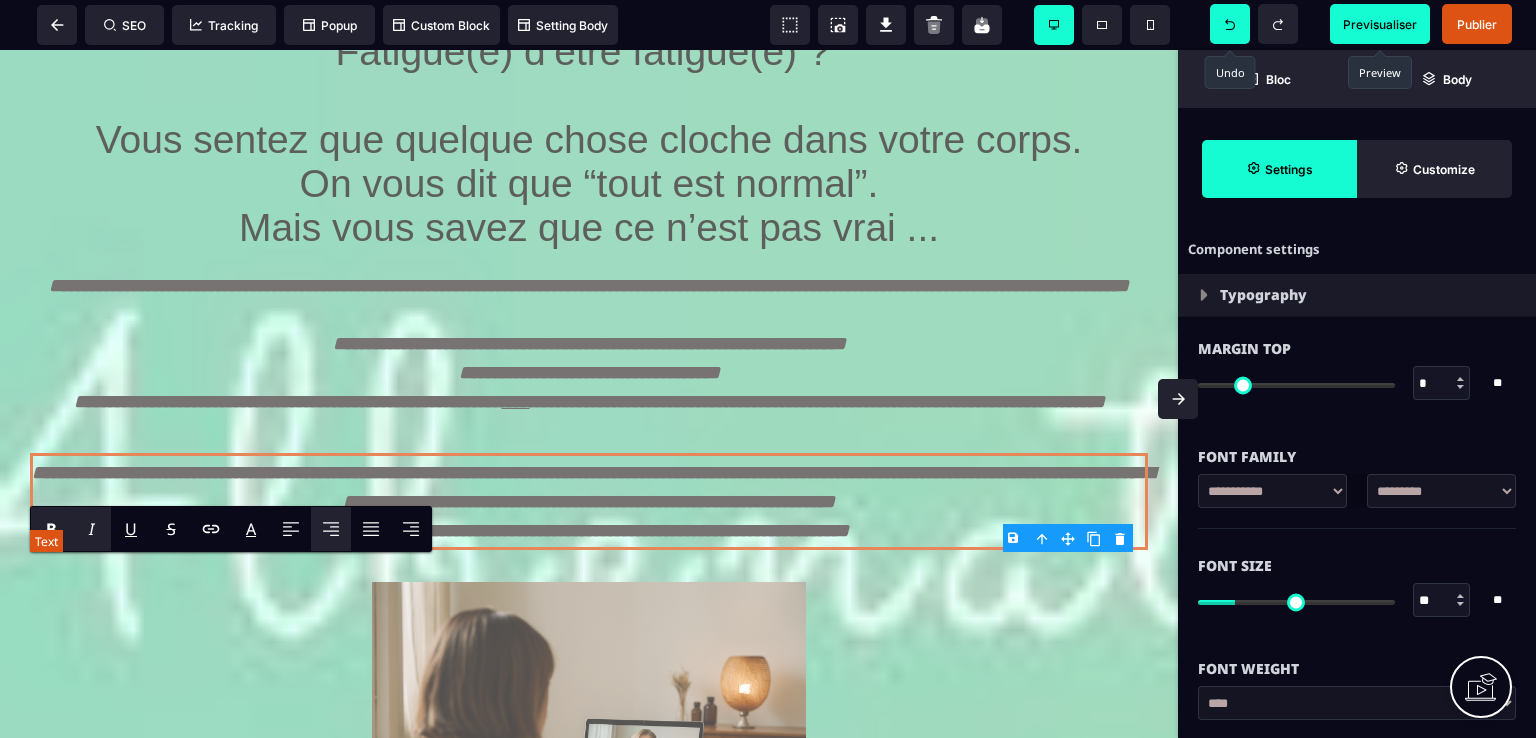 click on "**********" at bounding box center (593, 501) 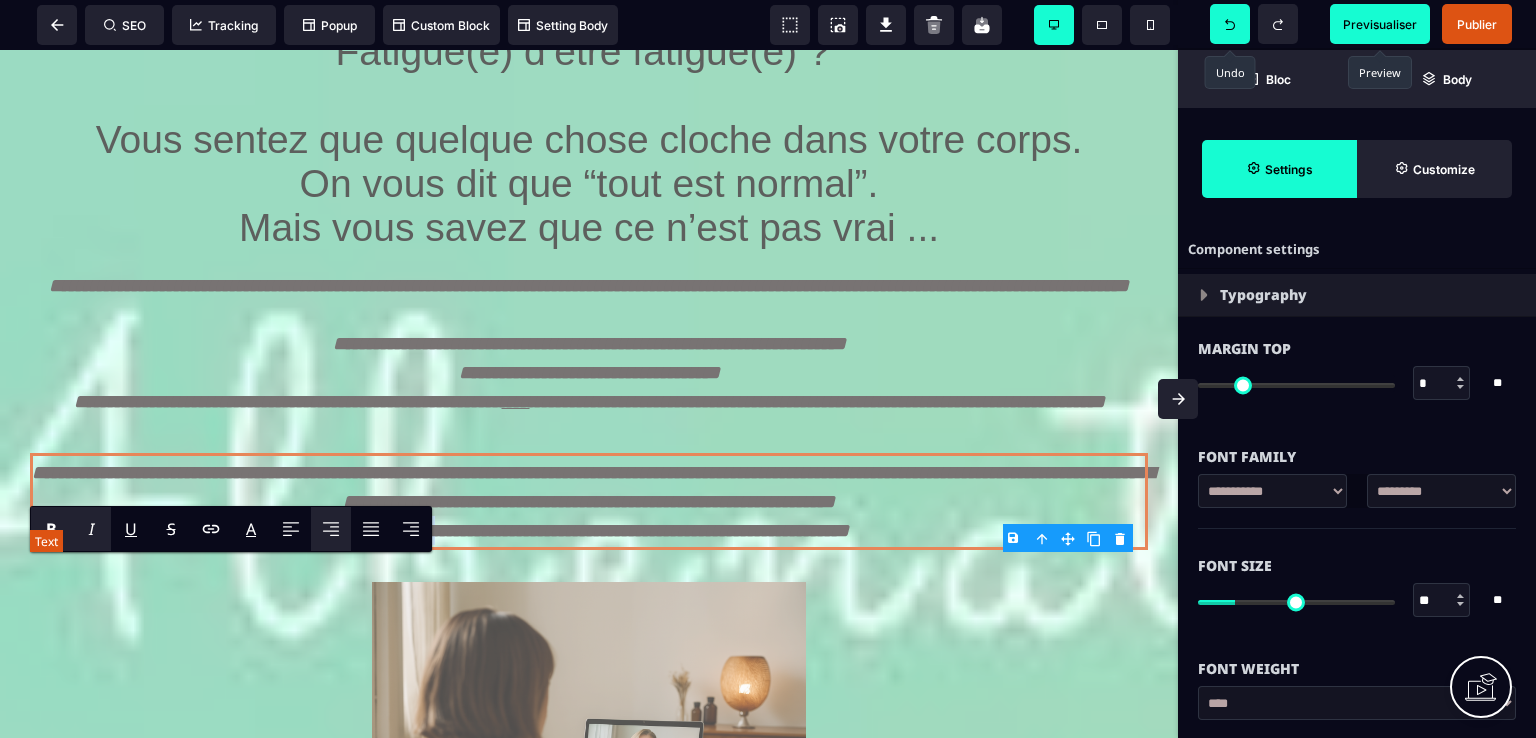 click on "**********" at bounding box center [593, 501] 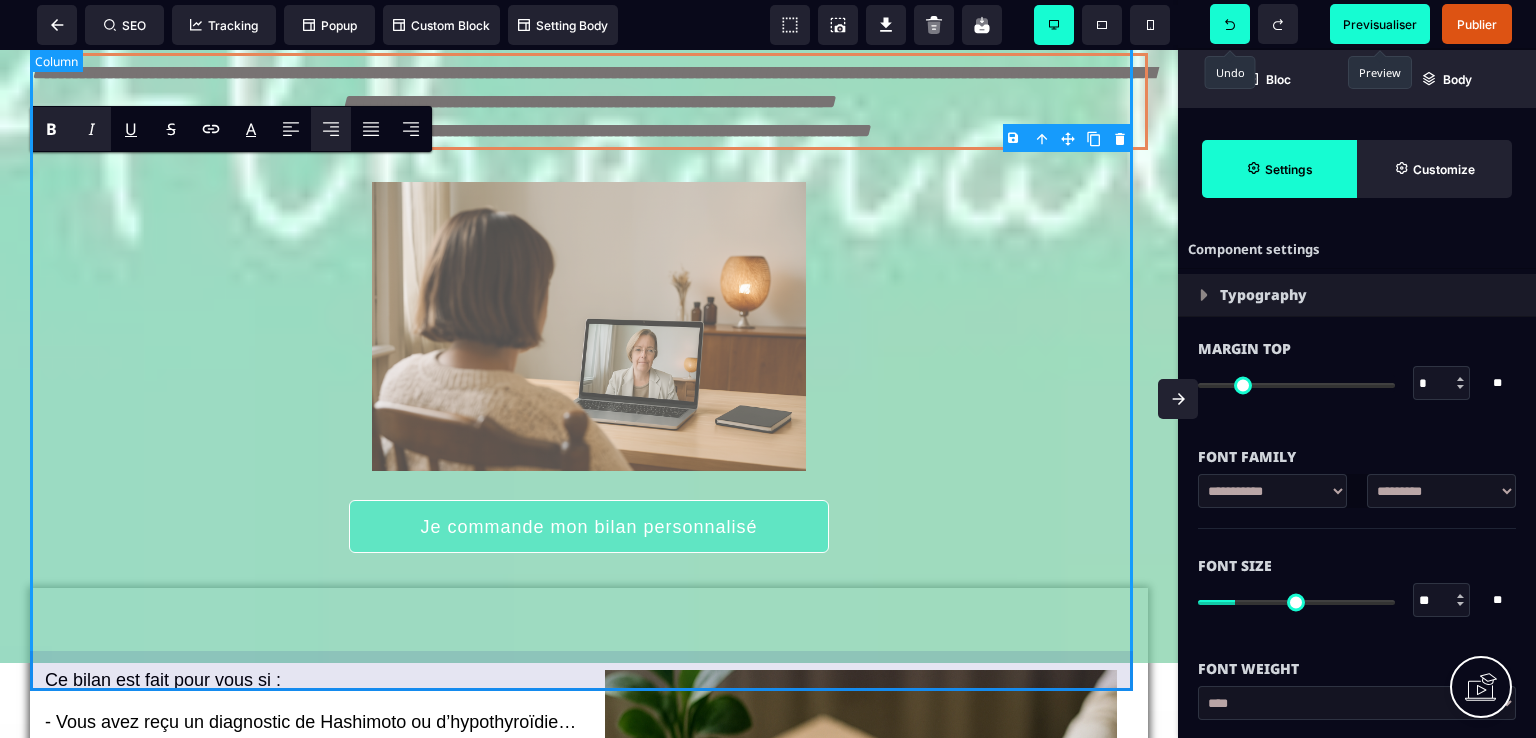 scroll, scrollTop: 500, scrollLeft: 0, axis: vertical 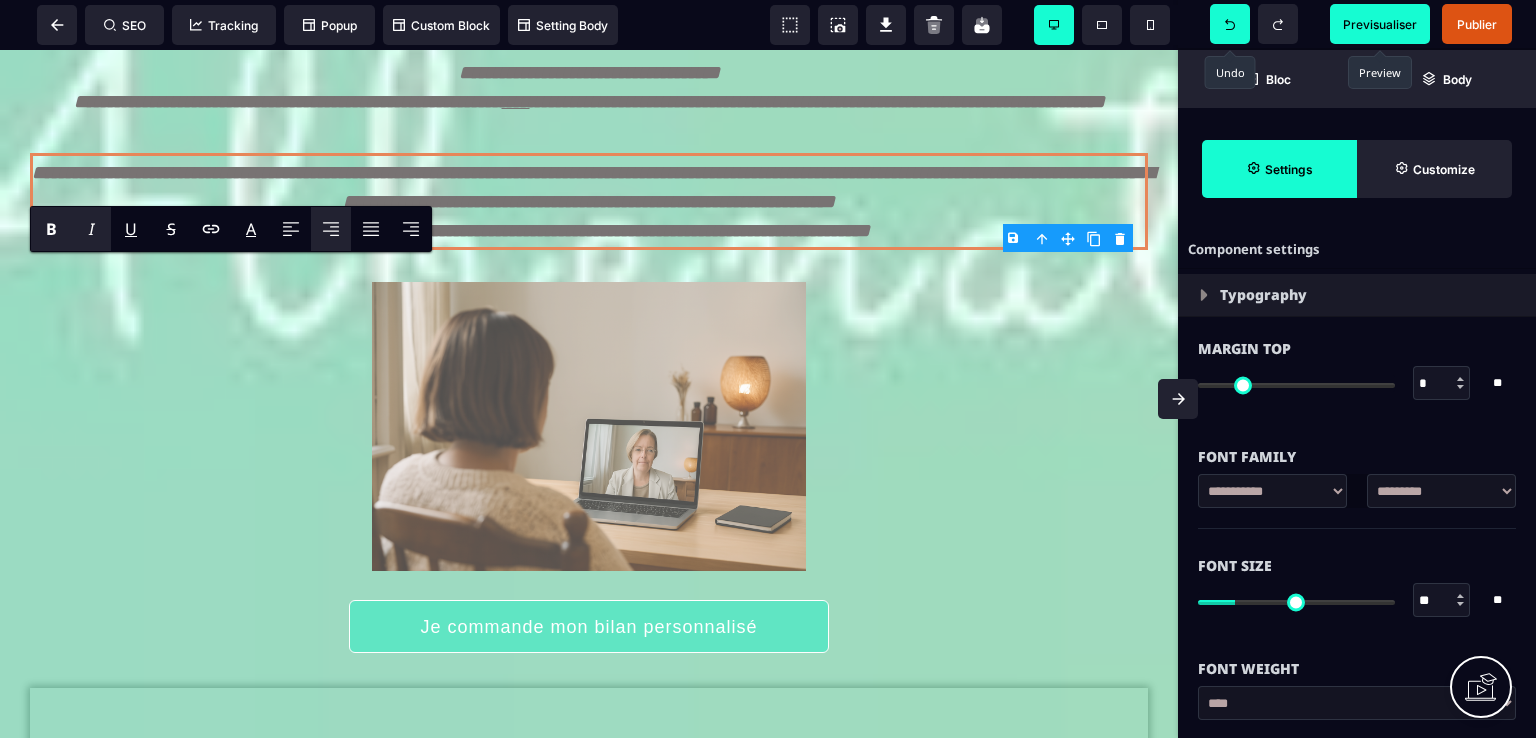 click on "Previsualiser" at bounding box center (1380, 24) 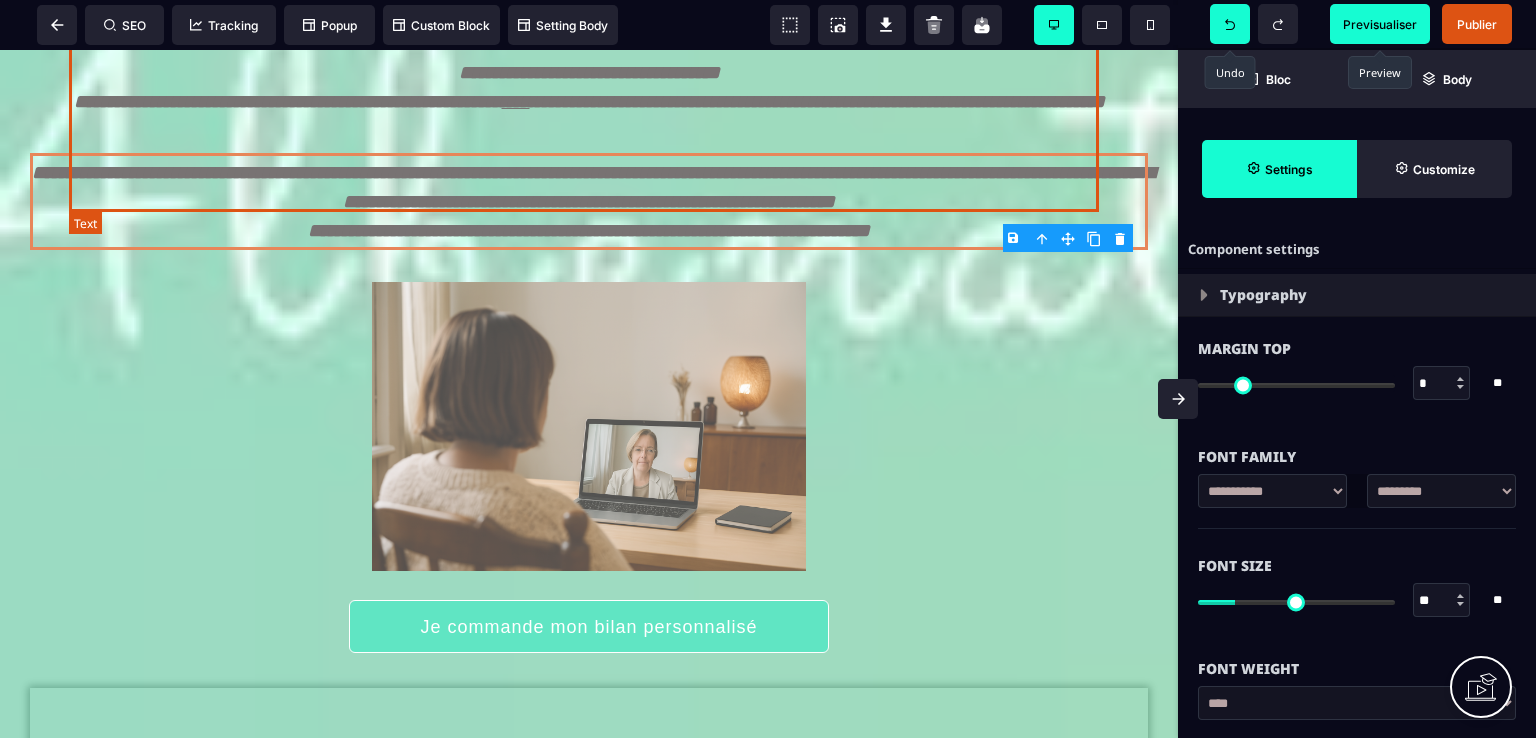 click on "**********" at bounding box center [589, 43] 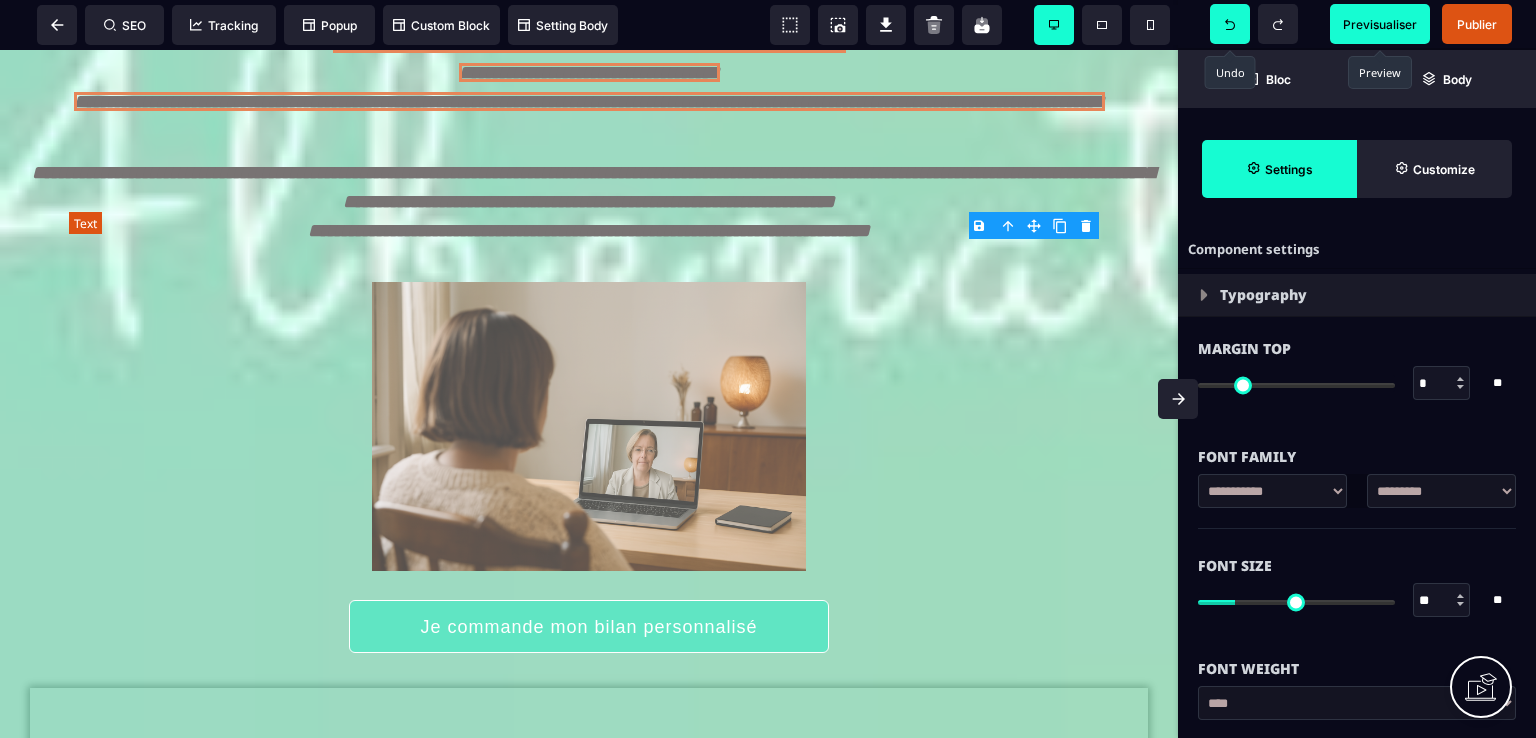 click on "**********" at bounding box center (589, 43) 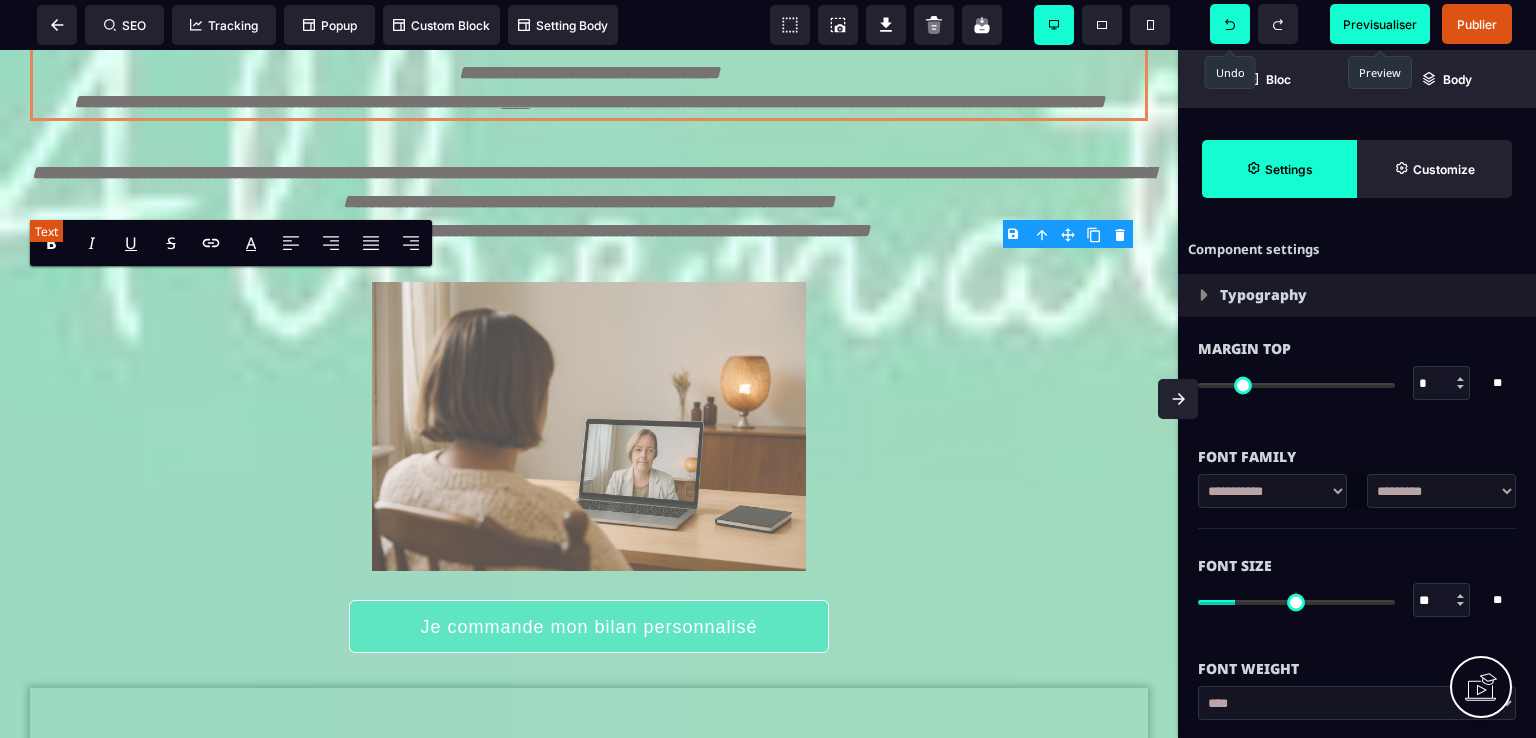 click on "**********" at bounding box center (589, 43) 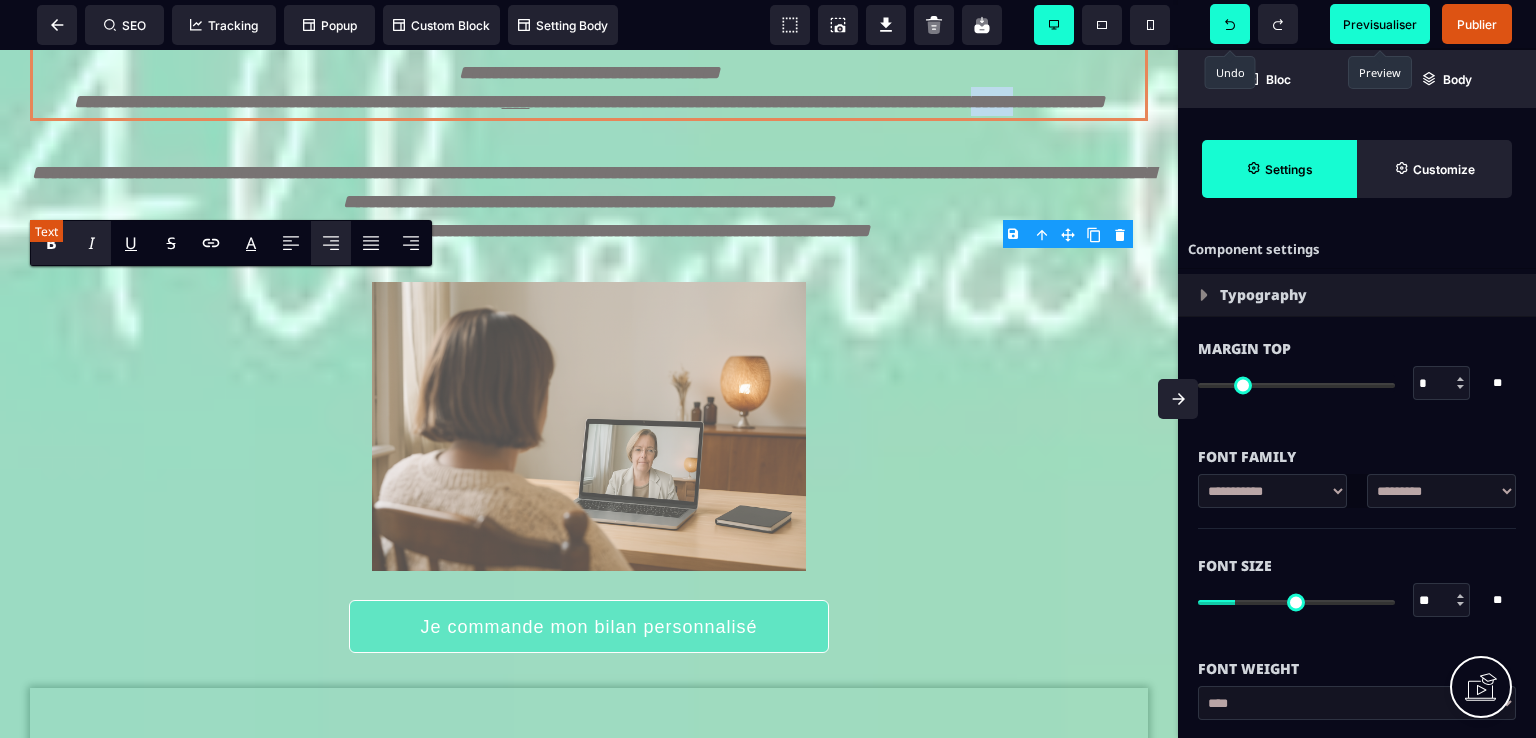 click on "**********" at bounding box center [589, 43] 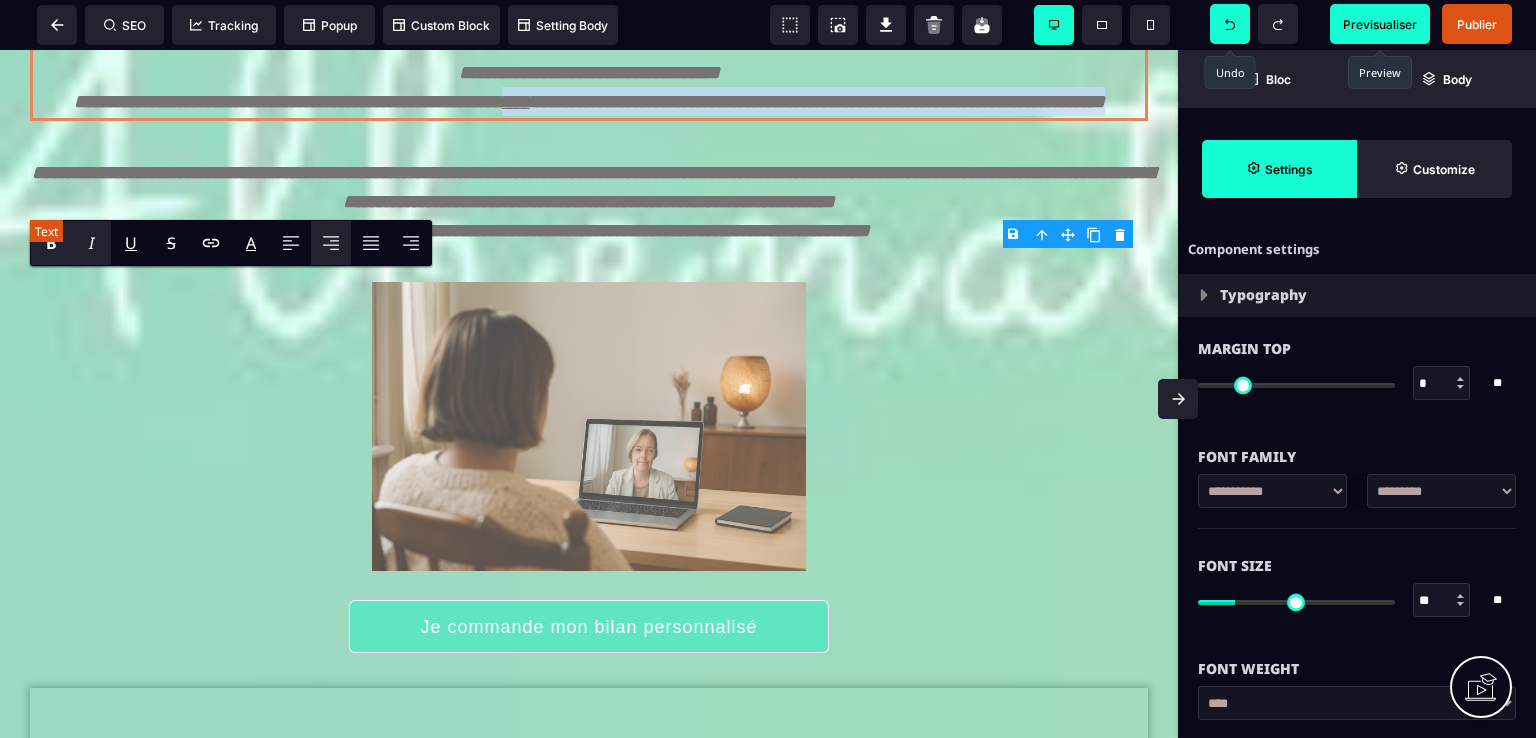 click on "**********" at bounding box center (589, 43) 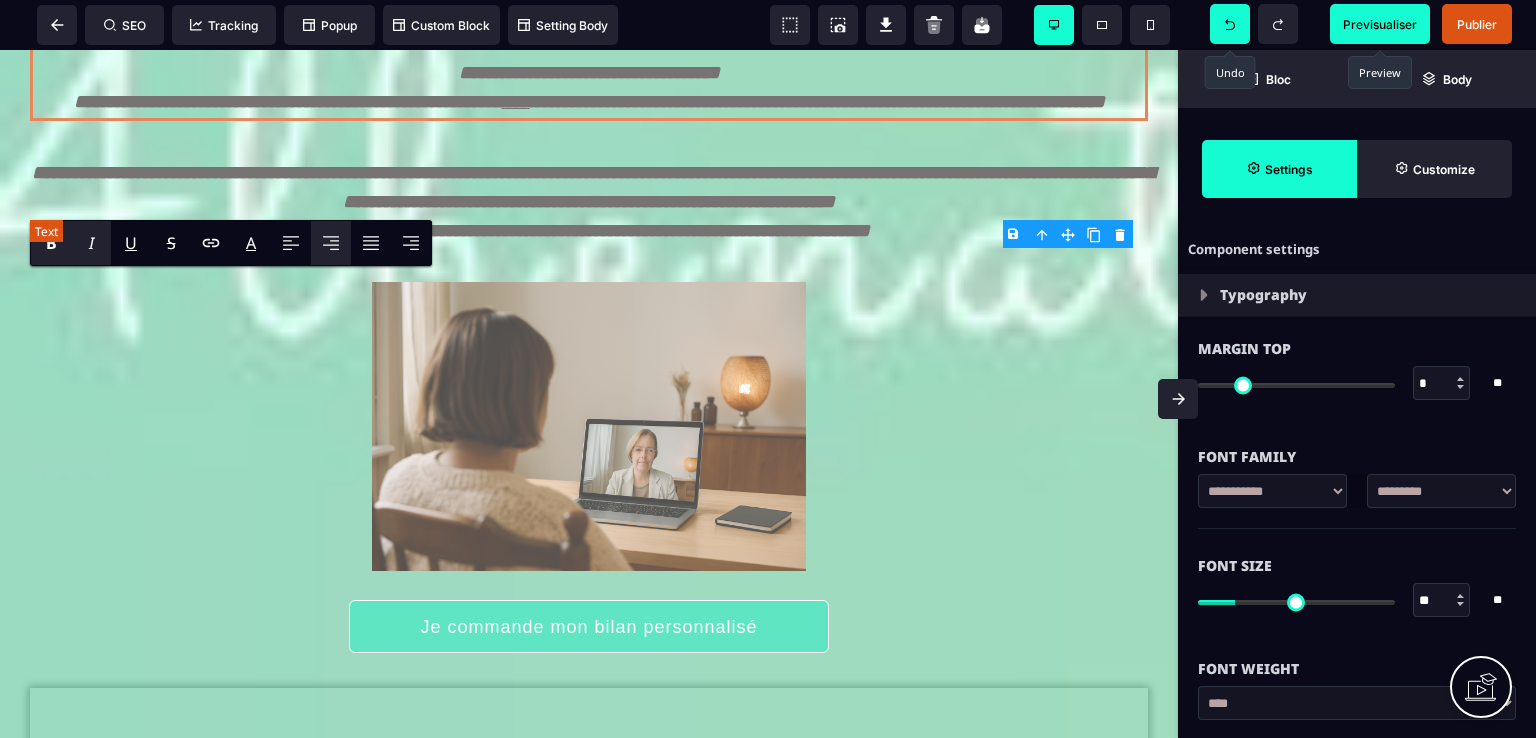click on "**********" at bounding box center (589, 43) 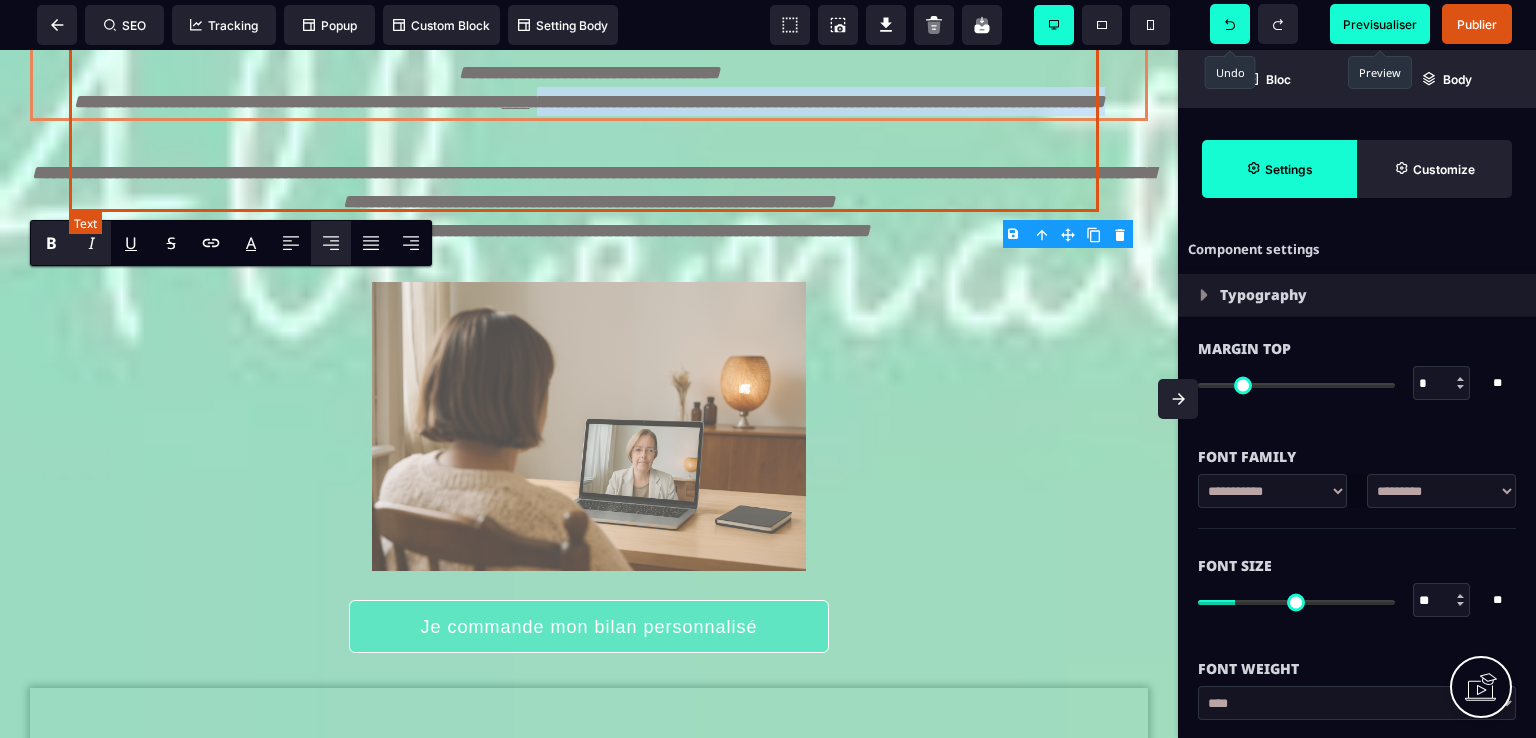 drag, startPoint x: 936, startPoint y: 201, endPoint x: 280, endPoint y: 191, distance: 656.07623 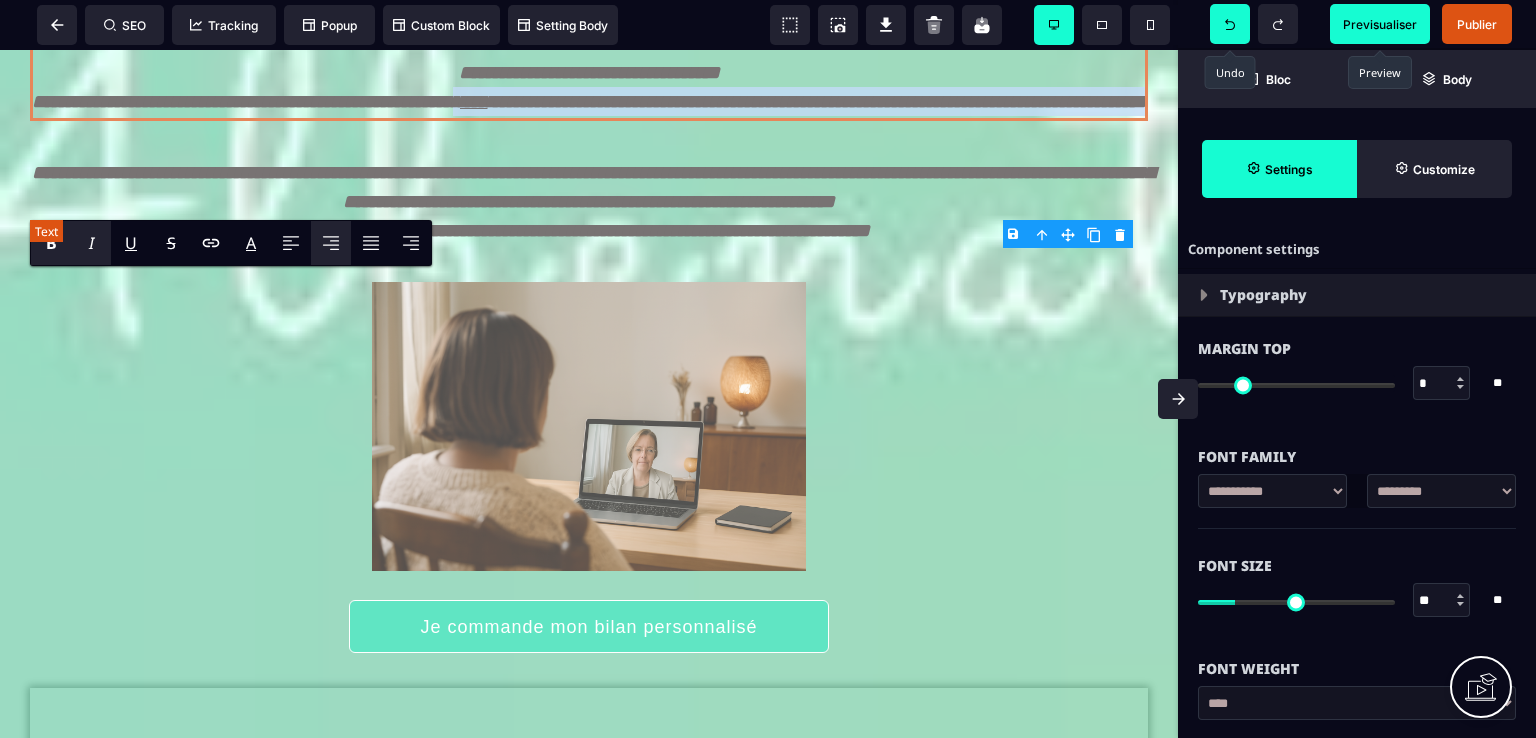 drag, startPoint x: 992, startPoint y: 200, endPoint x: 266, endPoint y: 167, distance: 726.74963 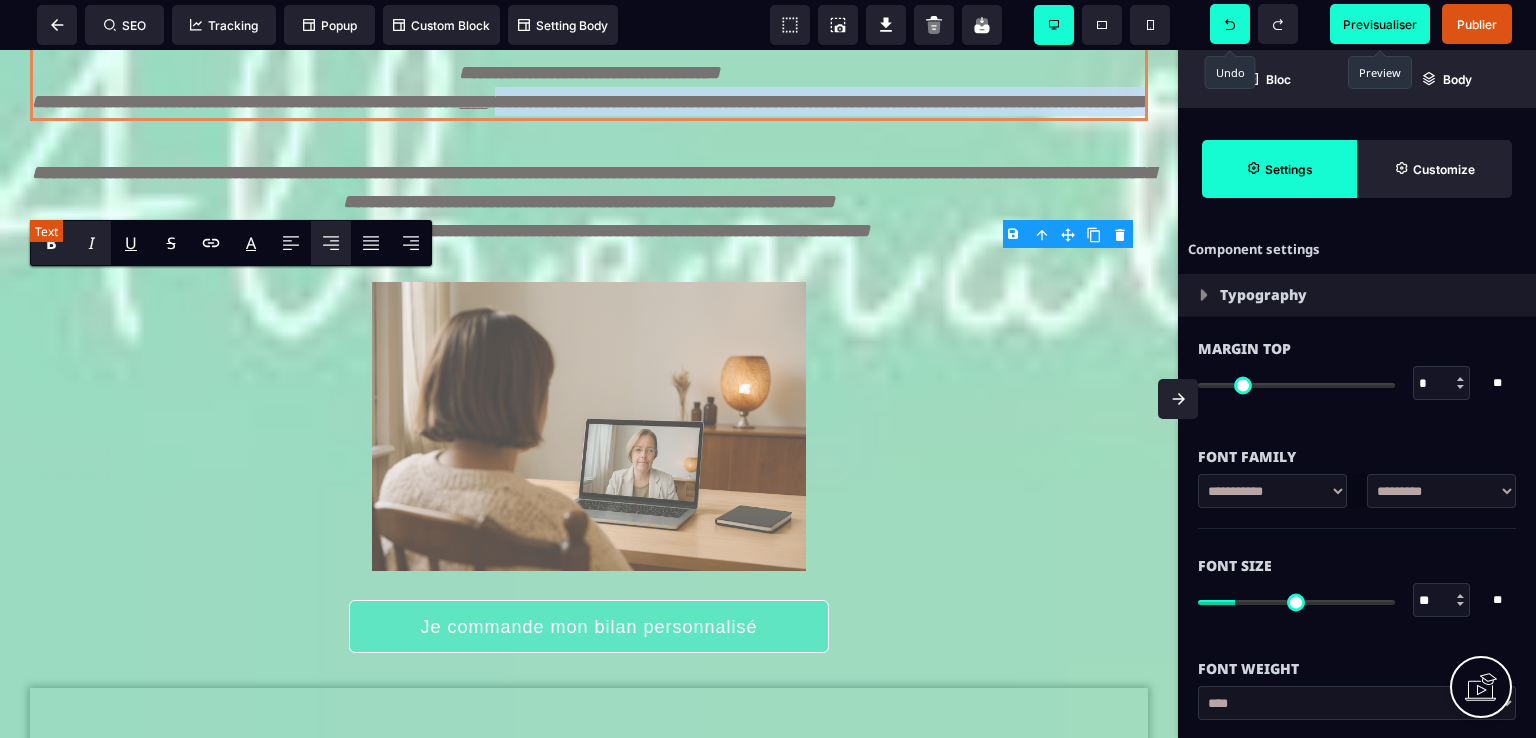 drag, startPoint x: 231, startPoint y: 198, endPoint x: 979, endPoint y: 193, distance: 748.0167 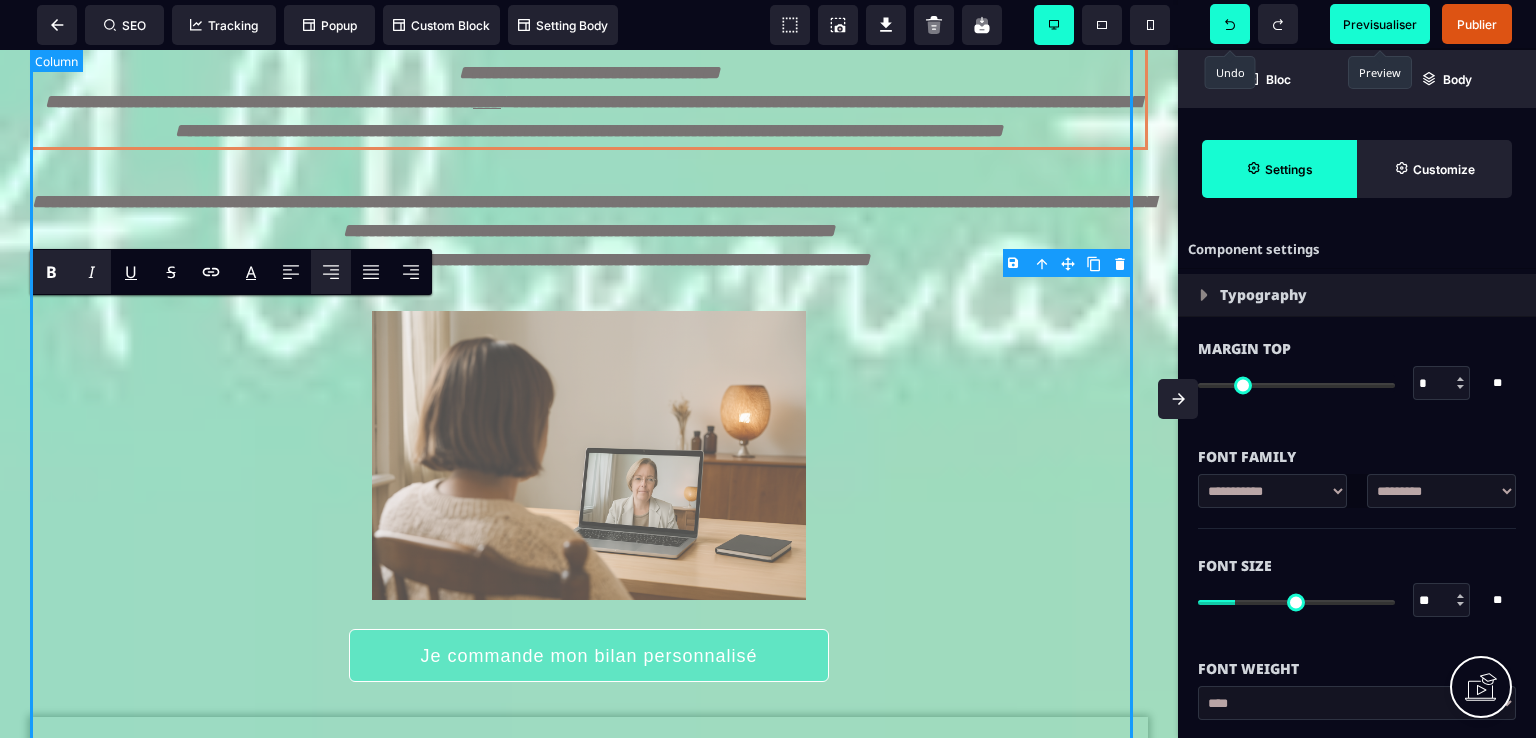click on "**********" at bounding box center [589, 151] 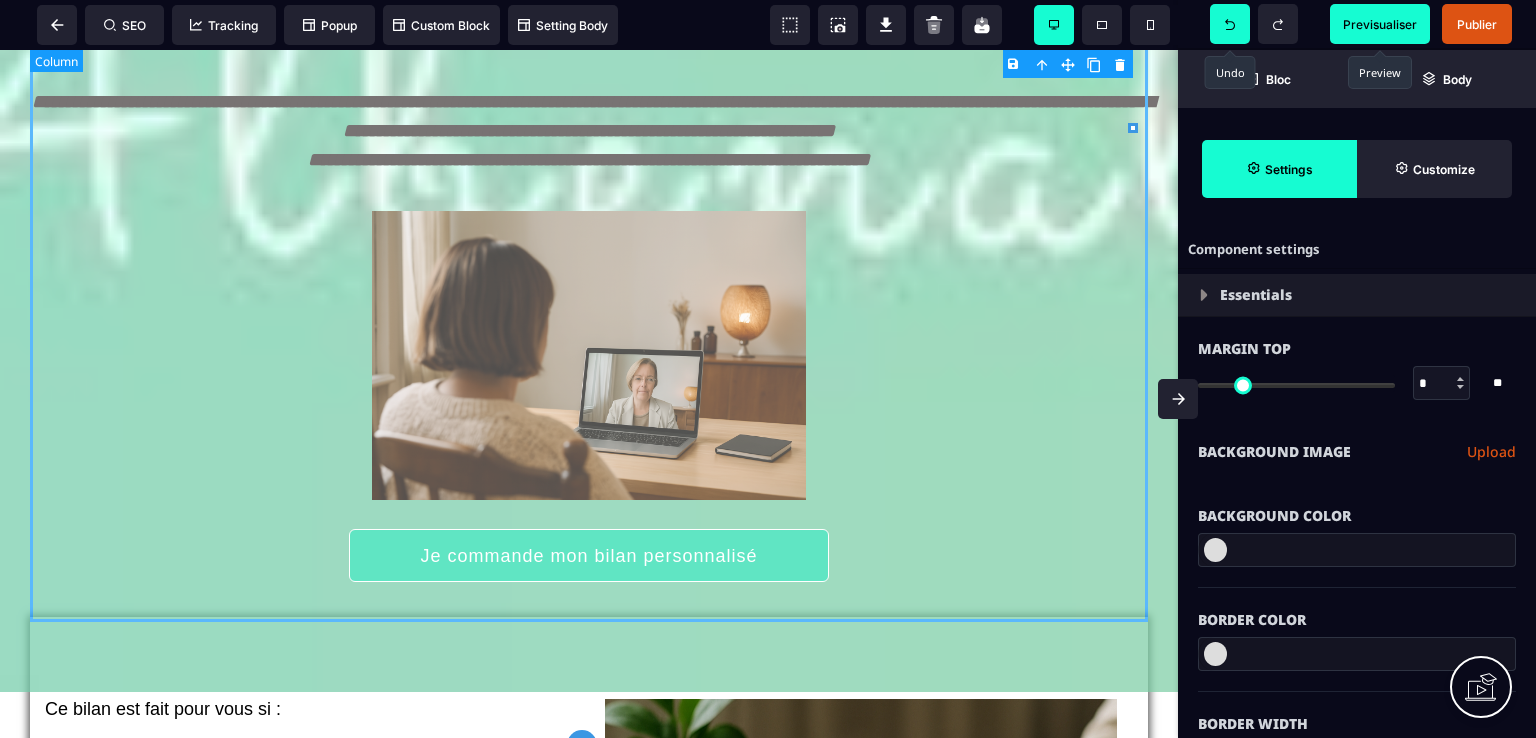 scroll, scrollTop: 700, scrollLeft: 0, axis: vertical 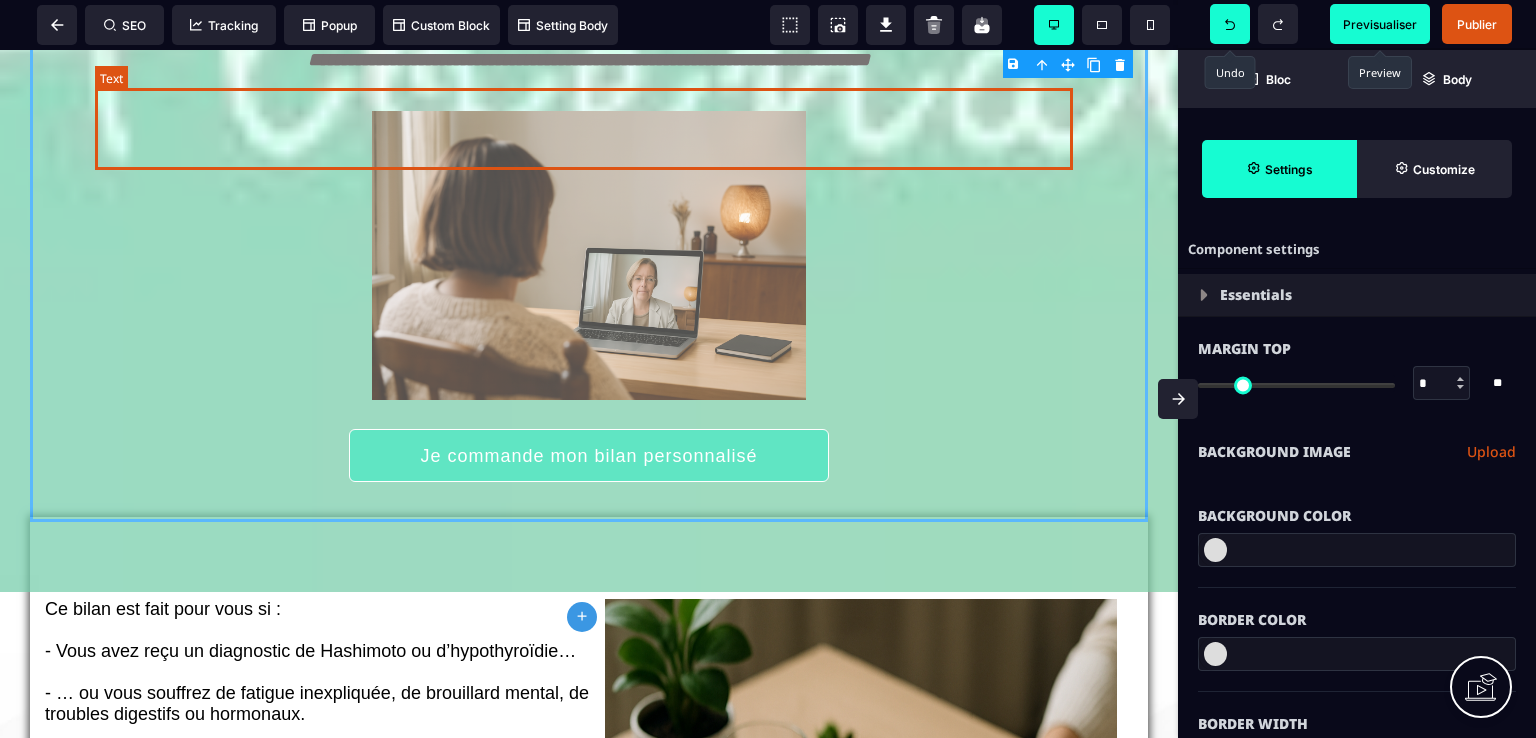 click on "**********" at bounding box center (593, 30) 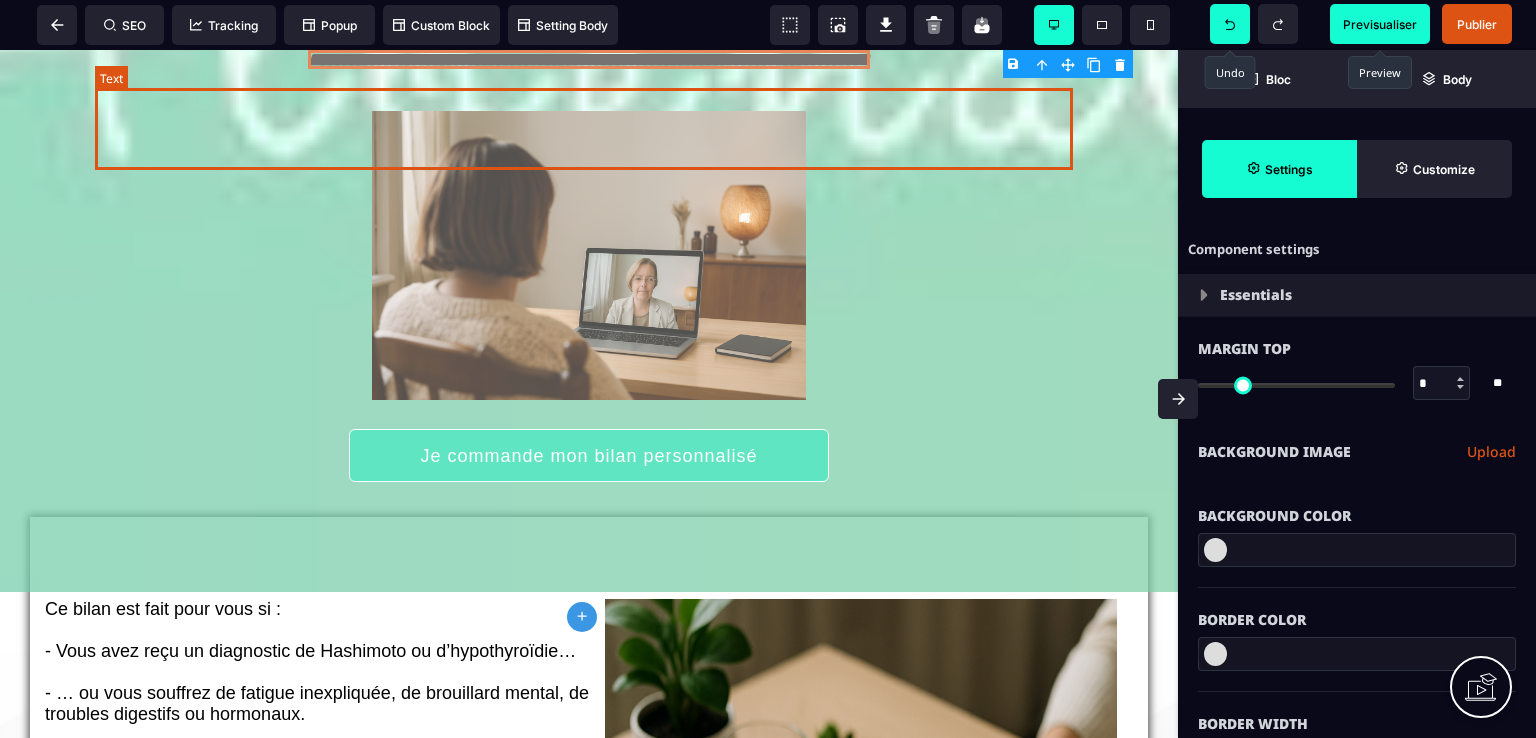 click on "**********" at bounding box center [593, 30] 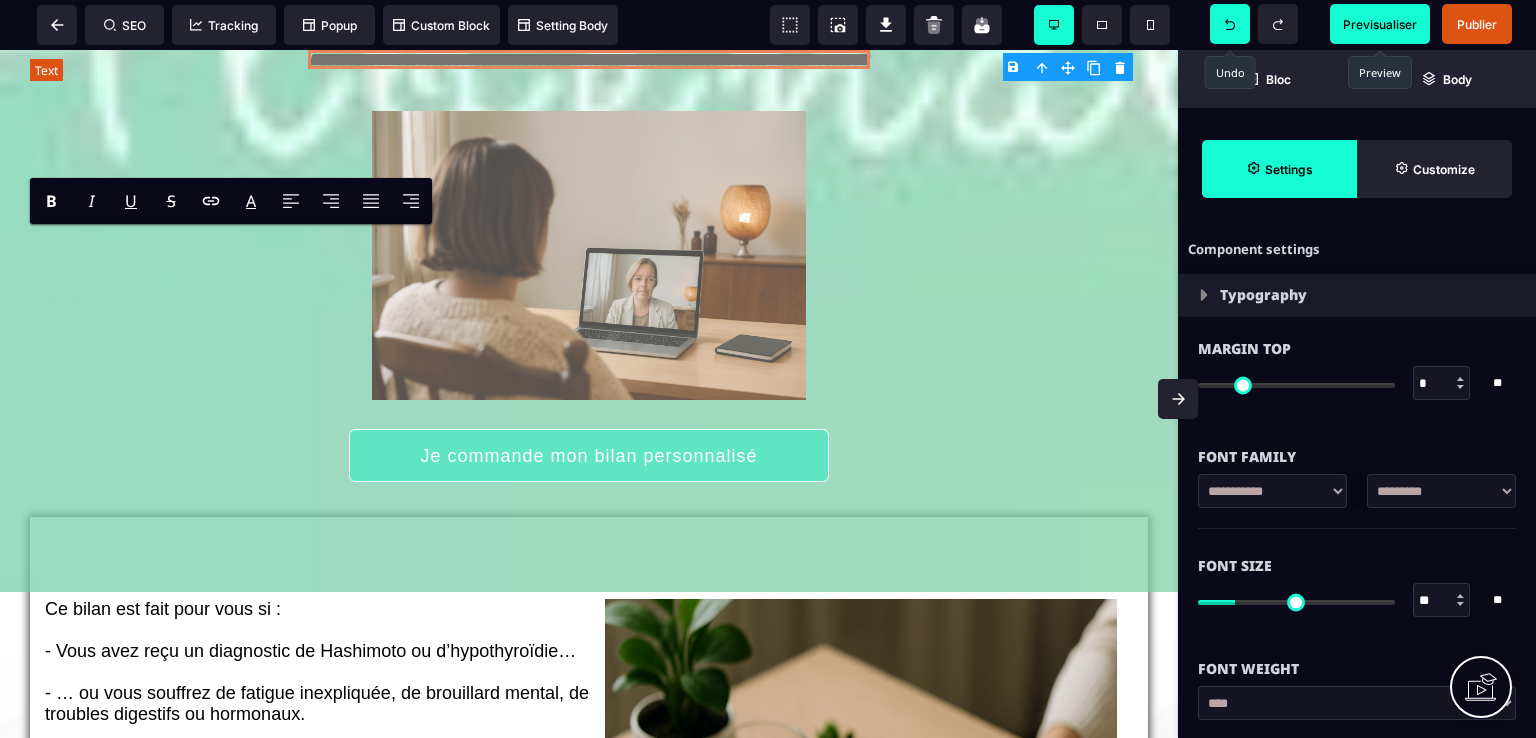click on "**********" at bounding box center [593, 30] 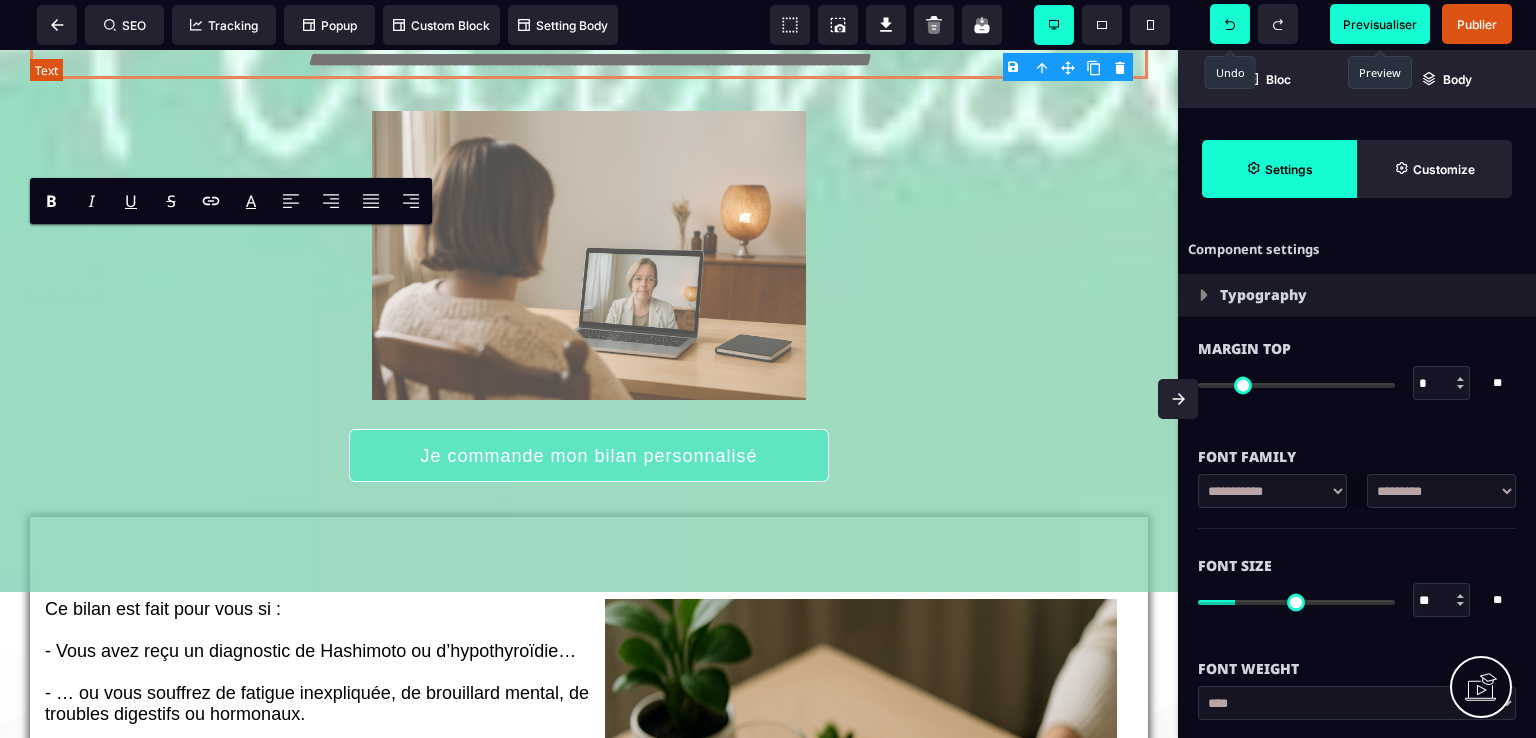 click on "**********" at bounding box center [593, 30] 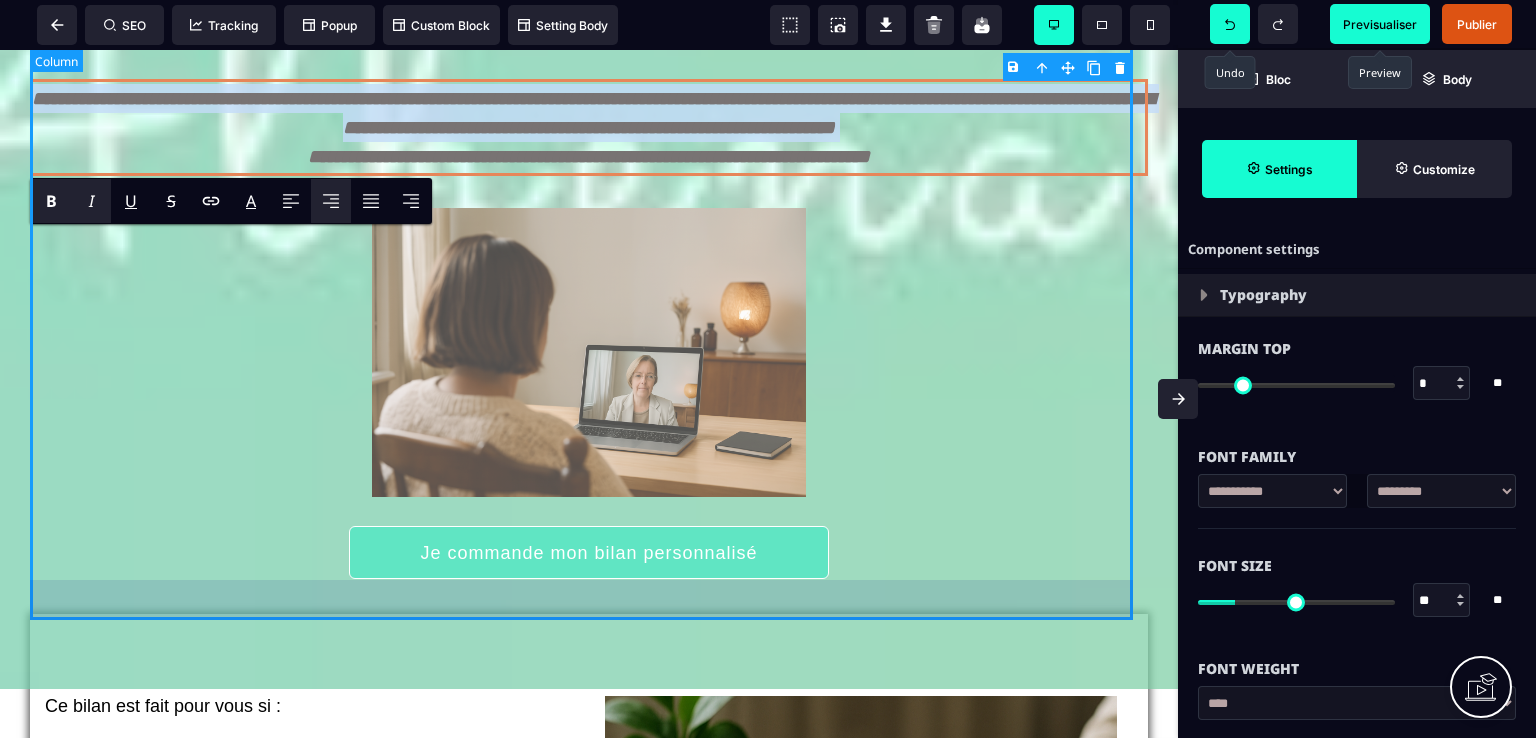 scroll, scrollTop: 500, scrollLeft: 0, axis: vertical 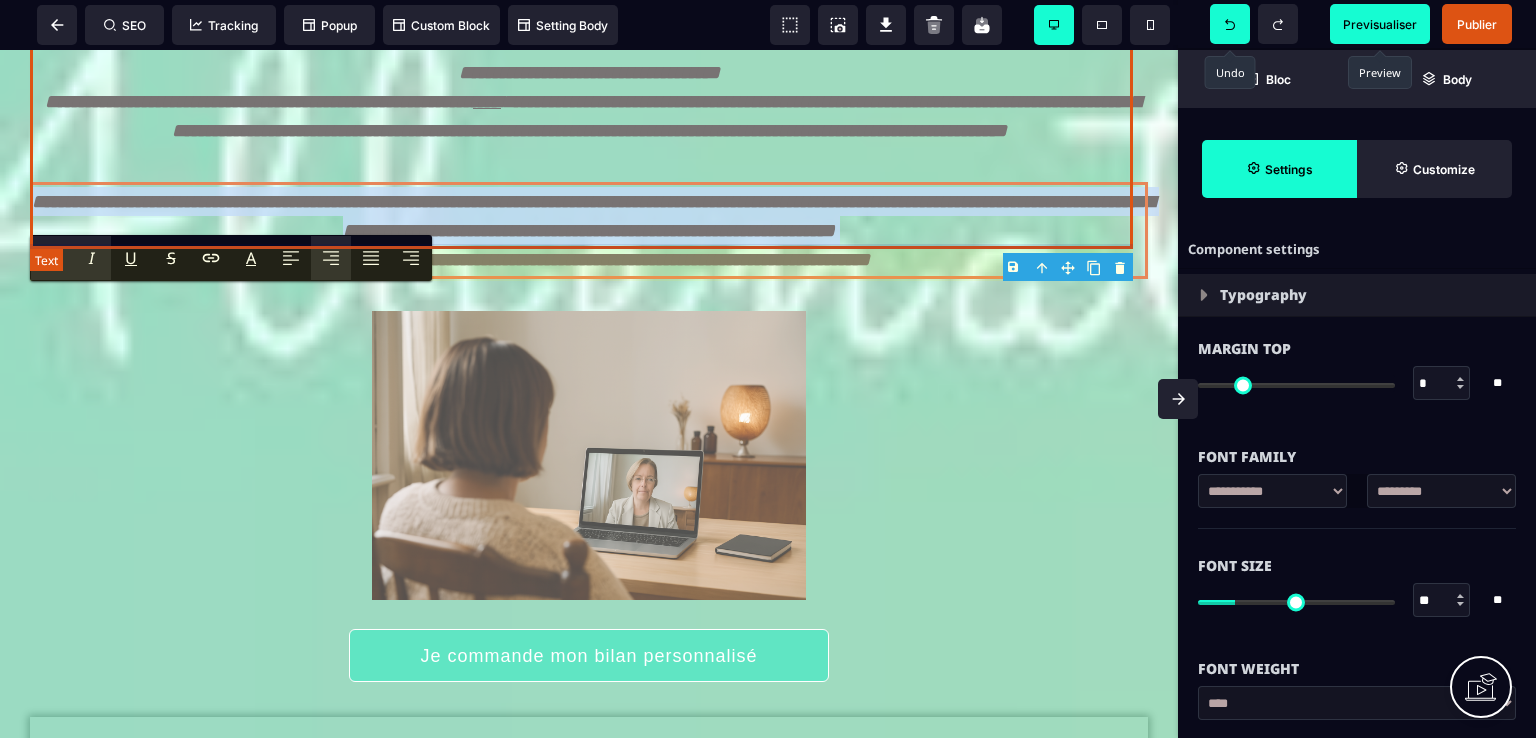 click on "**********" at bounding box center (592, 58) 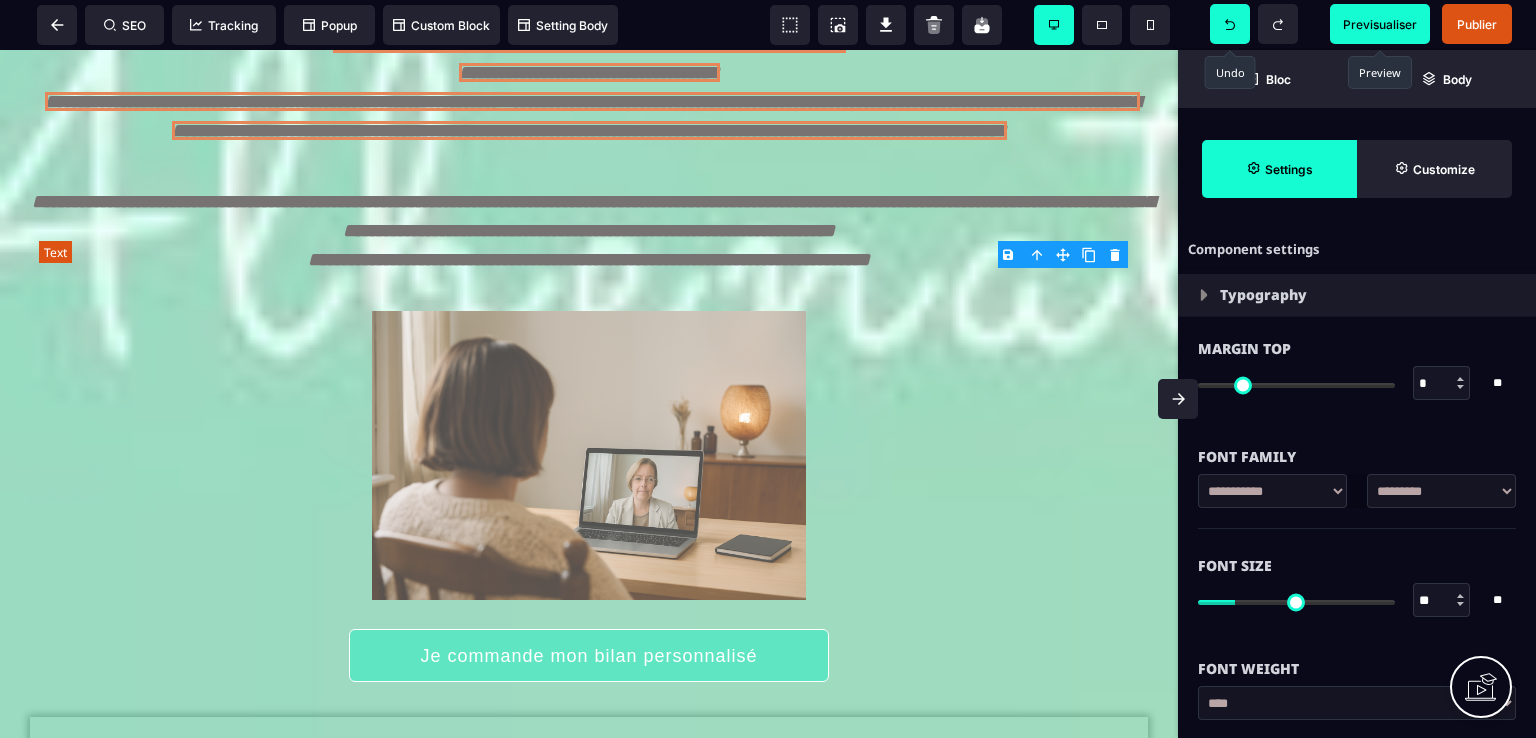 click on "**********" at bounding box center [592, 58] 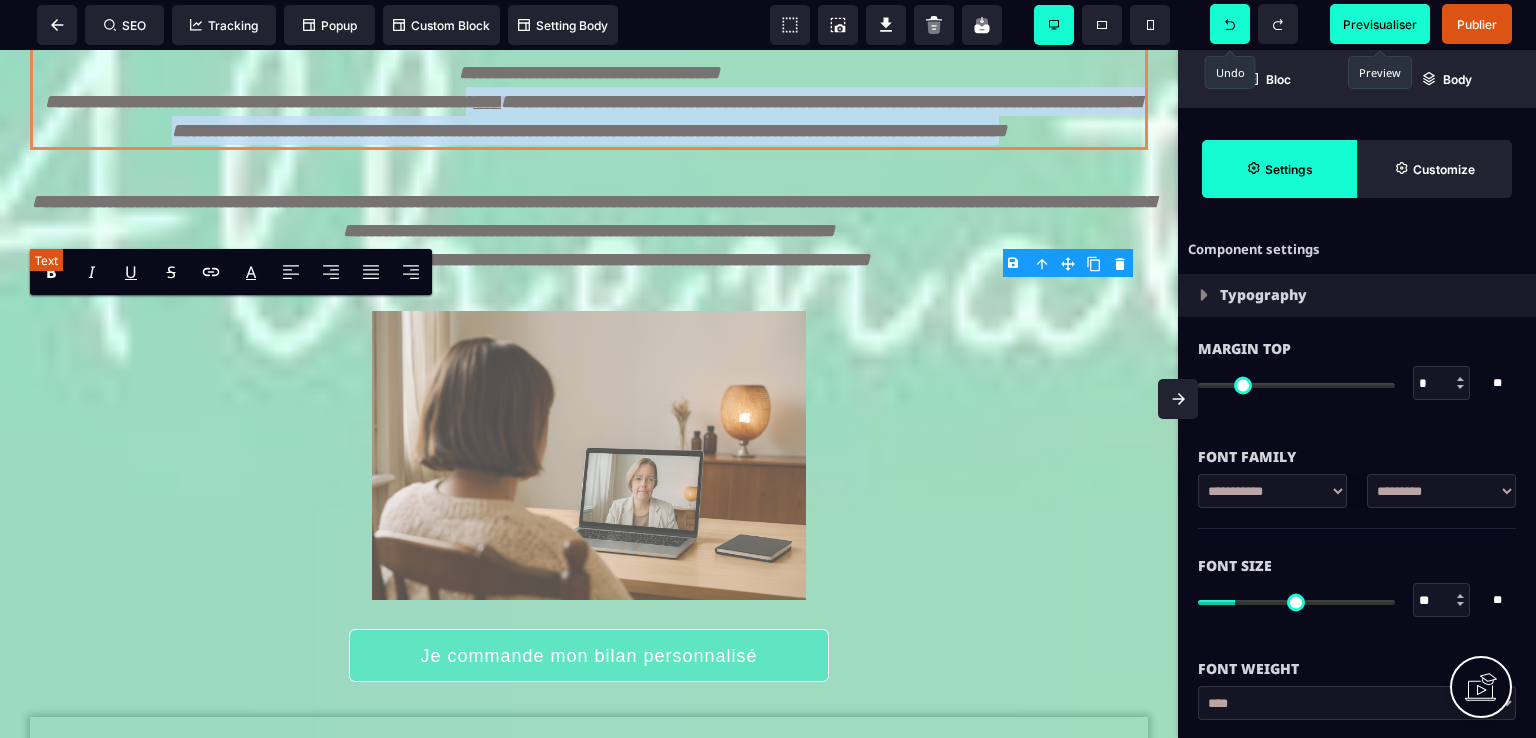 drag, startPoint x: 910, startPoint y: 229, endPoint x: 89, endPoint y: 181, distance: 822.402 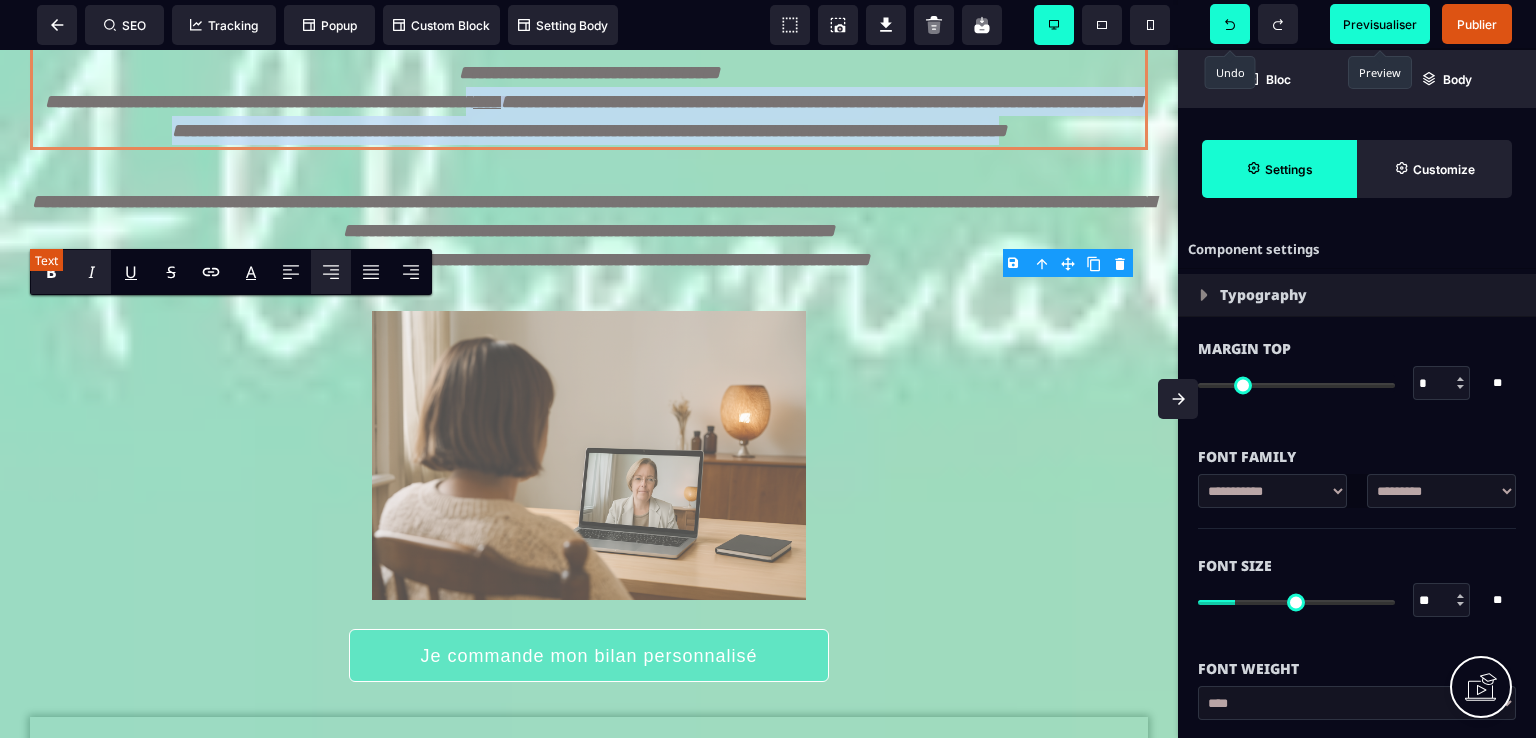 click on "**********" at bounding box center (589, 58) 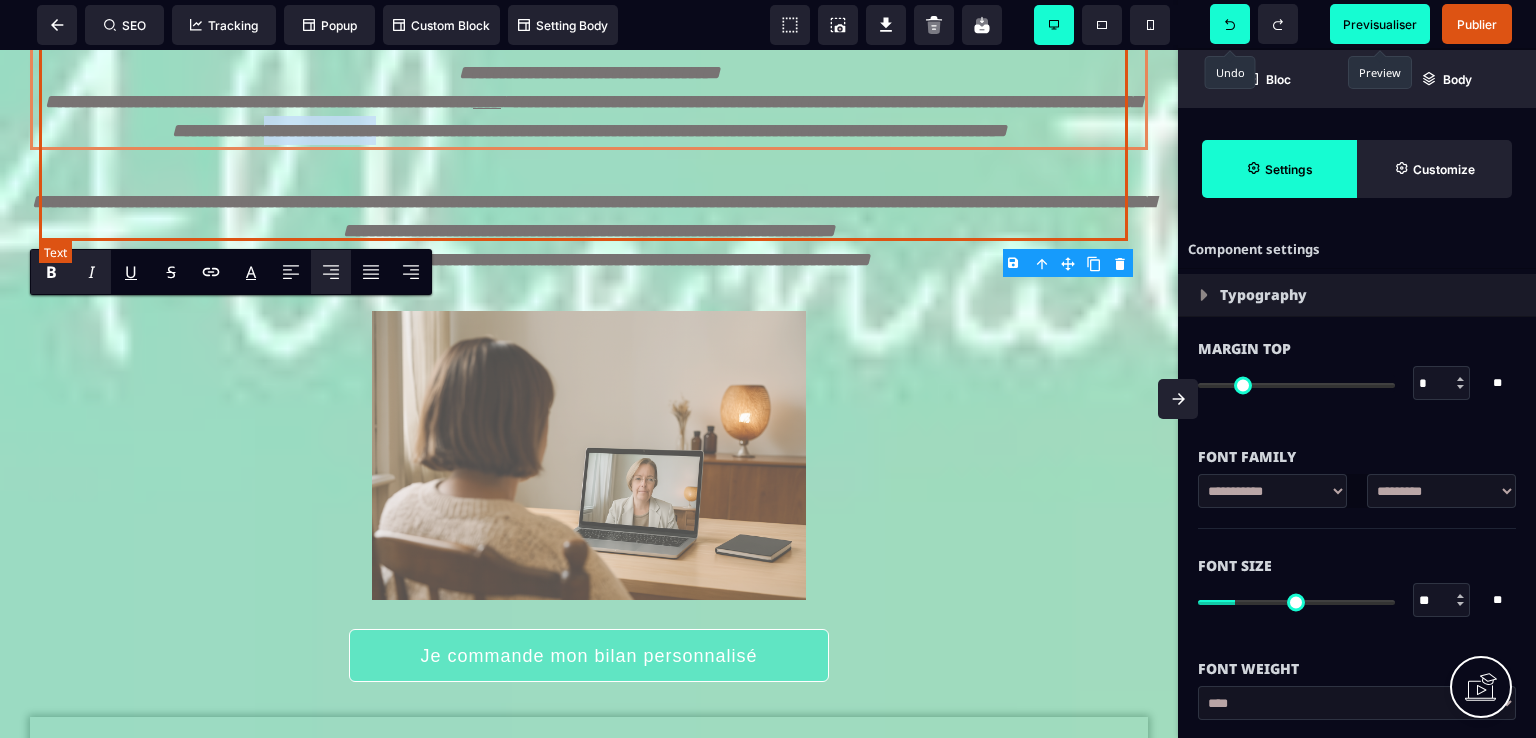 drag, startPoint x: 952, startPoint y: 197, endPoint x: 1076, endPoint y: 199, distance: 124.01613 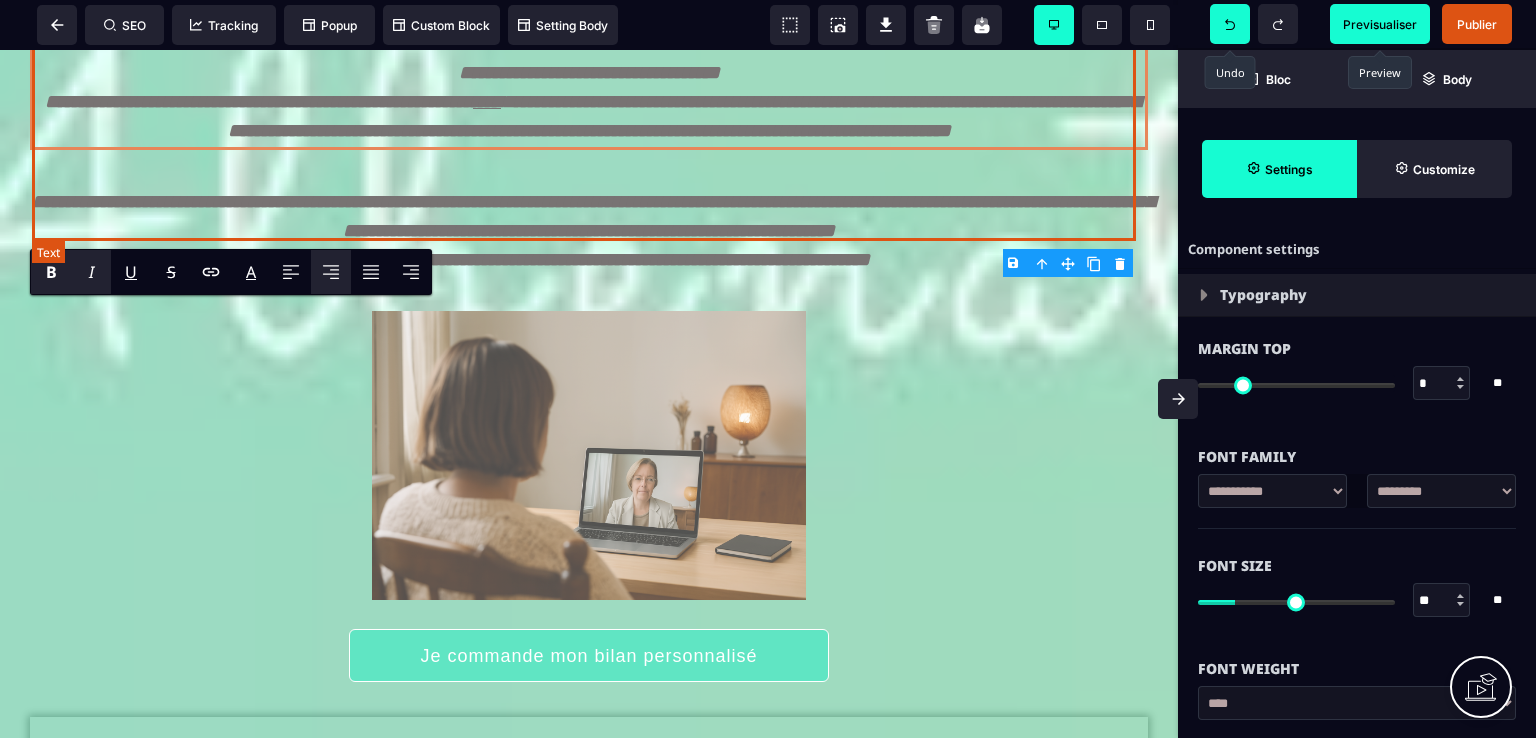 click on "**********" at bounding box center [592, 58] 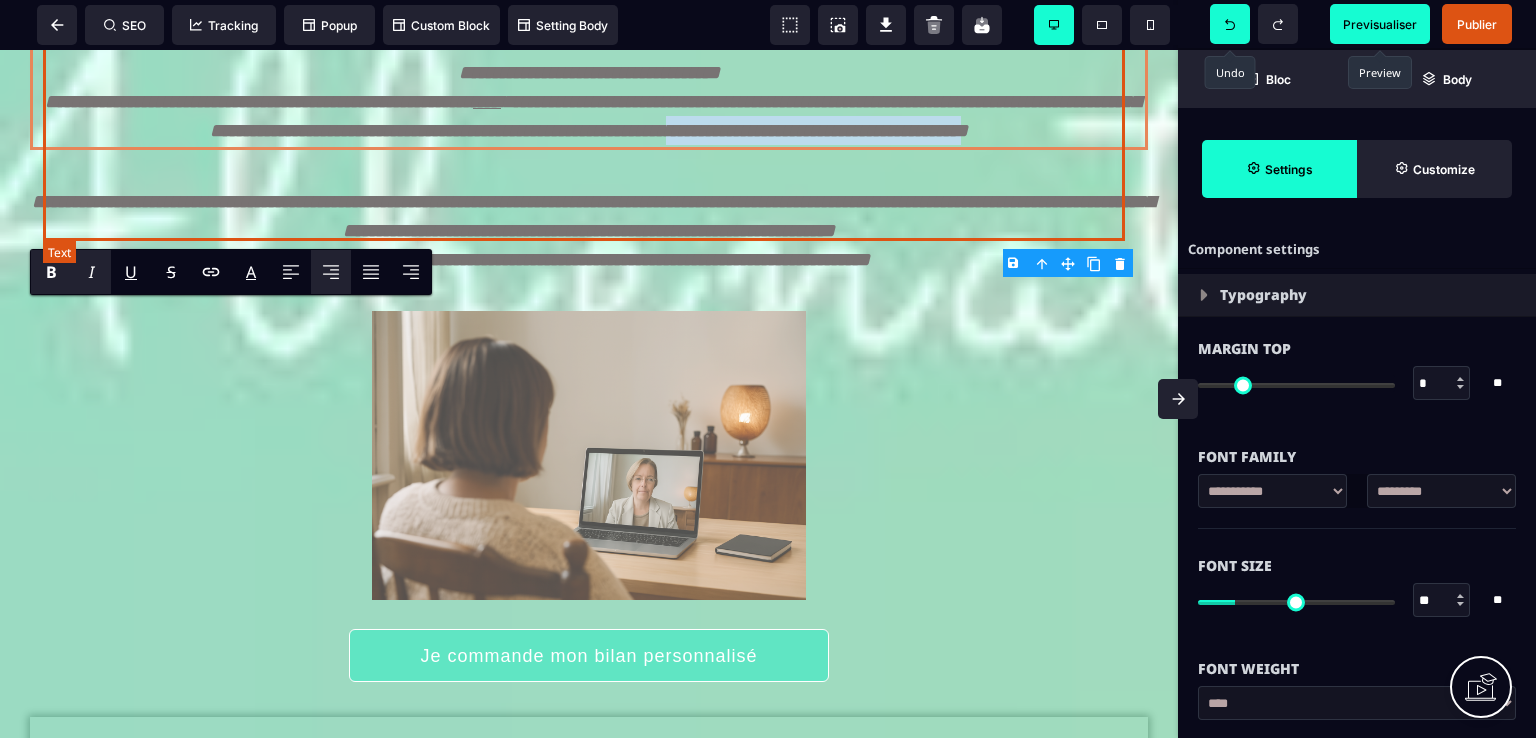 drag, startPoint x: 888, startPoint y: 231, endPoint x: 540, endPoint y: 220, distance: 348.1738 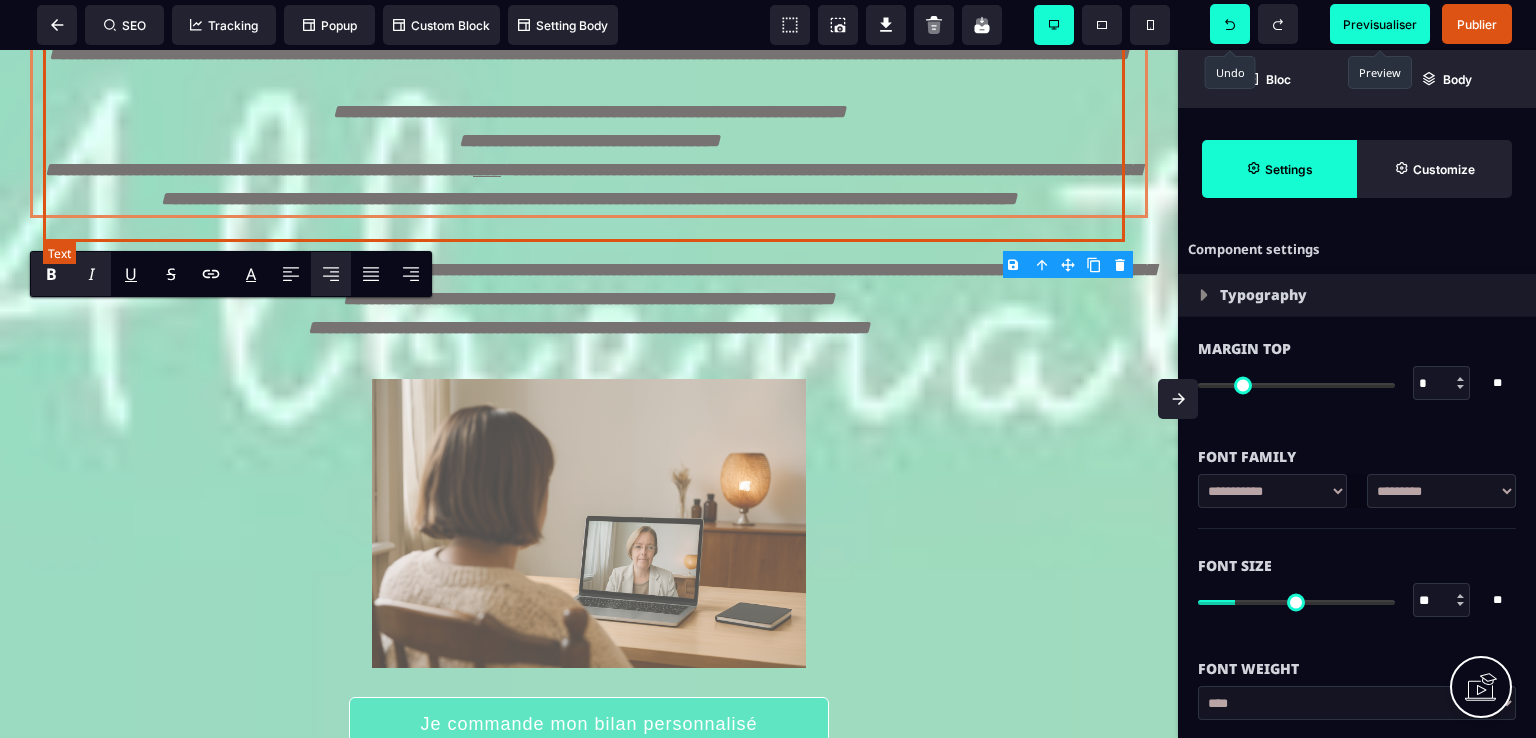 scroll, scrollTop: 400, scrollLeft: 0, axis: vertical 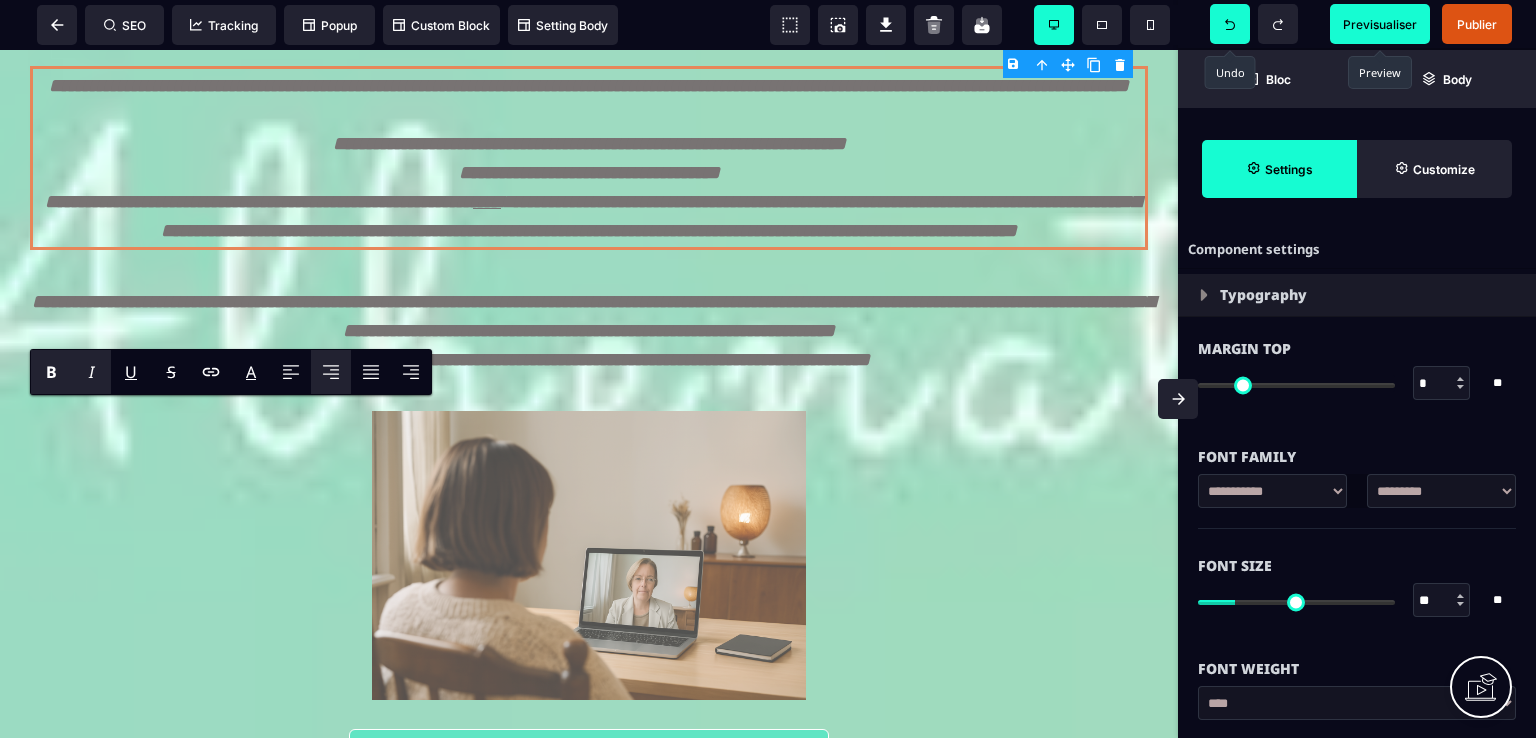 click on "Previsualiser" at bounding box center [1380, 24] 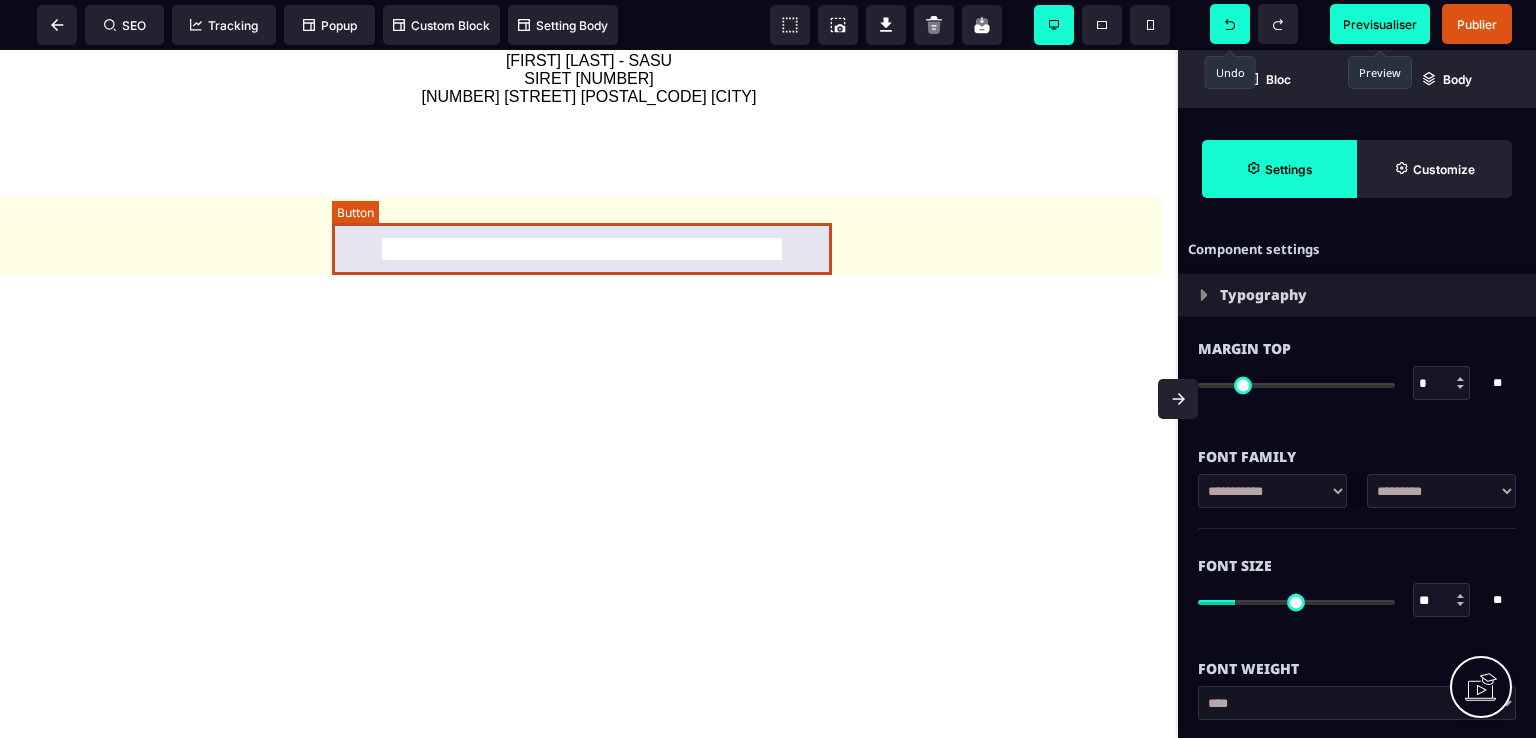 scroll, scrollTop: 4500, scrollLeft: 0, axis: vertical 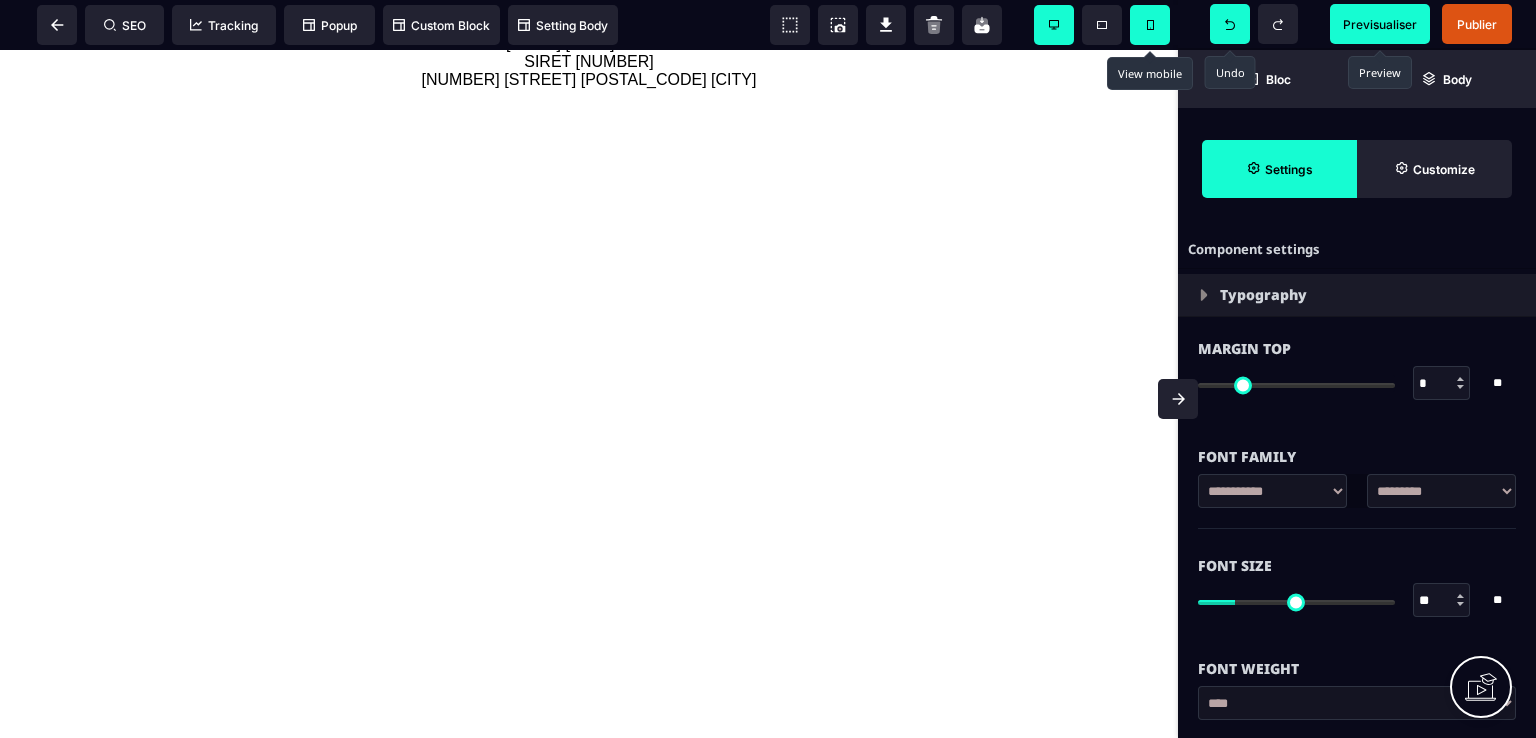 click 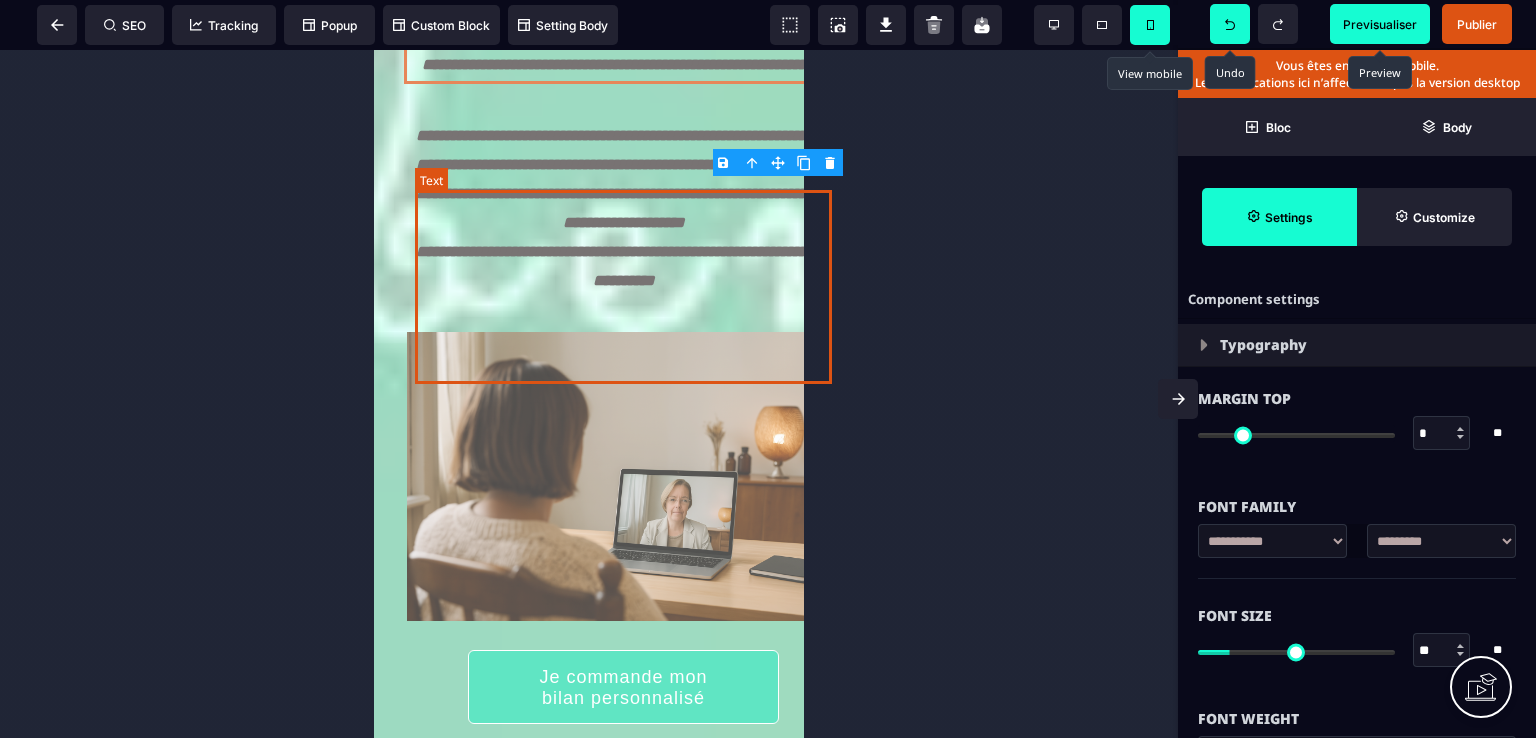 scroll, scrollTop: 0, scrollLeft: 0, axis: both 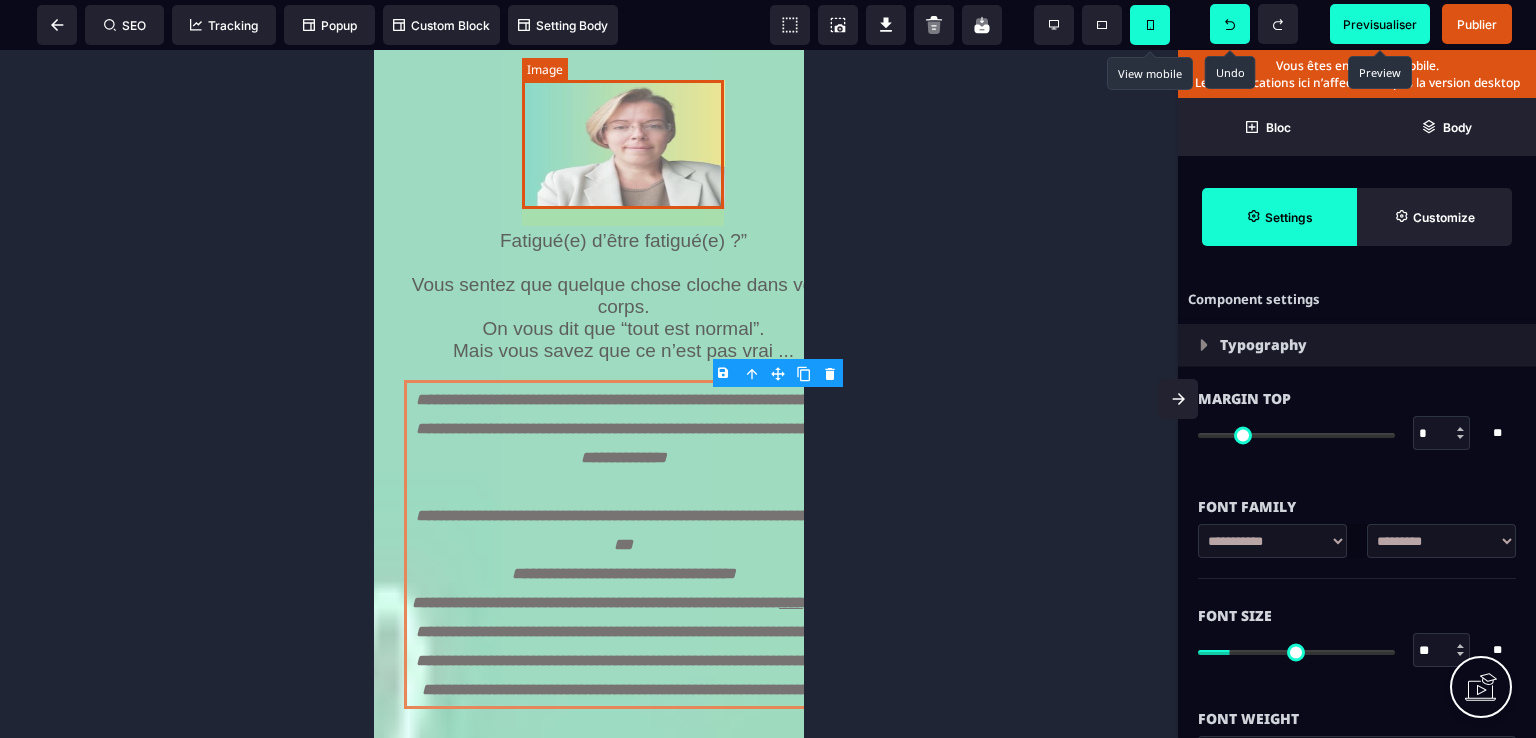 click at bounding box center (624, 144) 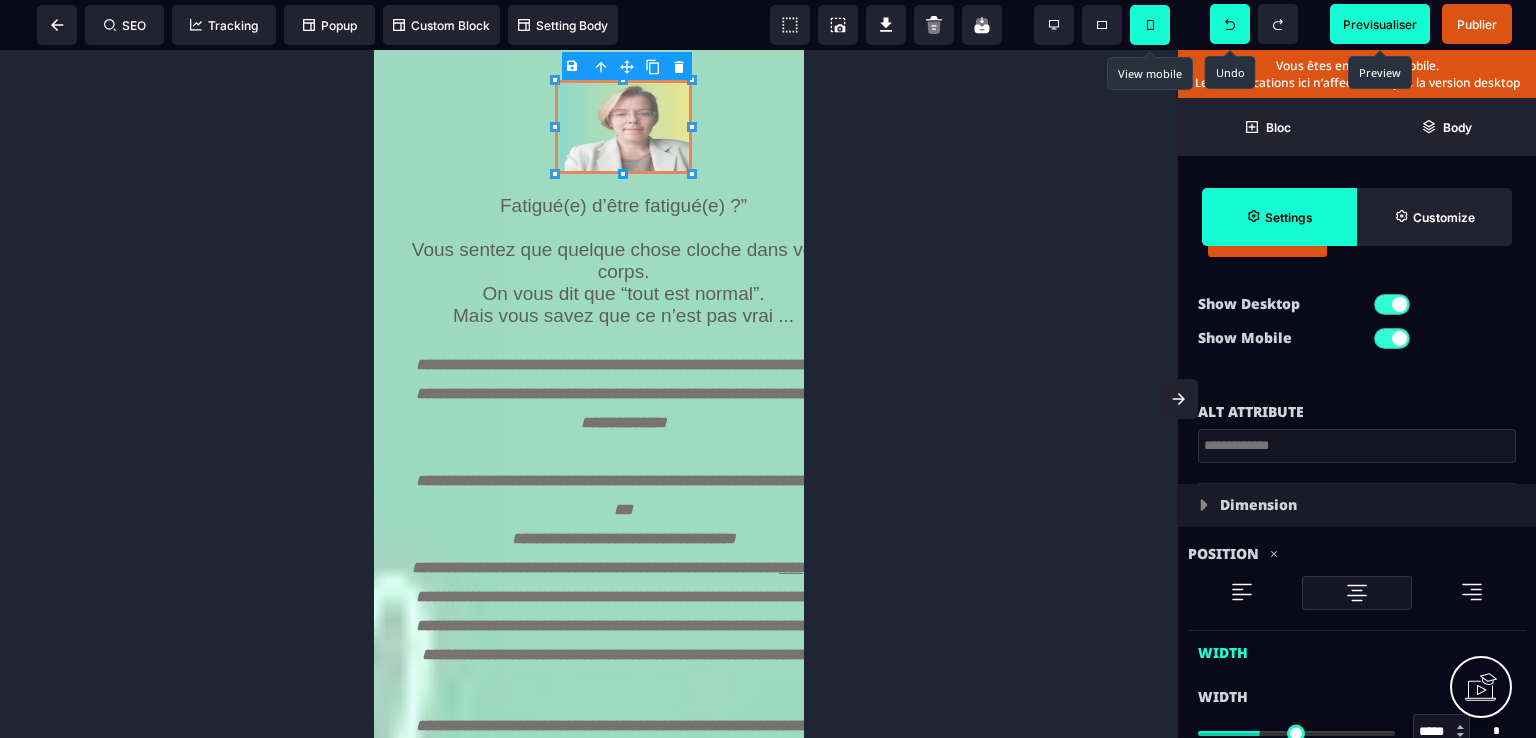 scroll, scrollTop: 600, scrollLeft: 0, axis: vertical 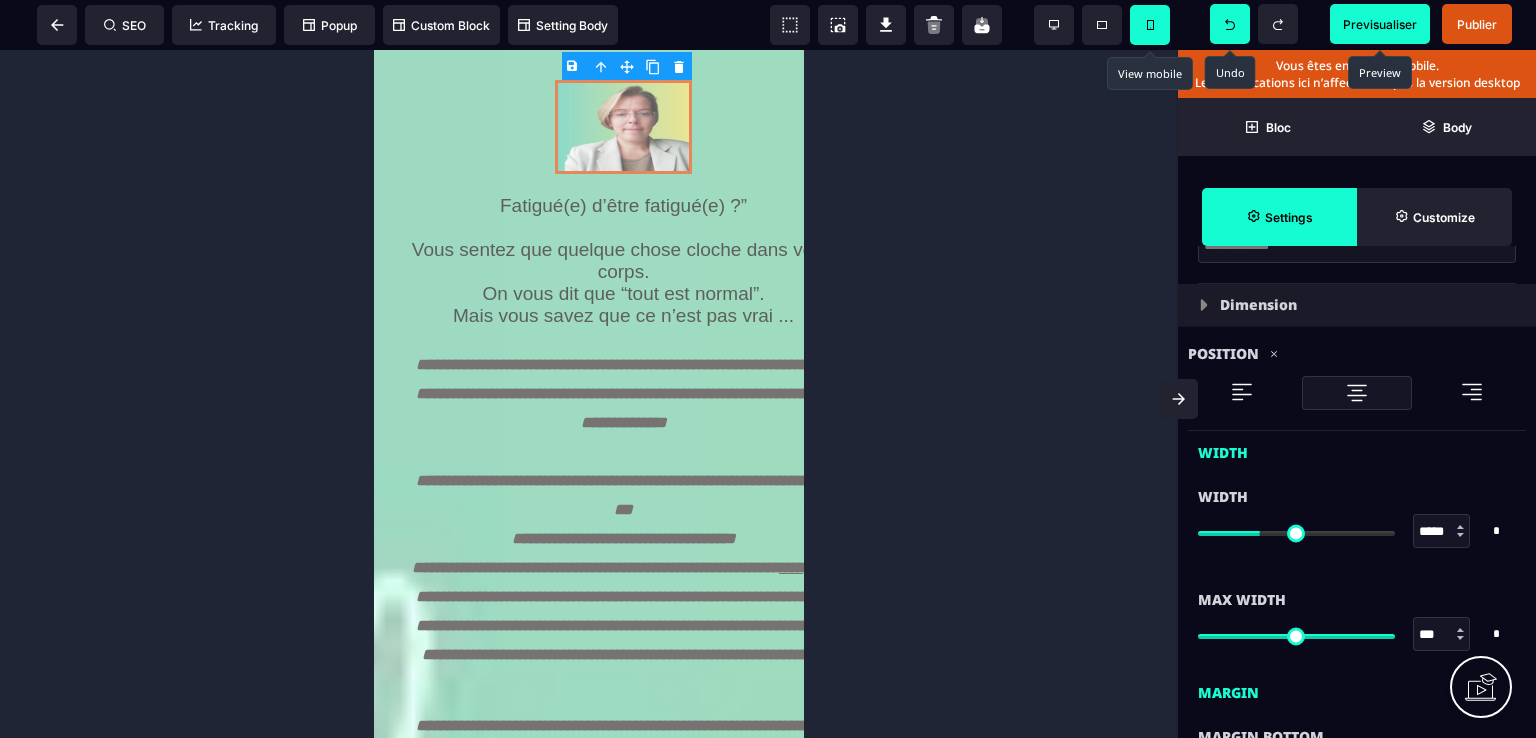 click at bounding box center [1357, 393] 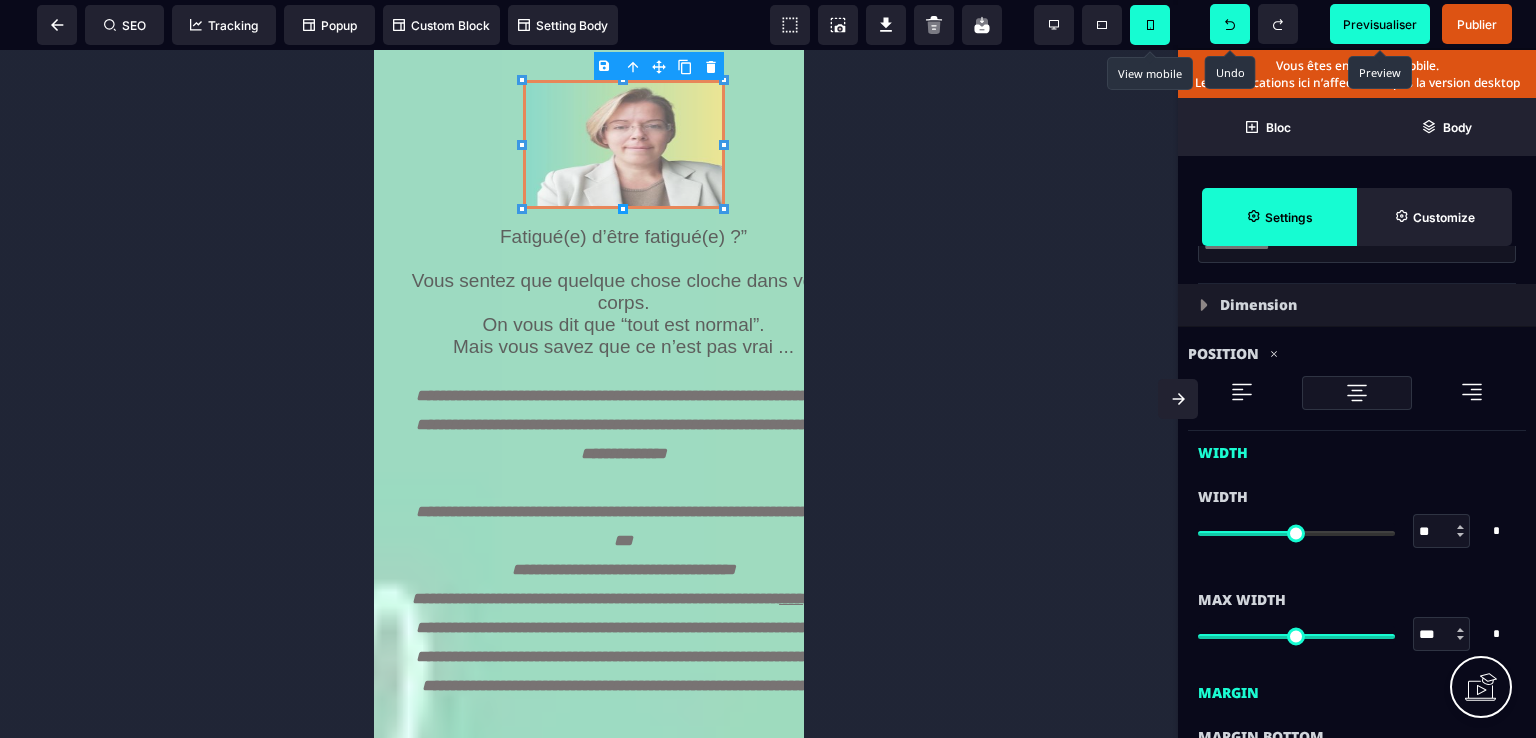 click at bounding box center [1242, 392] 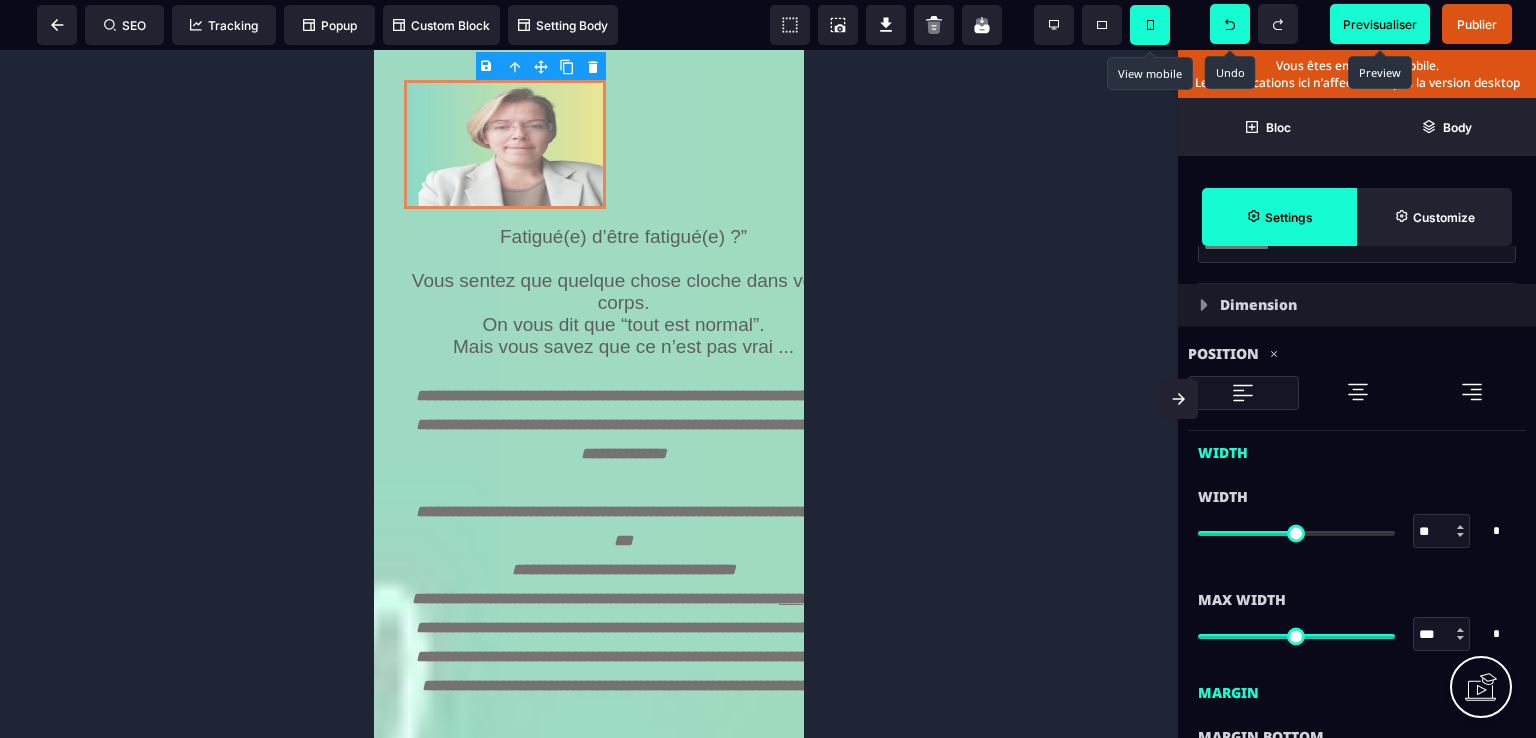 click at bounding box center [1358, 392] 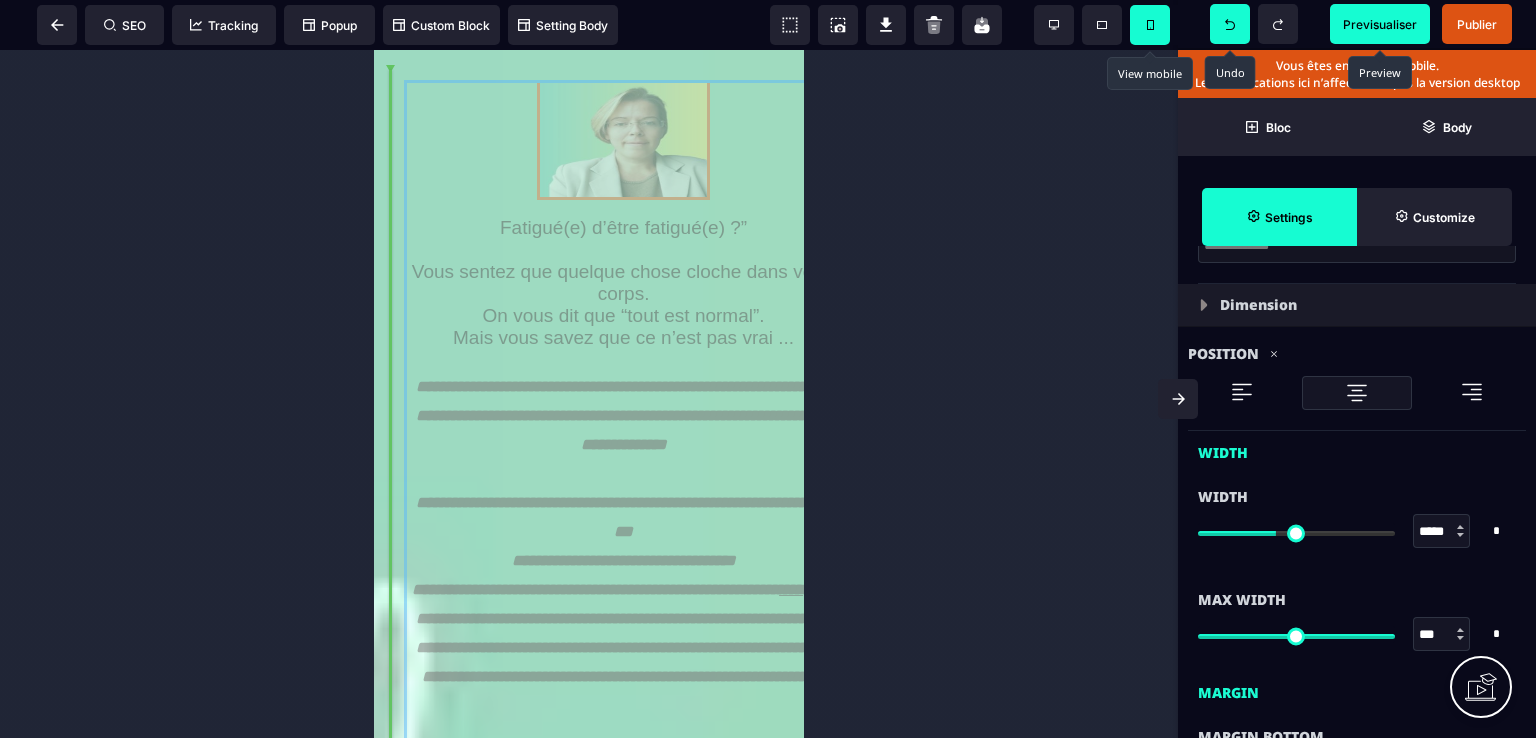 drag, startPoint x: 550, startPoint y: 121, endPoint x: 604, endPoint y: 129, distance: 54.589375 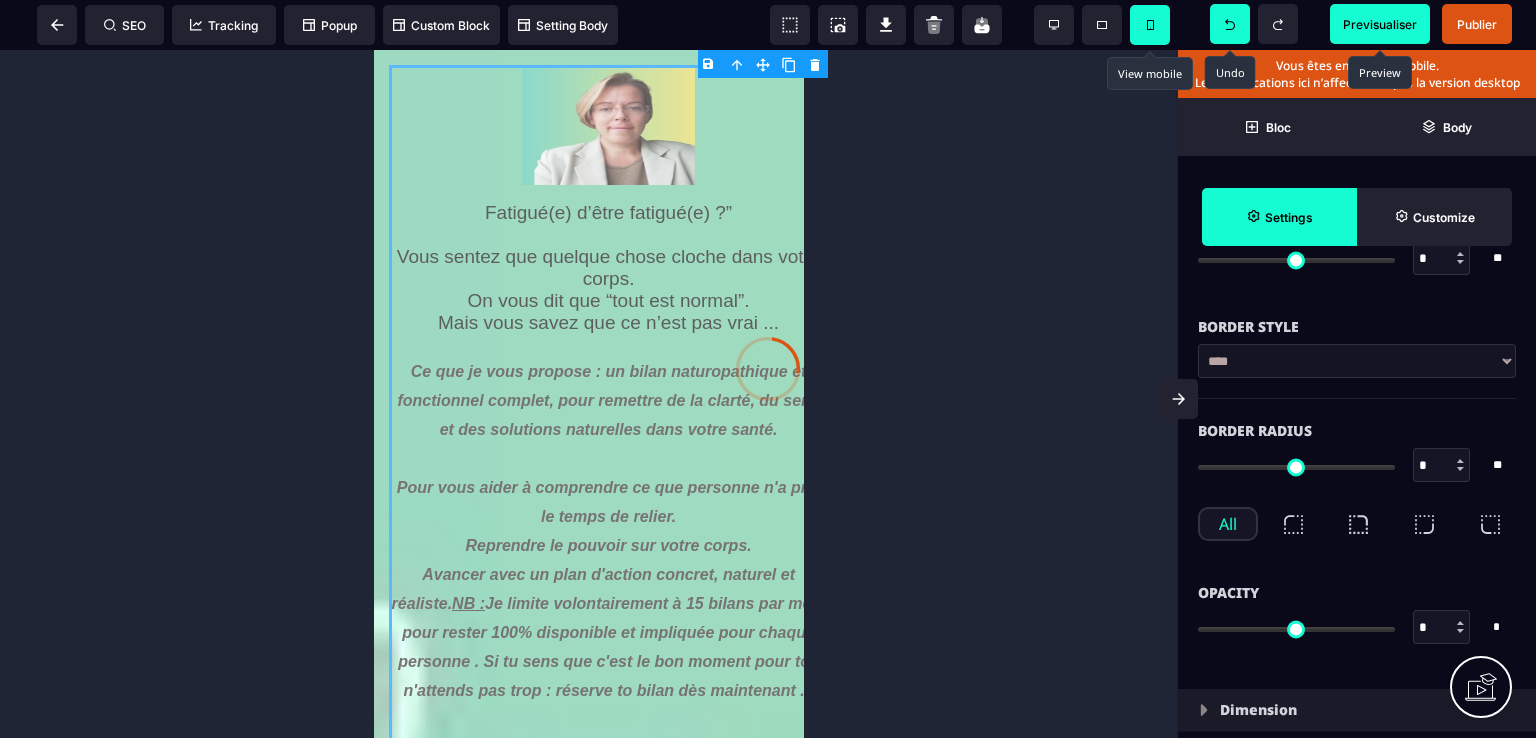 scroll, scrollTop: 0, scrollLeft: 0, axis: both 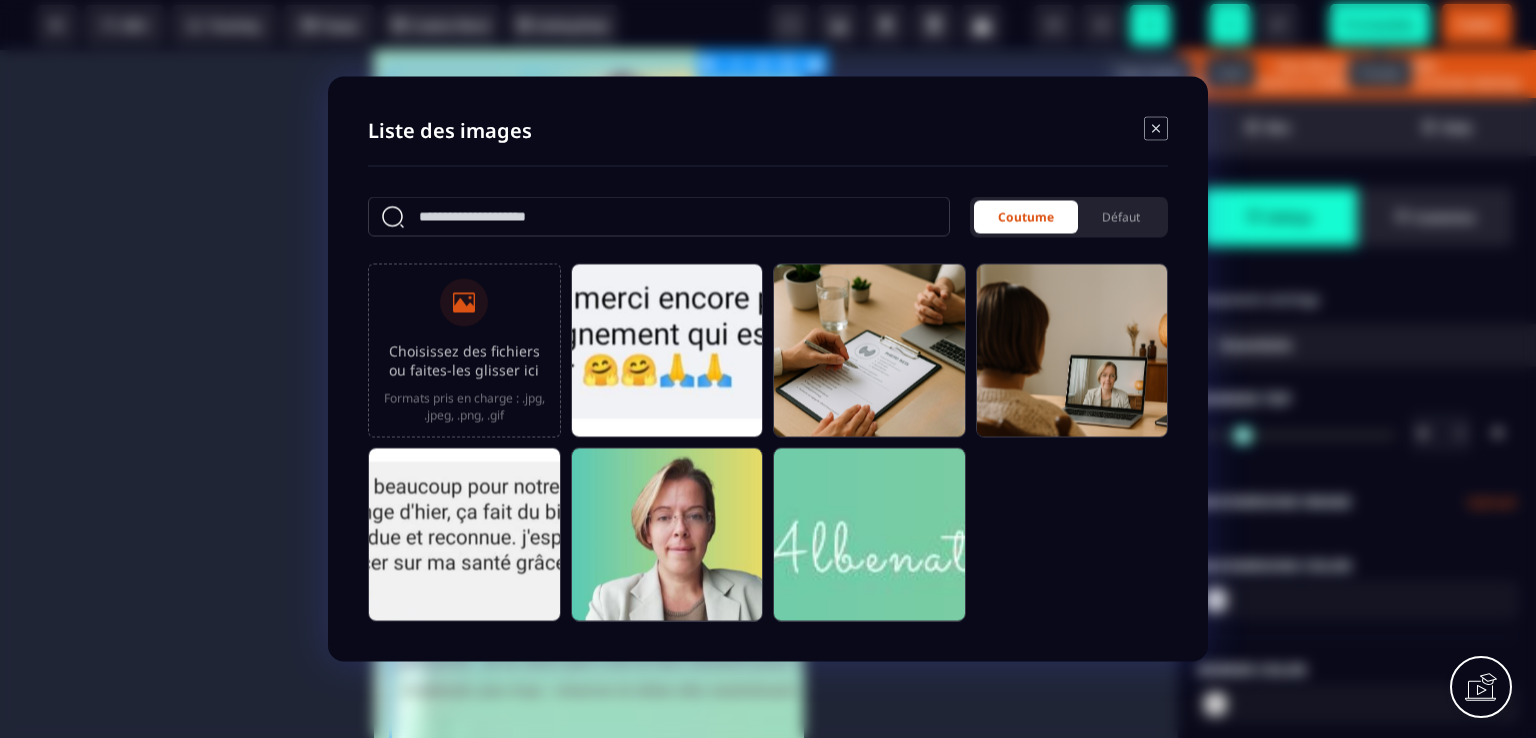 click 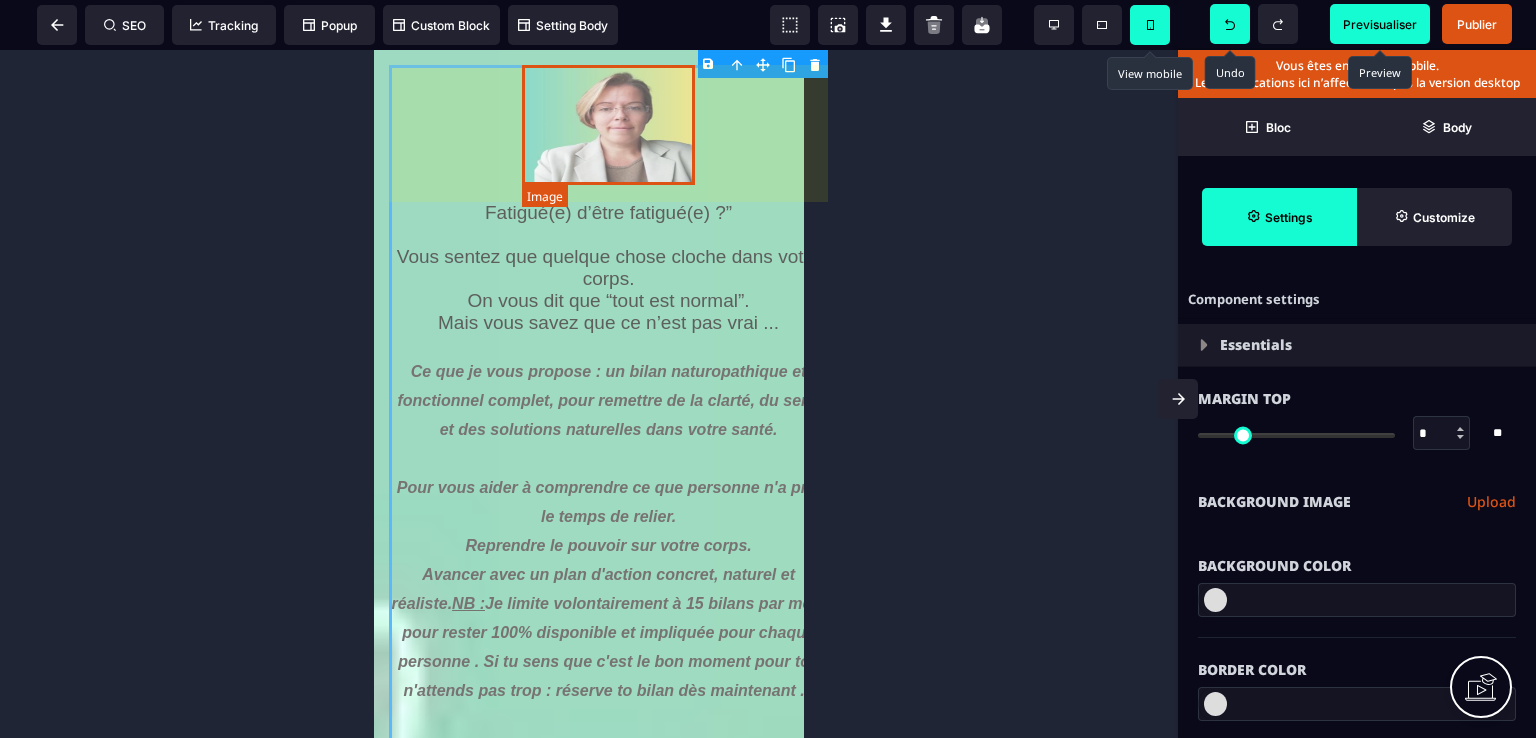 click at bounding box center (609, 125) 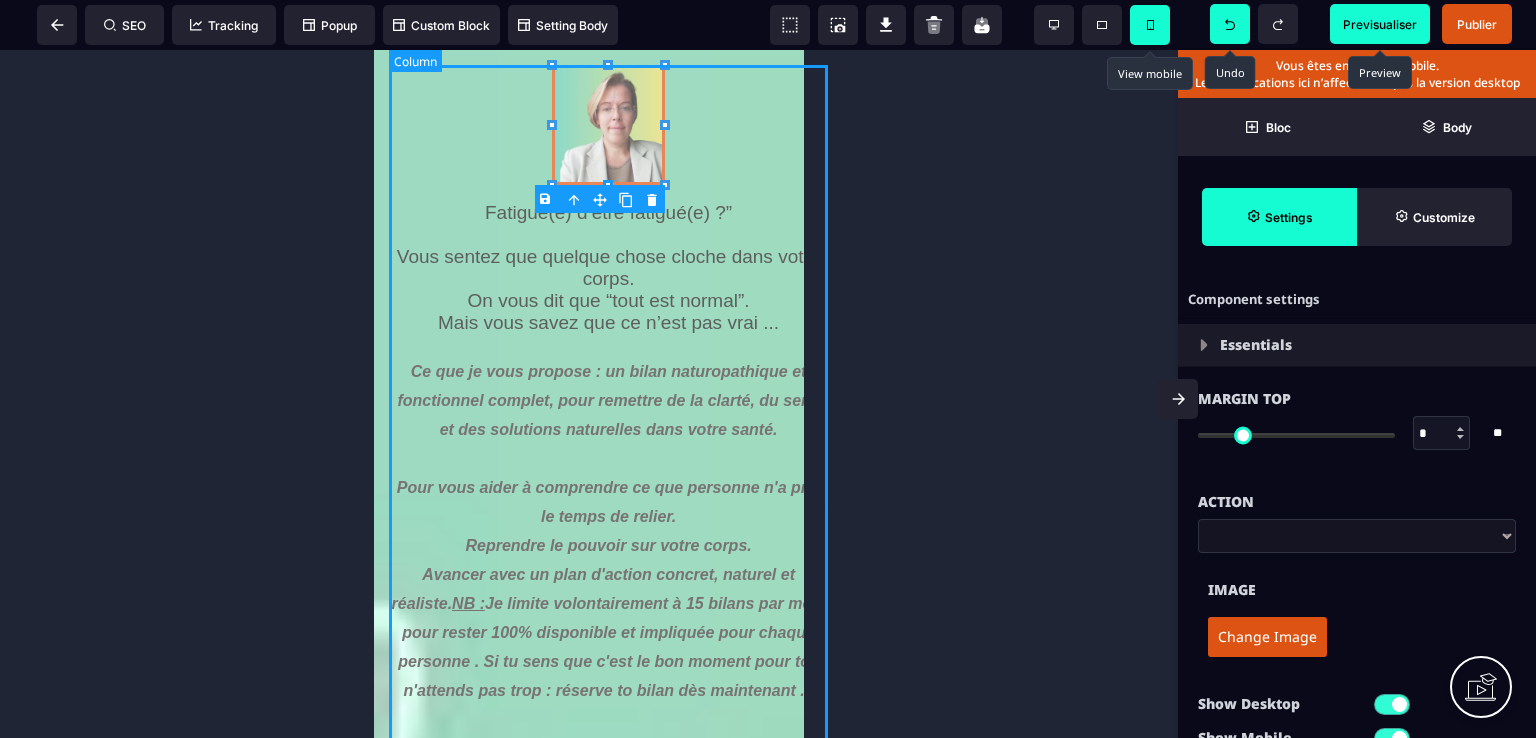 click on "Fatigué(e) d’être fatigué(e) ?” Vous sentez que quelque chose cloche dans votre corps.
On vous dit que “tout est normal”.
Mais vous savez que ce n’est pas vrai ... Ce que je vous propose : un bilan naturopathique et fonctionnel complet, pour remettre de la clarté, du sens et des solutions naturelles dans votre santé.
Pour vous aider à comprendre ce que personne n'a pris le temps de relier.
Reprendre le pouvoir sur votre corps.
Avancer avec un plan d'action concret, naturel et réaliste.
NB :  Je limite volontairement à 15 bilans par mois pour rester 100% disponible et impliquée pour chaque personne . Si tu sens que c'est le bon moment pour toi, n'attends pas trop : réserve to bilan dès maintenant ...
Je commande mon bilan personnalisé" at bounding box center (608, 742) 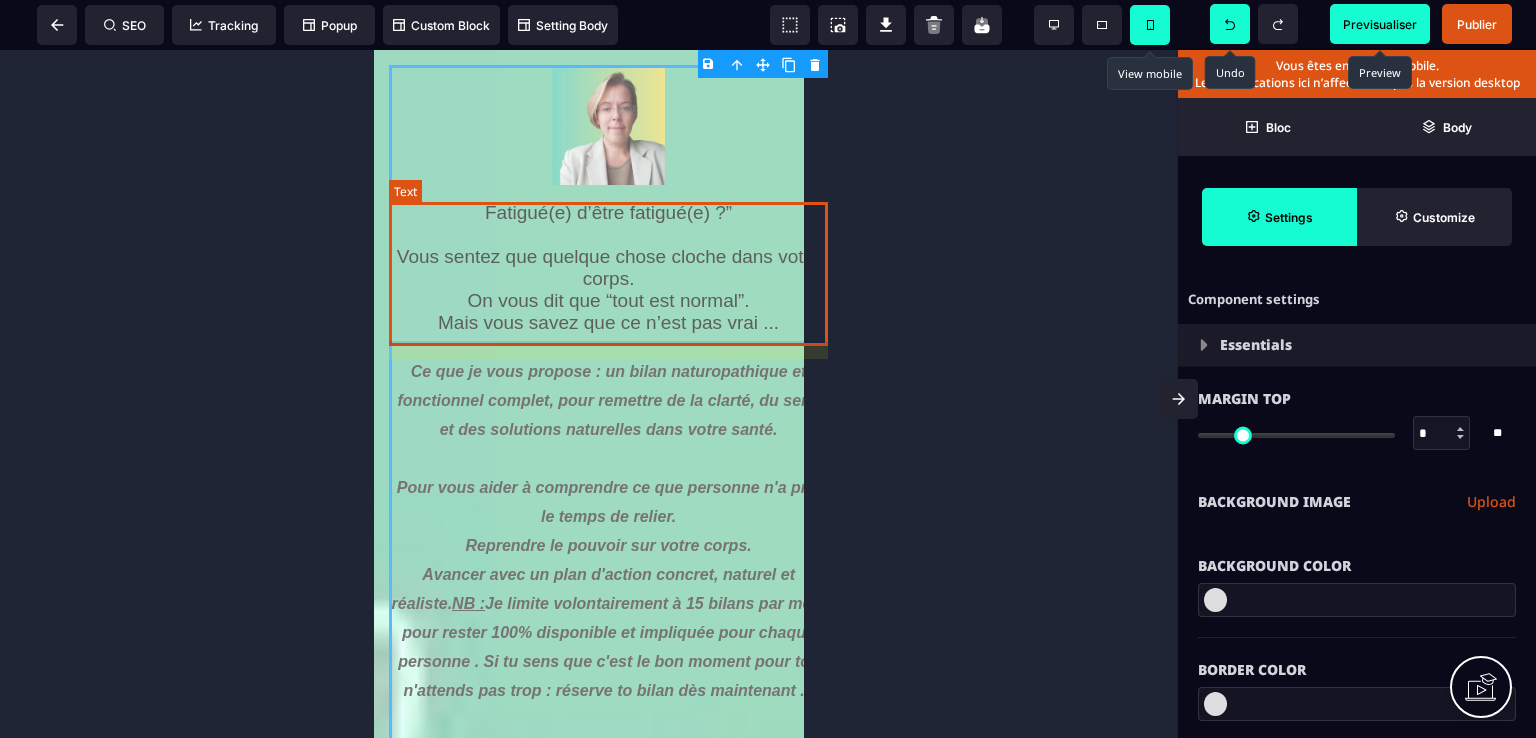 click on "Fatigué(e) d’être fatigué(e) ?” Vous sentez que quelque chose cloche dans votre corps.
On vous dit que “tout est normal”.
Mais vous savez que ce n’est pas vrai ..." at bounding box center [608, 270] 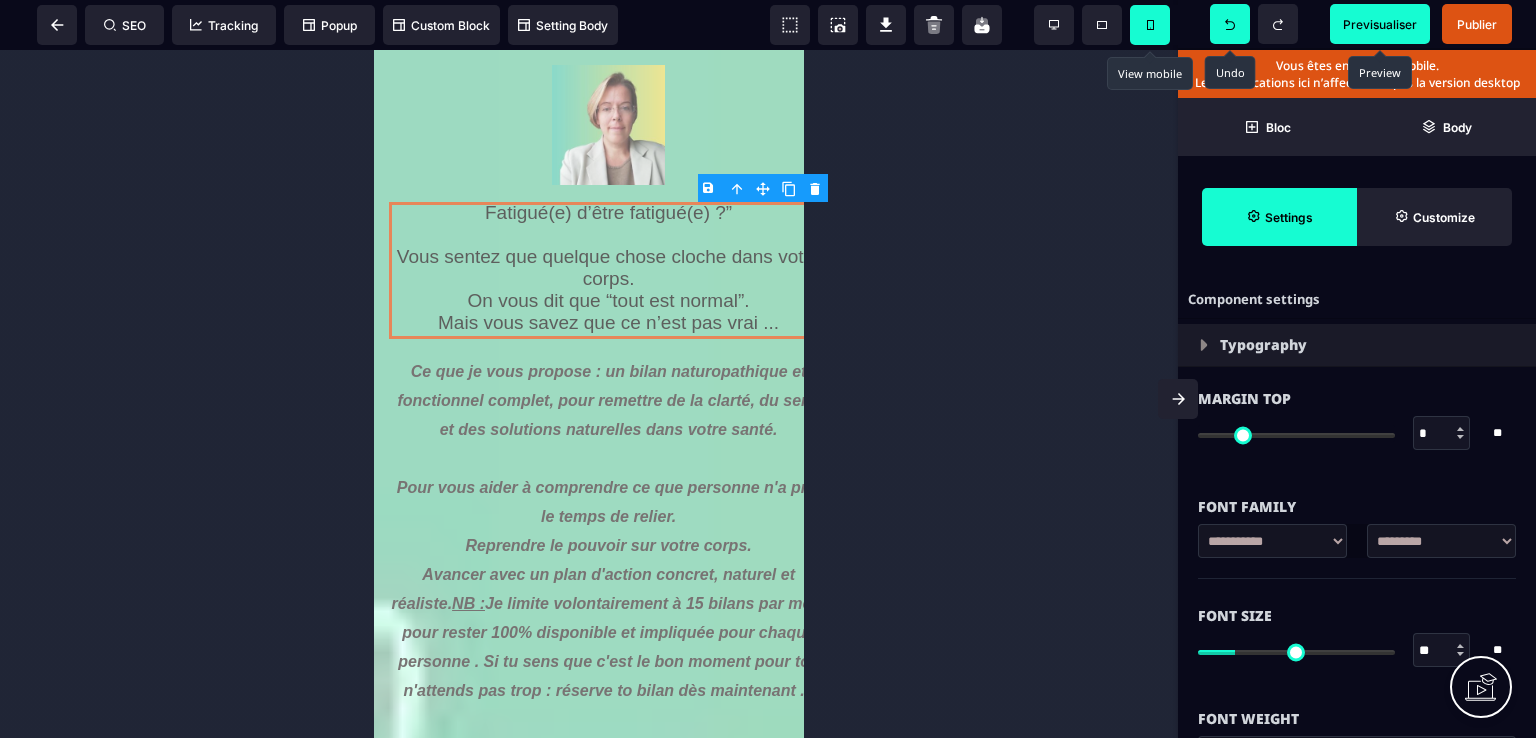 click at bounding box center (1460, 654) 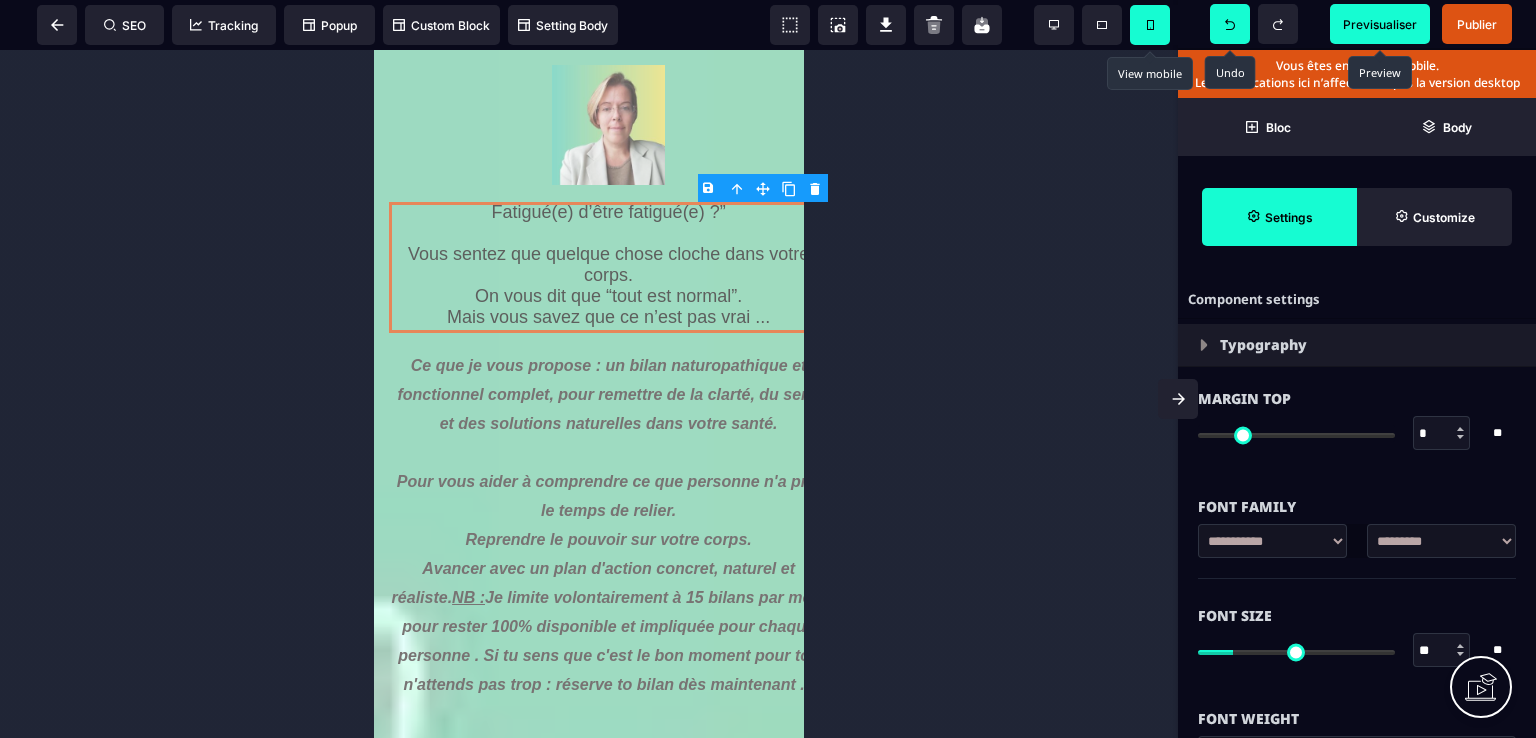 click at bounding box center [1460, 654] 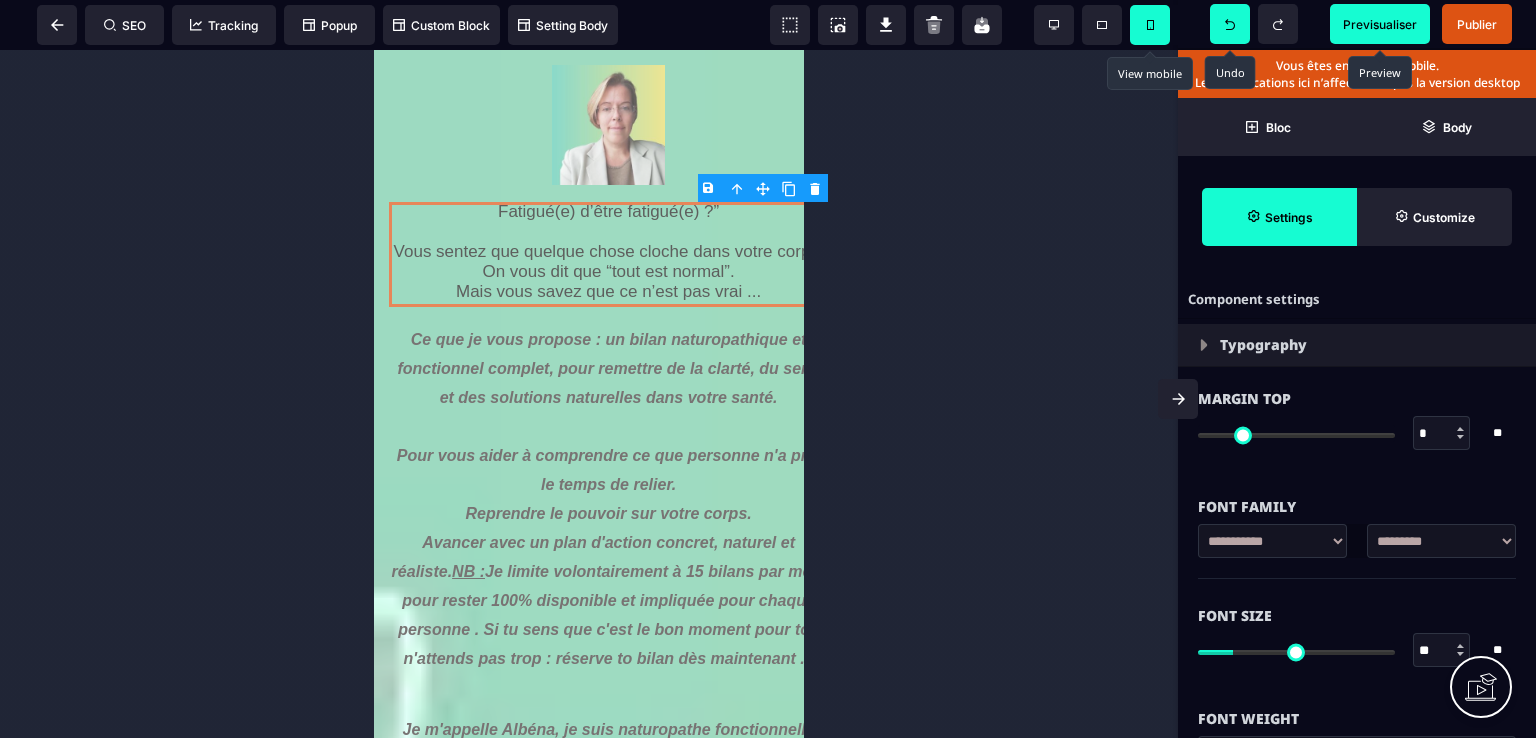 click at bounding box center (1460, 654) 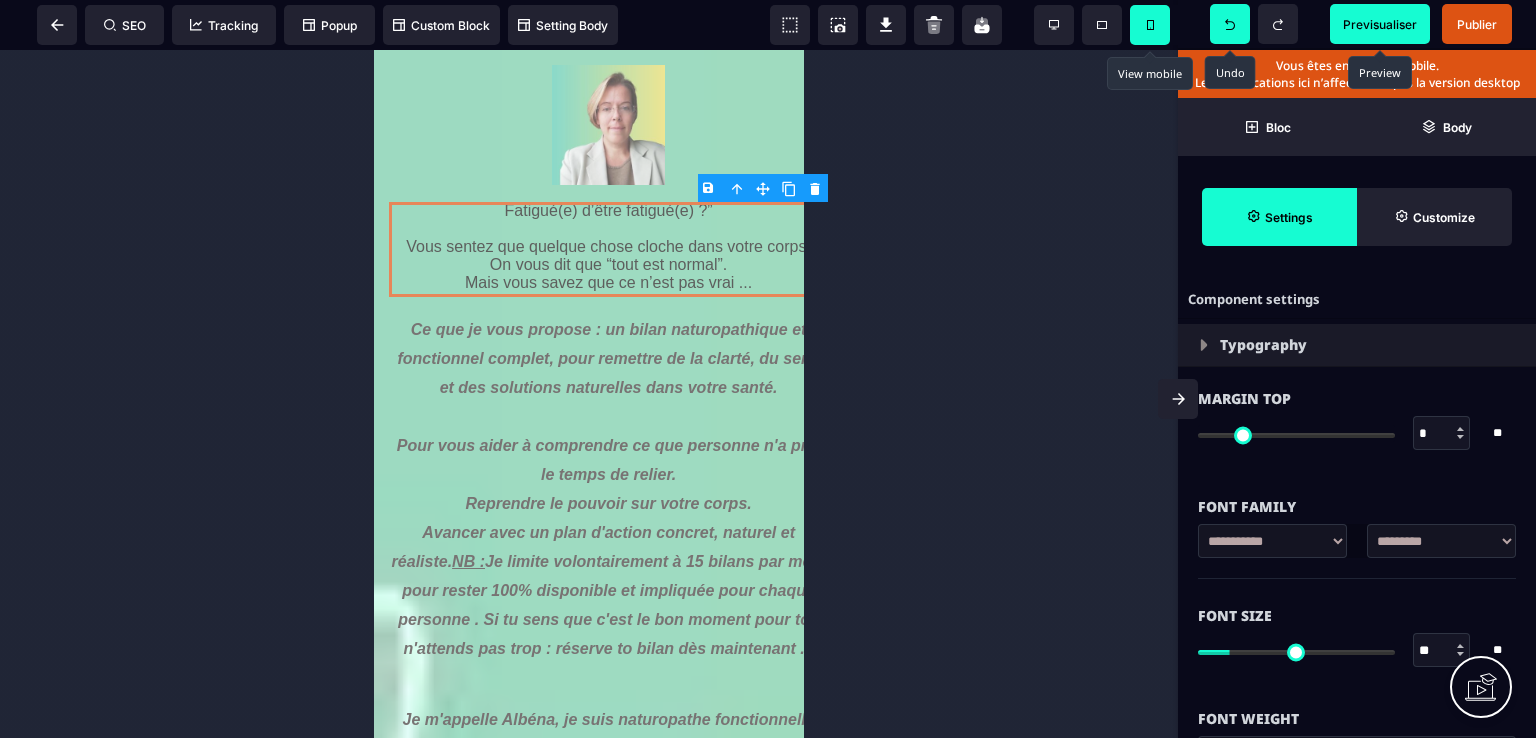 click at bounding box center (1460, 654) 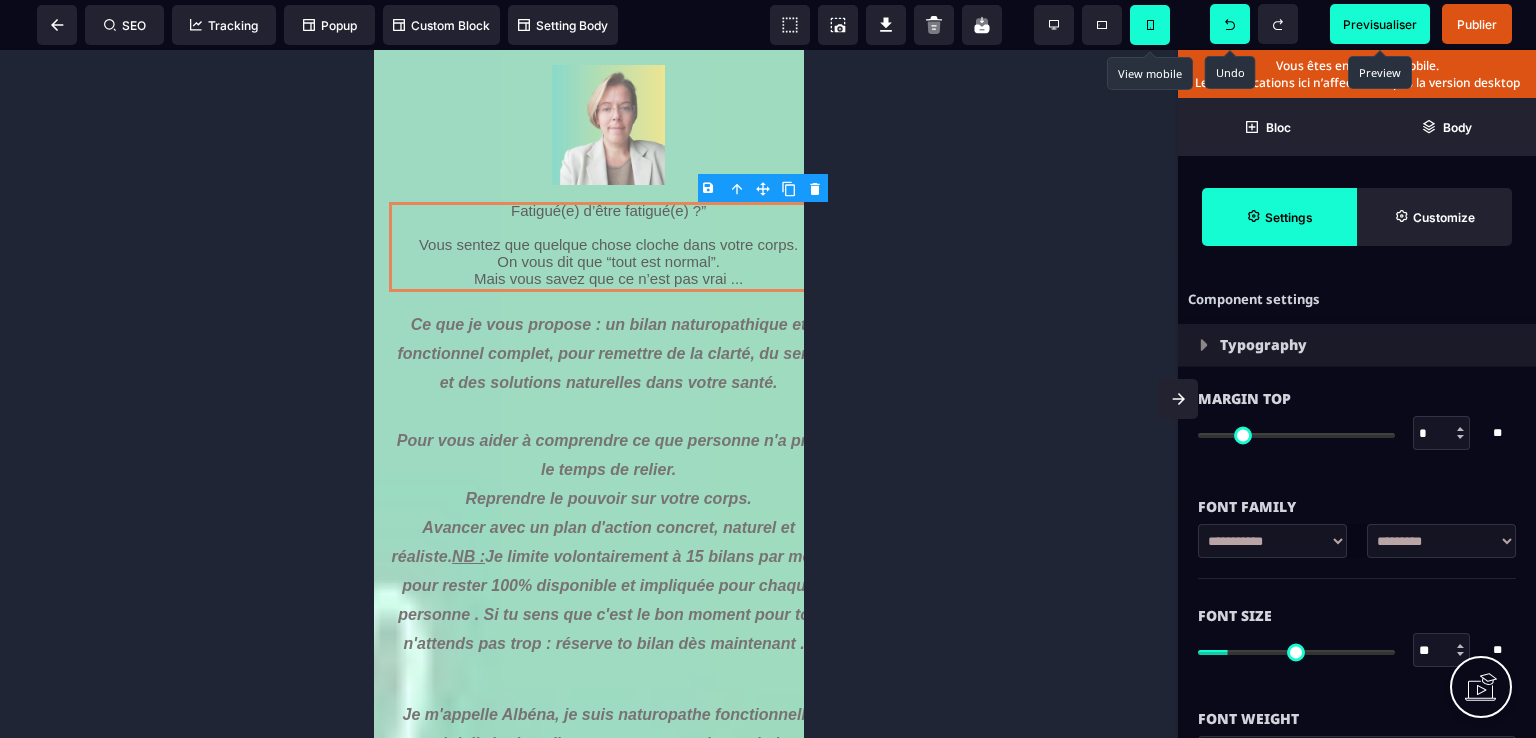 click at bounding box center (1460, 646) 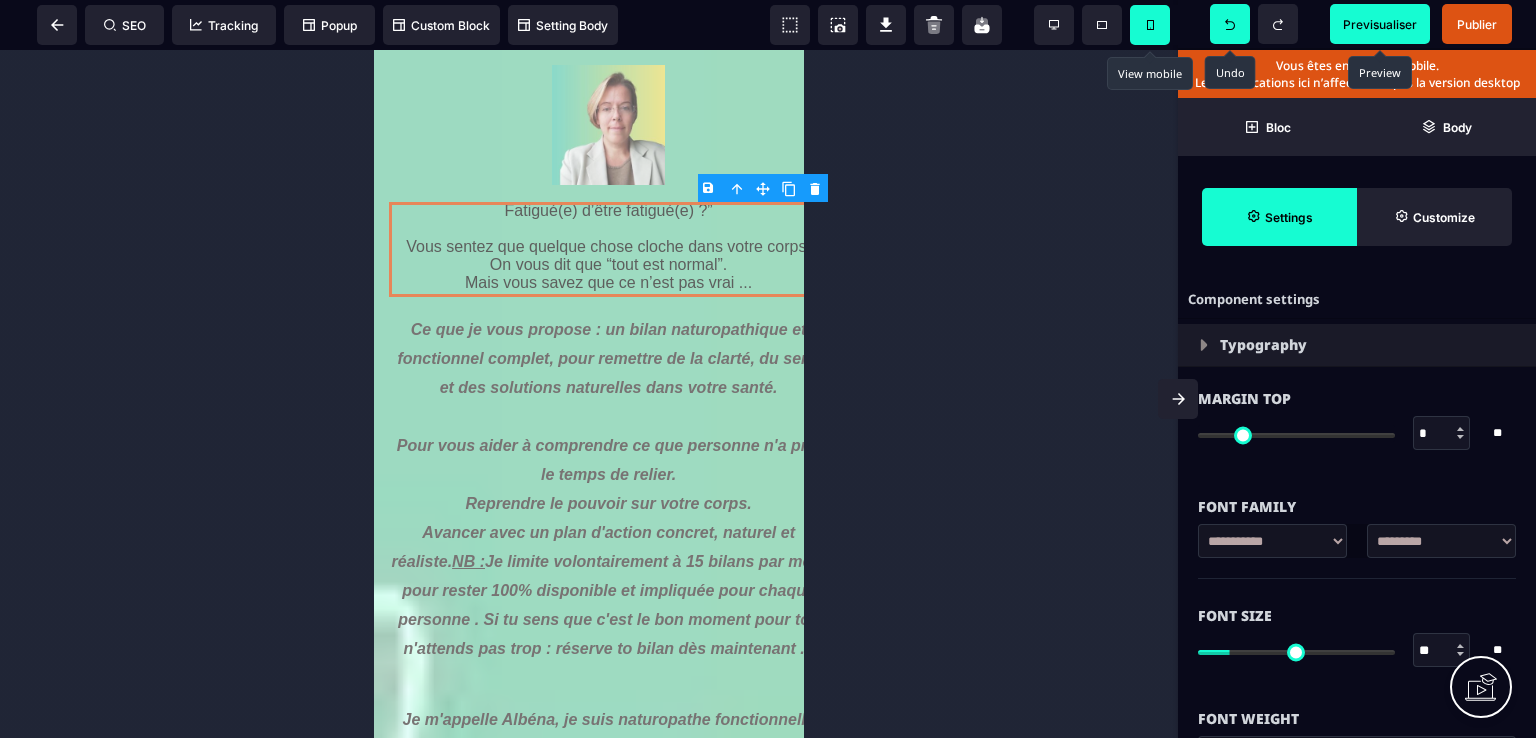 click at bounding box center [1460, 646] 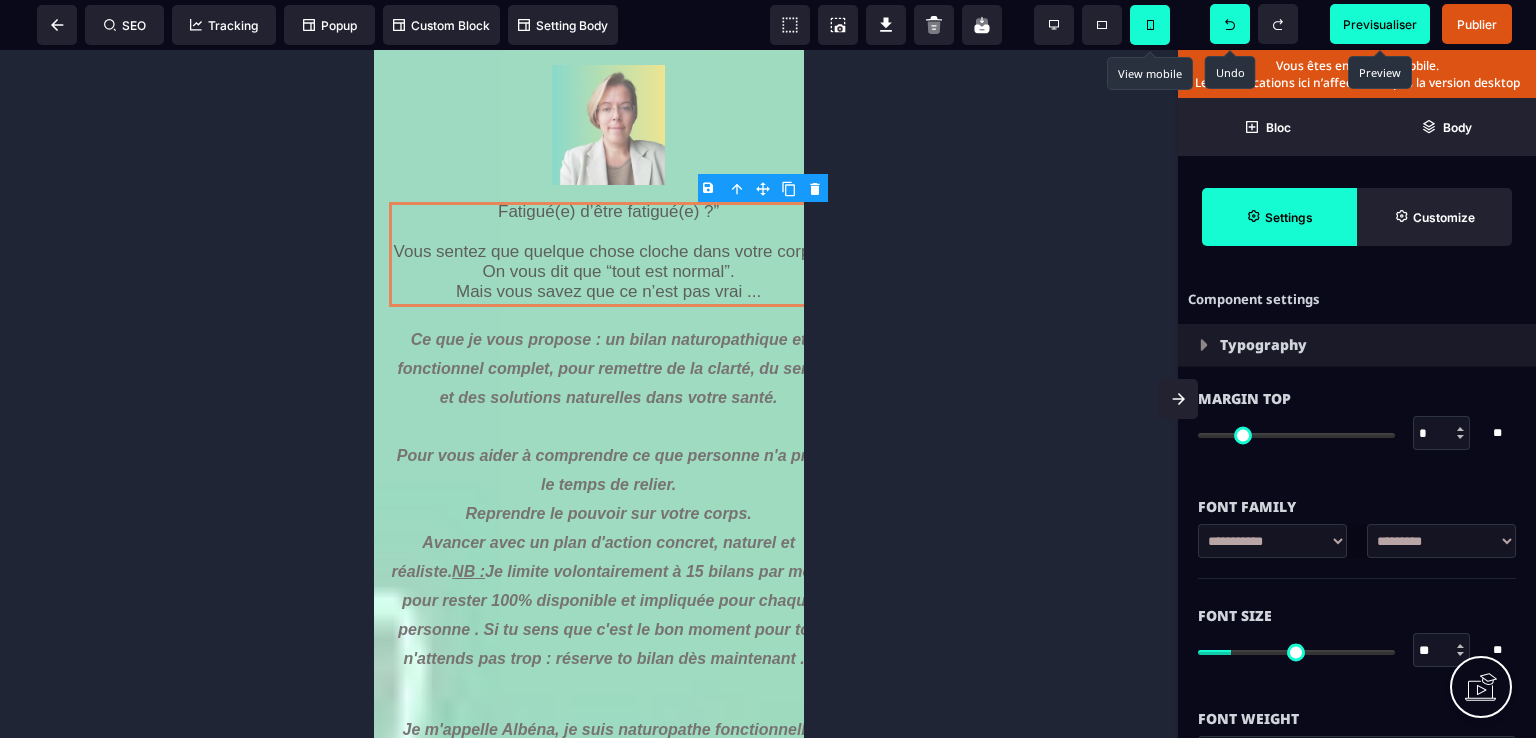 click at bounding box center (1460, 646) 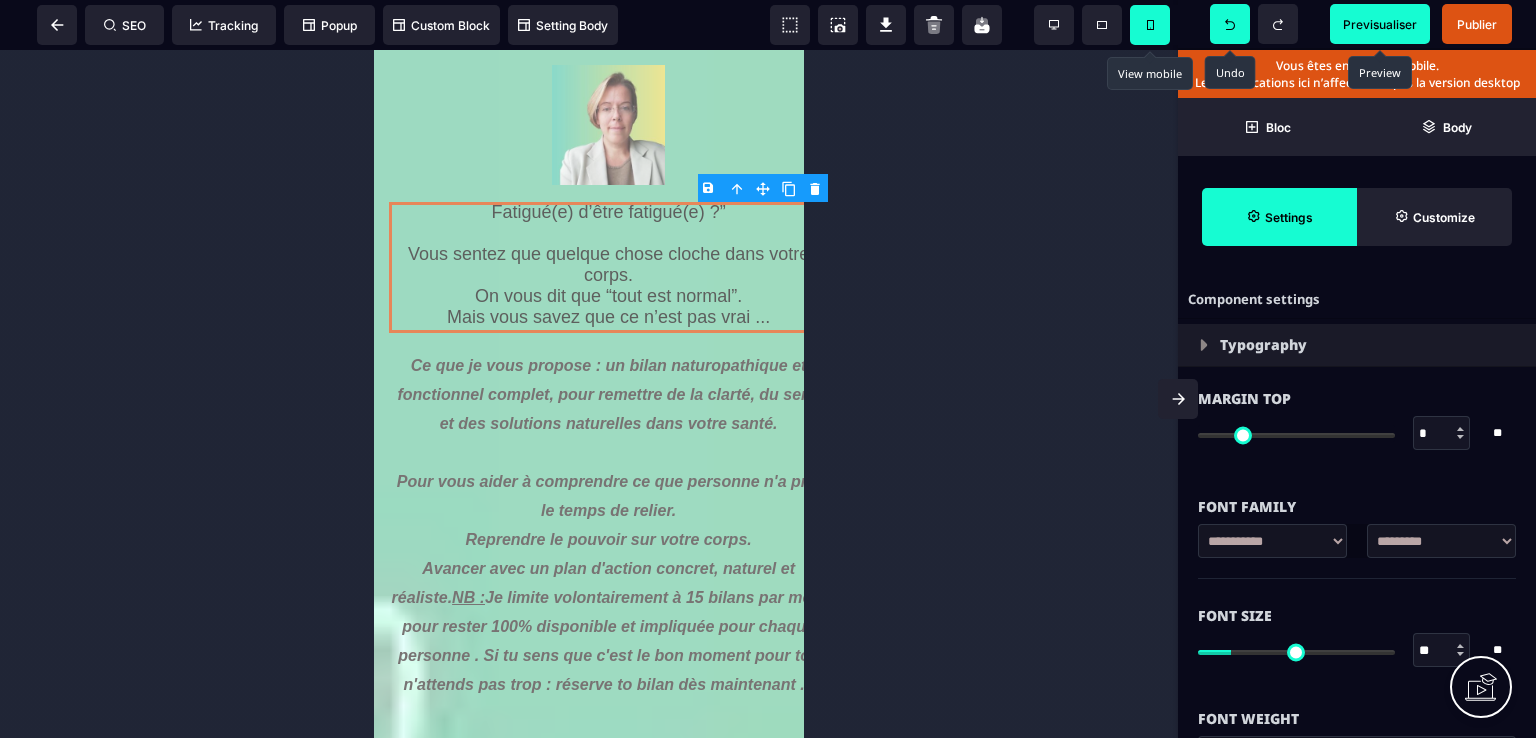 click at bounding box center (1460, 646) 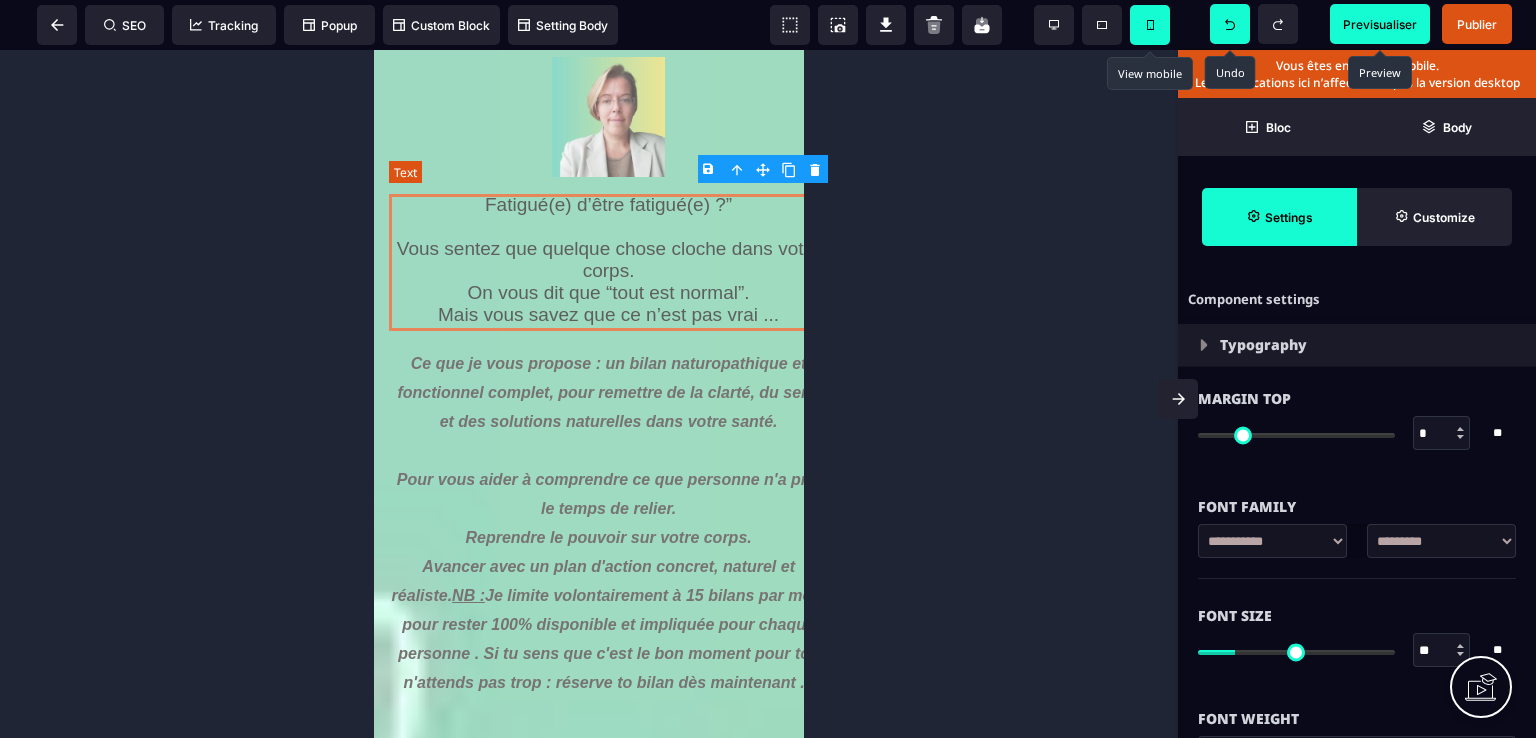 scroll, scrollTop: 0, scrollLeft: 0, axis: both 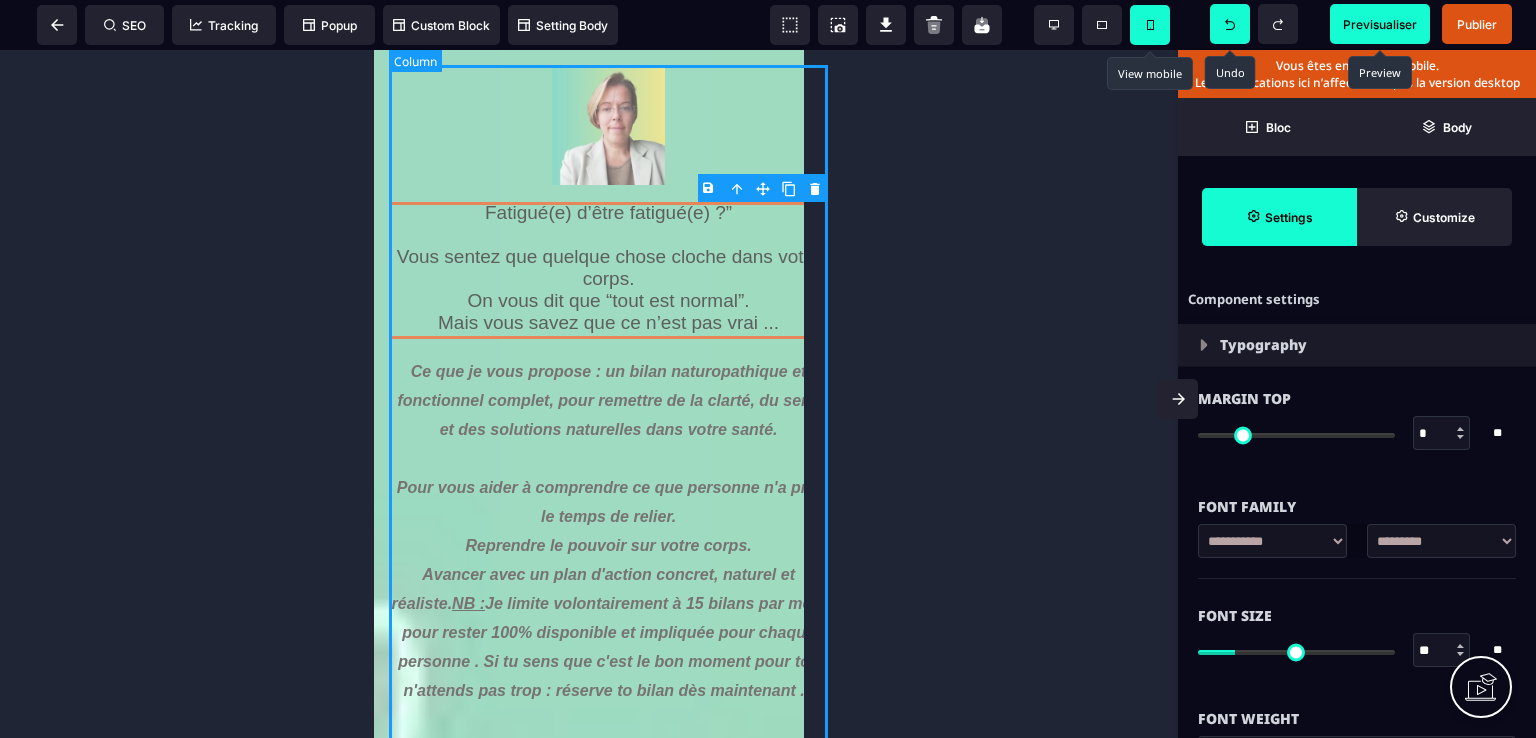 click on "Fatigué(e) d’être fatigué(e) ?” Vous sentez que quelque chose cloche dans votre corps.
On vous dit que “tout est normal”.
Mais vous savez que ce n’est pas vrai ... Ce que je vous propose : un bilan naturopathique et fonctionnel complet, pour remettre de la clarté, du sens et des solutions naturelles dans votre santé.
Pour vous aider à comprendre ce que personne n'a pris le temps de relier.
Reprendre le pouvoir sur votre corps.
Avancer avec un plan d'action concret, naturel et réaliste.
NB :  Je limite volontairement à 15 bilans par mois pour rester 100% disponible et impliquée pour chaque personne . Si tu sens que c'est le bon moment pour toi, n'attends pas trop : réserve to bilan dès maintenant ...
Je commande mon bilan personnalisé" at bounding box center [608, 742] 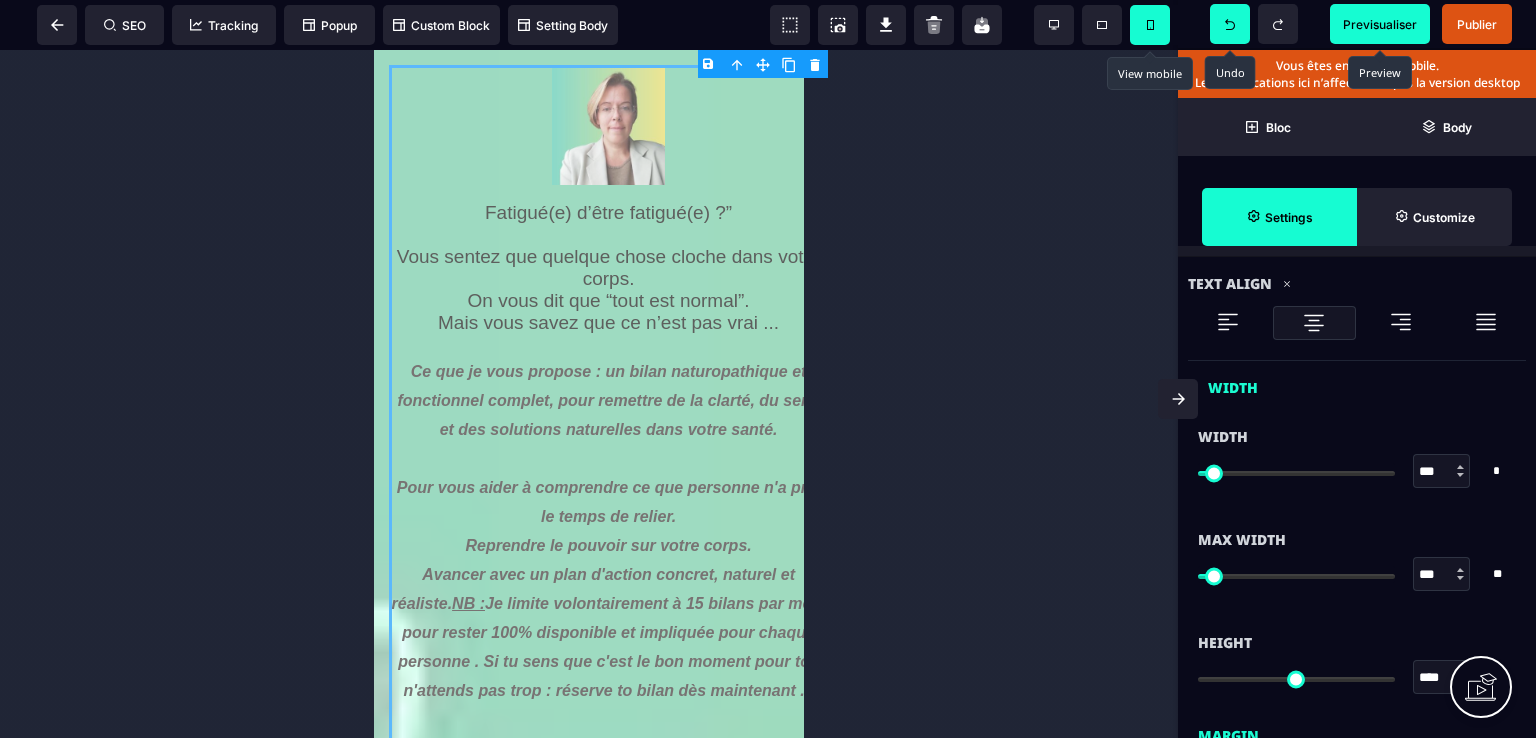 scroll, scrollTop: 1100, scrollLeft: 0, axis: vertical 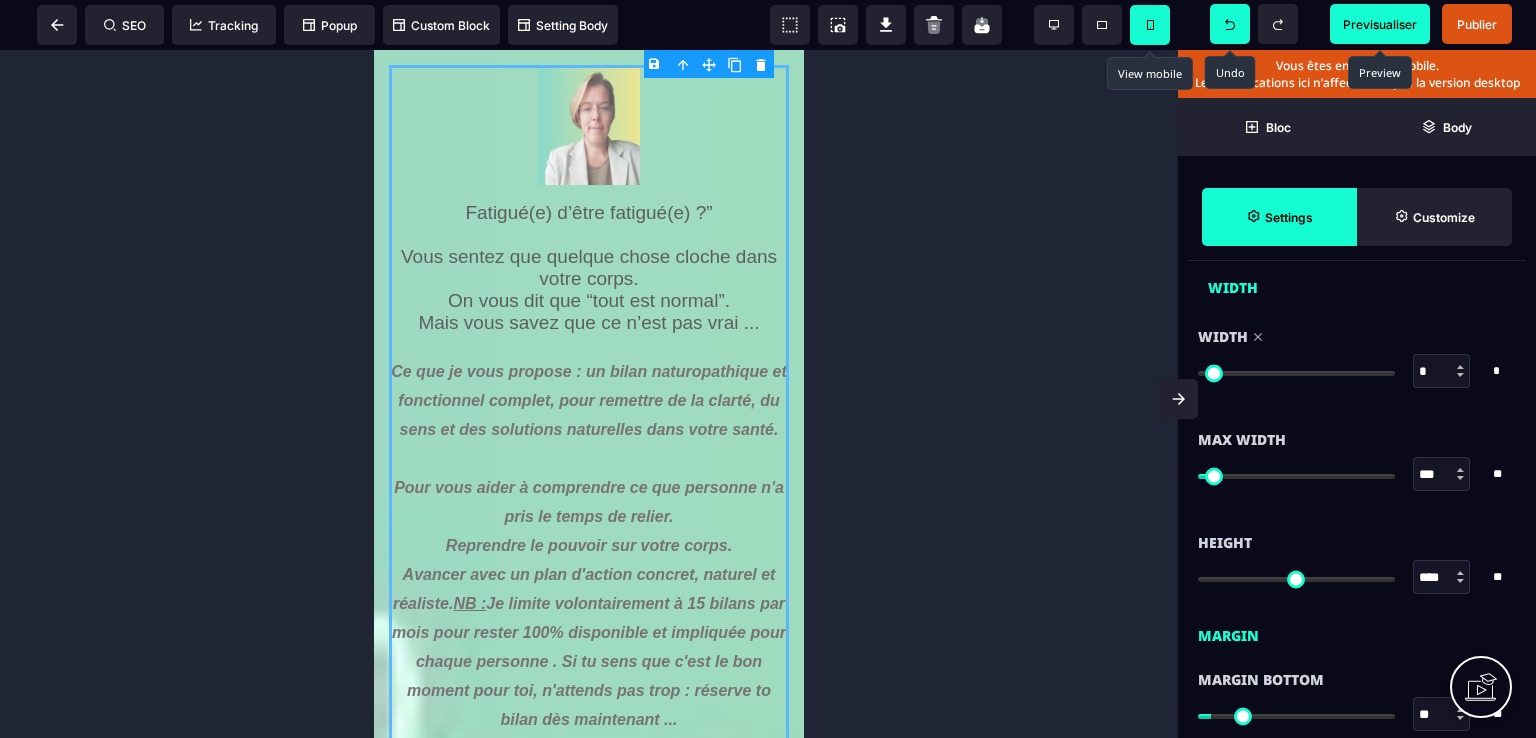 drag, startPoint x: 1222, startPoint y: 375, endPoint x: 1185, endPoint y: 373, distance: 37.054016 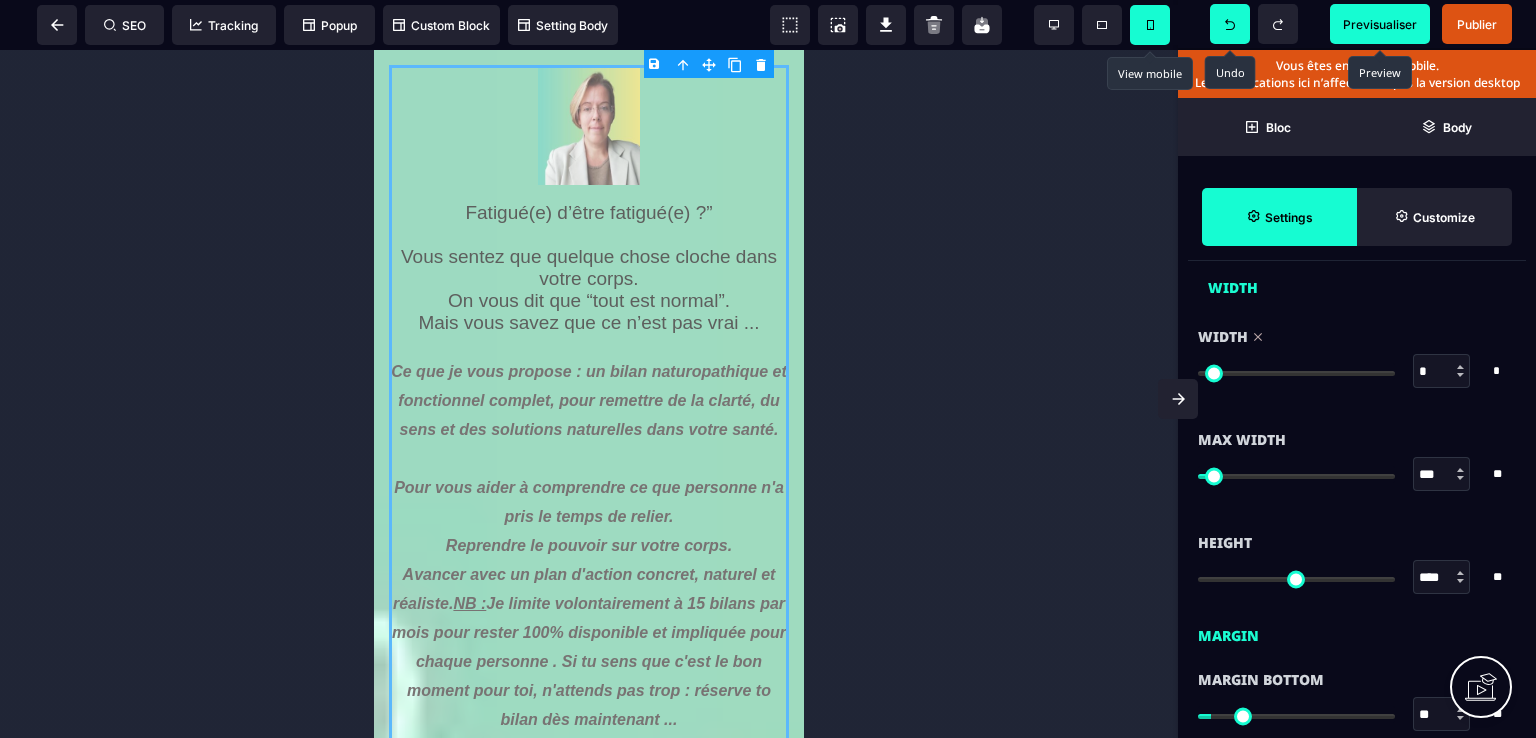 click at bounding box center [1296, 373] 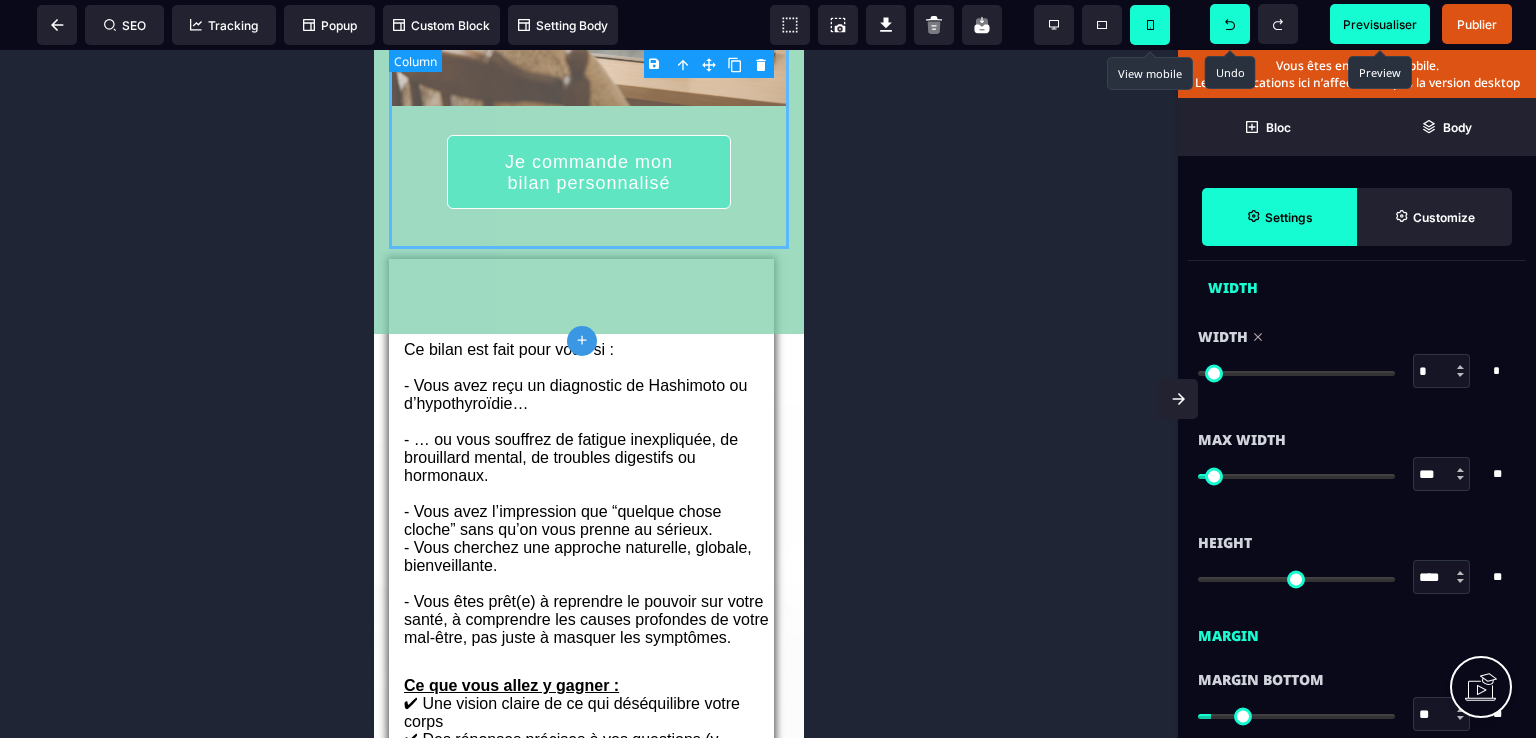 scroll, scrollTop: 1200, scrollLeft: 0, axis: vertical 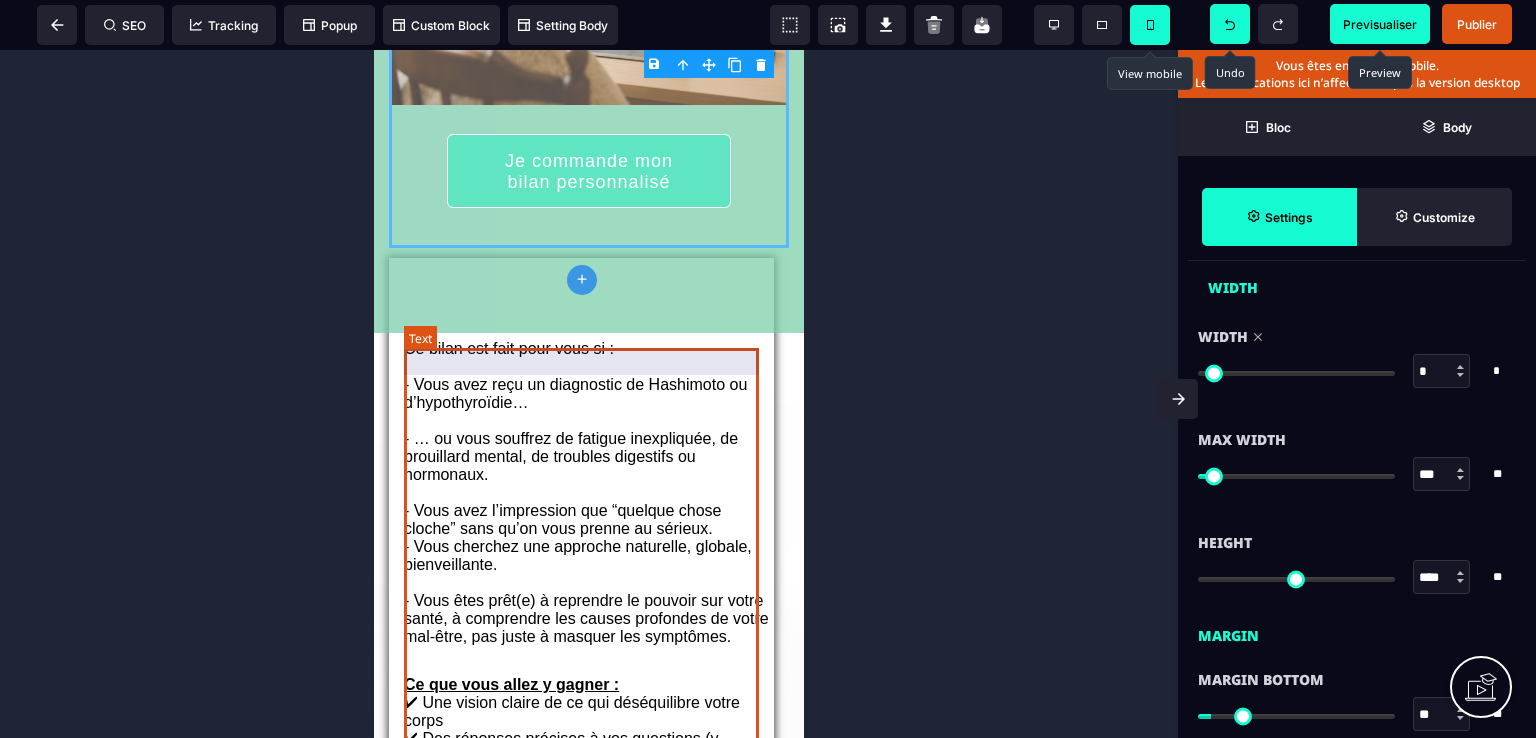 click on "Ce bilan est fait pour vous si : - Vous avez reçu un diagnostic de Hashimoto ou d’hypothyroïdie… - … ou vous souffrez de fatigue inexpliquée, de brouillard mental, de troubles digestifs ou hormonaux. - Vous avez l’impression que “quelque chose cloche” sans qu’on vous prenne au sérieux.
- Vous cherchez une approche naturelle, globale, bienveillante. - Vous êtes prêt(e) à reprendre le pouvoir sur votre santé, à comprendre les causes profondes de votre mal-être, pas juste à masquer les symptômes." at bounding box center [589, 482] 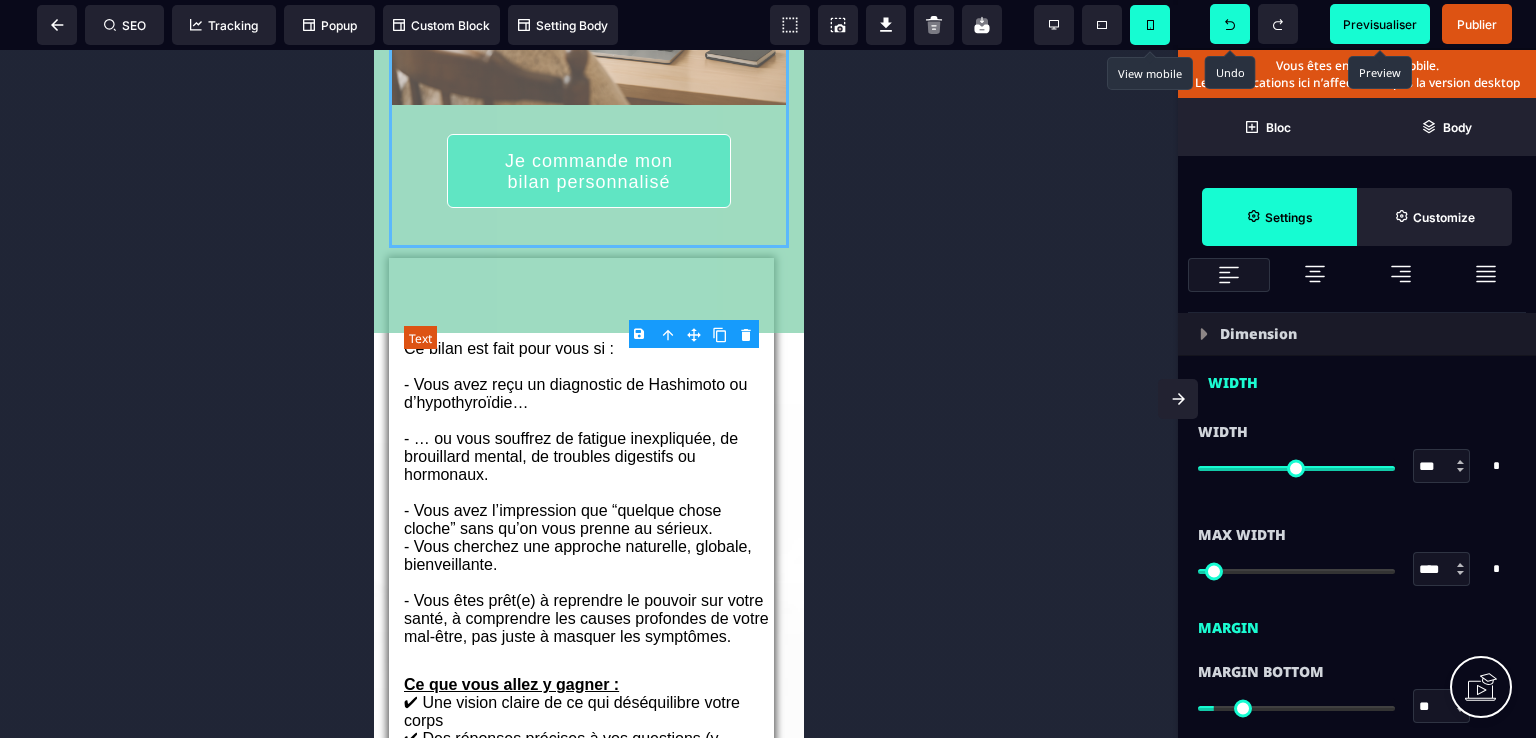 scroll, scrollTop: 0, scrollLeft: 0, axis: both 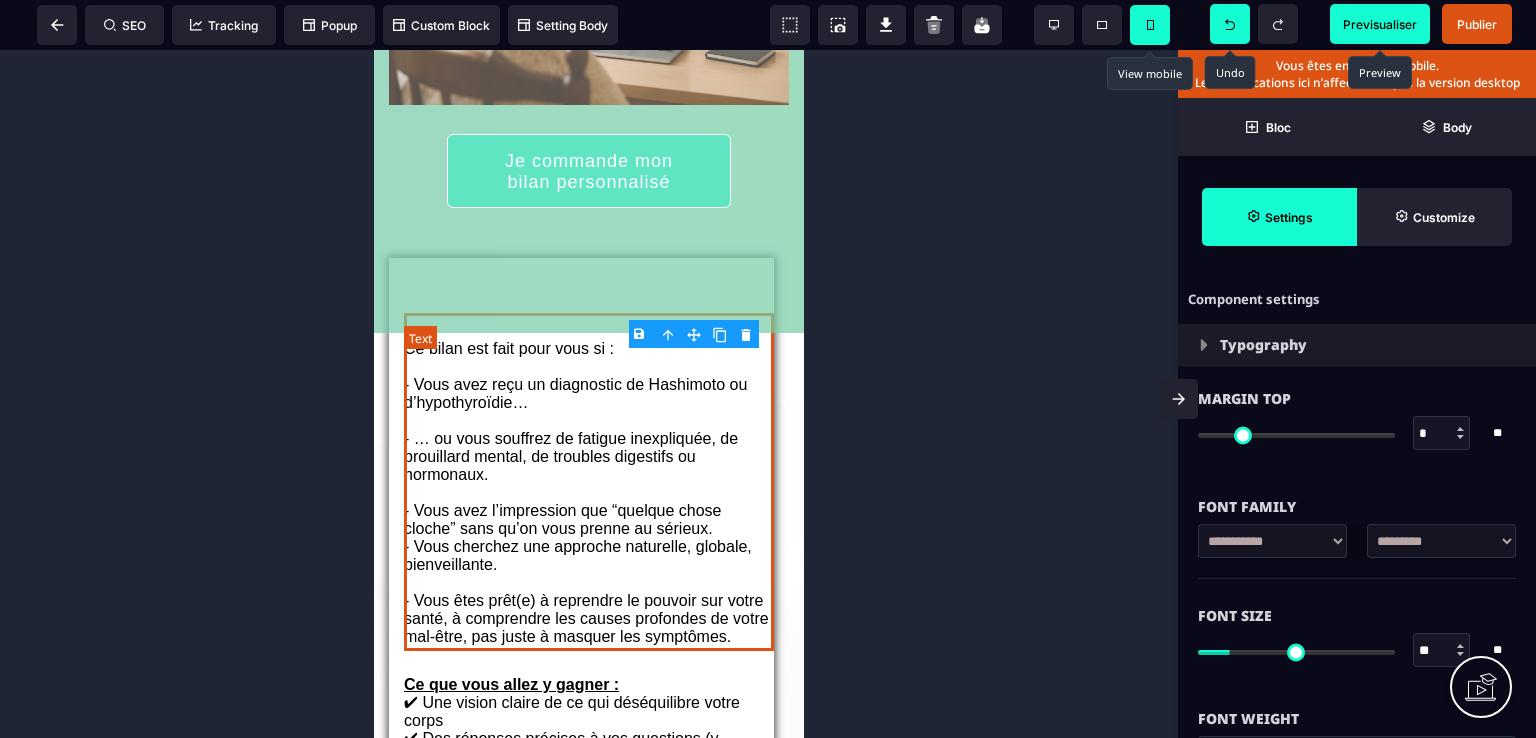 click on "Ce bilan est fait pour vous si : - Vous avez reçu un diagnostic de Hashimoto ou d’hypothyroïdie… - … ou vous souffrez de fatigue inexpliquée, de brouillard mental, de troubles digestifs ou hormonaux. - Vous avez l’impression que “quelque chose cloche” sans qu’on vous prenne au sérieux.
- Vous cherchez une approche naturelle, globale, bienveillante. - Vous êtes prêt(e) à reprendre le pouvoir sur votre santé, à comprendre les causes profondes de votre mal-être, pas juste à masquer les symptômes." at bounding box center (589, 482) 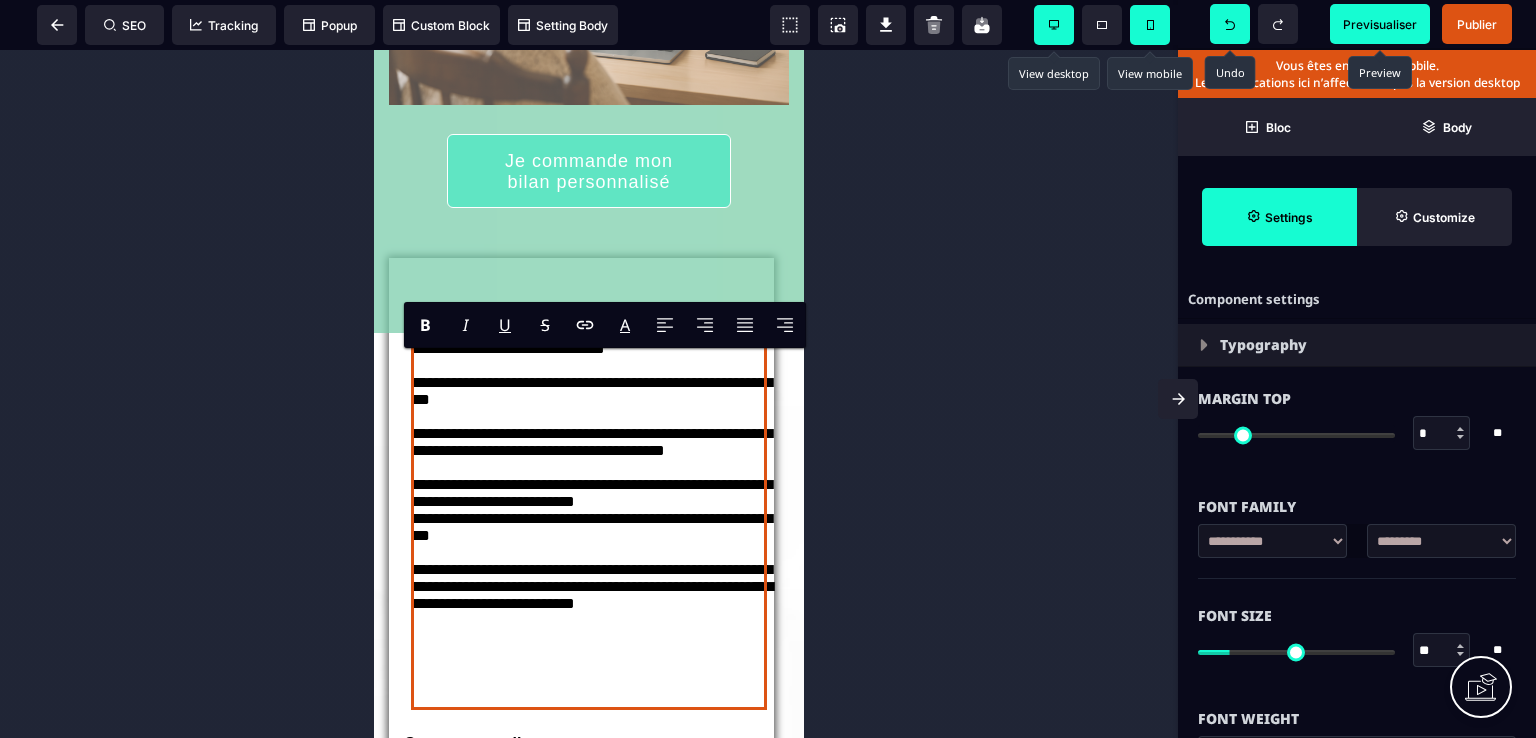 click 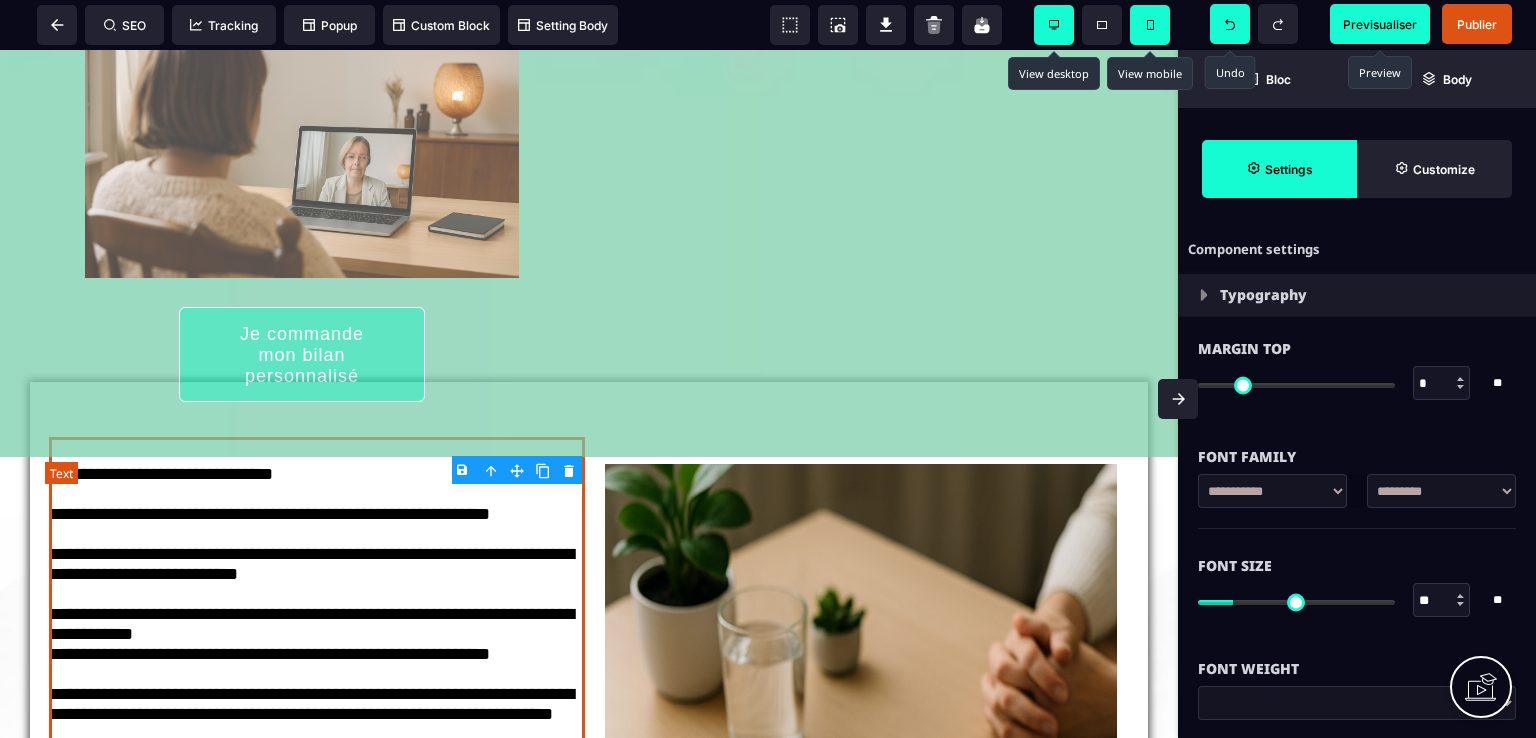 click on "**********" at bounding box center [317, 615] 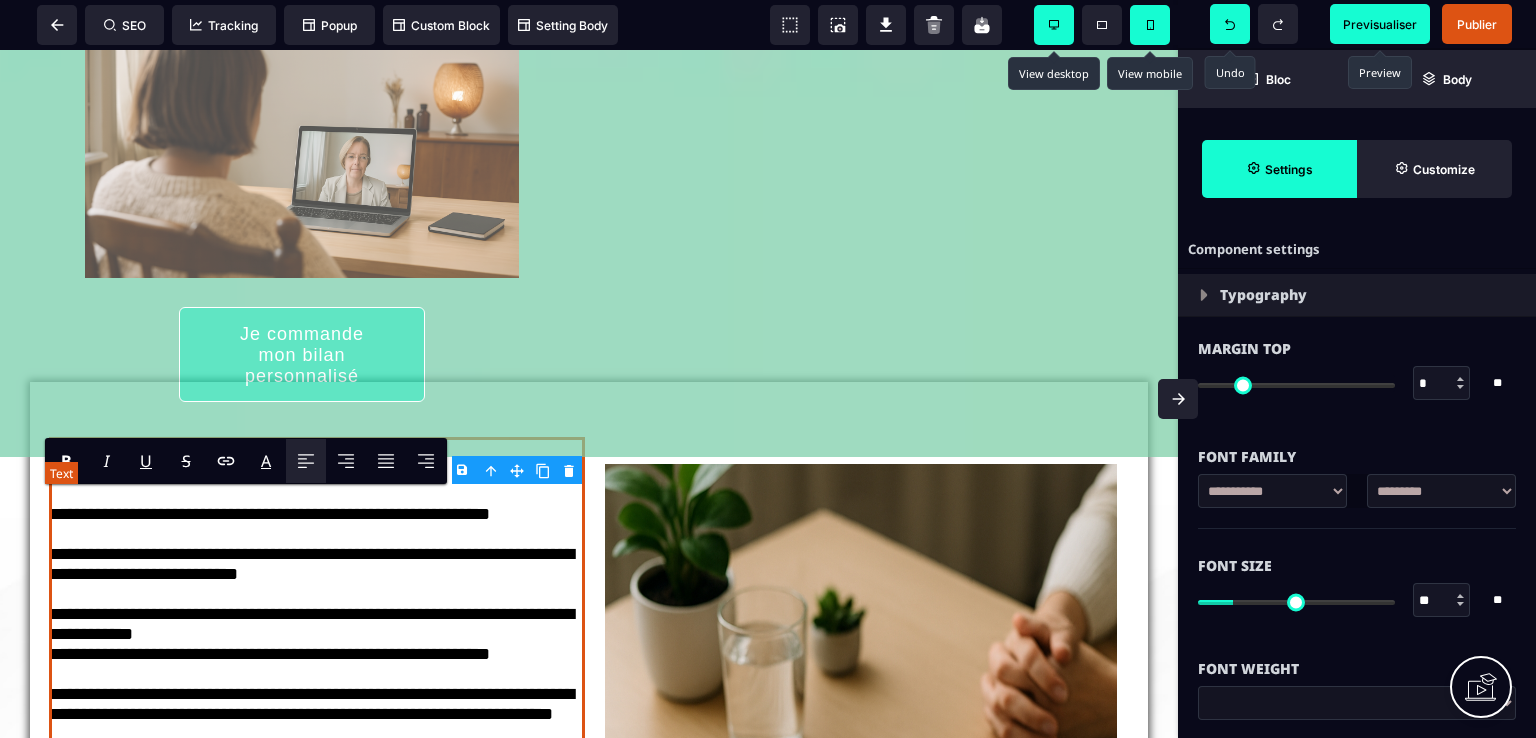 click on "**********" at bounding box center (317, 615) 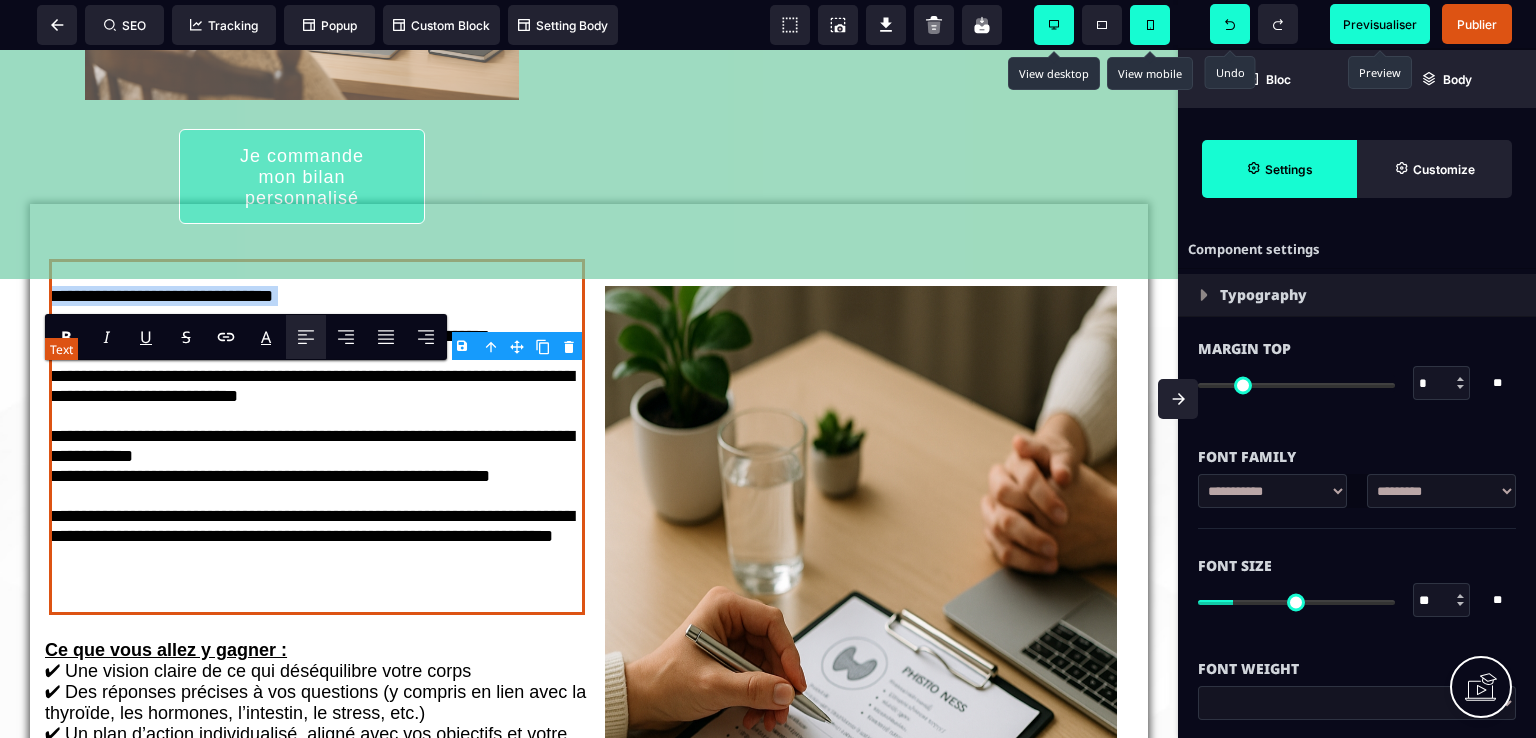 scroll, scrollTop: 1500, scrollLeft: 0, axis: vertical 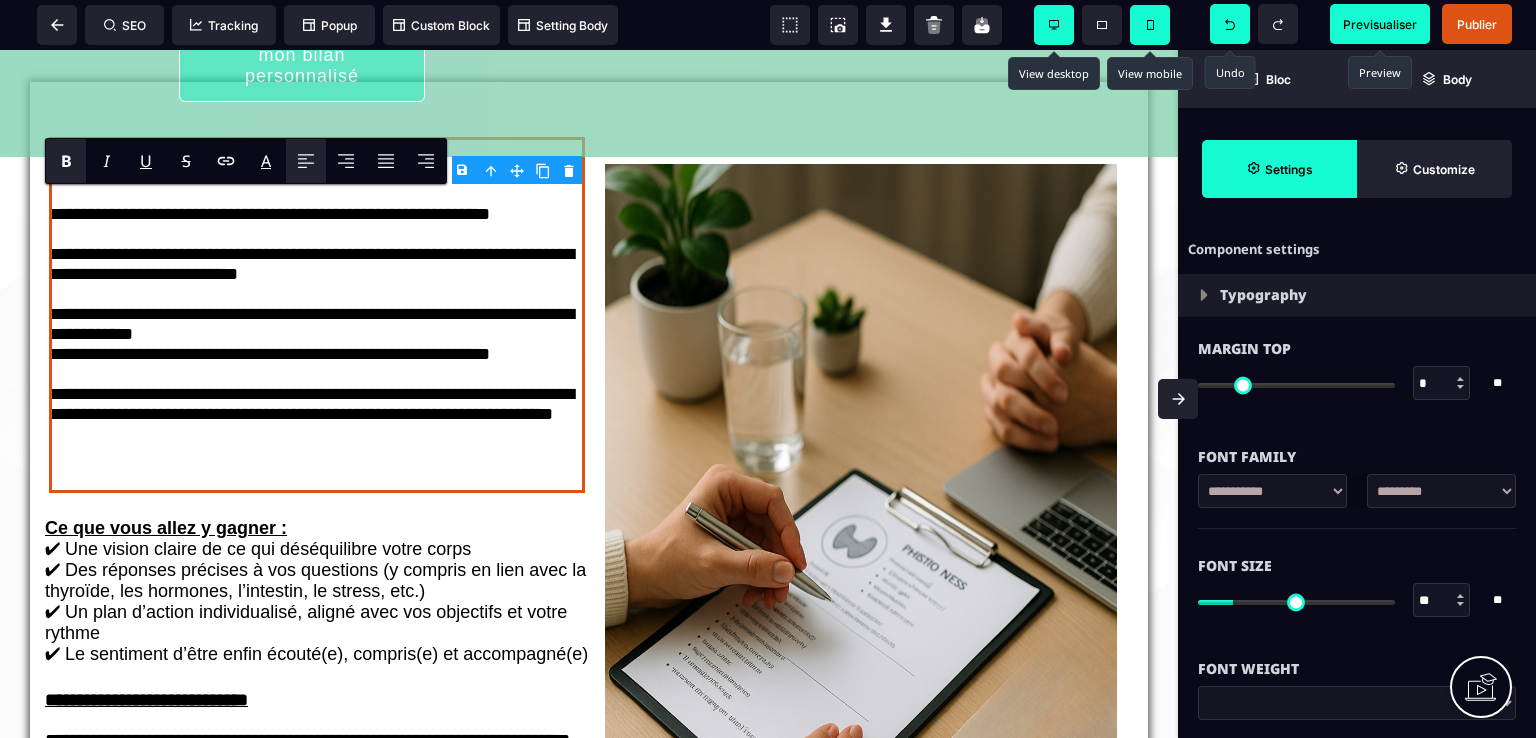 click on "B" at bounding box center (66, 161) 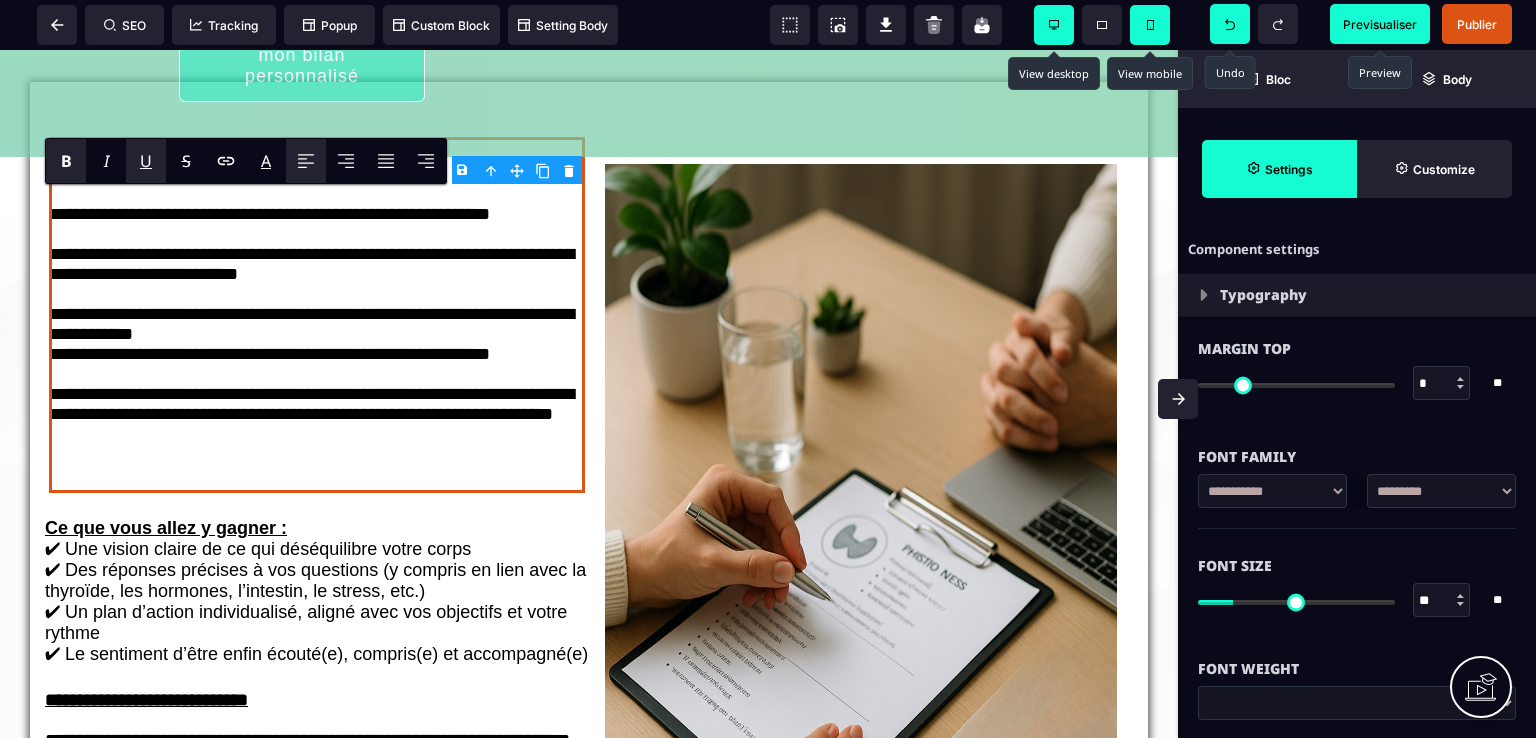 click on "U" at bounding box center (146, 161) 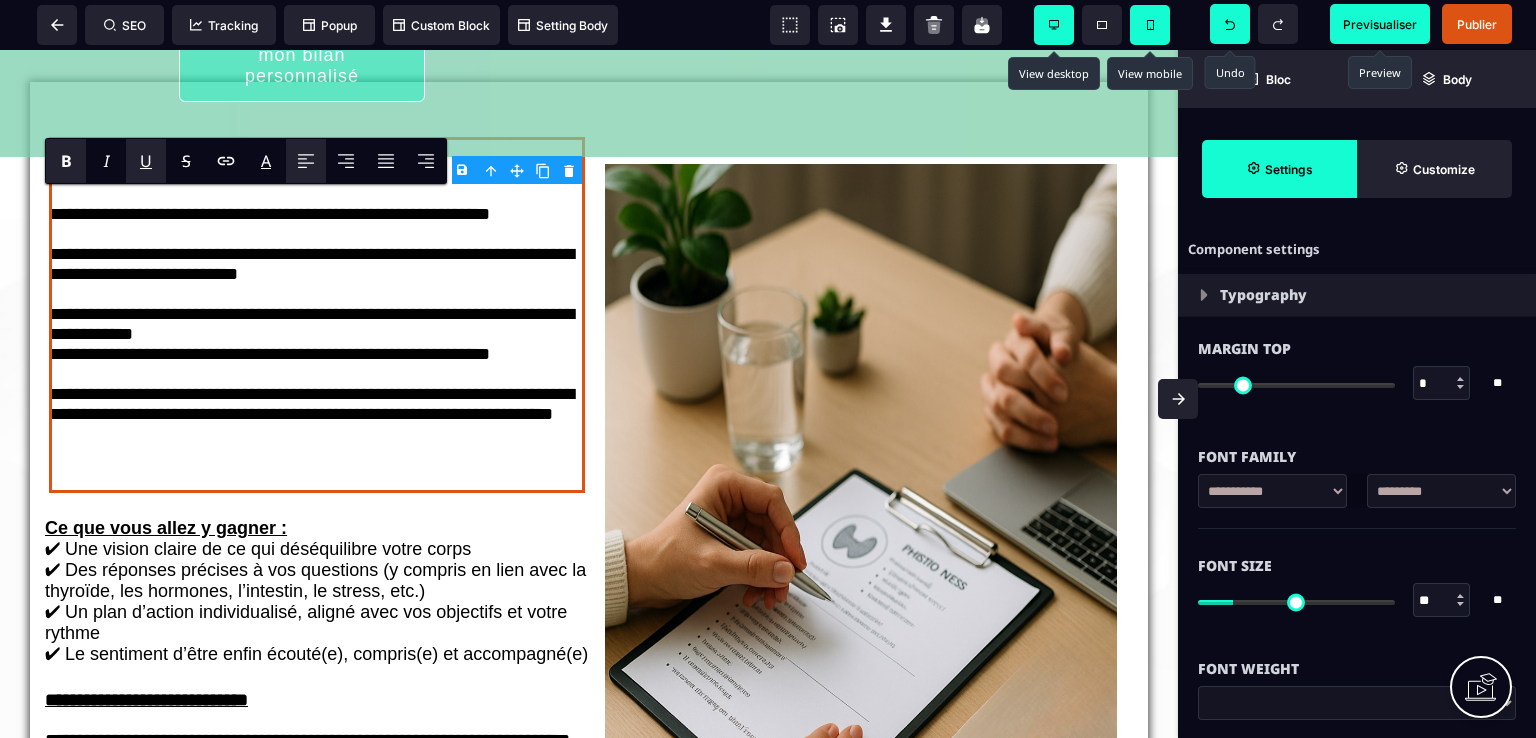 click at bounding box center [1150, 25] 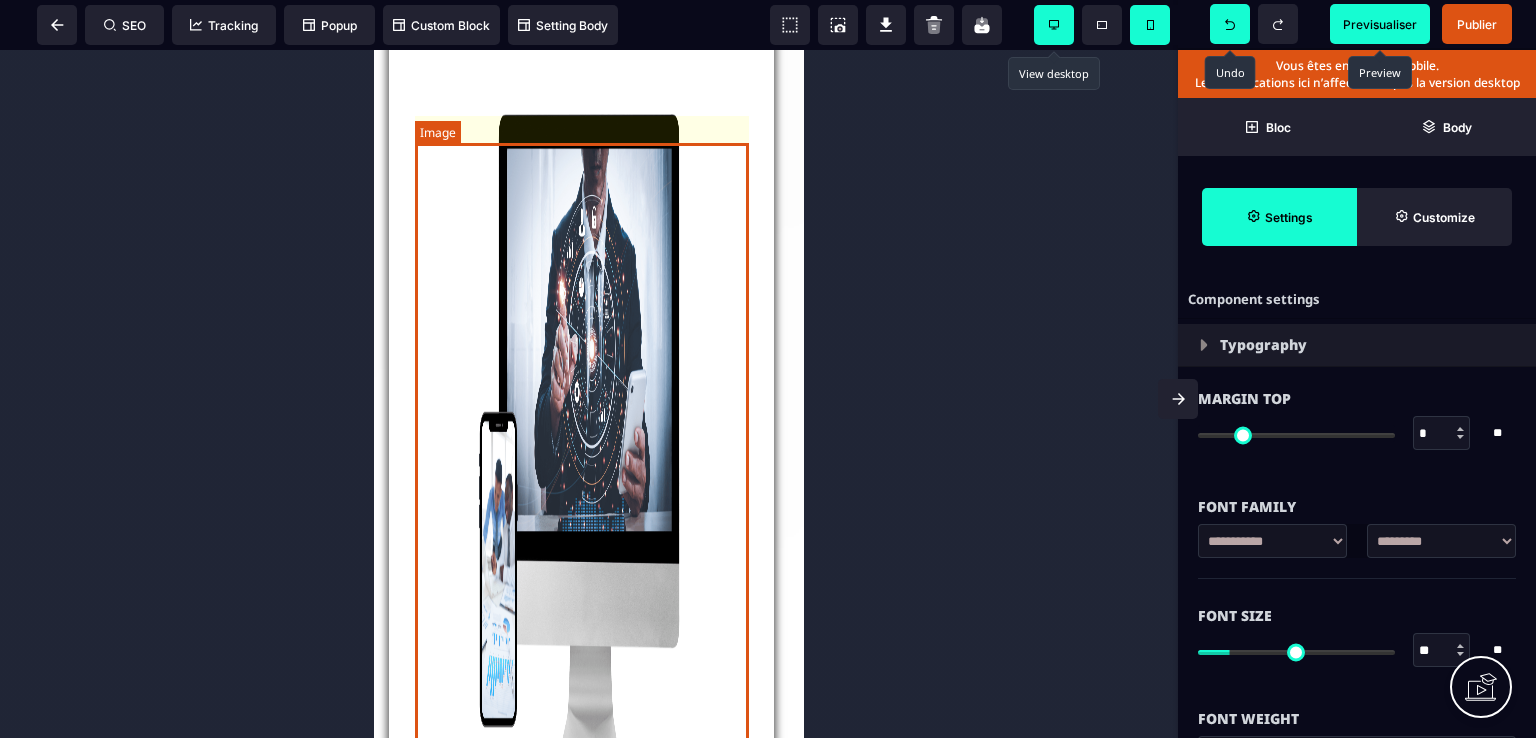 scroll, scrollTop: 2579, scrollLeft: 0, axis: vertical 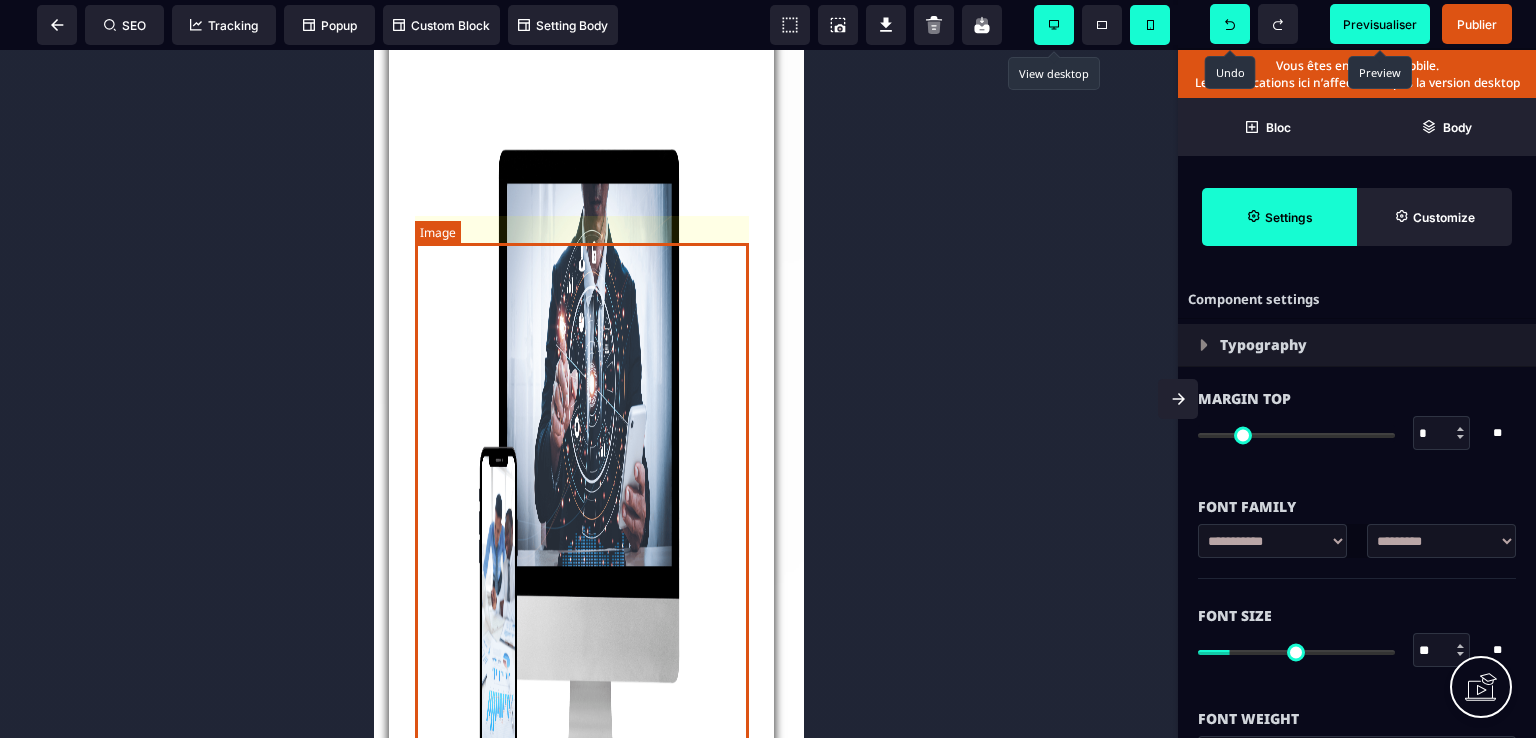 click at bounding box center [589, 473] 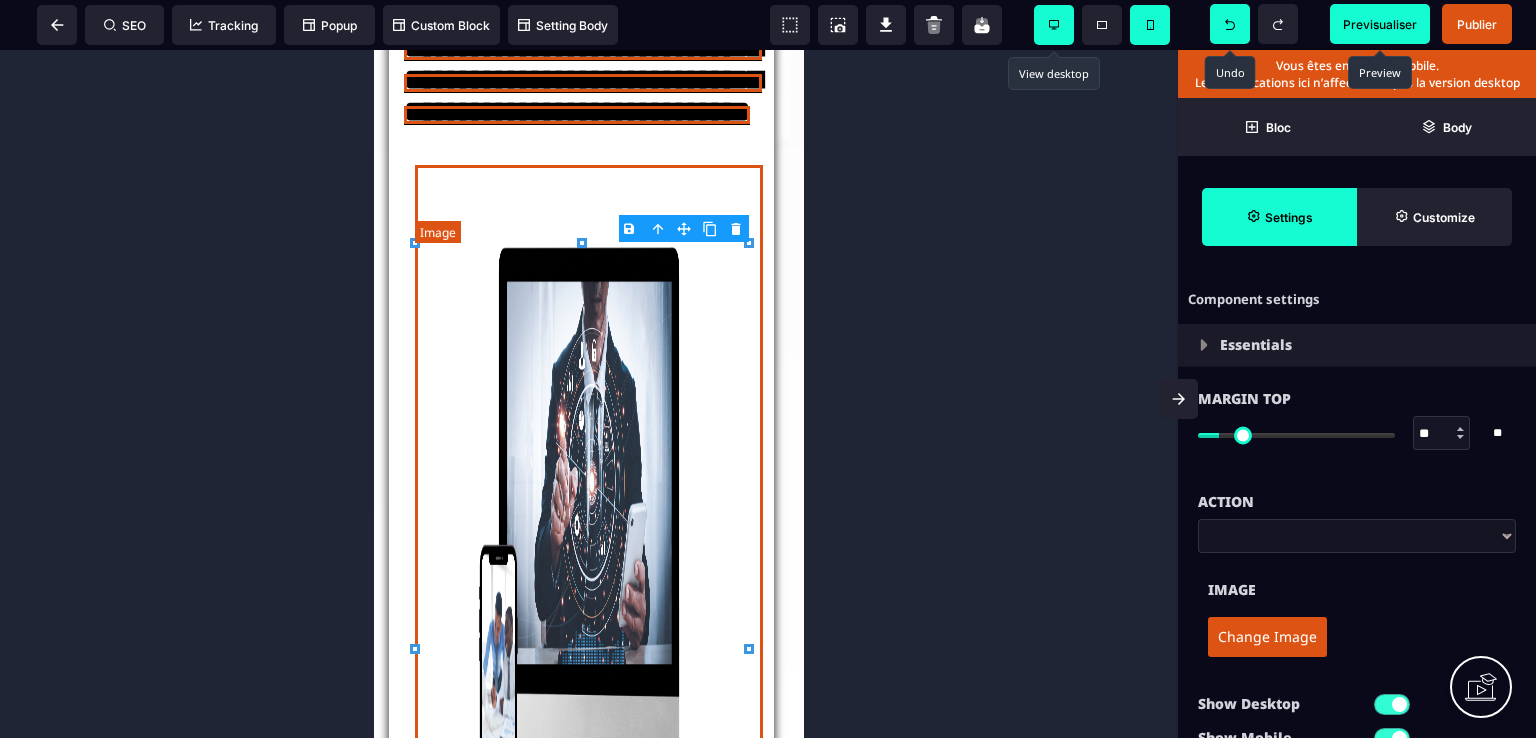 scroll, scrollTop: 2379, scrollLeft: 0, axis: vertical 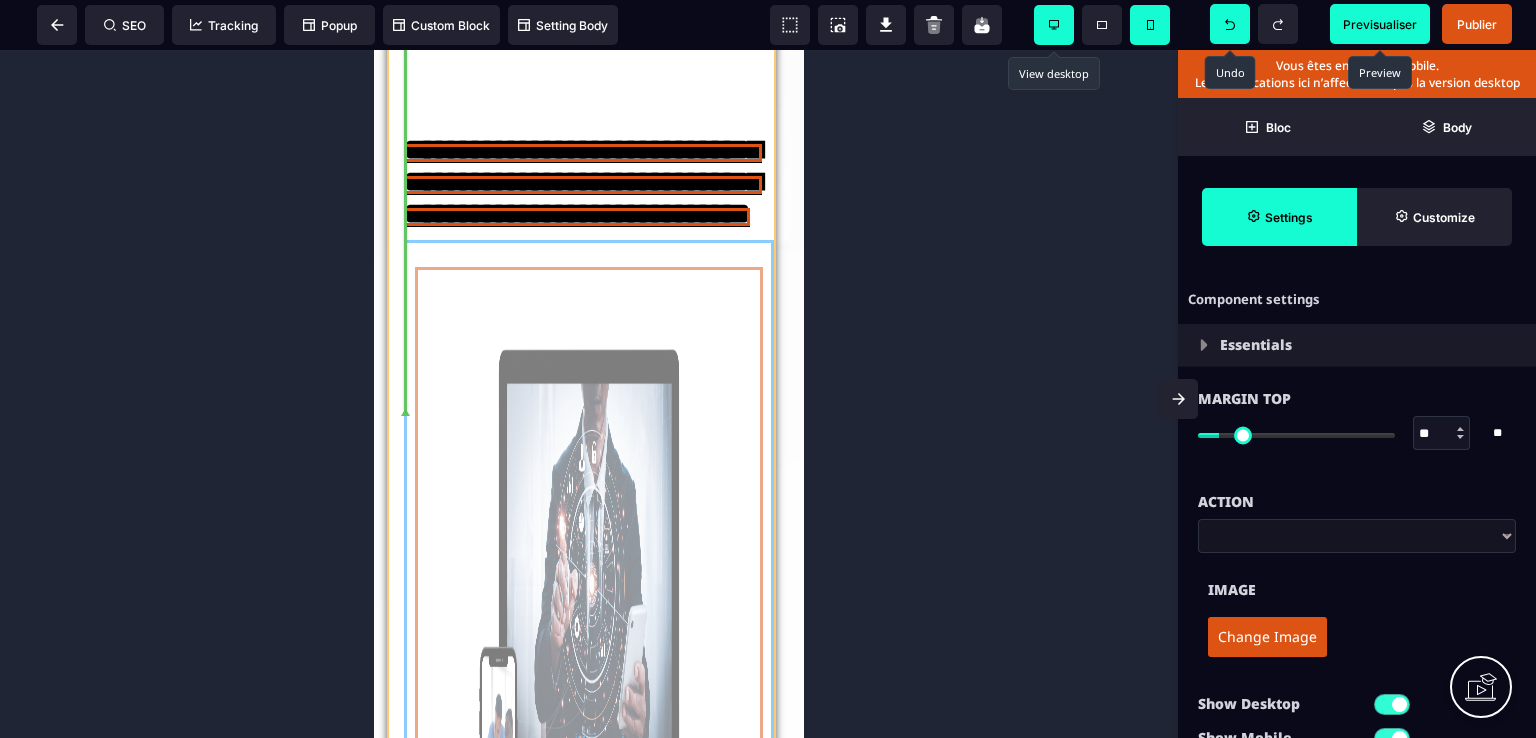 drag, startPoint x: 671, startPoint y: 477, endPoint x: 540, endPoint y: 245, distance: 266.4301 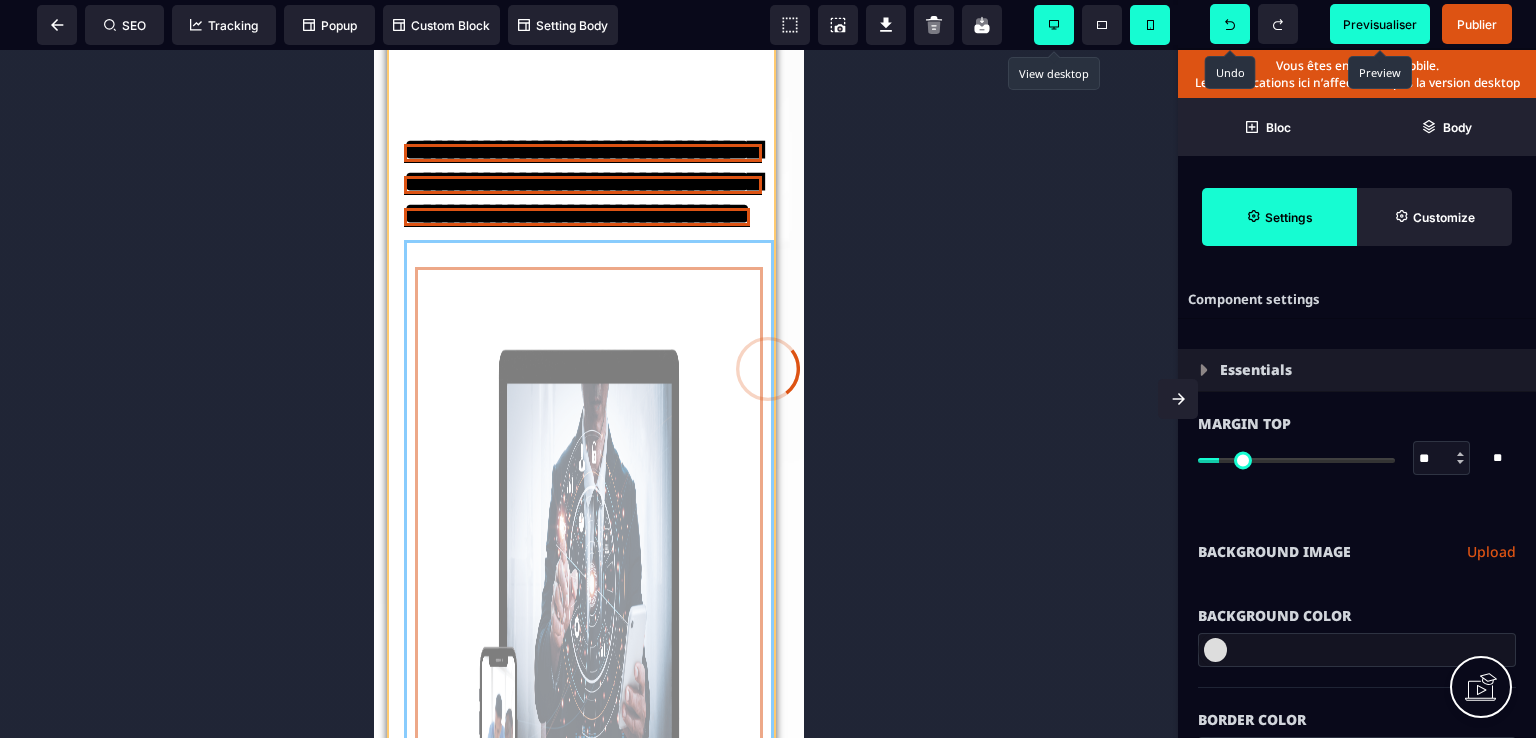 scroll, scrollTop: 3609, scrollLeft: 0, axis: vertical 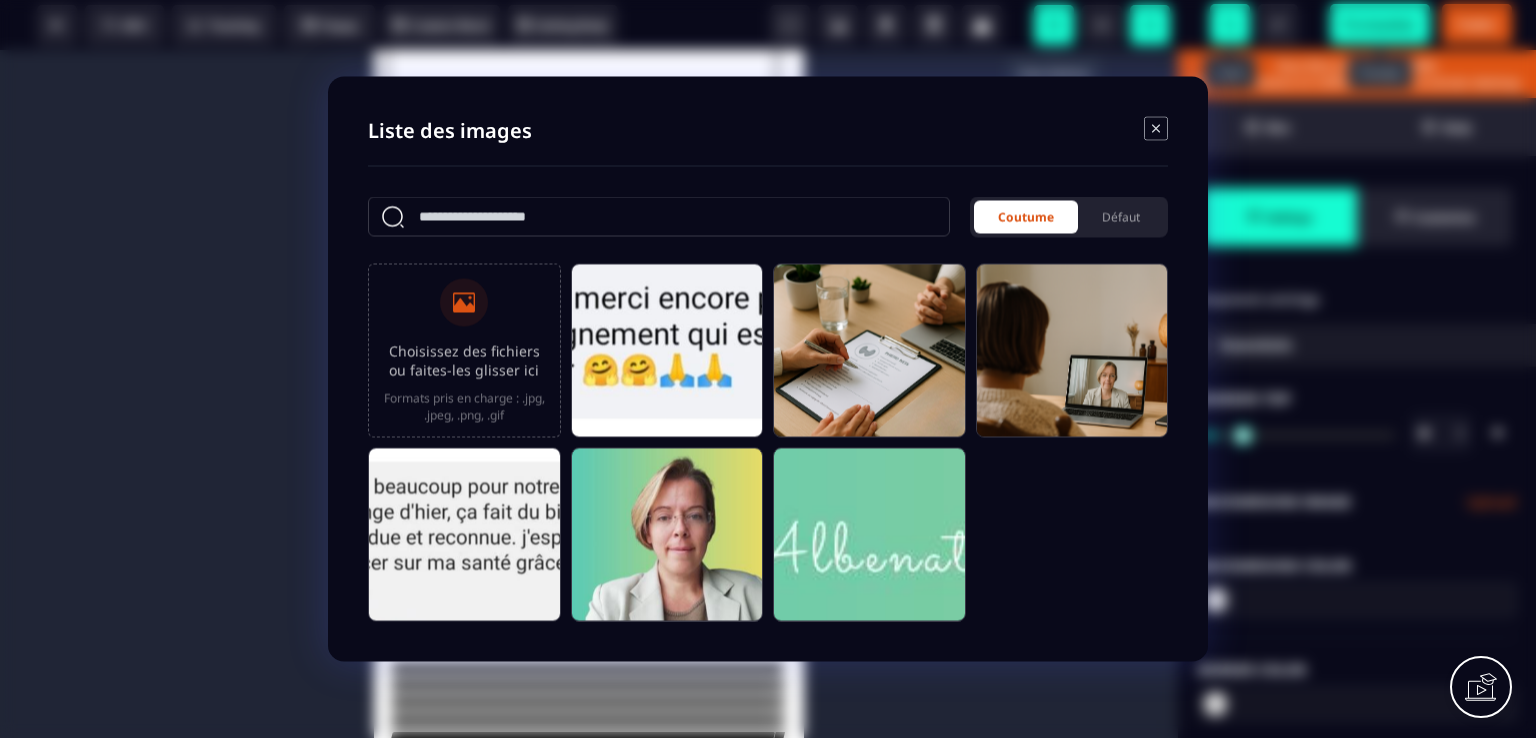 click 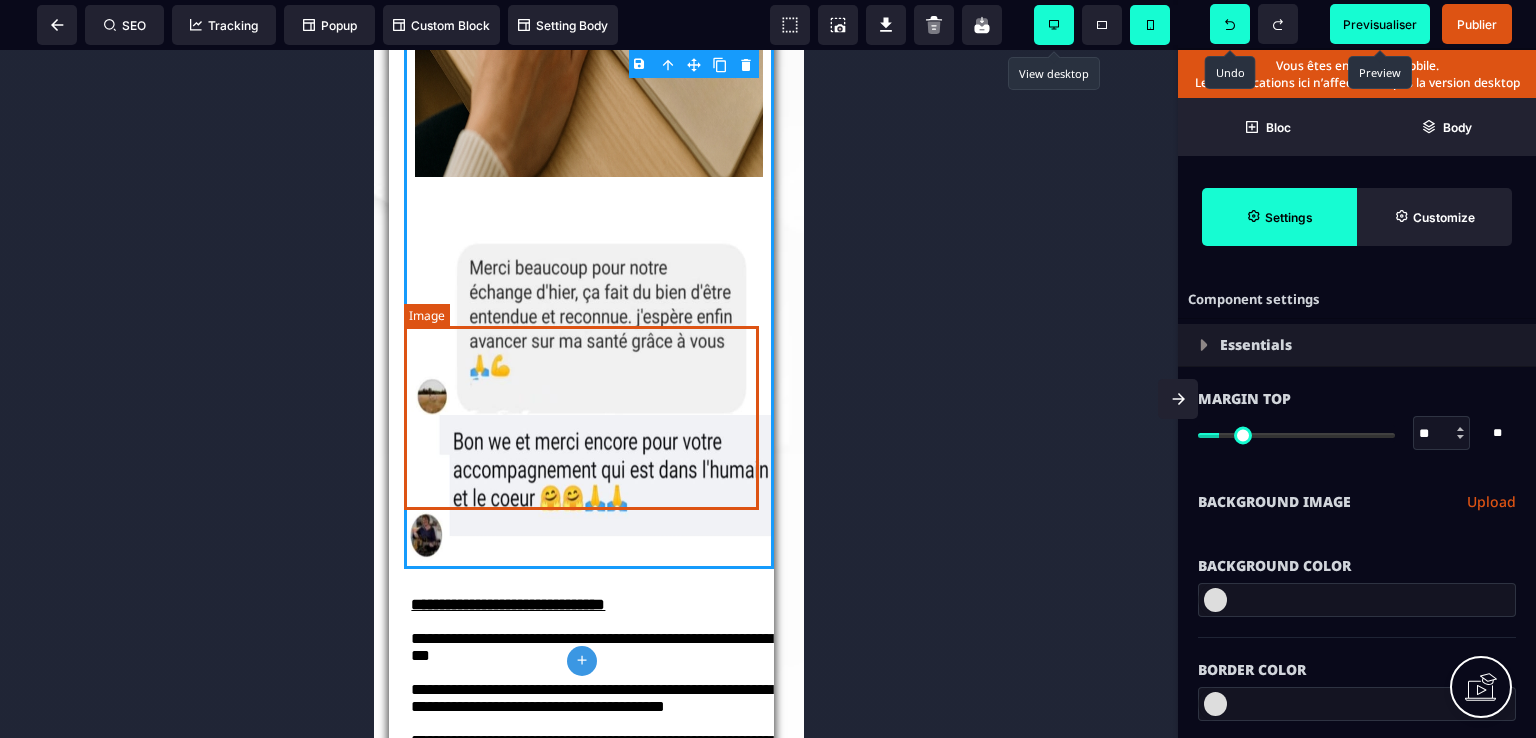 scroll, scrollTop: 2209, scrollLeft: 0, axis: vertical 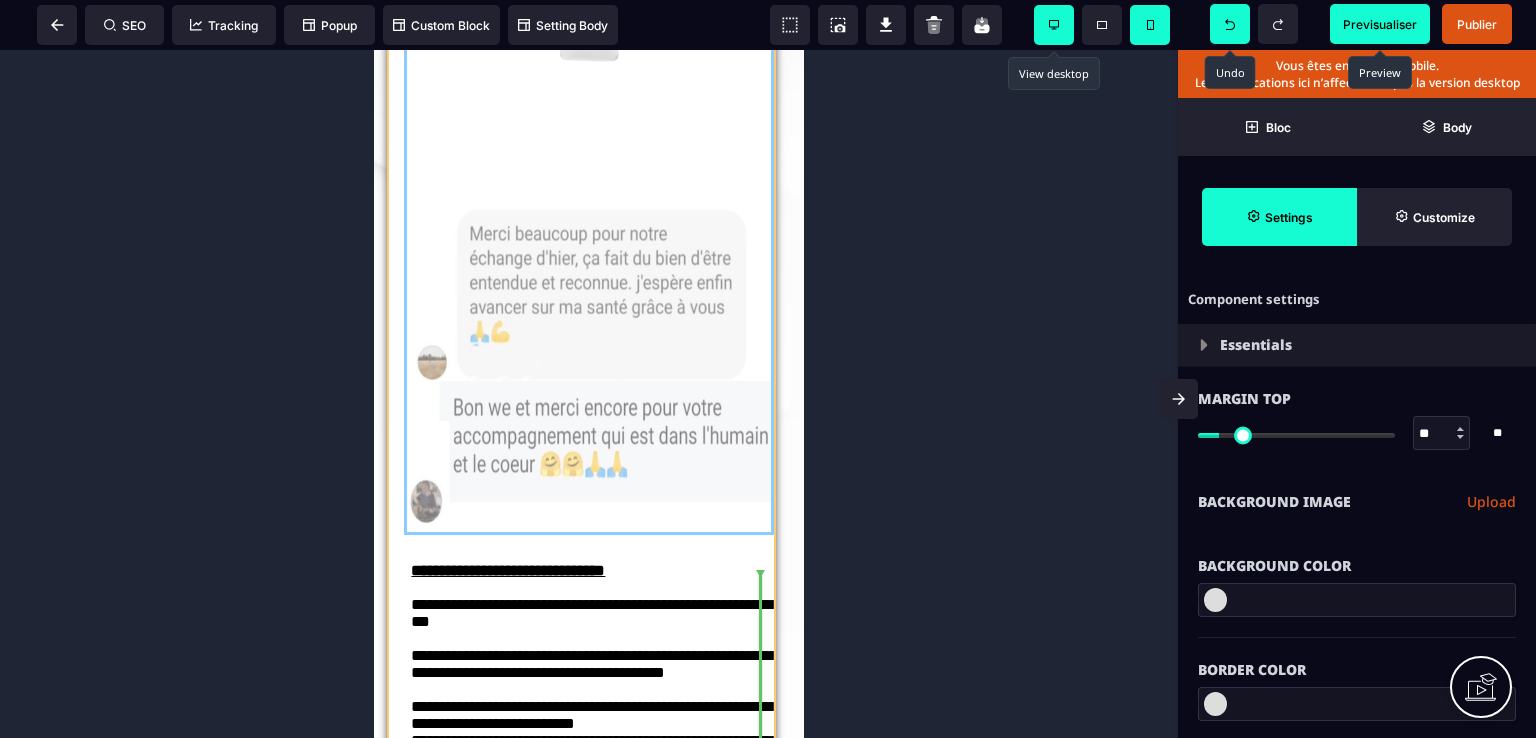 drag, startPoint x: 678, startPoint y: 156, endPoint x: 744, endPoint y: 724, distance: 571.82166 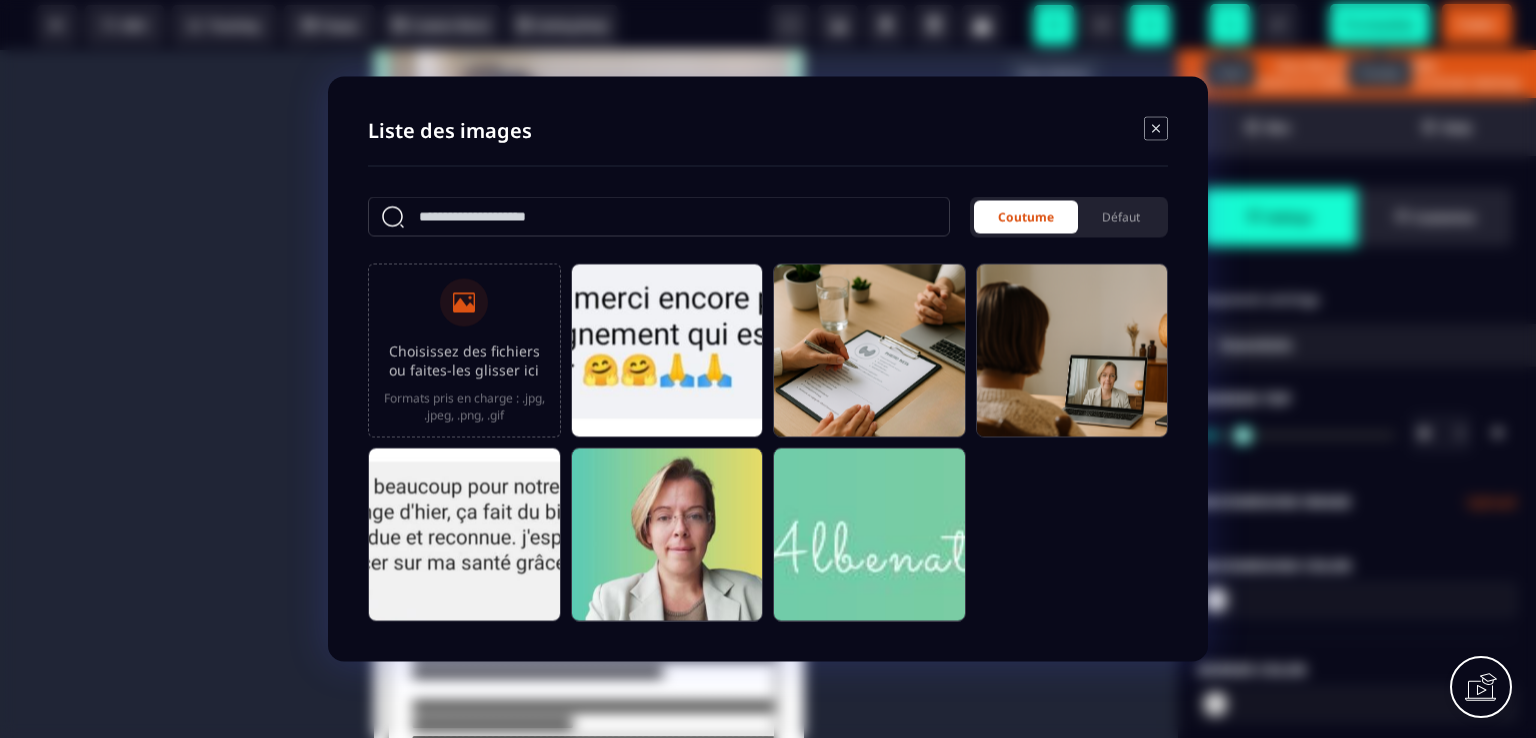 click 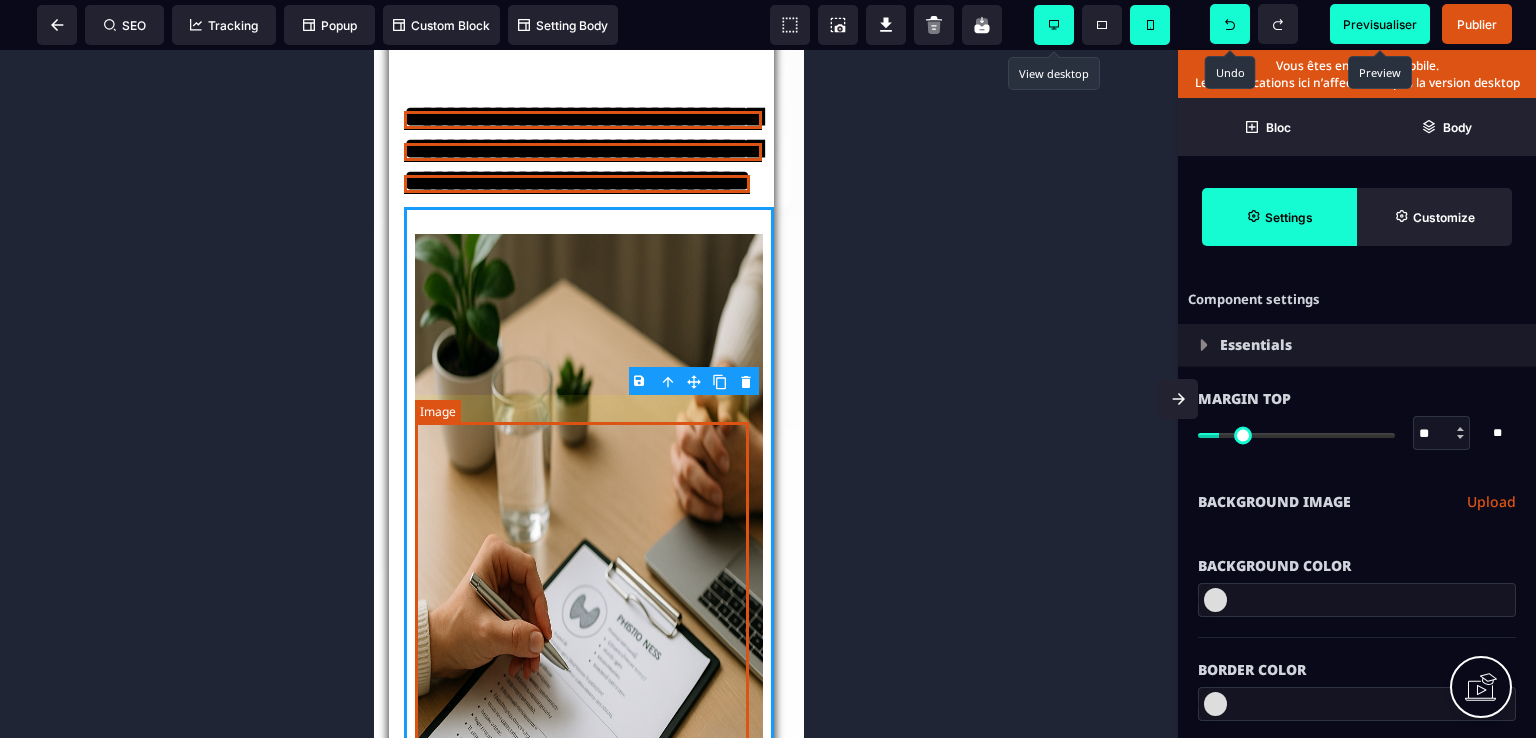 scroll, scrollTop: 2400, scrollLeft: 0, axis: vertical 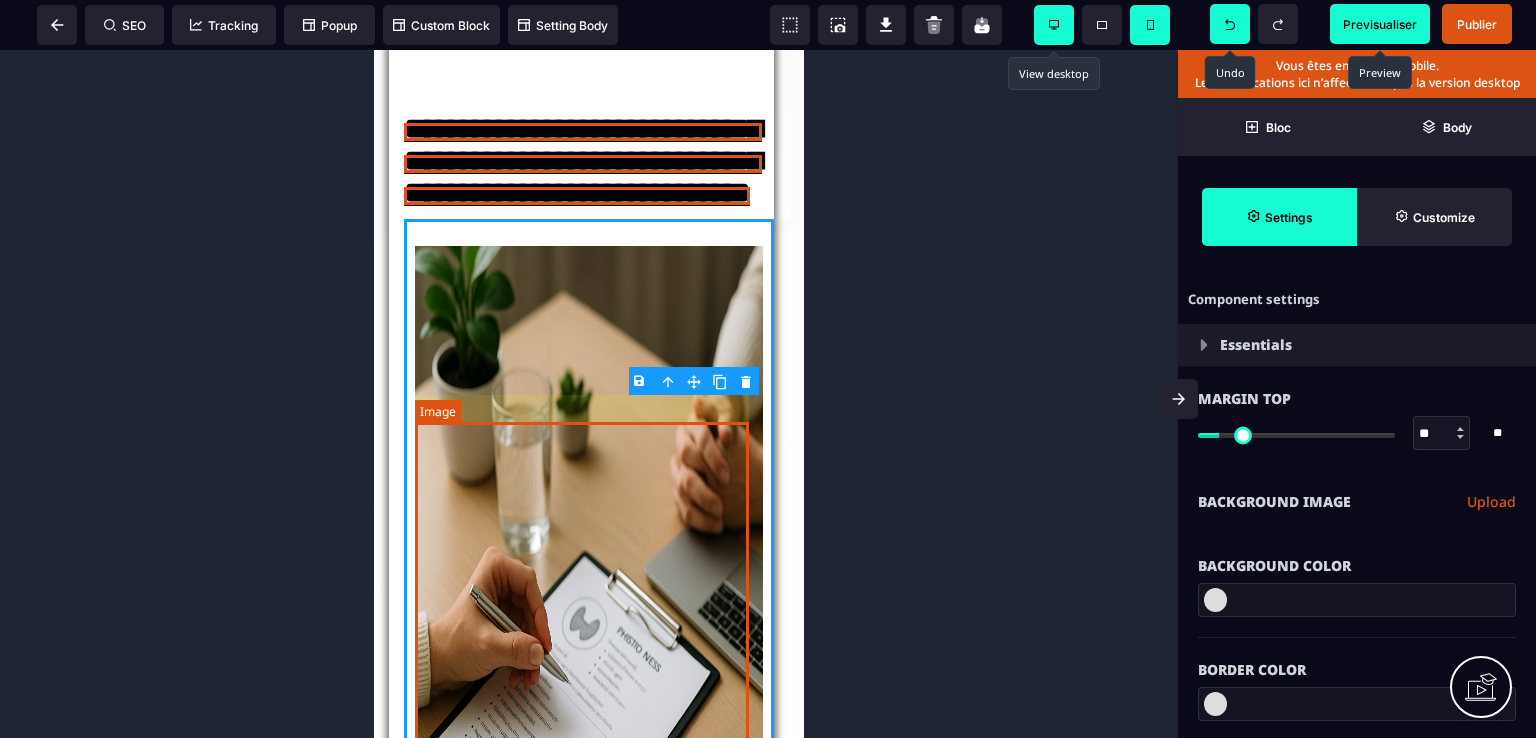 click at bounding box center [589, 652] 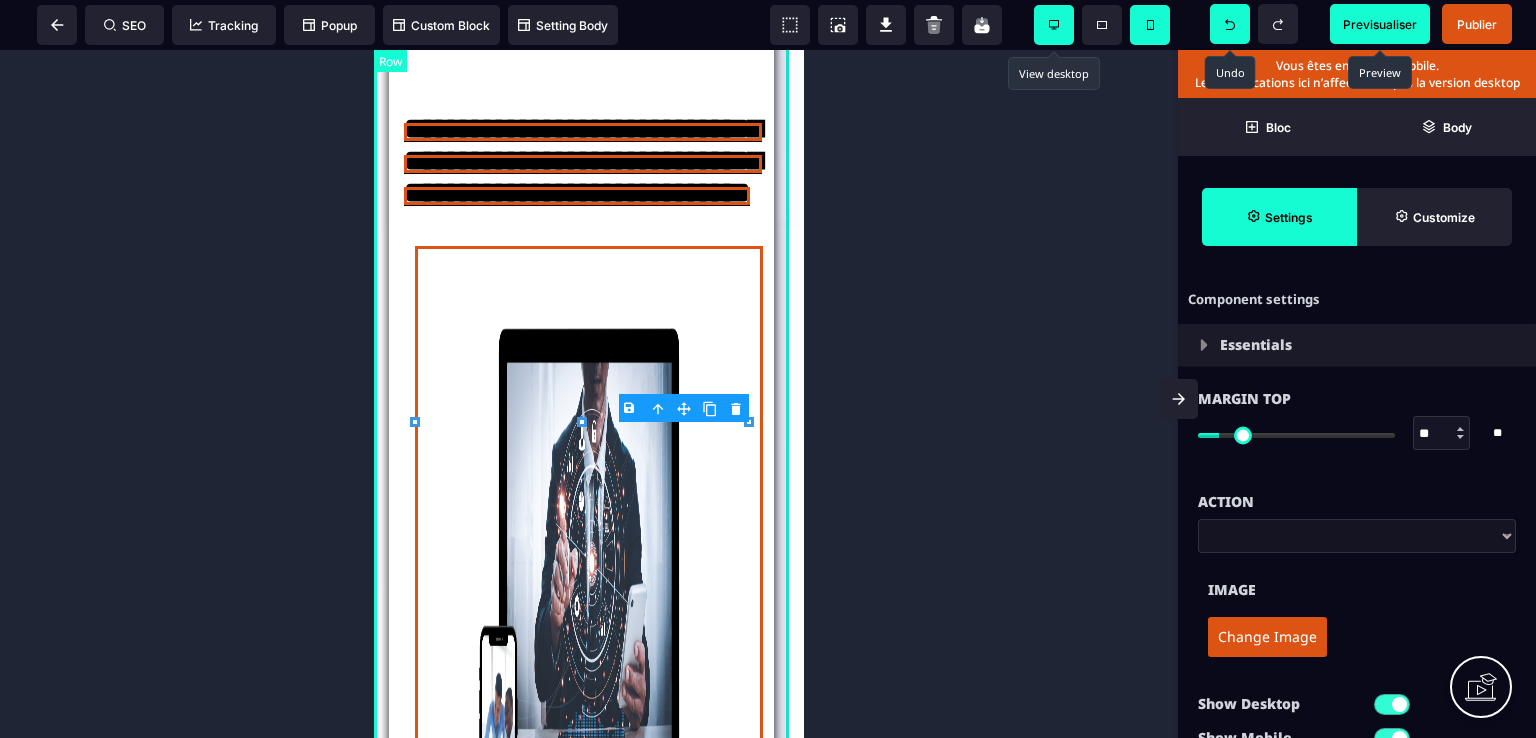 click on "**********" at bounding box center (589, 405) 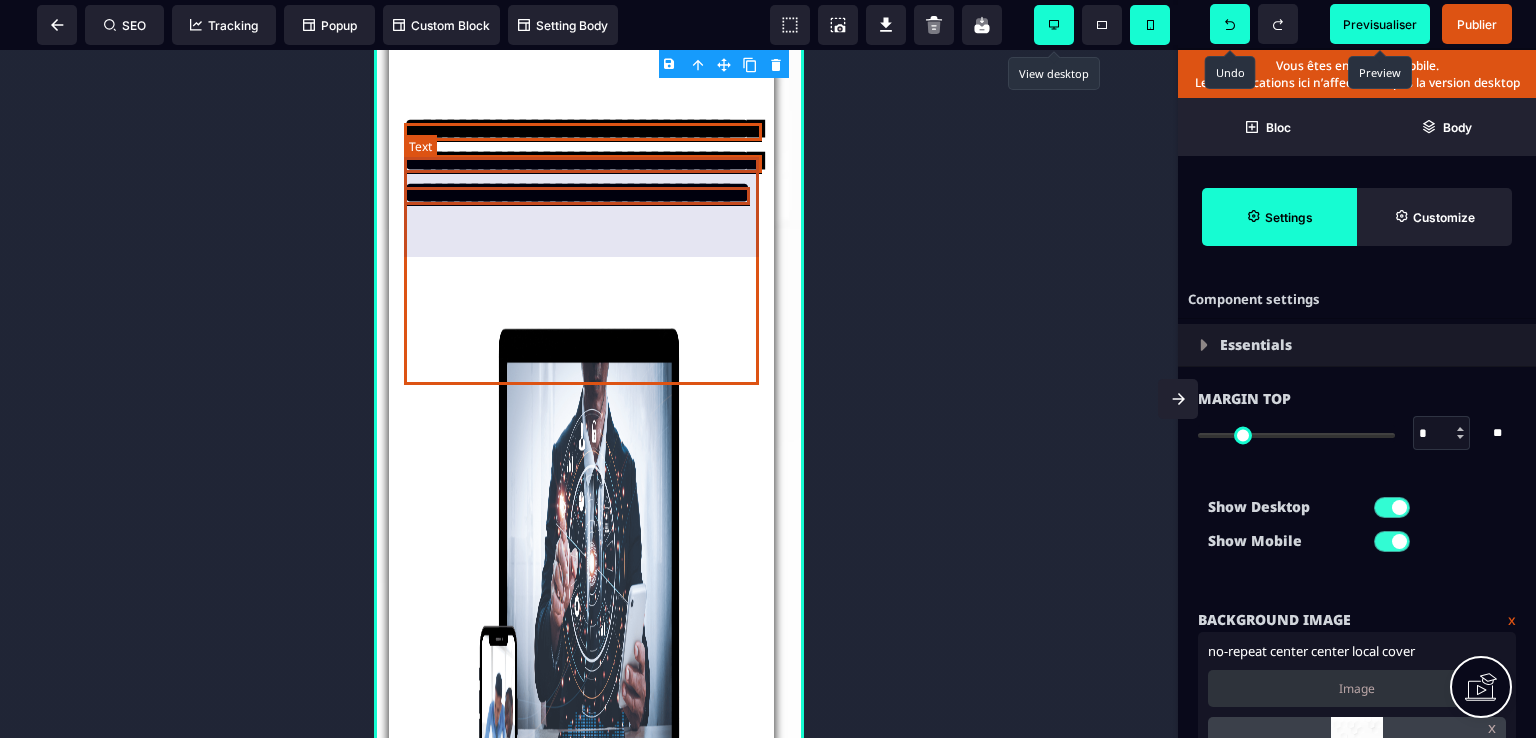 click on "**********" at bounding box center (589, 111) 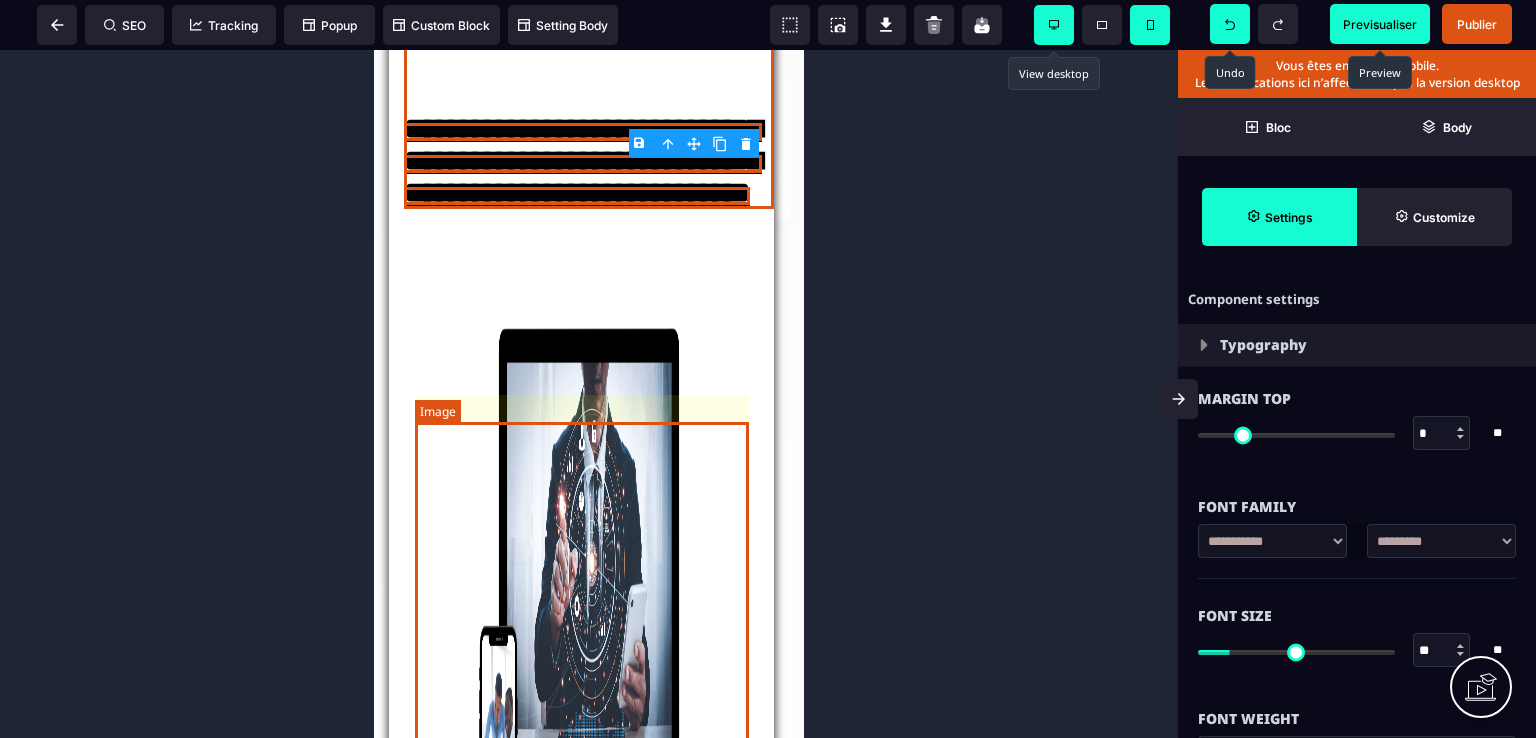 click at bounding box center (589, 652) 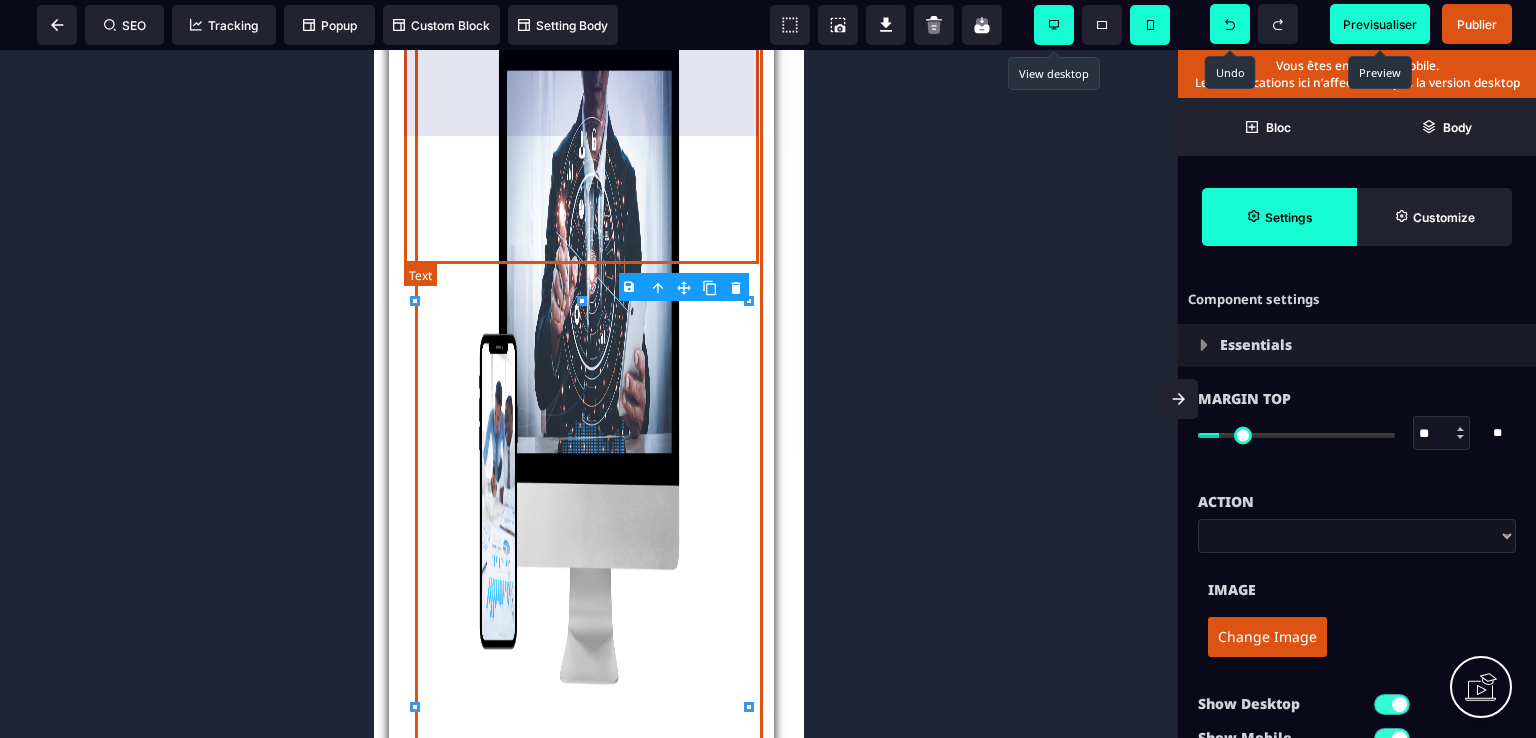 scroll, scrollTop: 2700, scrollLeft: 0, axis: vertical 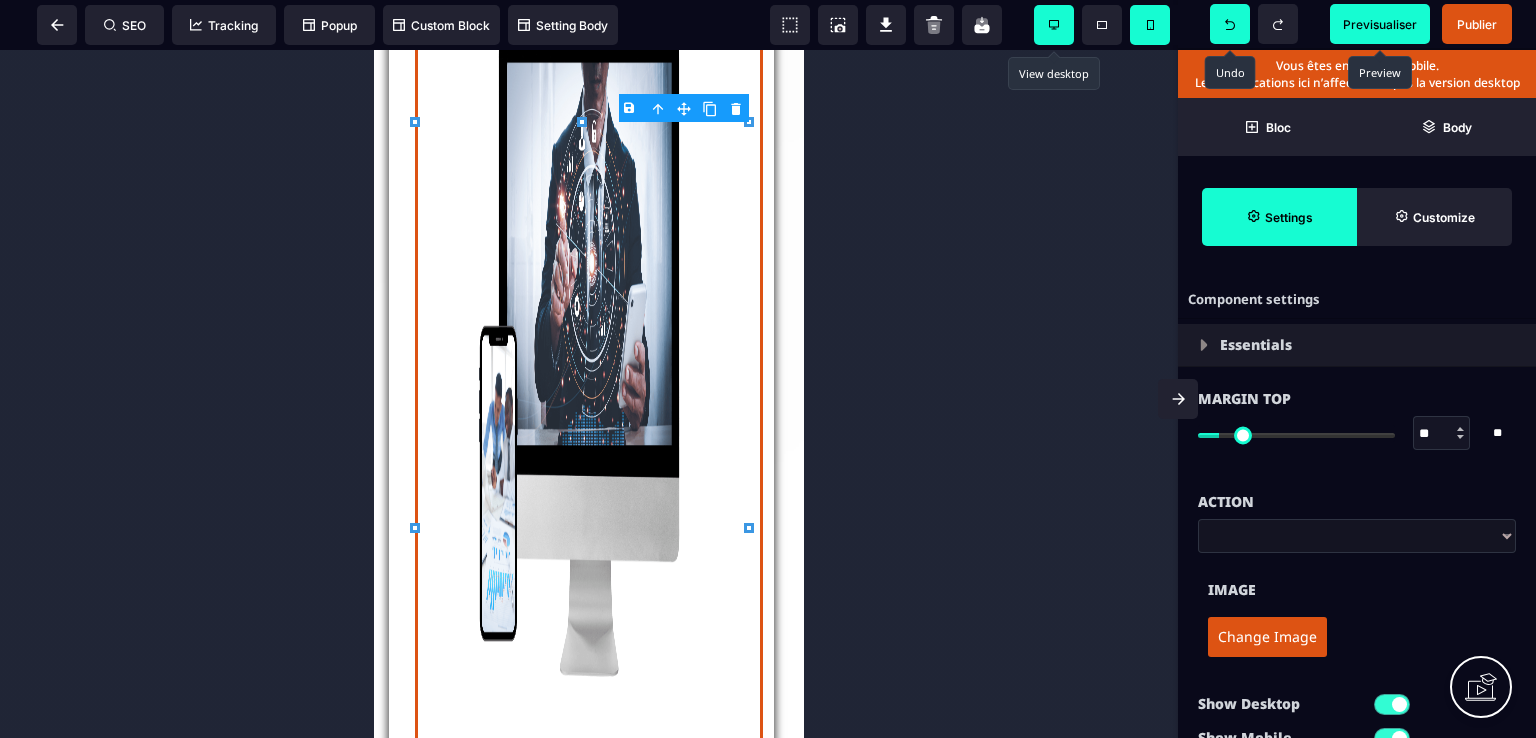 click 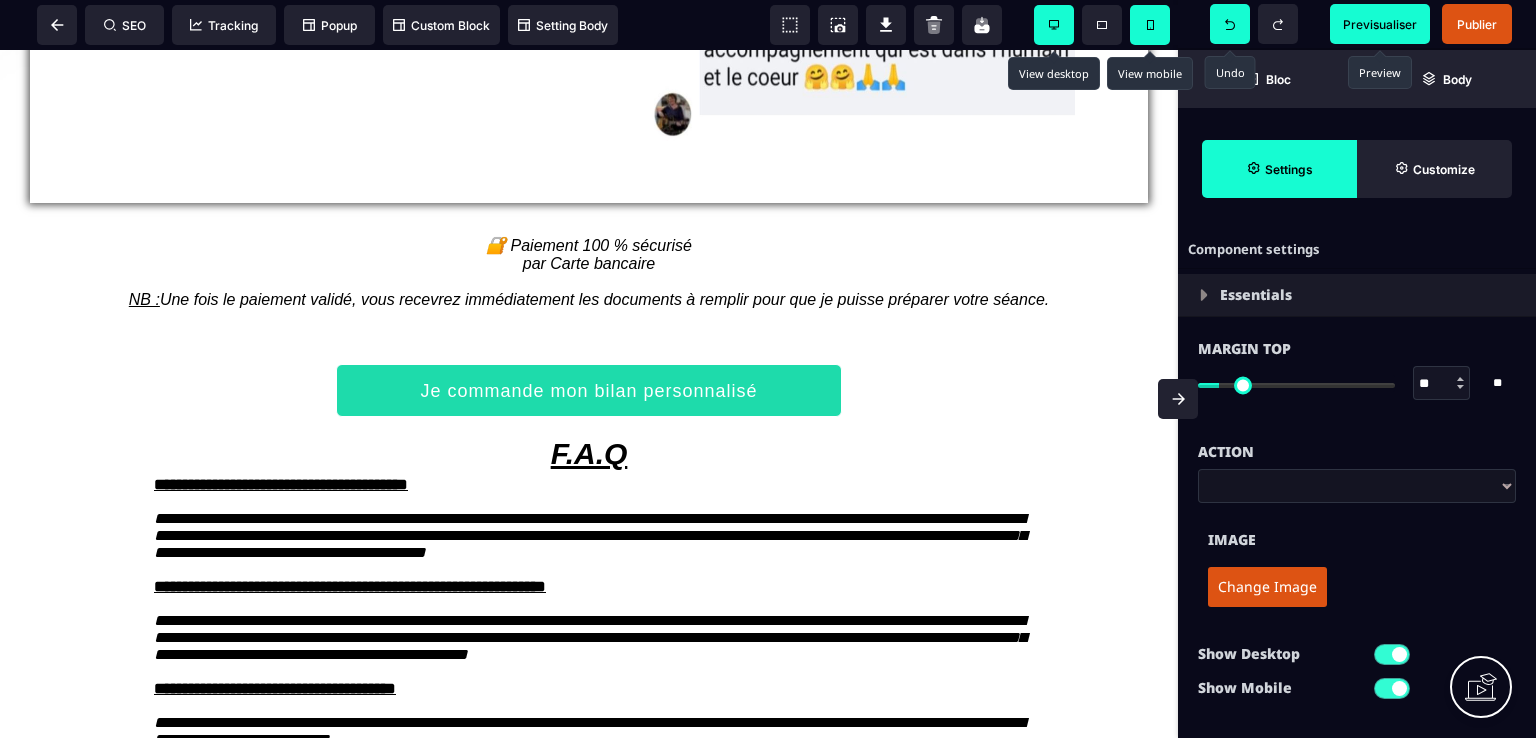 click at bounding box center (1150, 25) 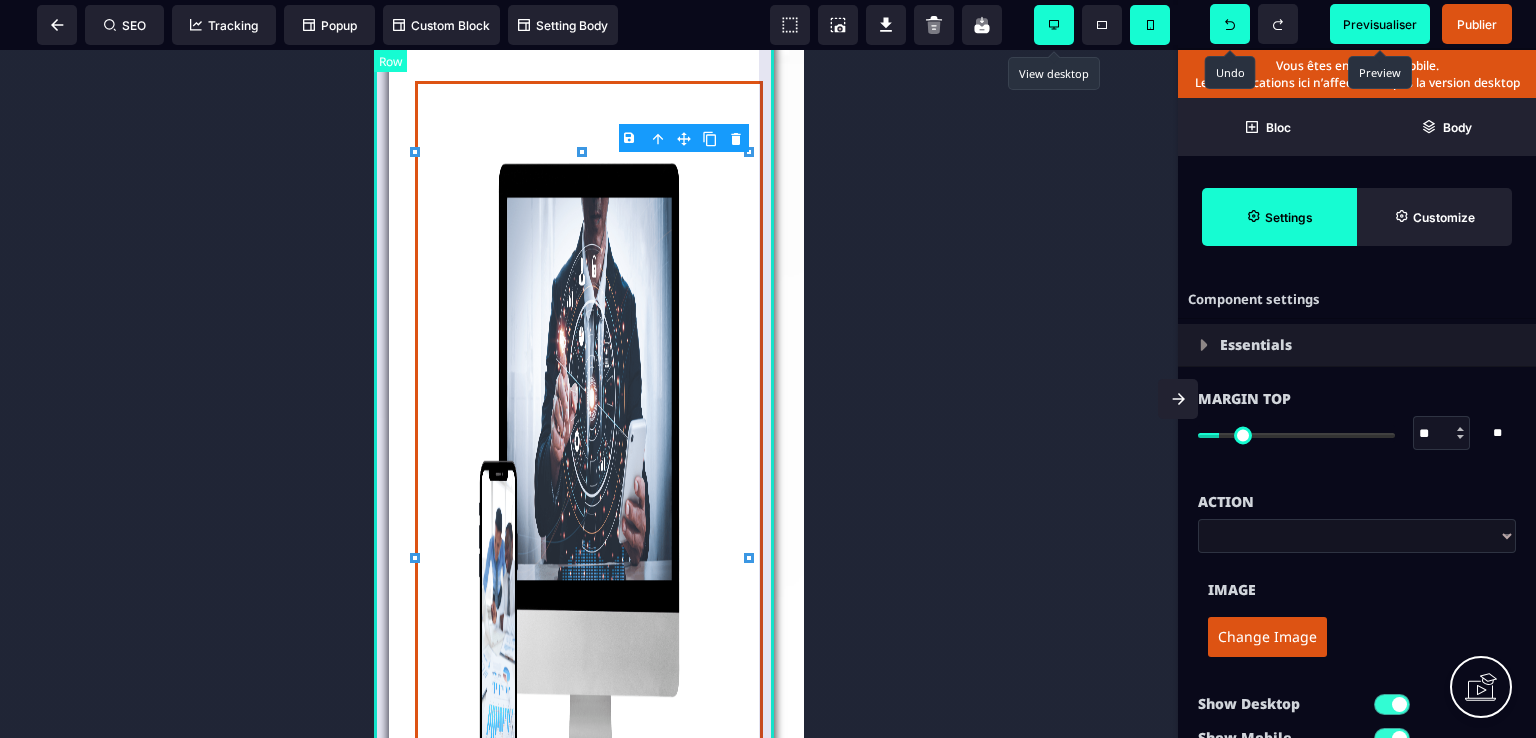 scroll, scrollTop: 2426, scrollLeft: 0, axis: vertical 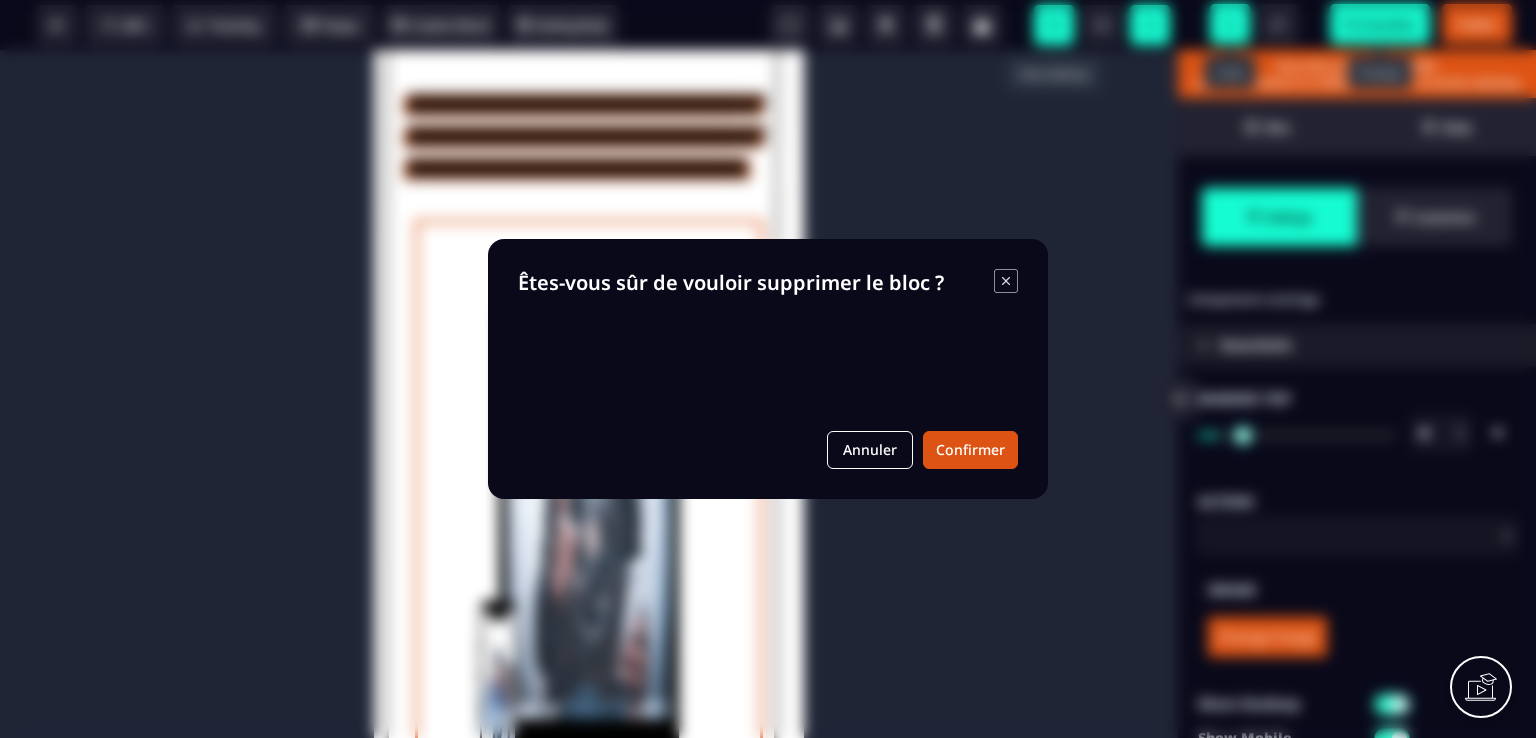 click on "B I U S
A *******
Image
SEO
Tracking
Popup" at bounding box center [768, 369] 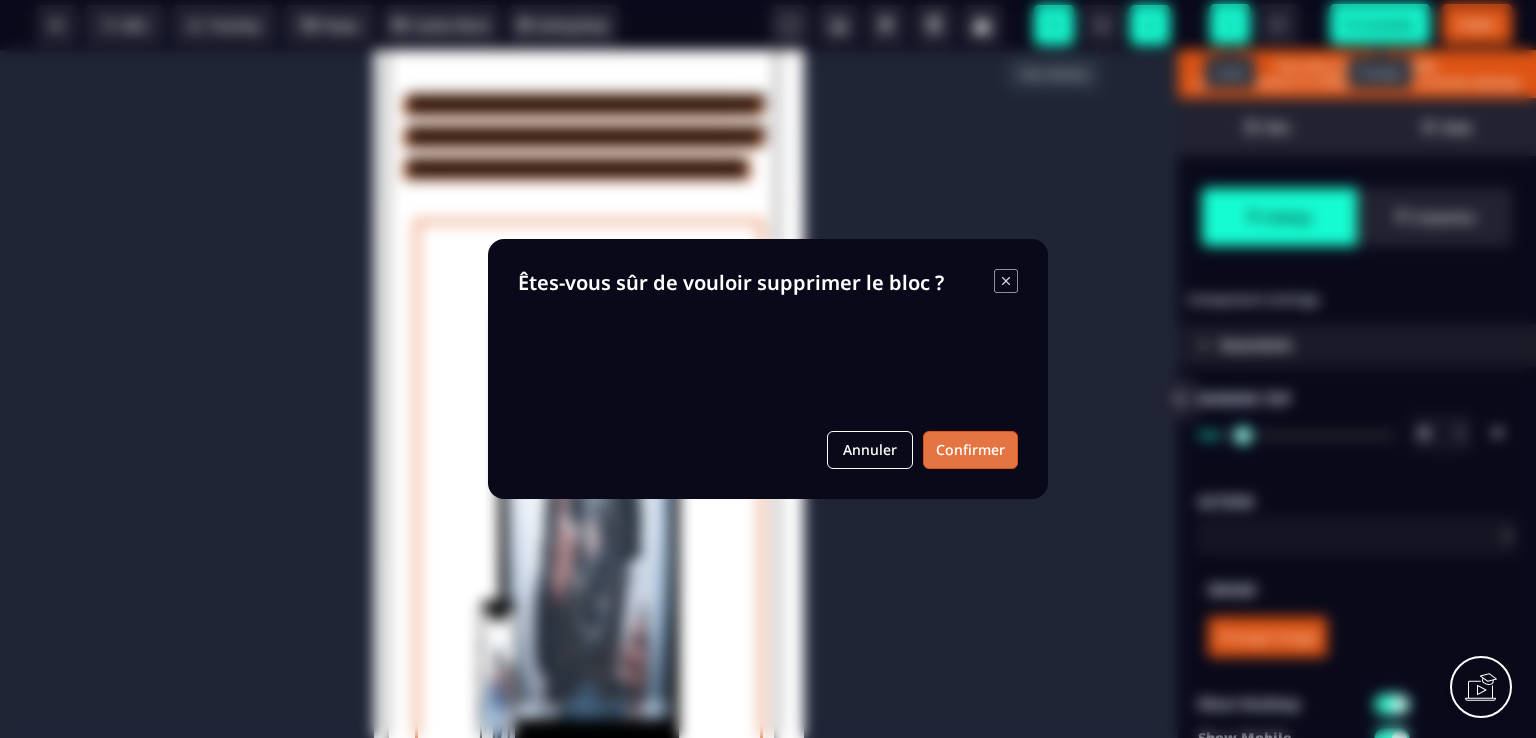 click on "Confirmer" at bounding box center [970, 450] 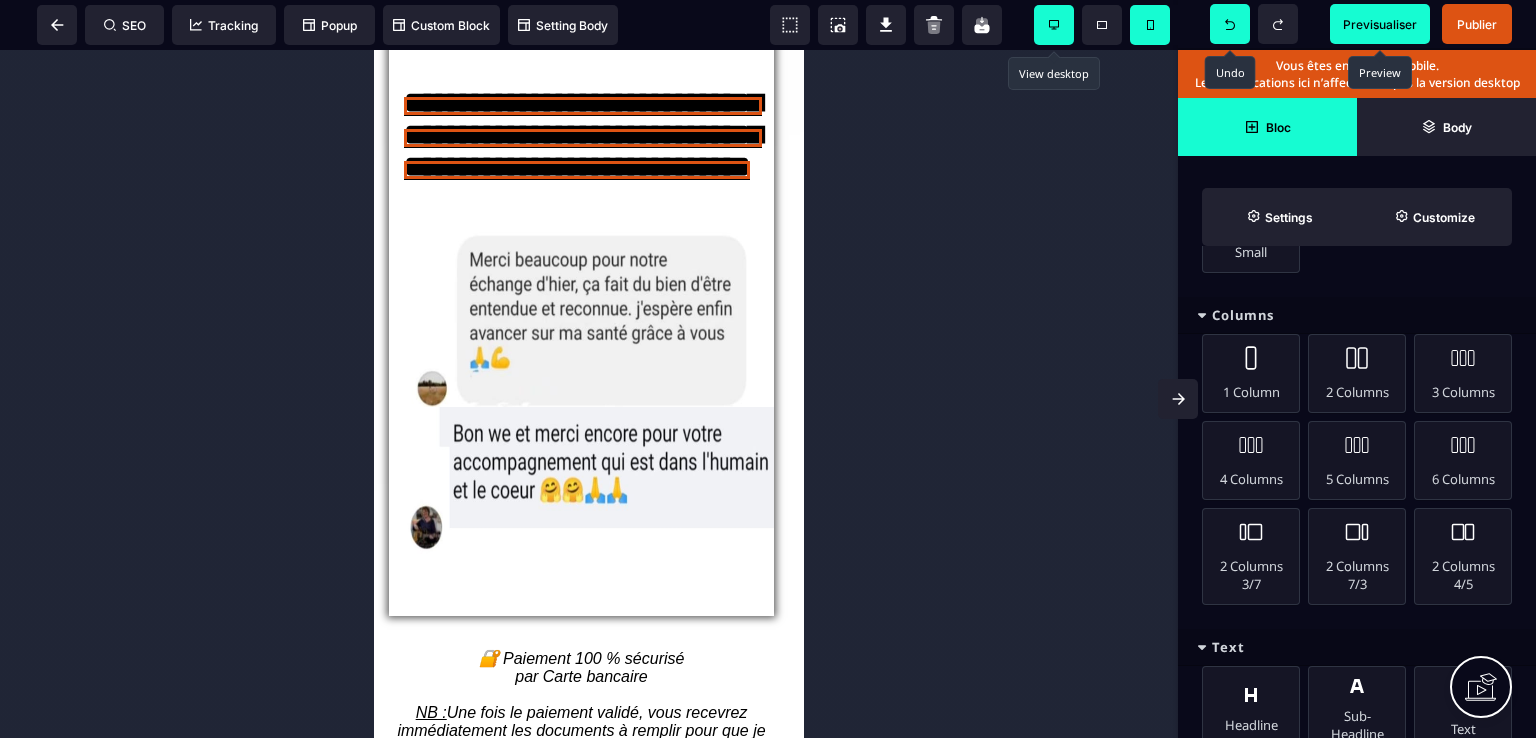 scroll, scrollTop: 300, scrollLeft: 0, axis: vertical 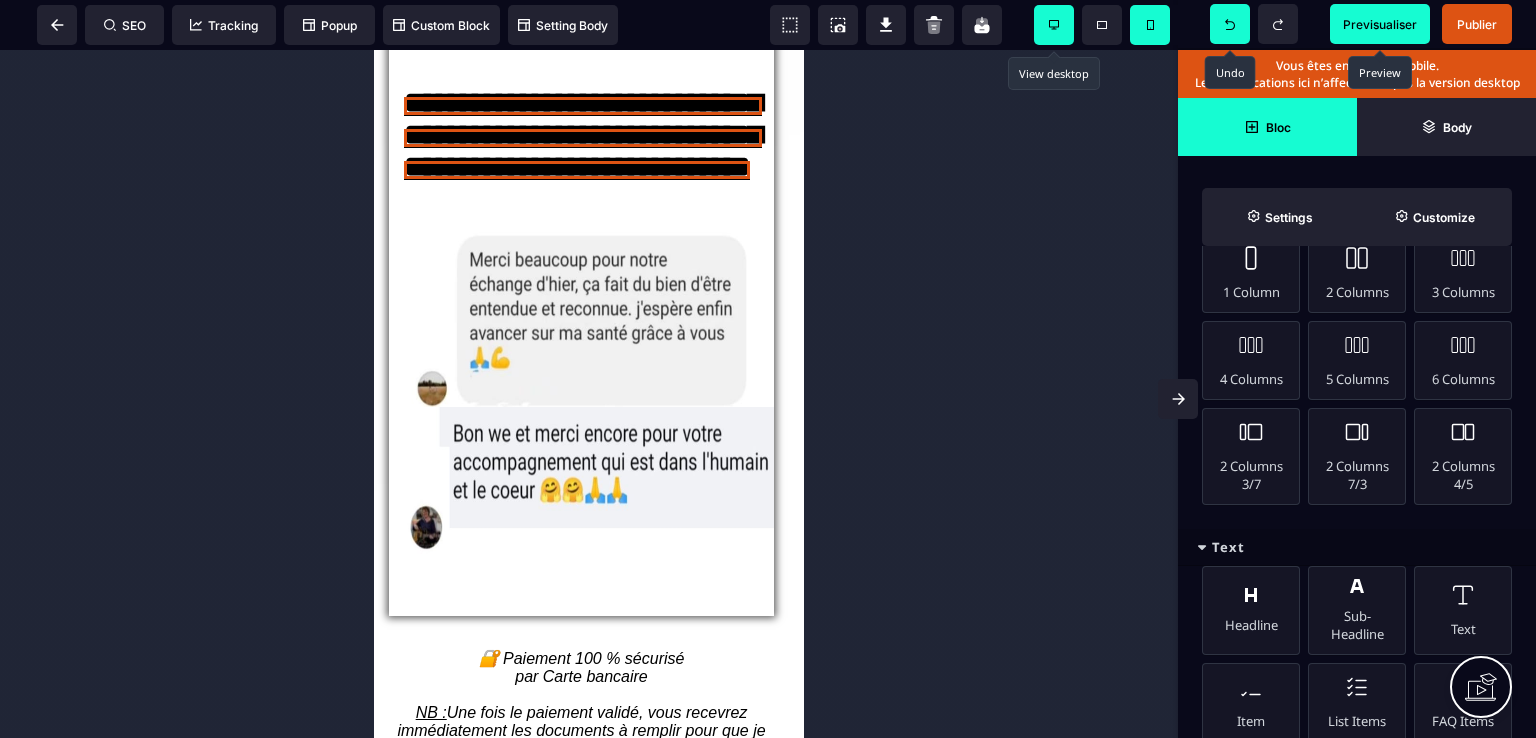 click 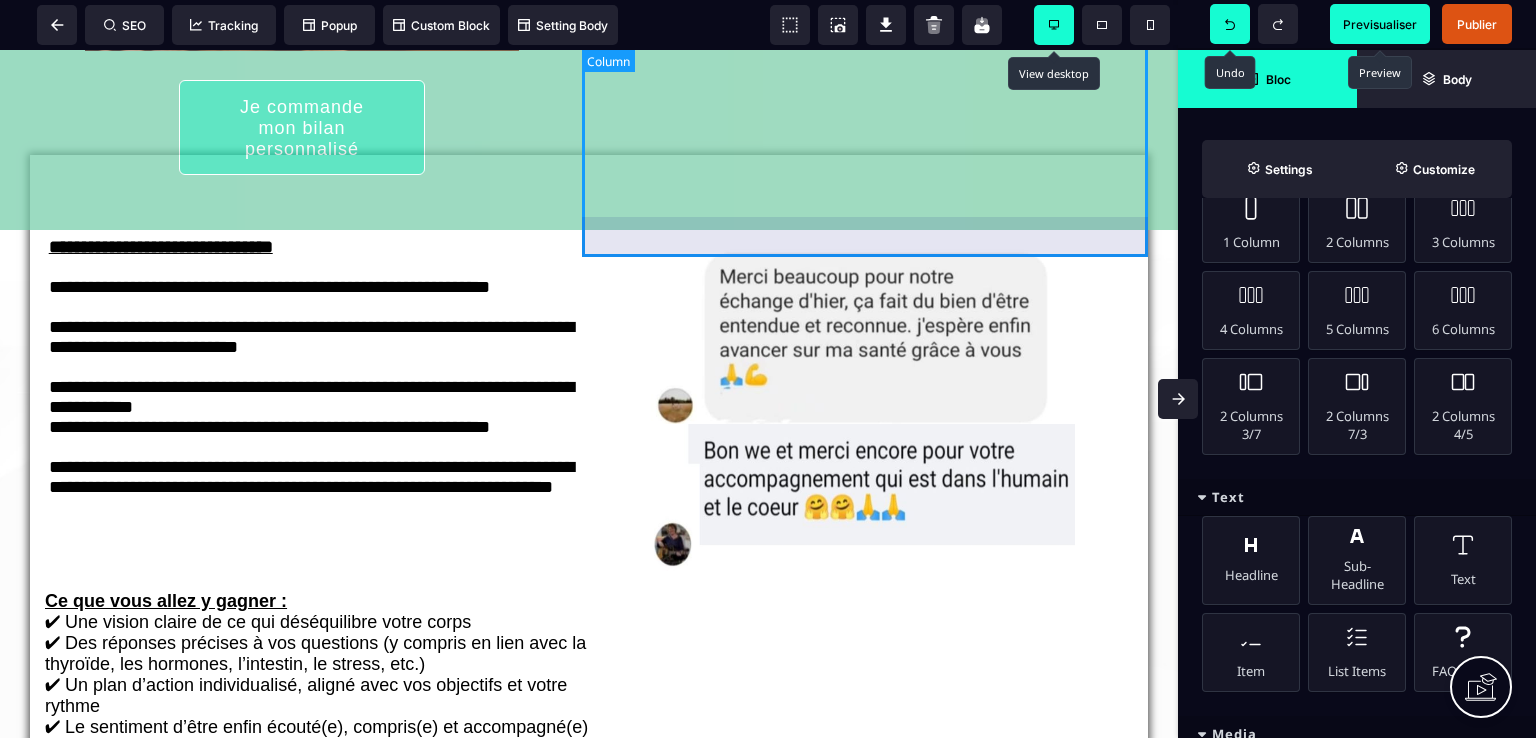 scroll, scrollTop: 1426, scrollLeft: 0, axis: vertical 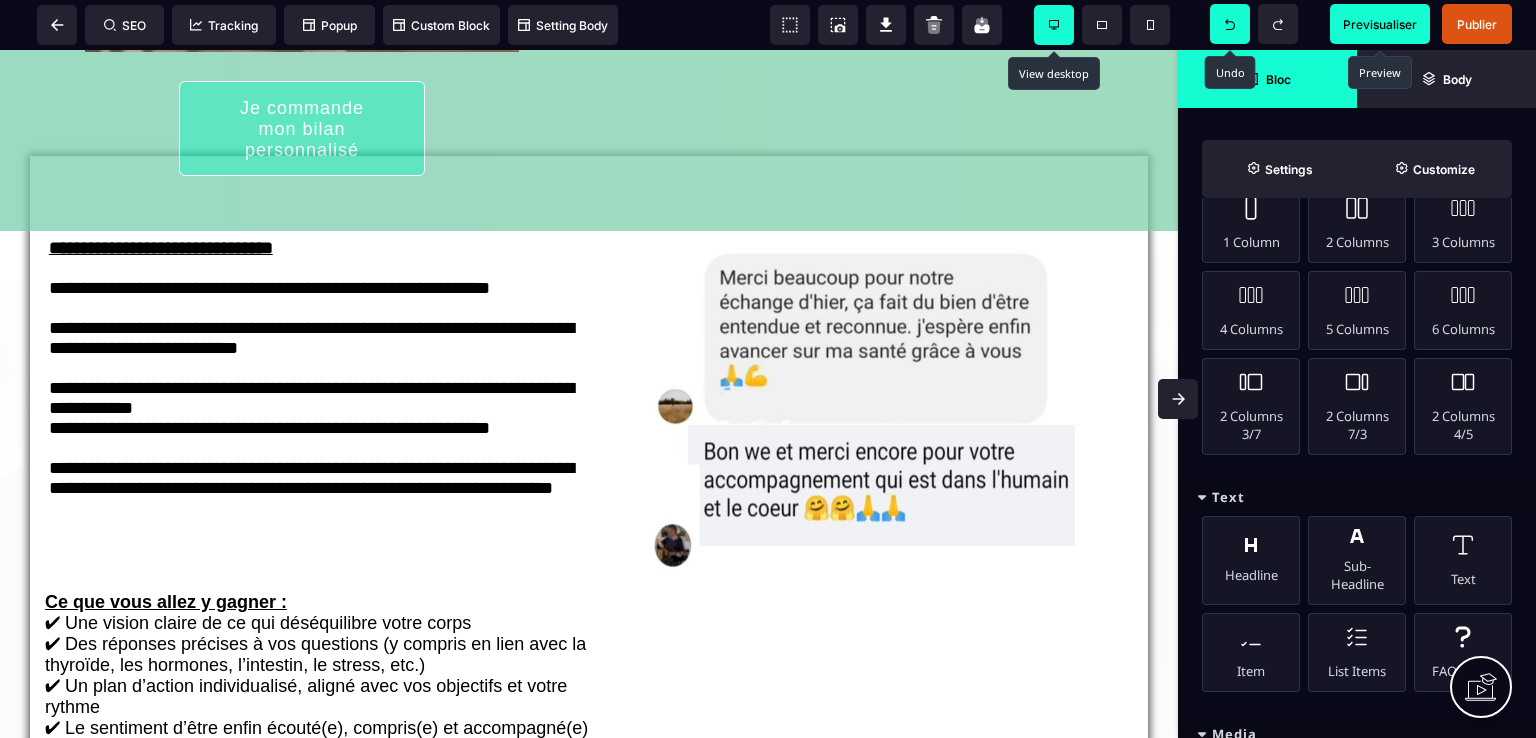 click 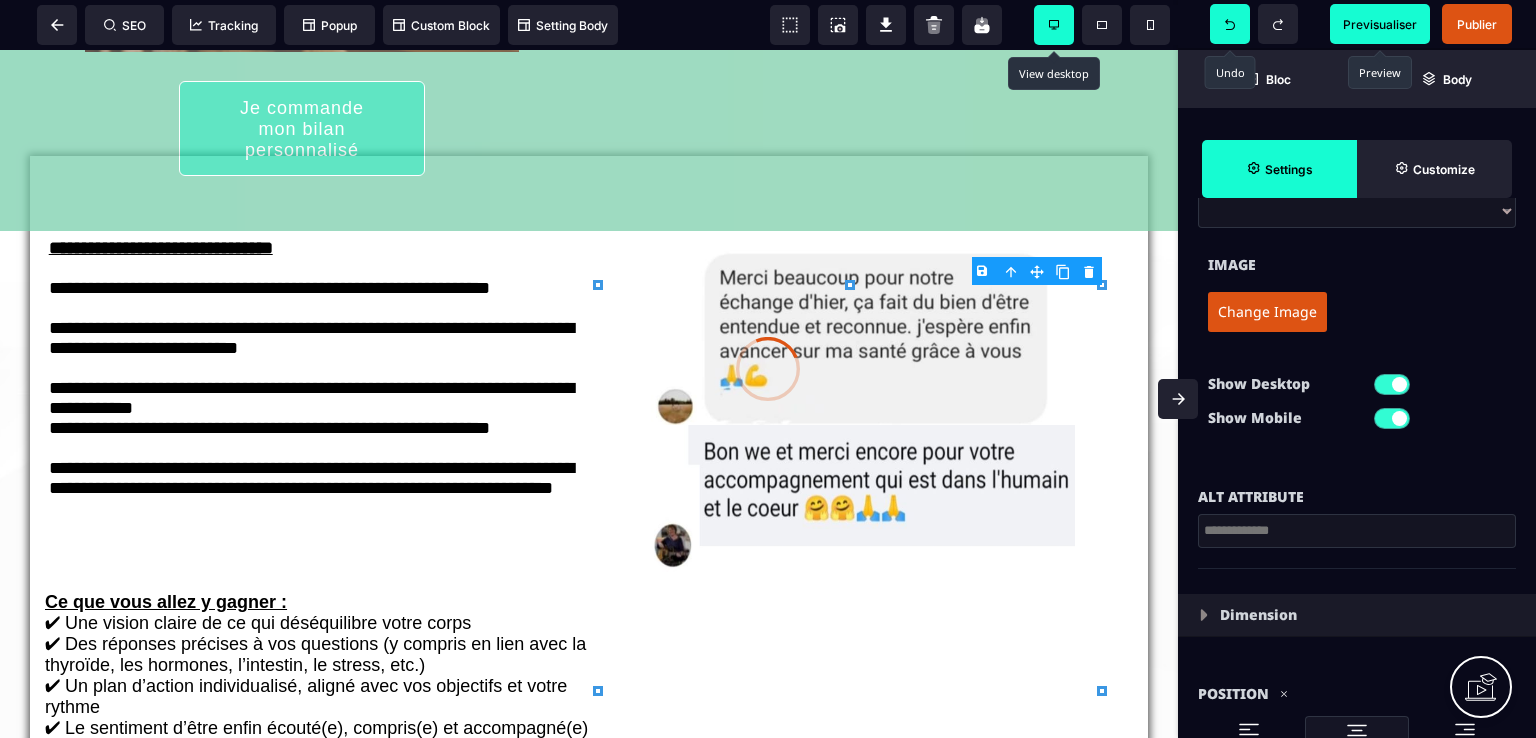 scroll, scrollTop: 0, scrollLeft: 0, axis: both 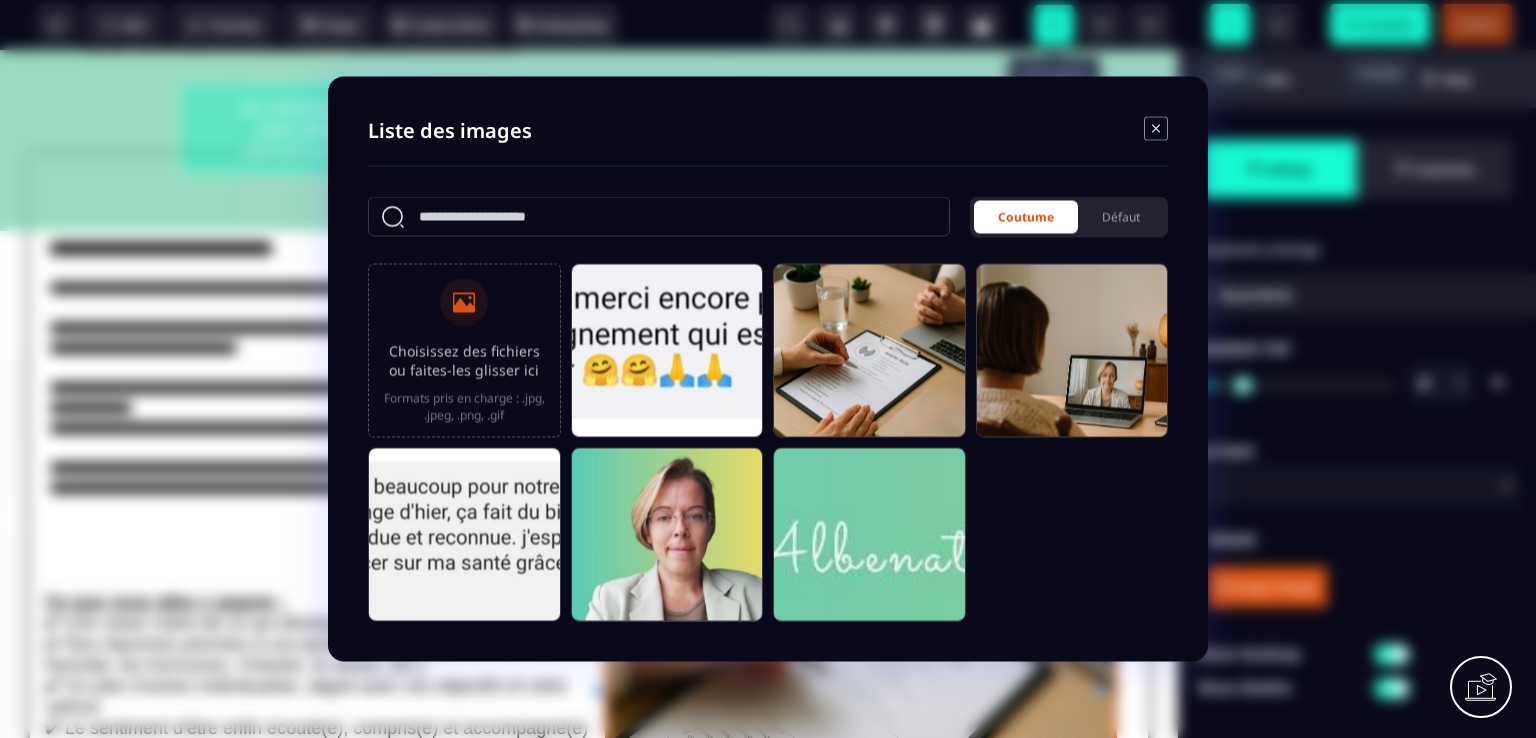 click 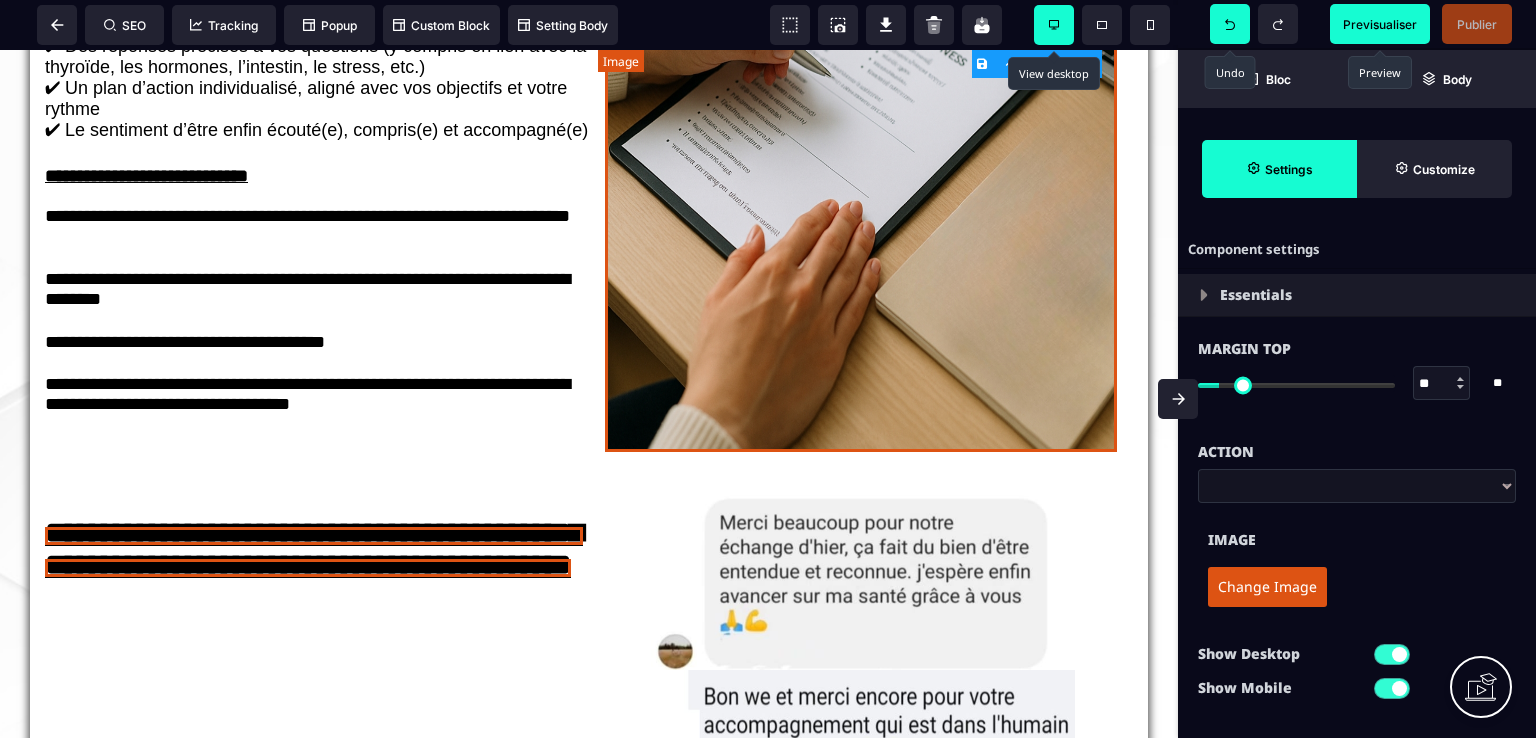 scroll, scrollTop: 2026, scrollLeft: 0, axis: vertical 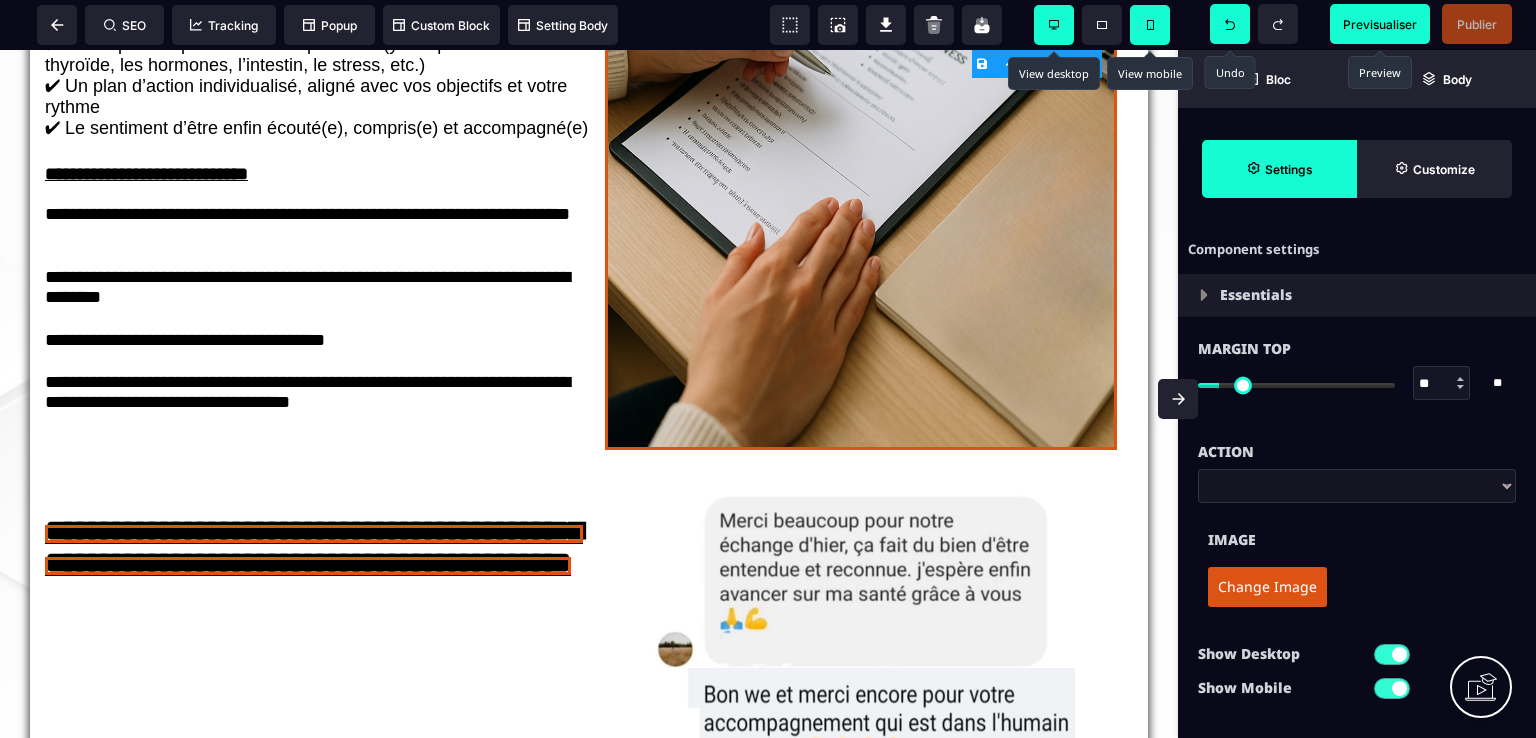 click at bounding box center (1150, 25) 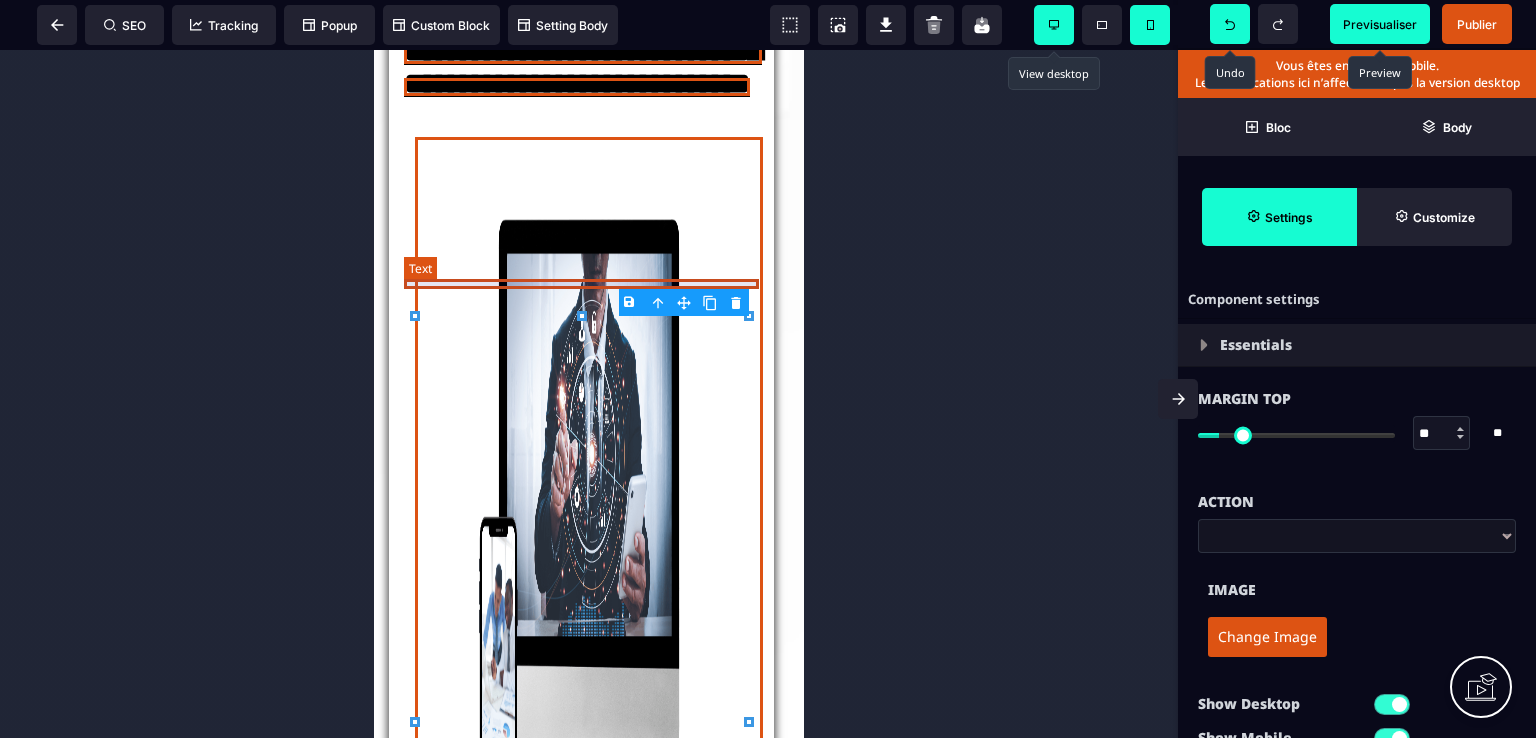 scroll, scrollTop: 2505, scrollLeft: 0, axis: vertical 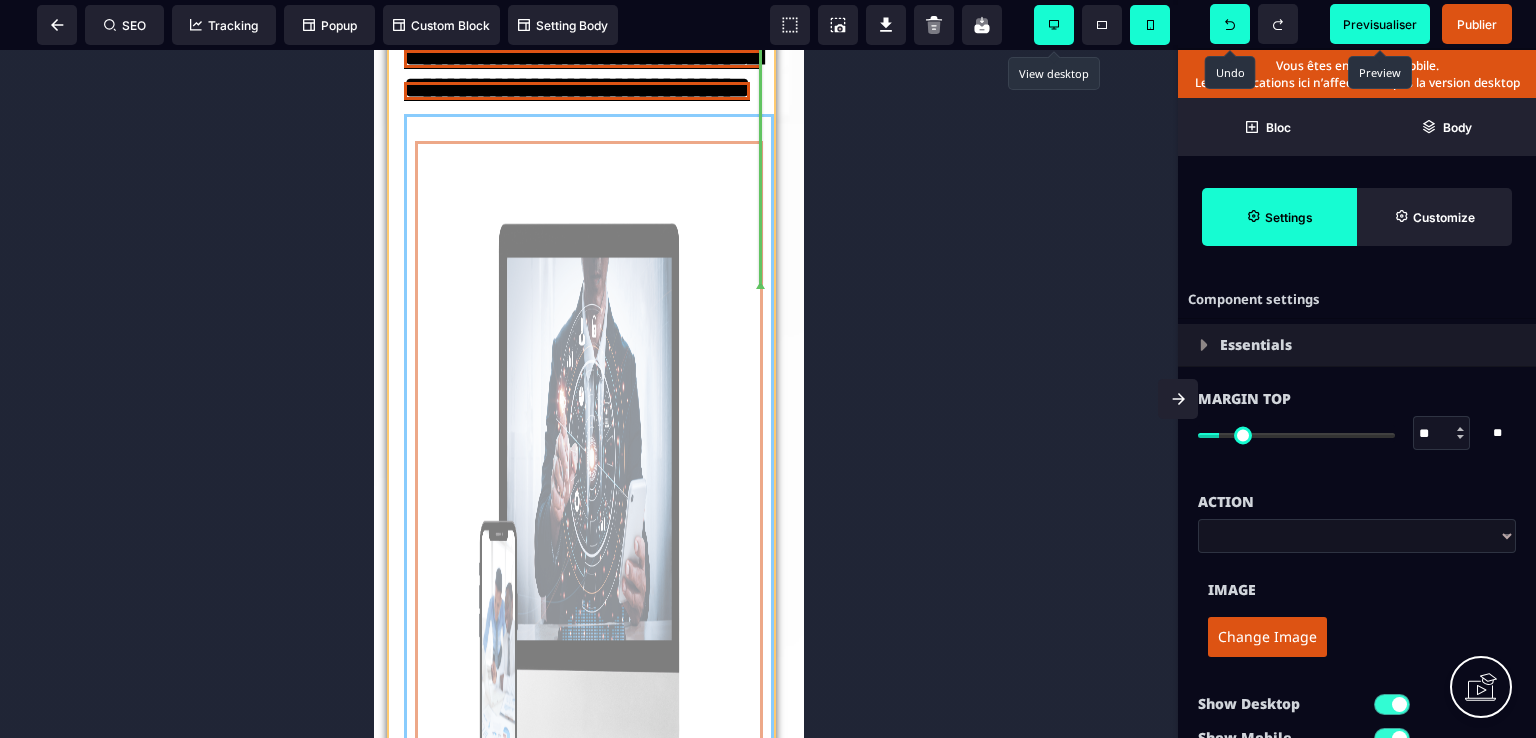 drag, startPoint x: 714, startPoint y: 333, endPoint x: 662, endPoint y: 117, distance: 222.17111 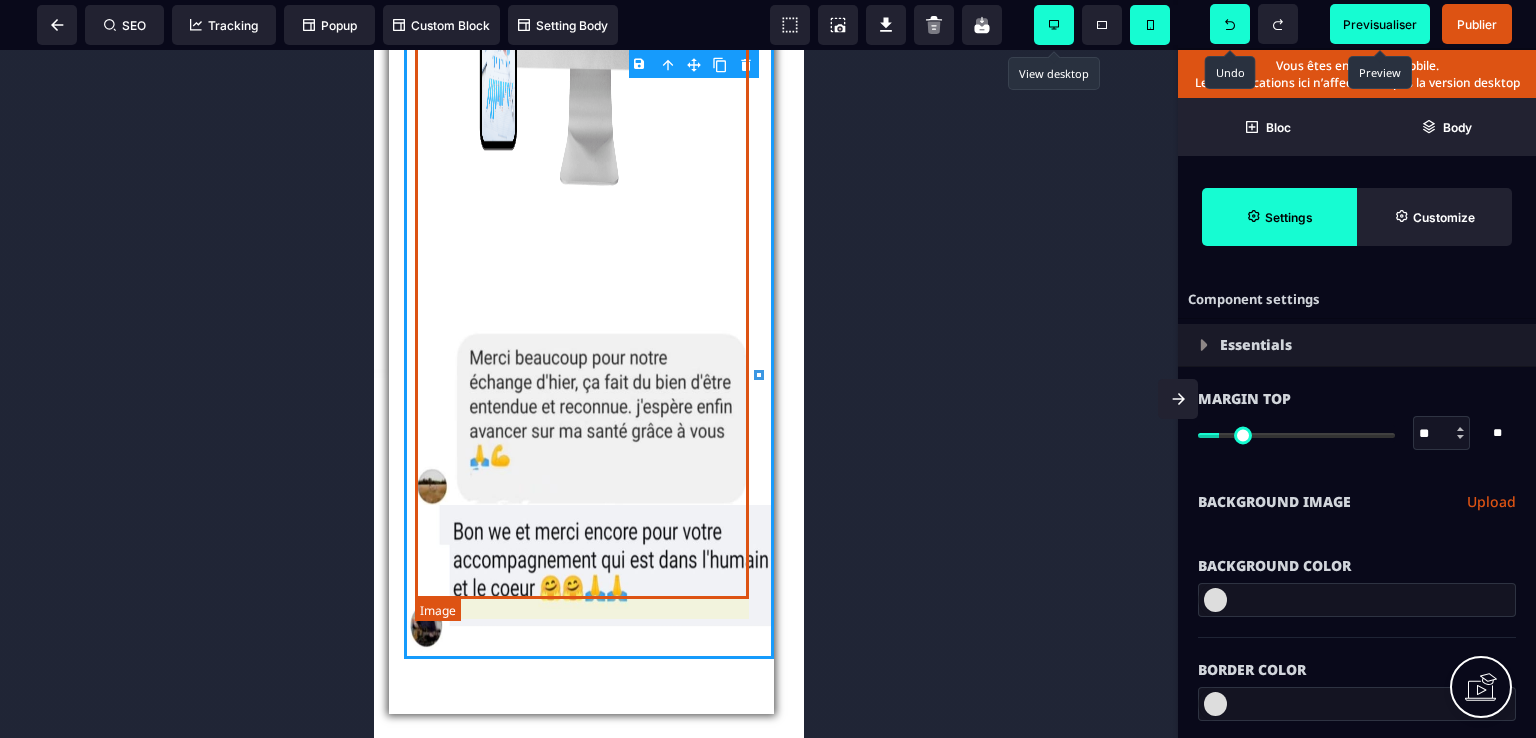 scroll, scrollTop: 3205, scrollLeft: 0, axis: vertical 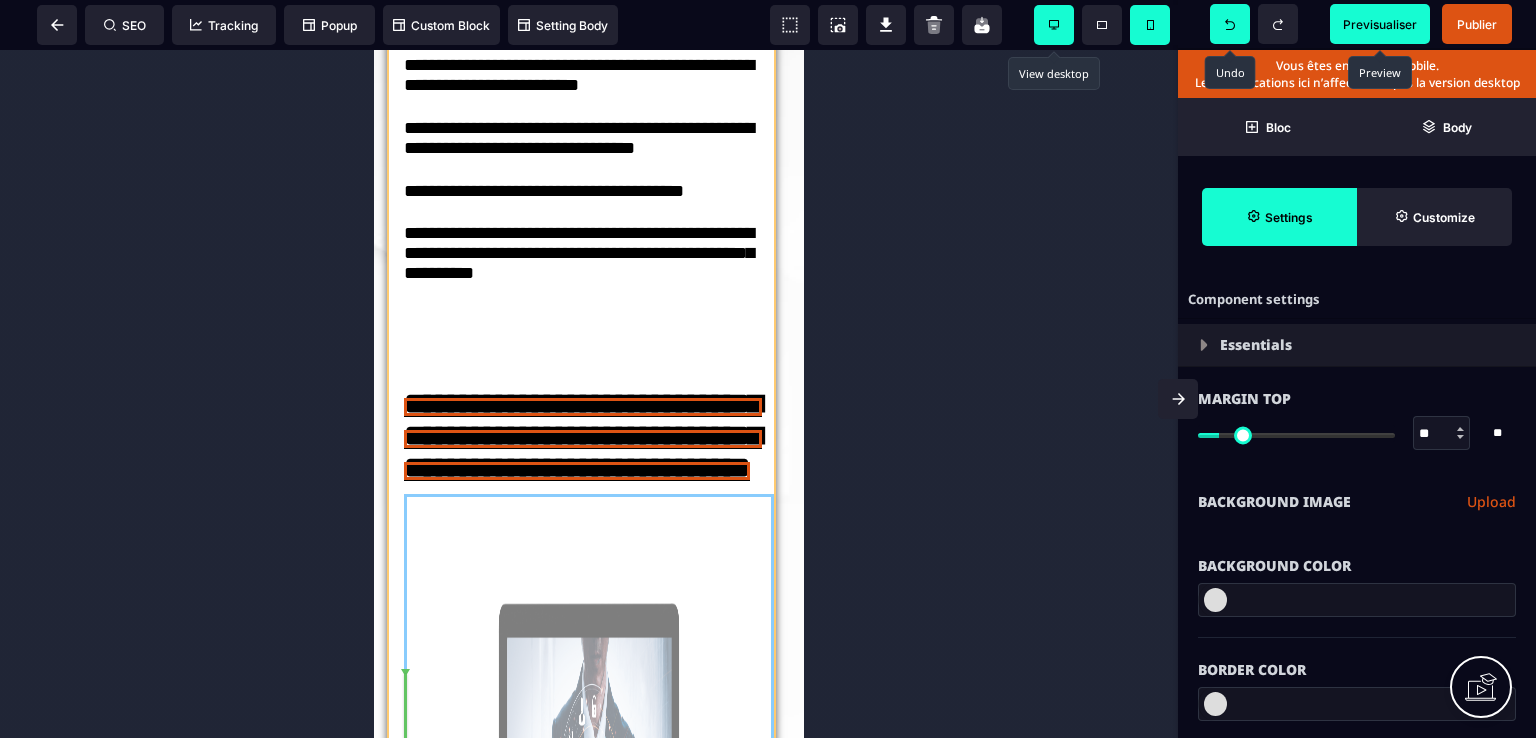 drag, startPoint x: 590, startPoint y: 528, endPoint x: 532, endPoint y: 685, distance: 167.37085 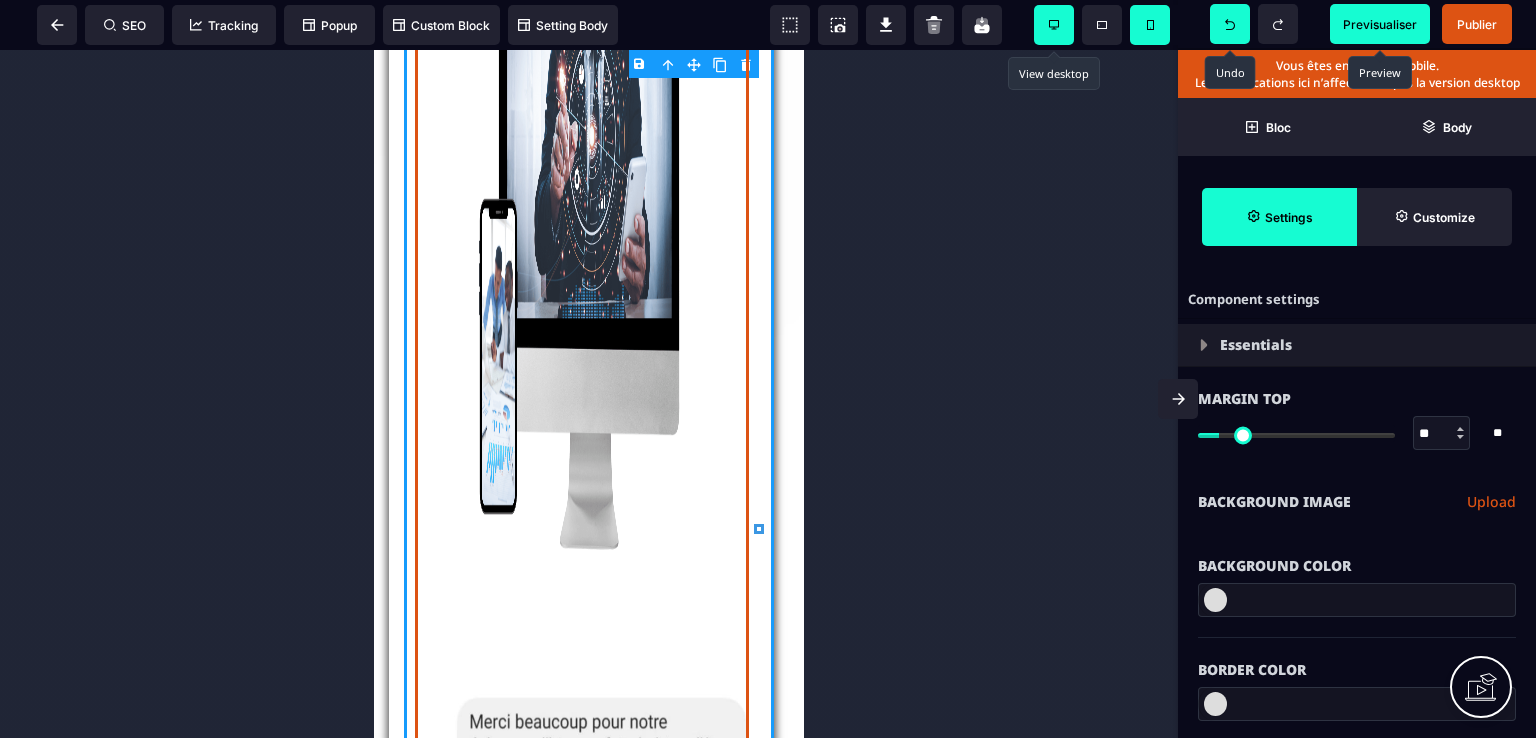 scroll, scrollTop: 2825, scrollLeft: 0, axis: vertical 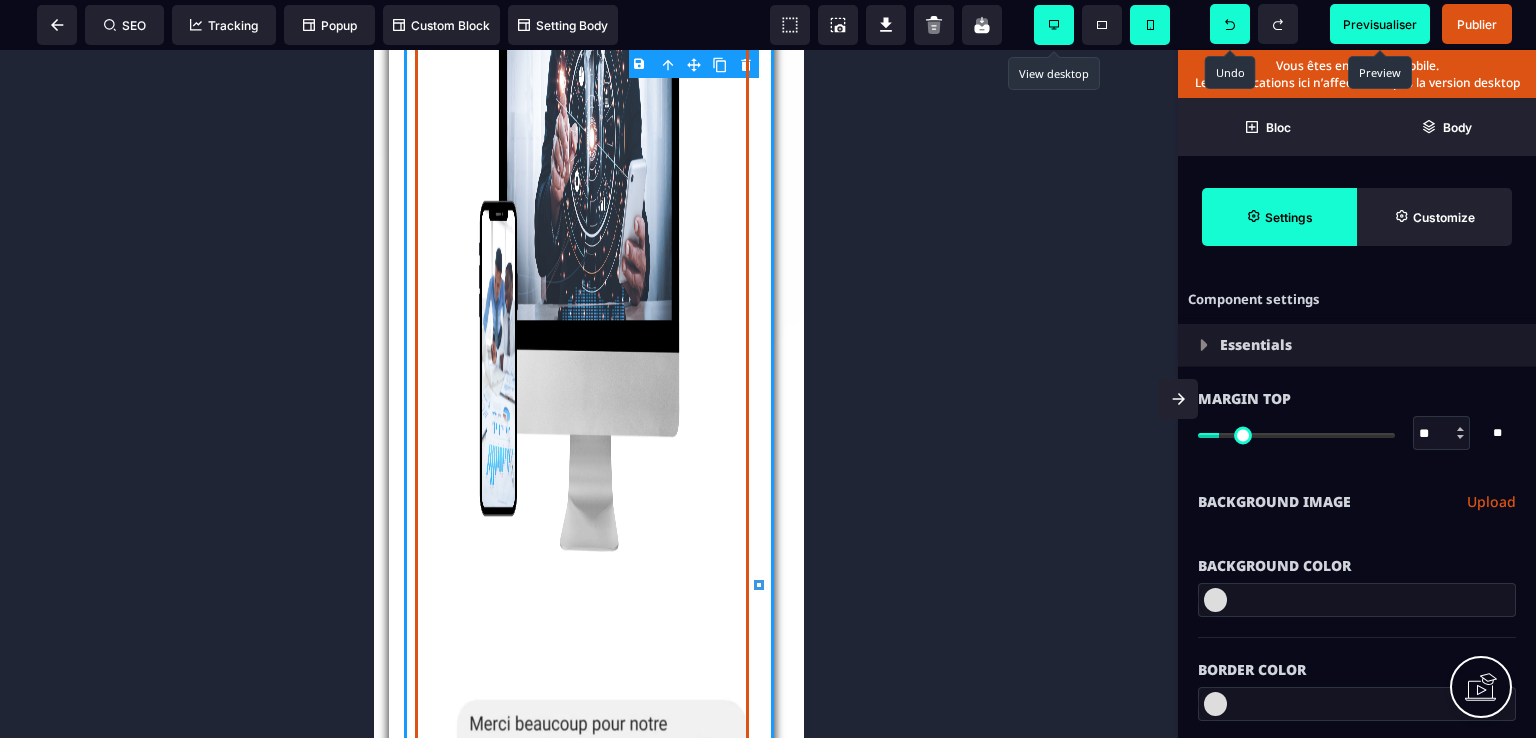 click at bounding box center [589, 227] 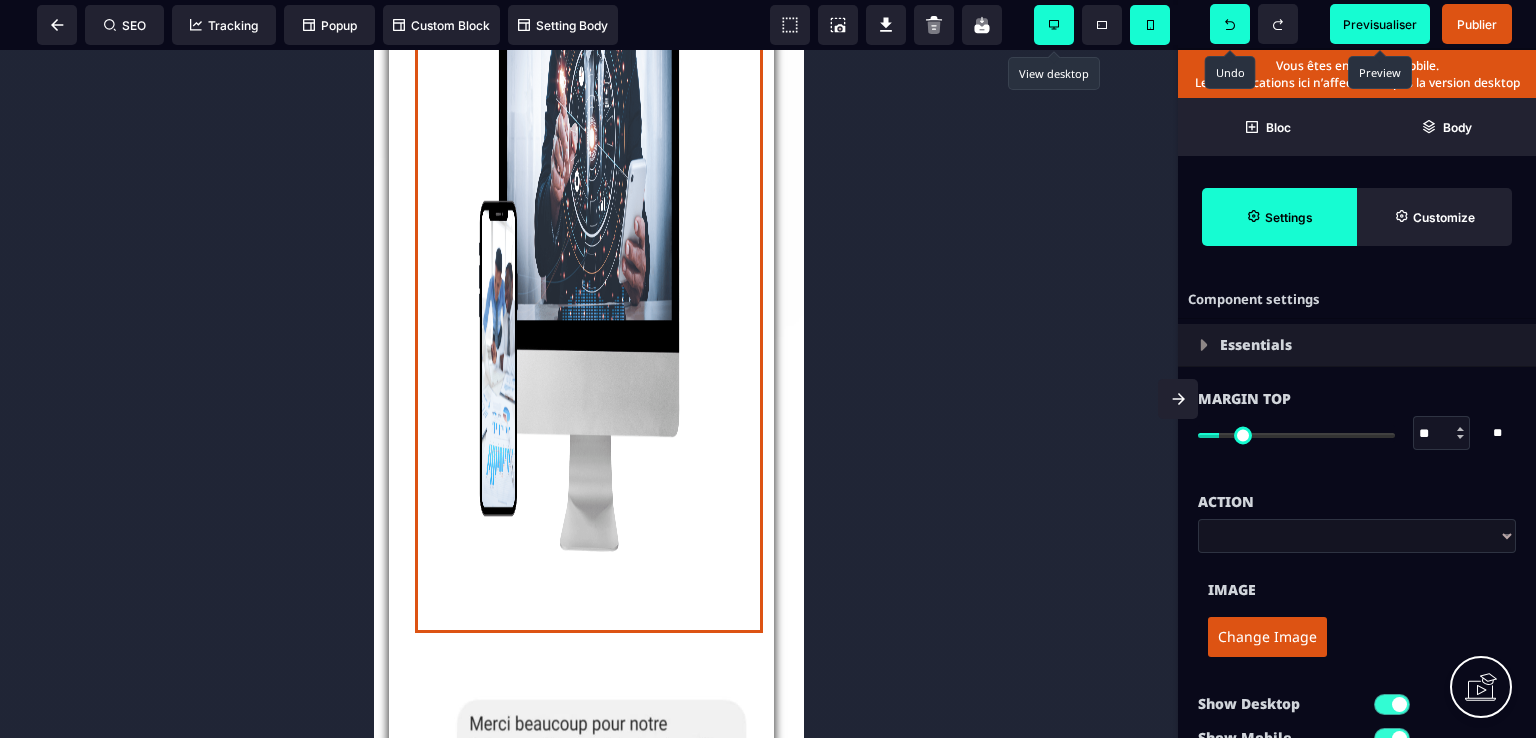 click on "Change Image" at bounding box center (1267, 637) 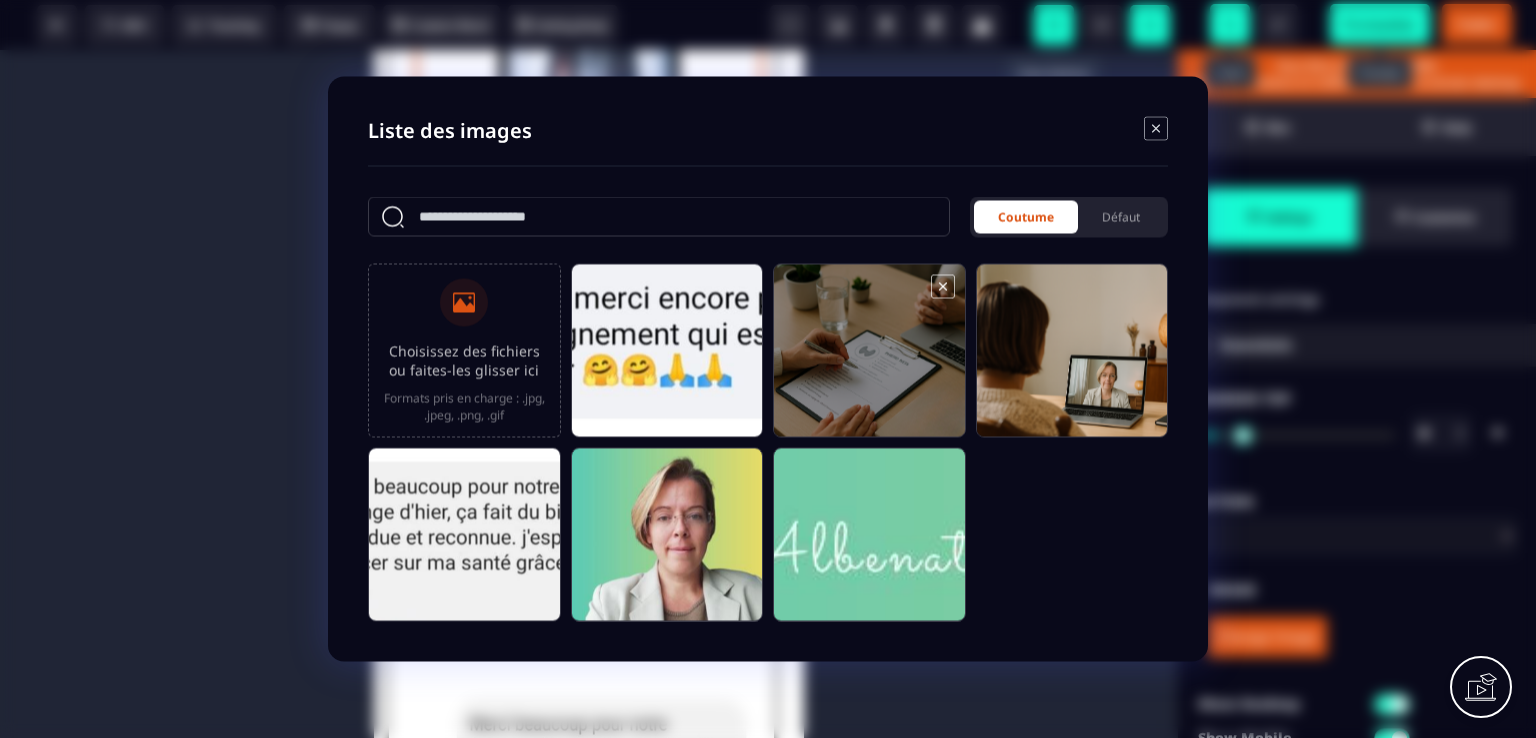 click at bounding box center (869, 360) 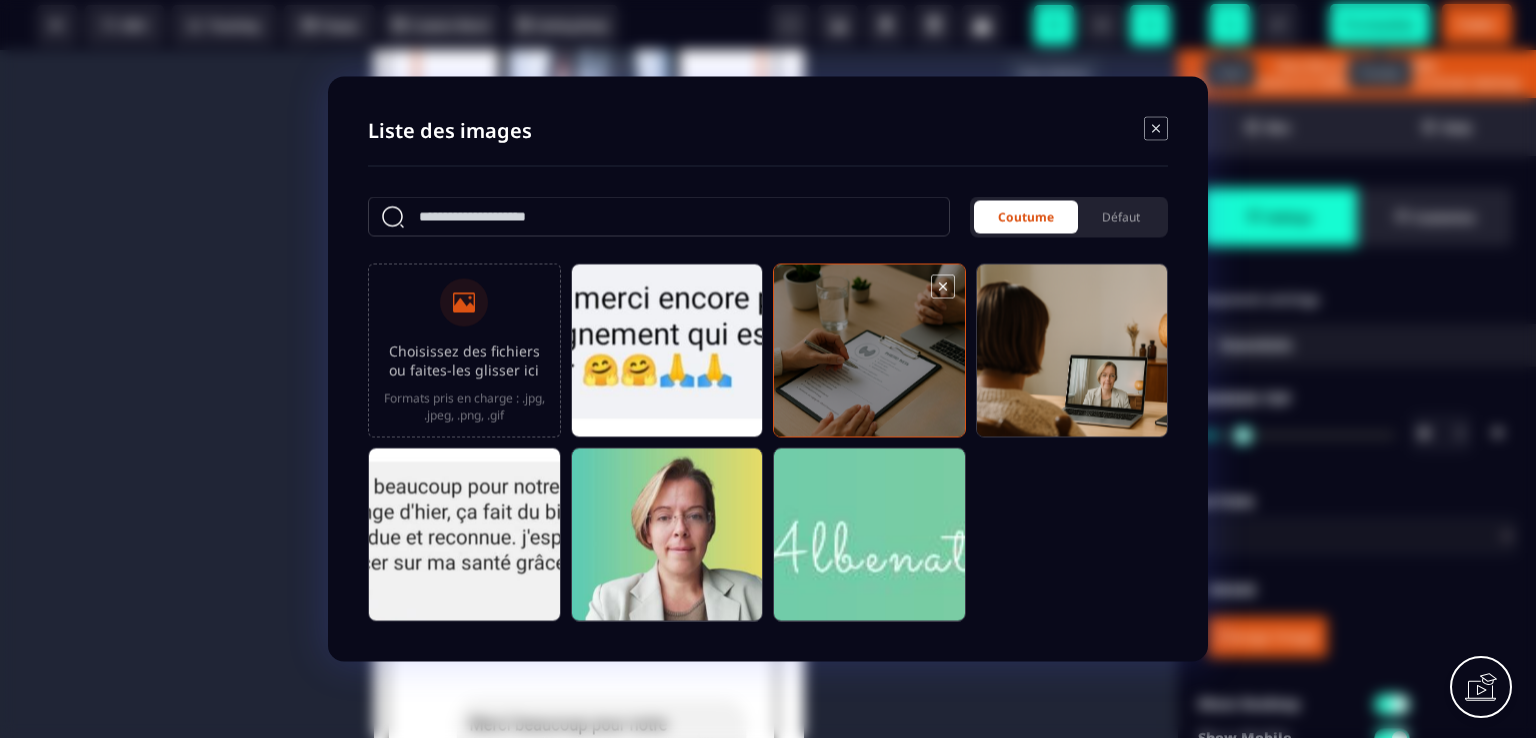 click at bounding box center [869, 360] 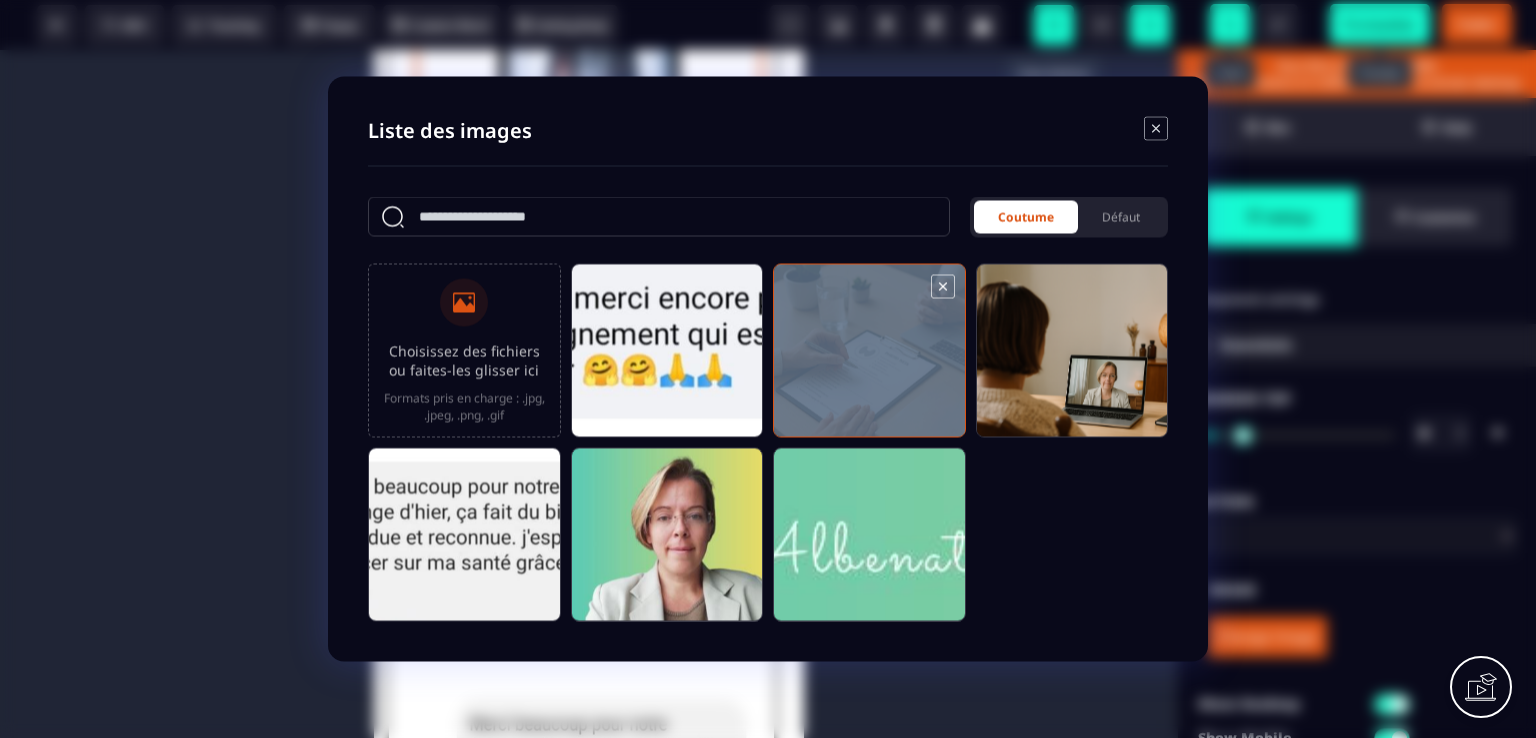 click at bounding box center (869, 360) 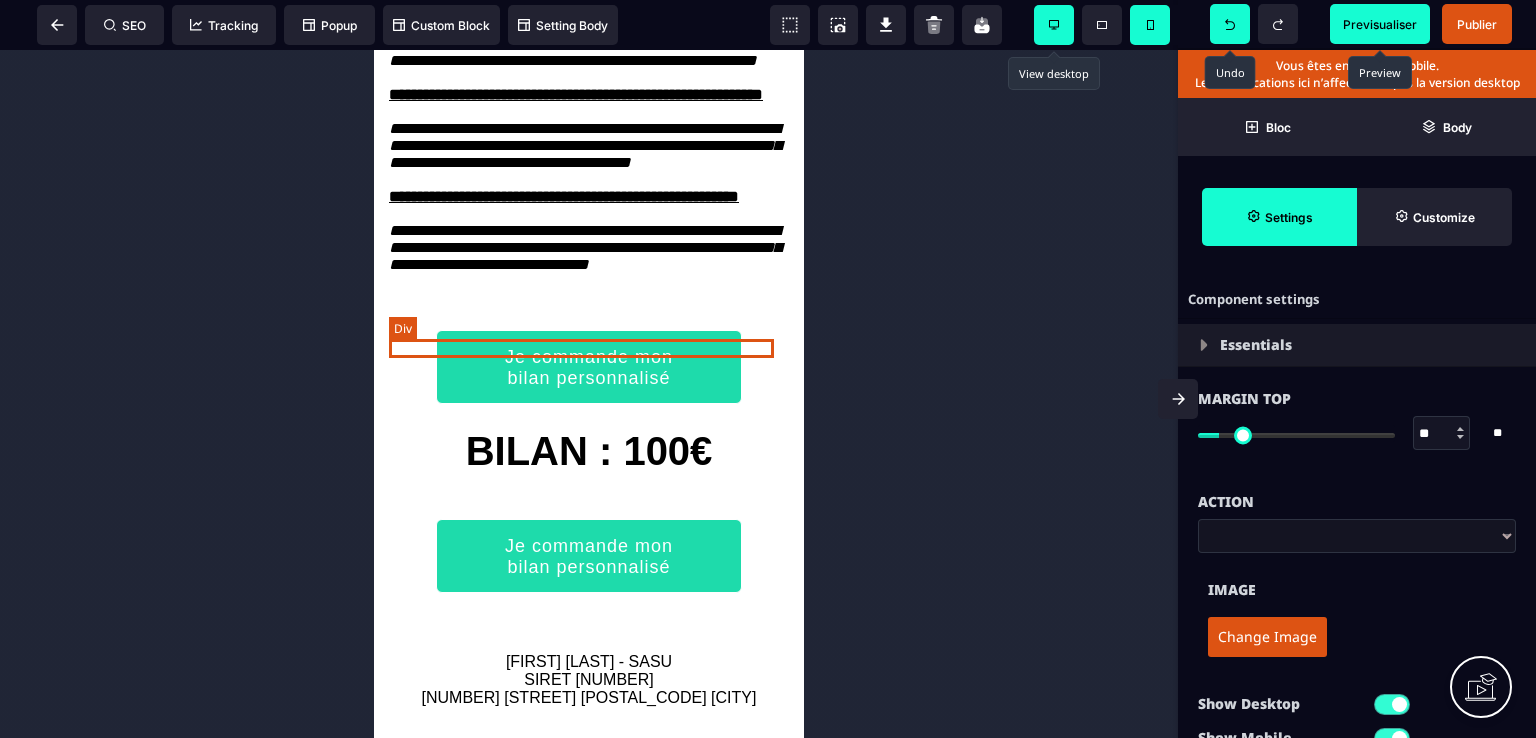 scroll, scrollTop: 6626, scrollLeft: 0, axis: vertical 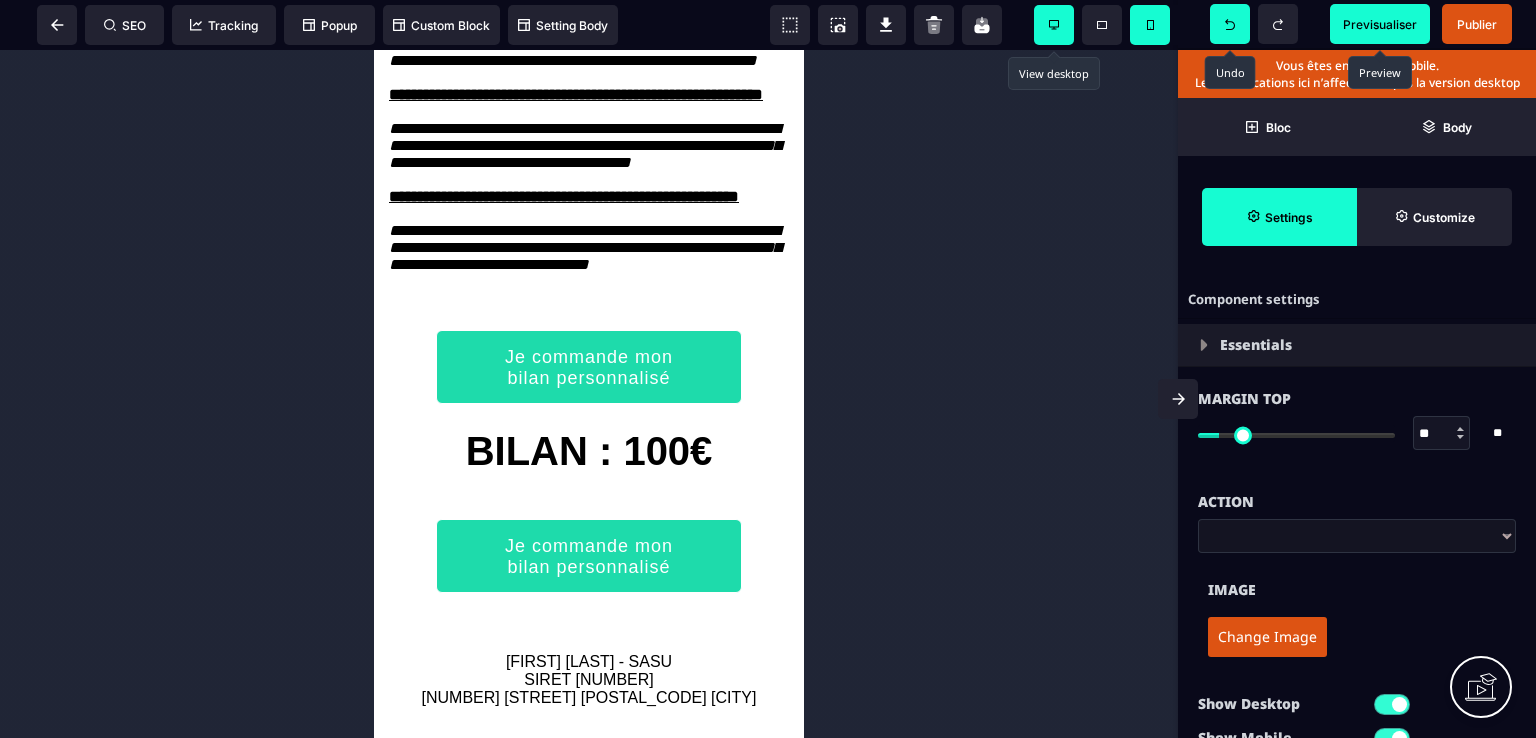 click 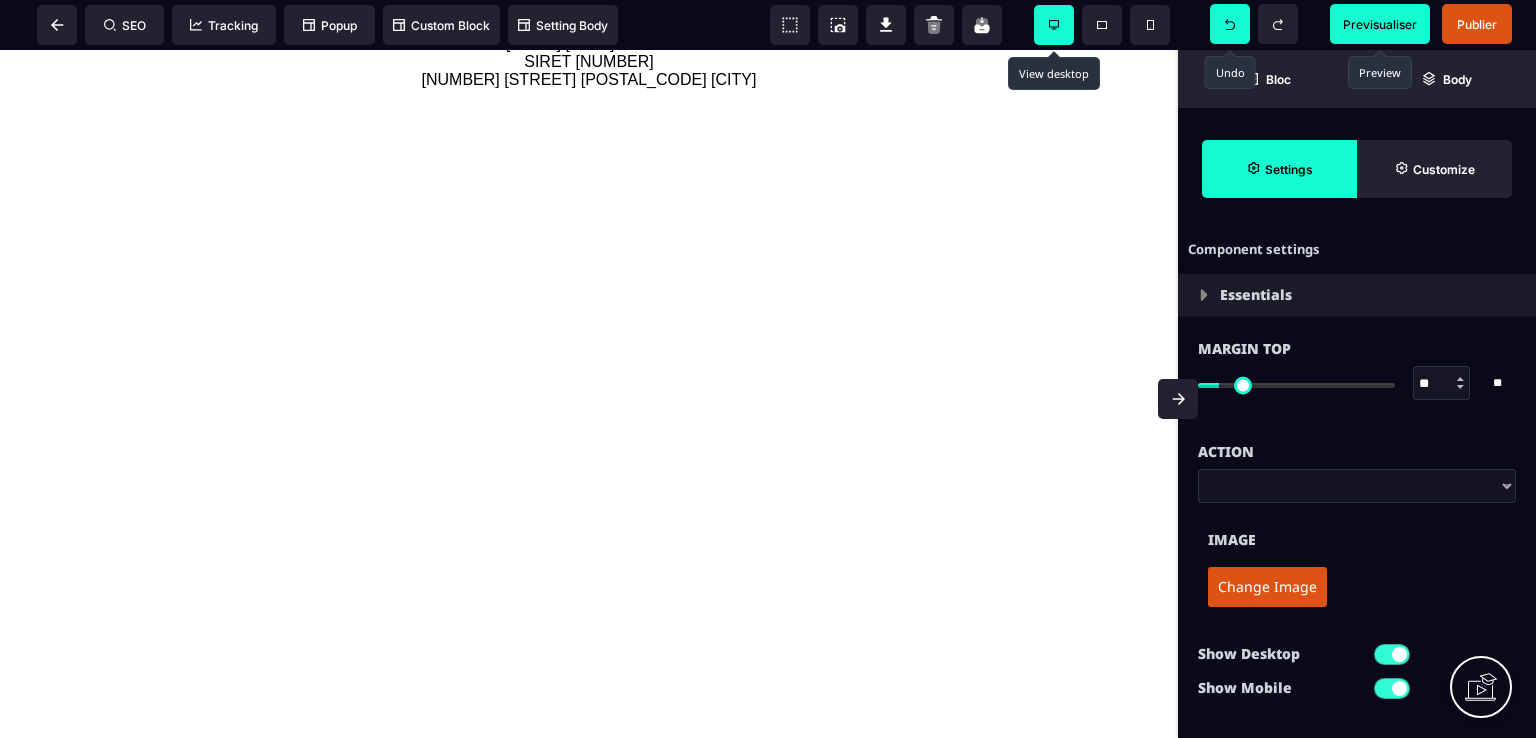 scroll, scrollTop: 5058, scrollLeft: 0, axis: vertical 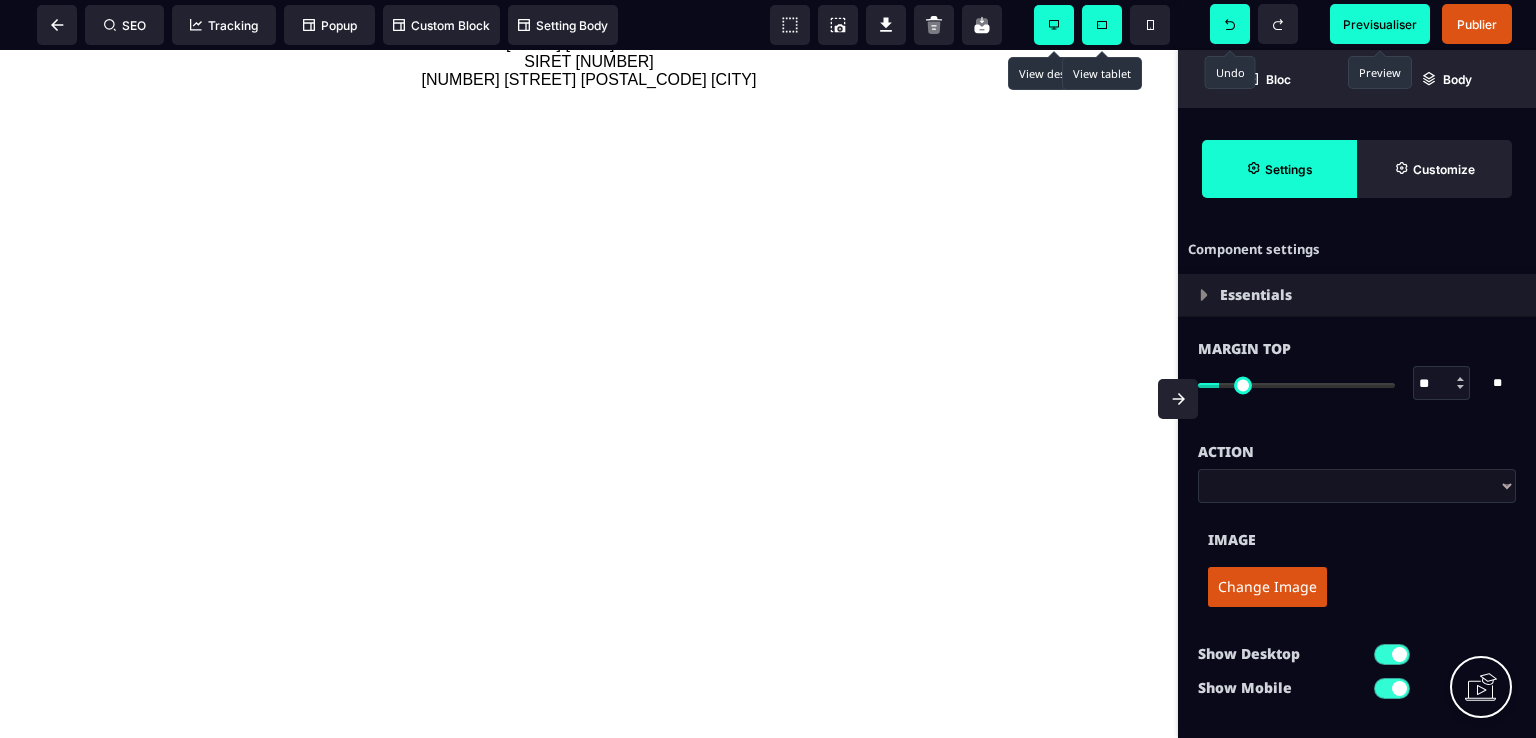 click 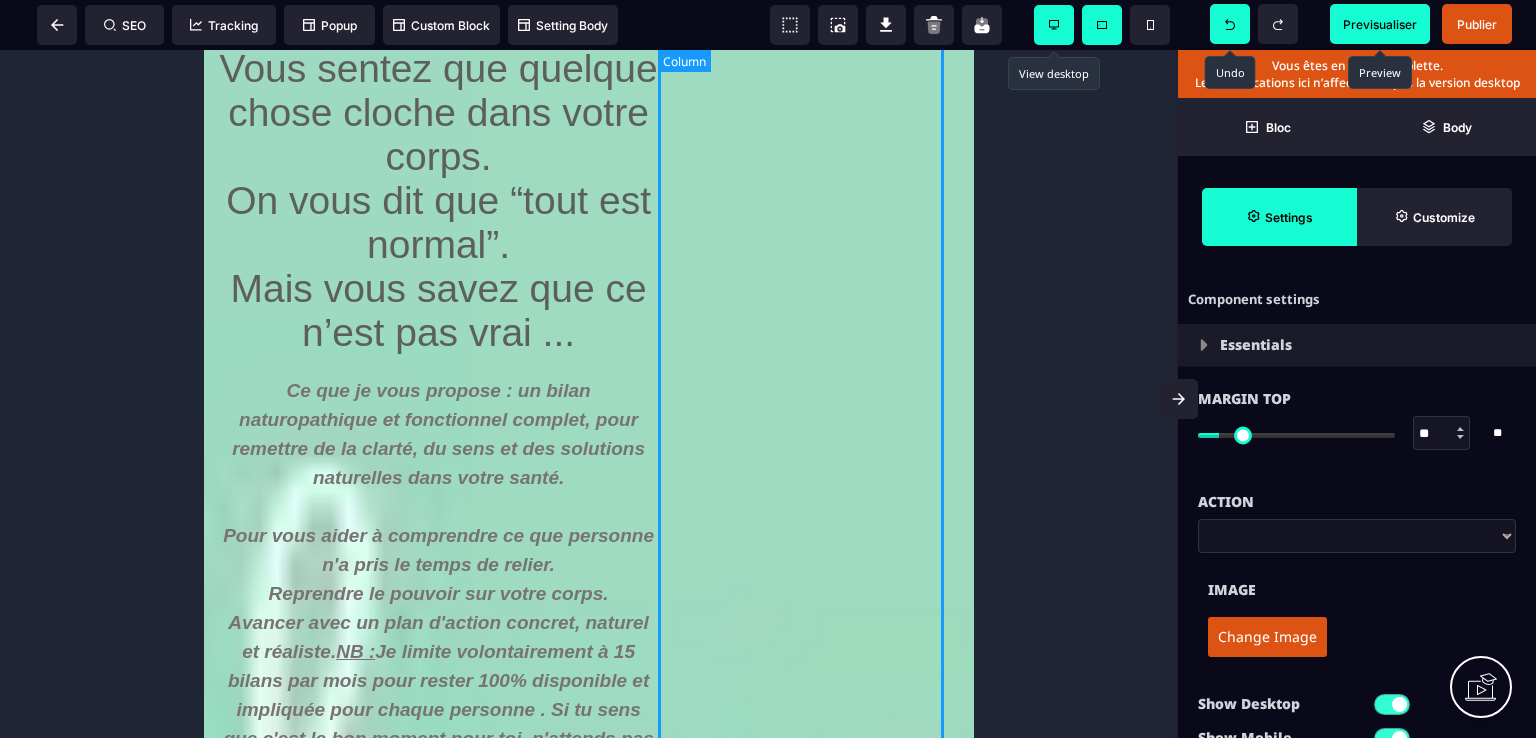 scroll, scrollTop: 0, scrollLeft: 0, axis: both 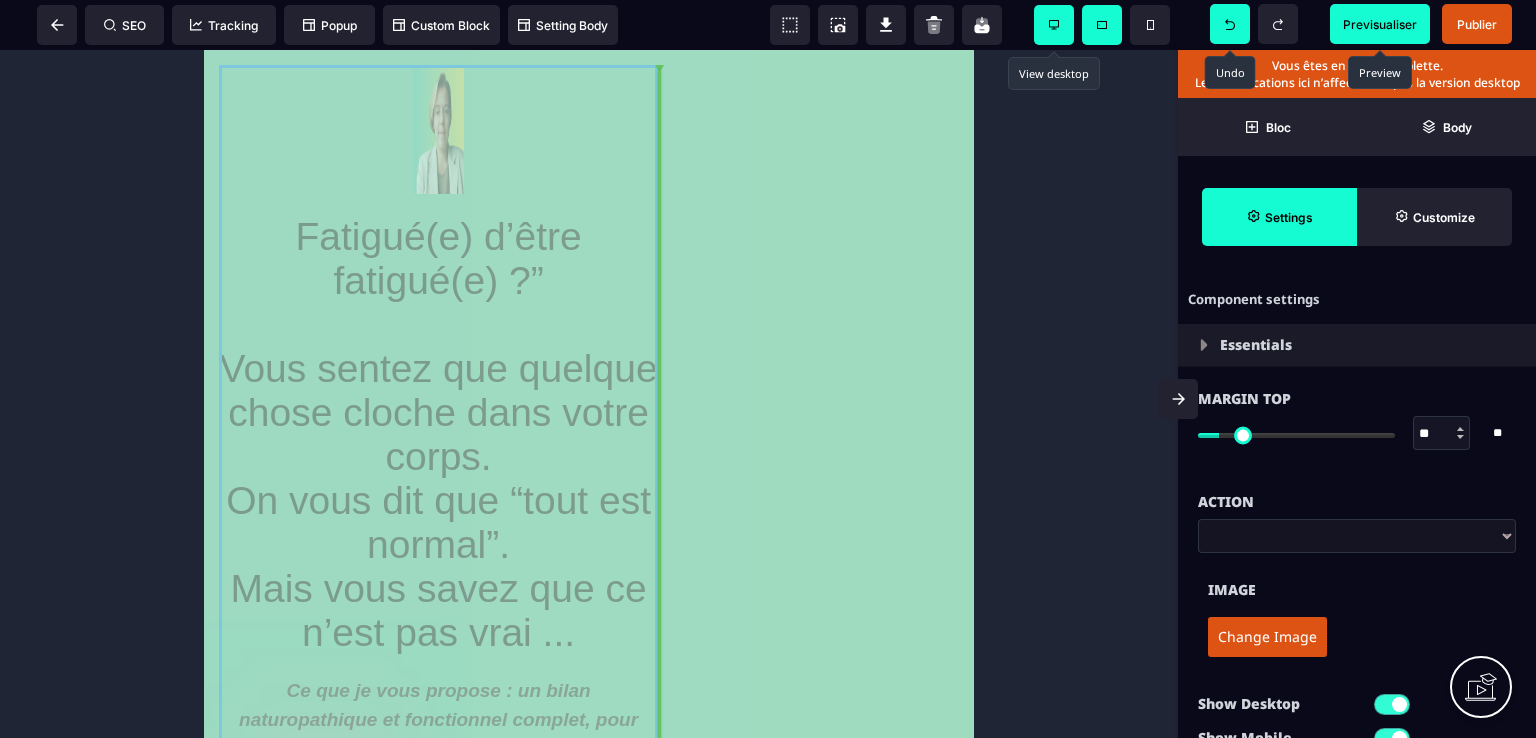 drag, startPoint x: 623, startPoint y: 140, endPoint x: 690, endPoint y: 145, distance: 67.18631 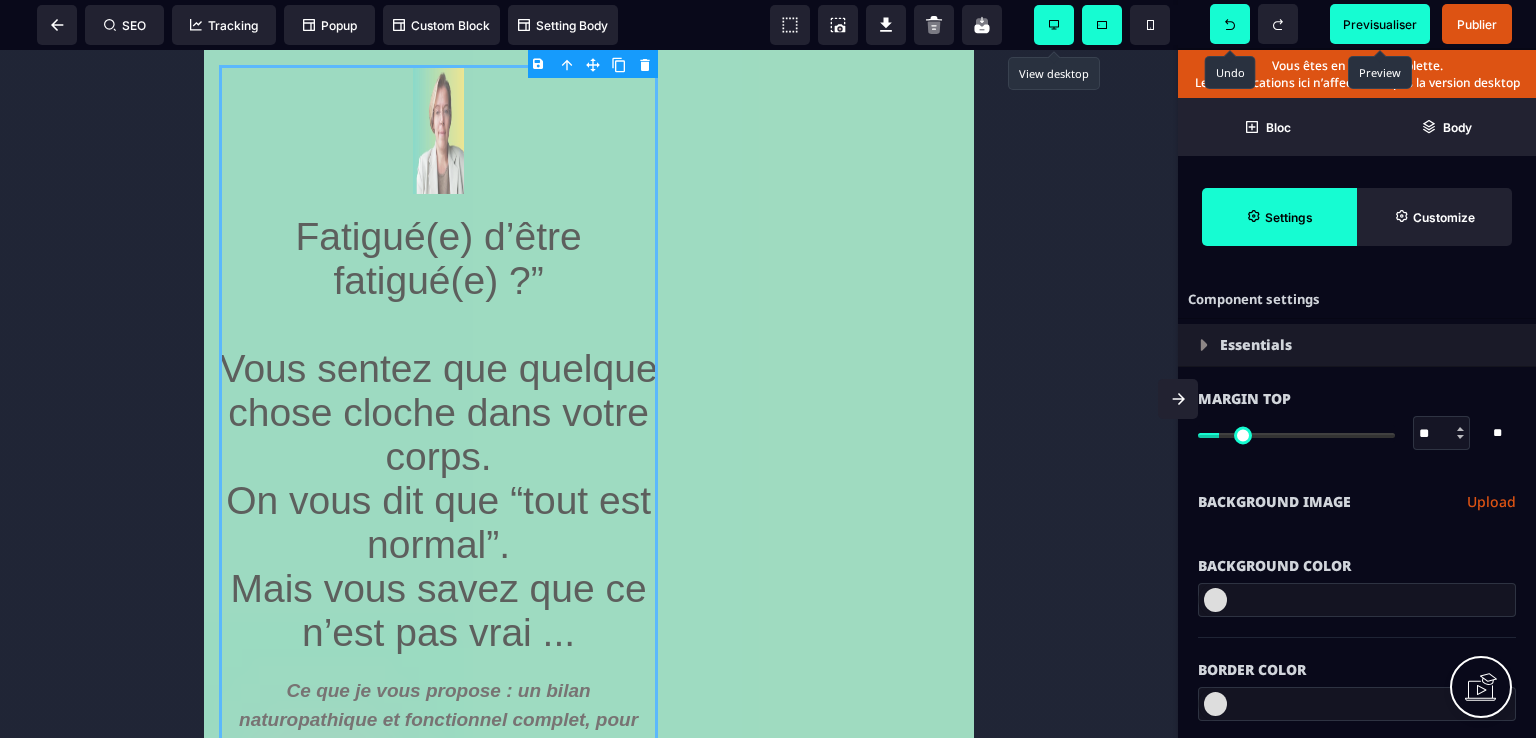 click at bounding box center [808, 987] 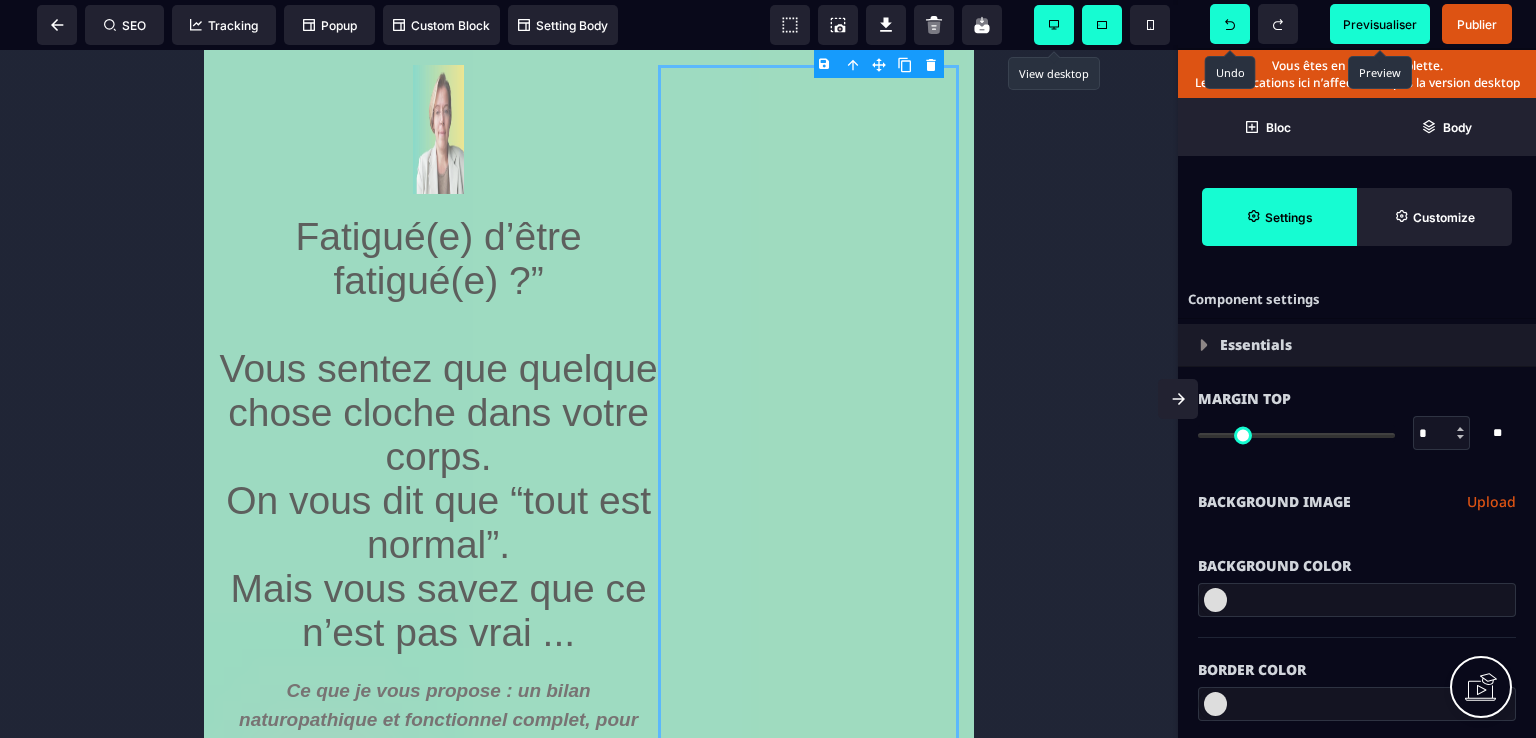 click on "B I U S
A *******
plus
Row
SEO
Big" at bounding box center (768, 369) 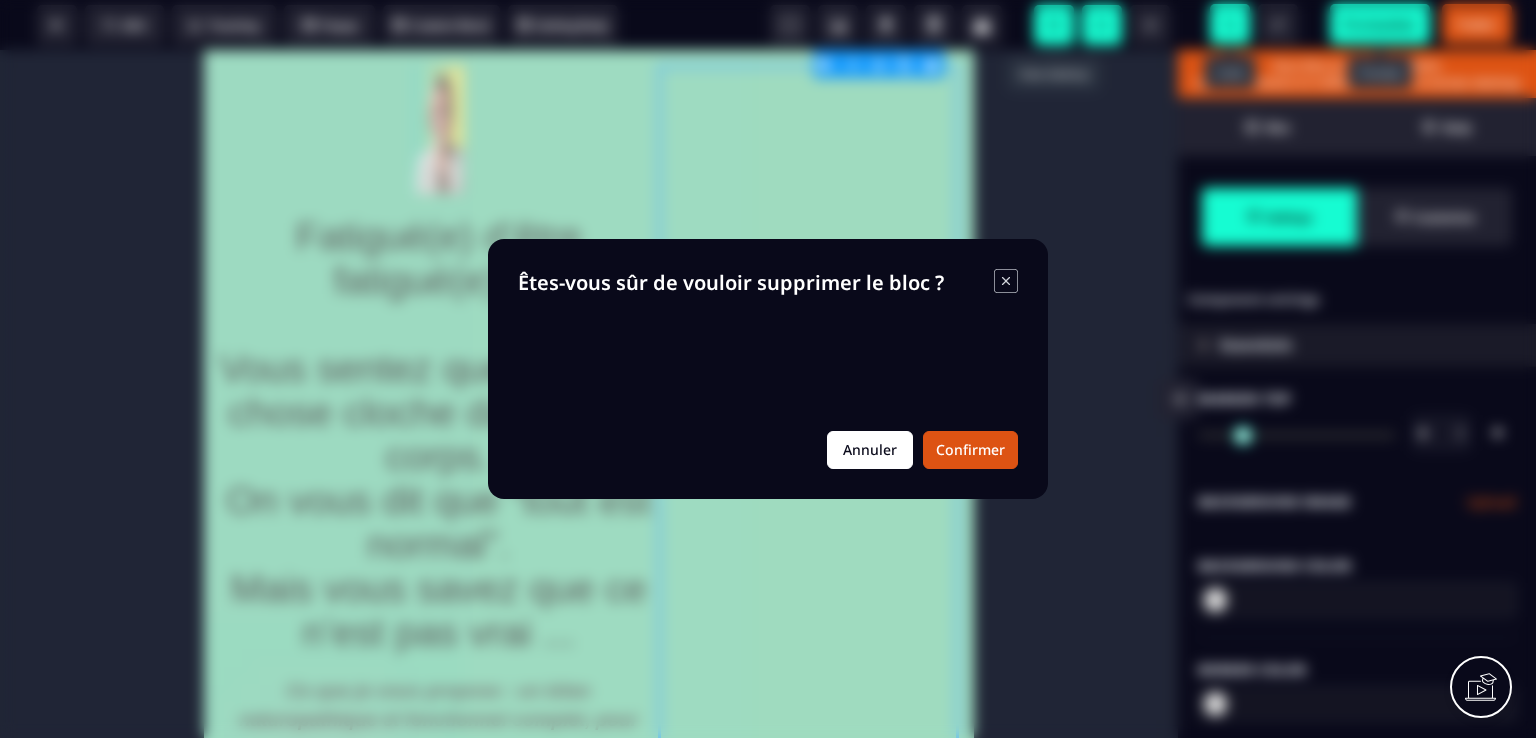 click on "Annuler" at bounding box center (870, 450) 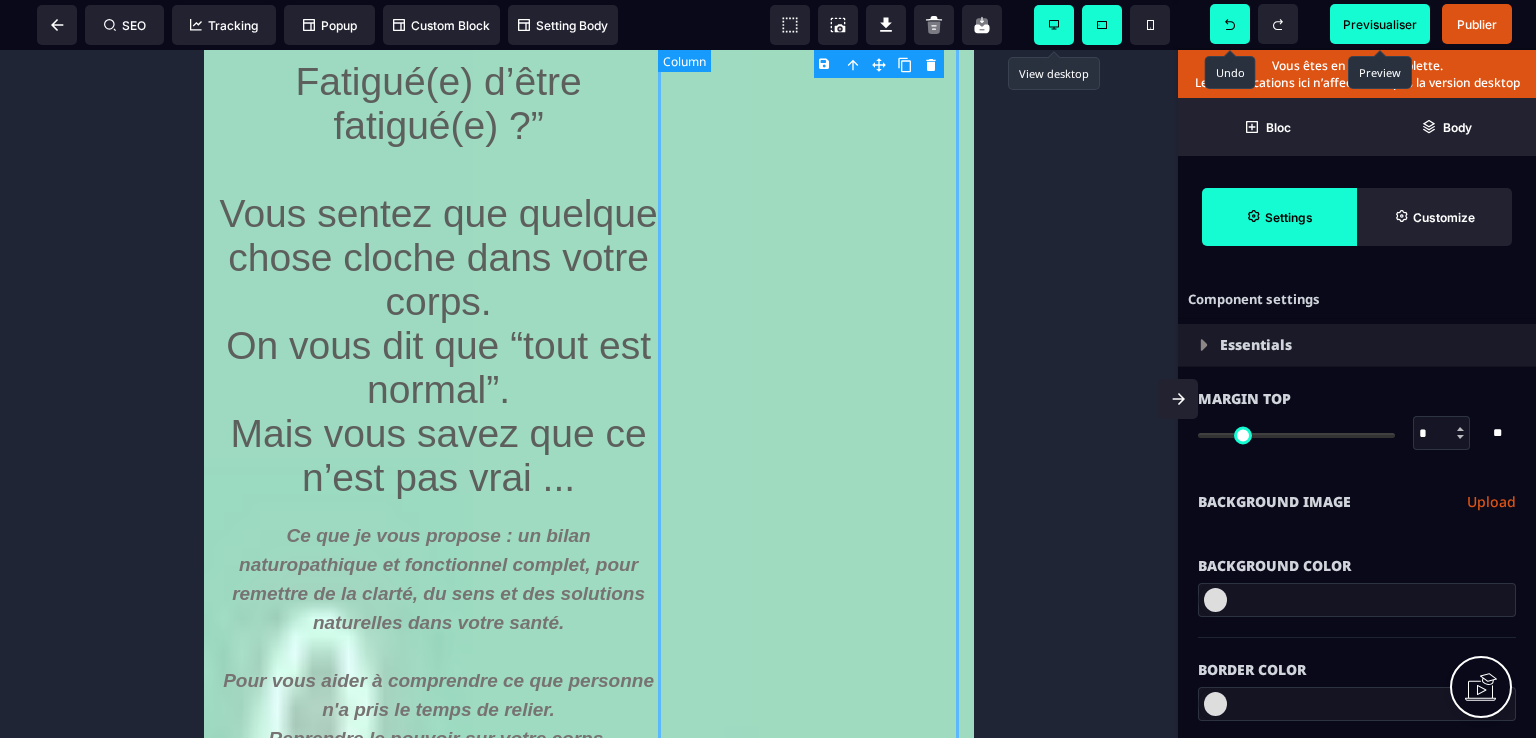 scroll, scrollTop: 0, scrollLeft: 0, axis: both 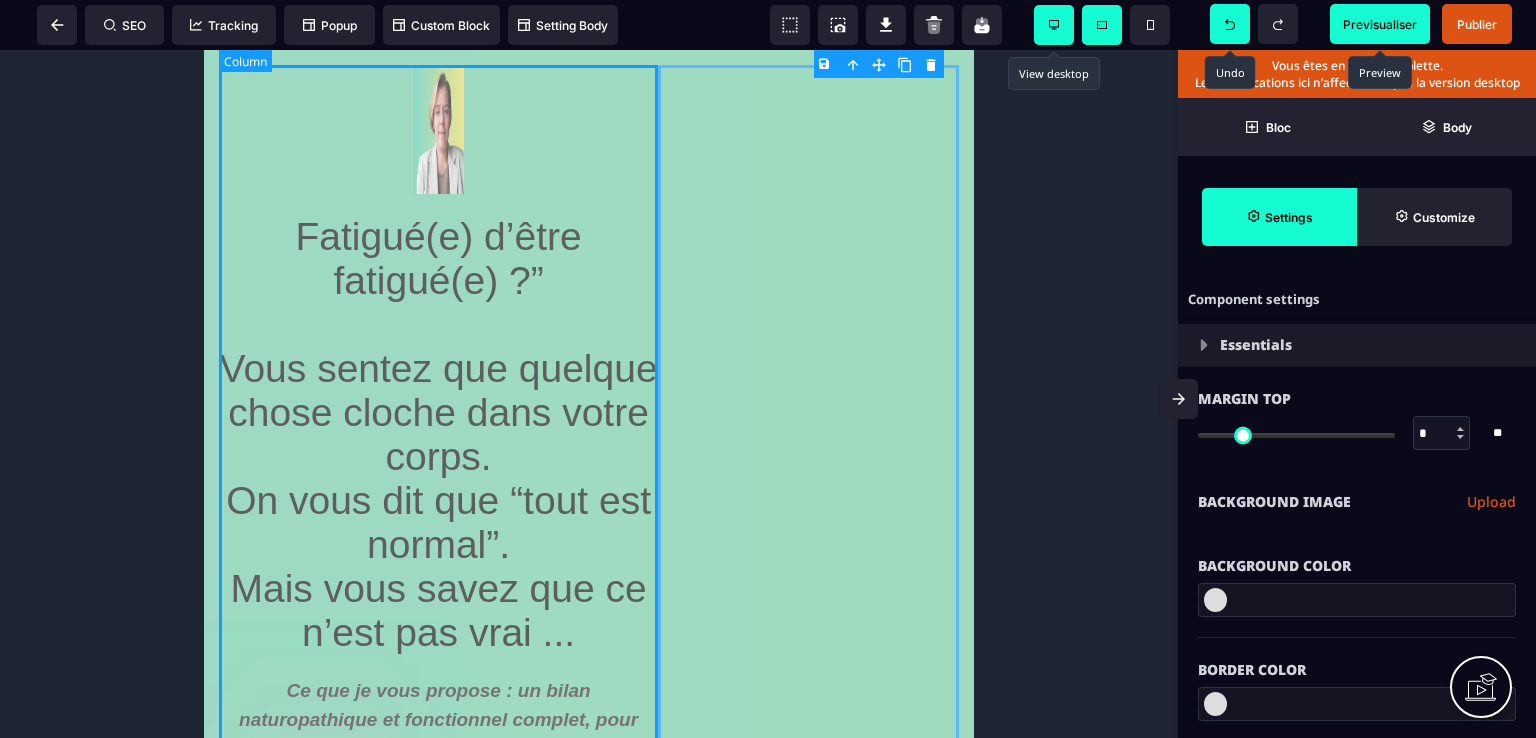click on "Fatigué(e) d’être fatigué(e) ?” Vous sentez que quelque chose cloche dans votre corps.
On vous dit que “tout est normal”.
Mais vous savez que ce n’est pas vrai ... Ce que je vous propose : un bilan naturopathique et fonctionnel complet, pour remettre de la clarté, du sens et des solutions naturelles dans votre santé.
Pour vous aider à comprendre ce que personne n'a pris le temps de relier.
Reprendre le pouvoir sur votre corps.
Avancer avec un plan d'action concret, naturel et réaliste.
NB :  Je limite volontairement à 15 bilans par mois pour rester 100% disponible et impliquée pour chaque personne . Si tu sens que c'est le bon moment pour toi, n'attends pas trop : réserve to bilan dès maintenant ...
Je commande mon bilan personnalisé" at bounding box center (438, 987) 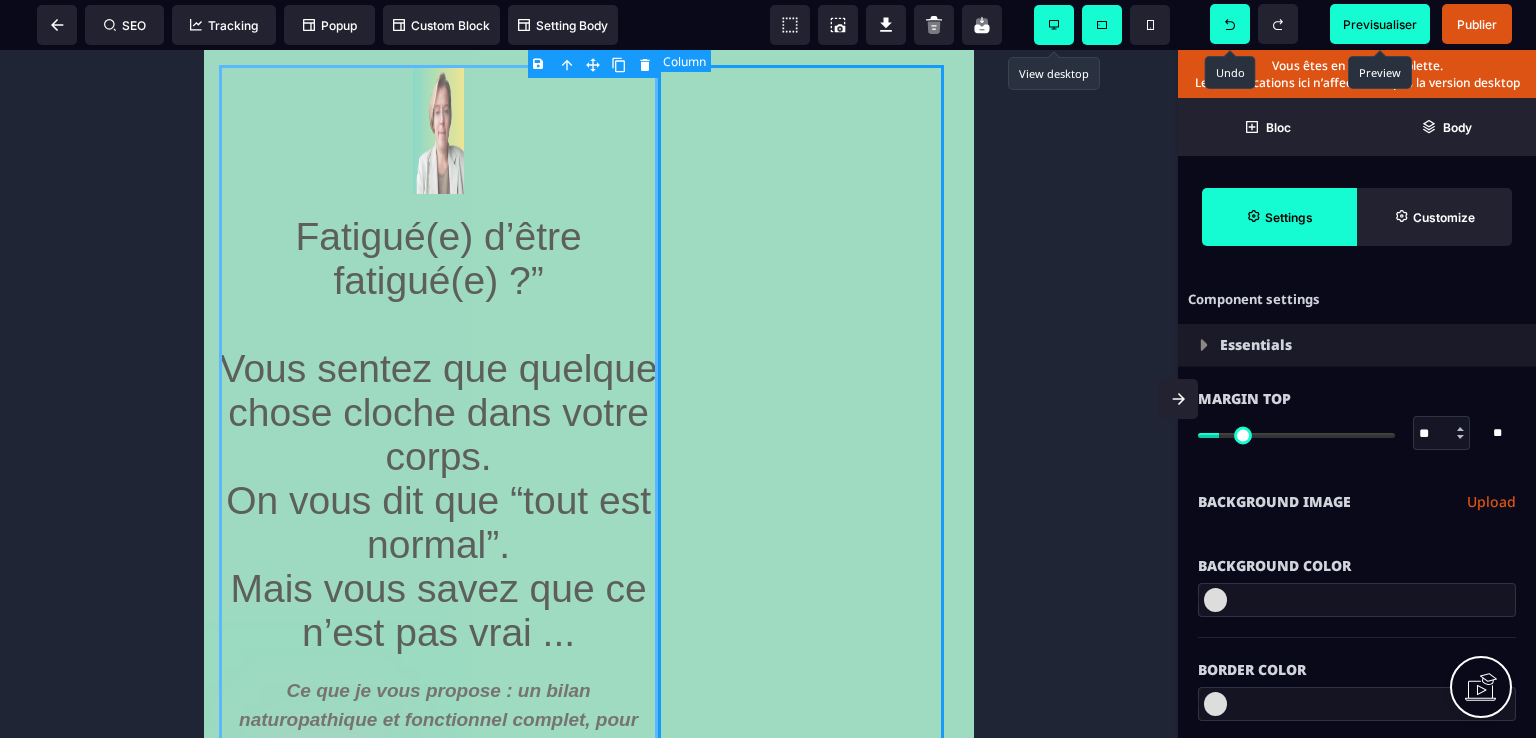 click at bounding box center [808, 987] 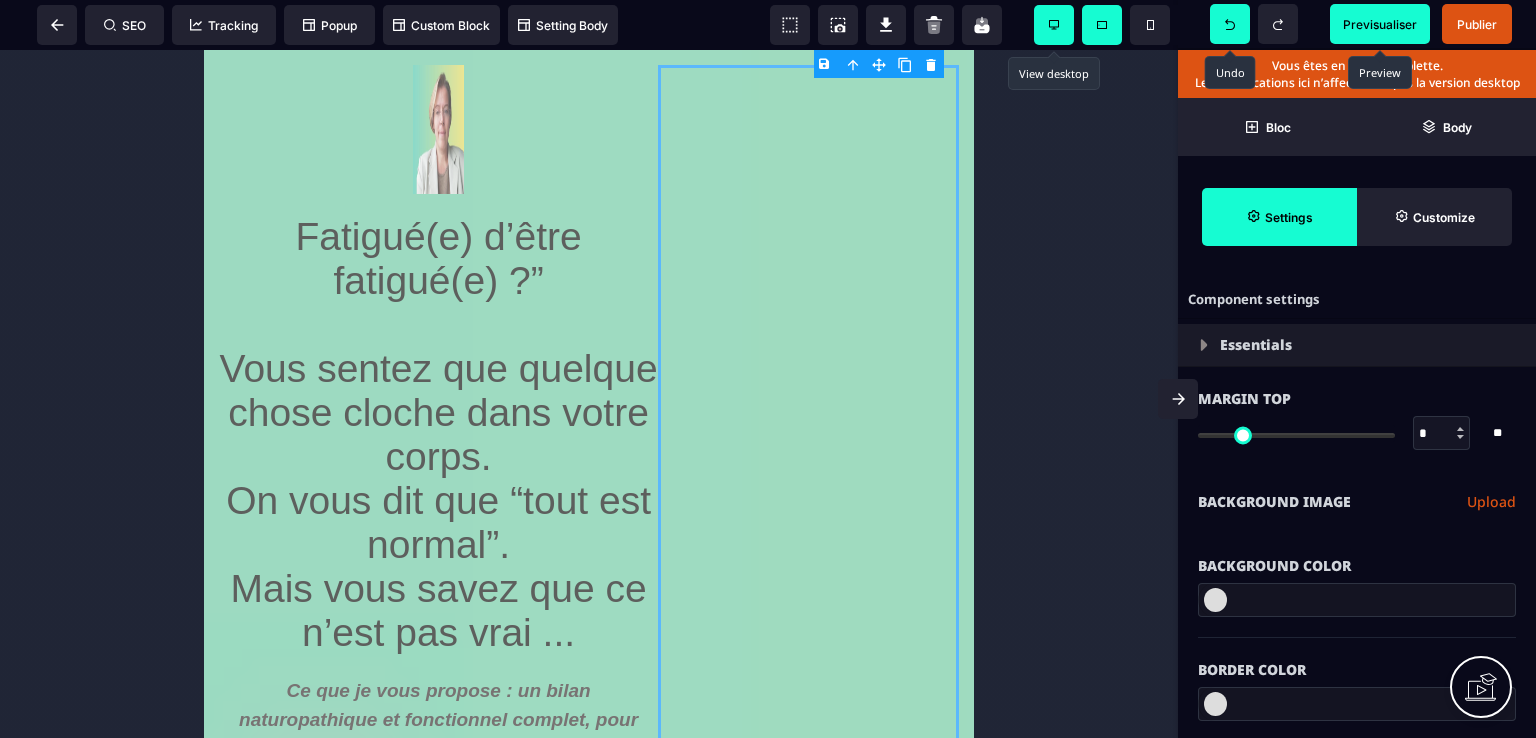 click on "B I U S
A *******
plus
Row
SEO
Big" at bounding box center (768, 369) 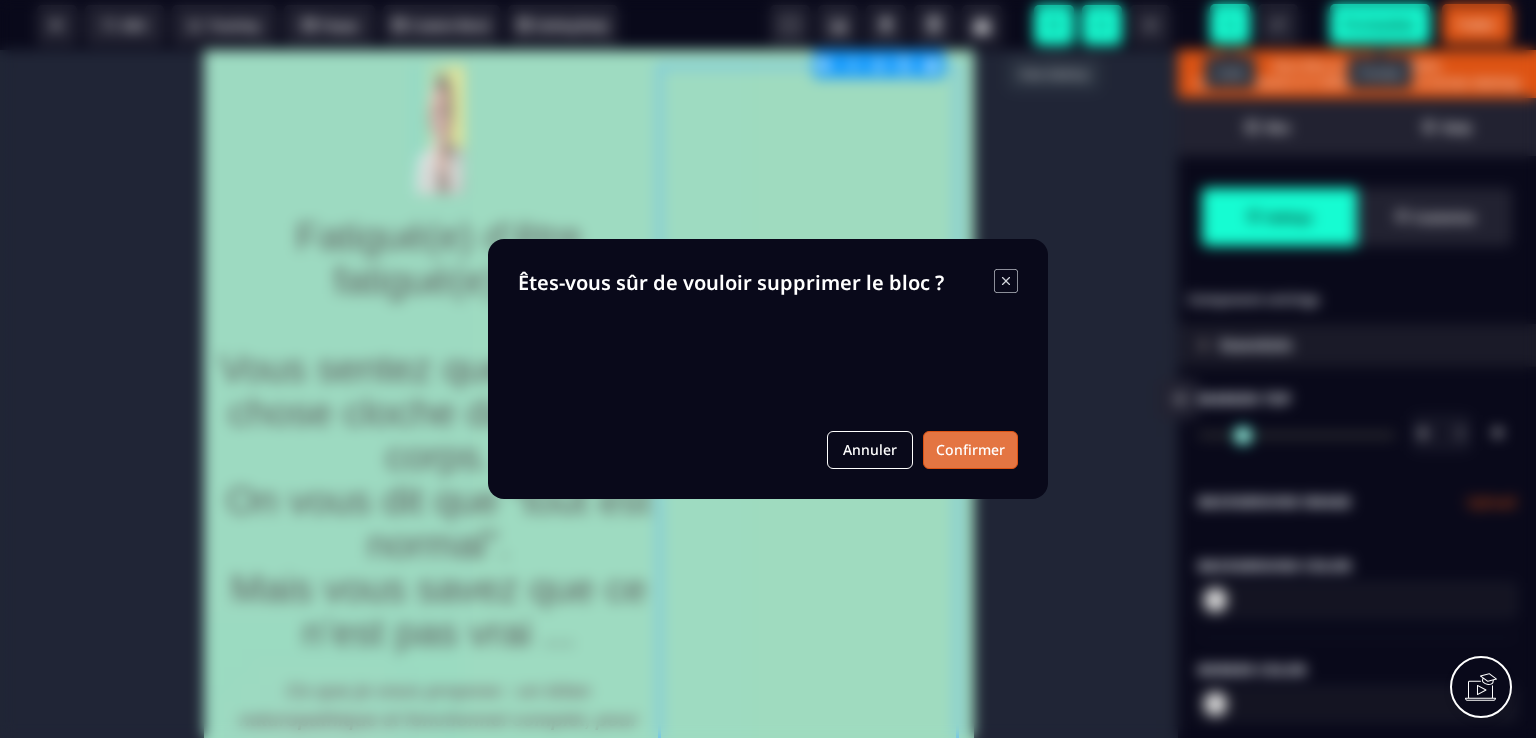 click on "Confirmer" at bounding box center (970, 450) 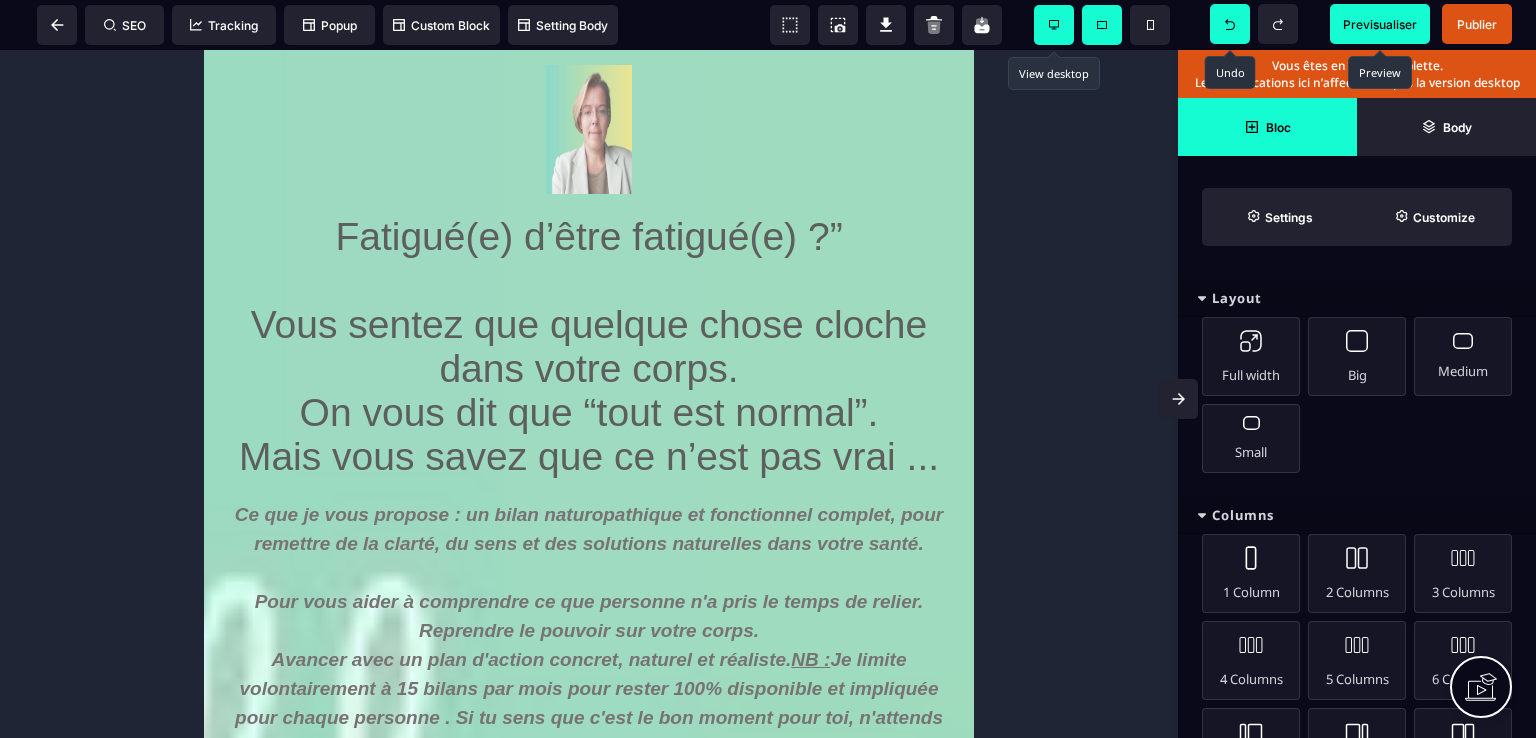 click 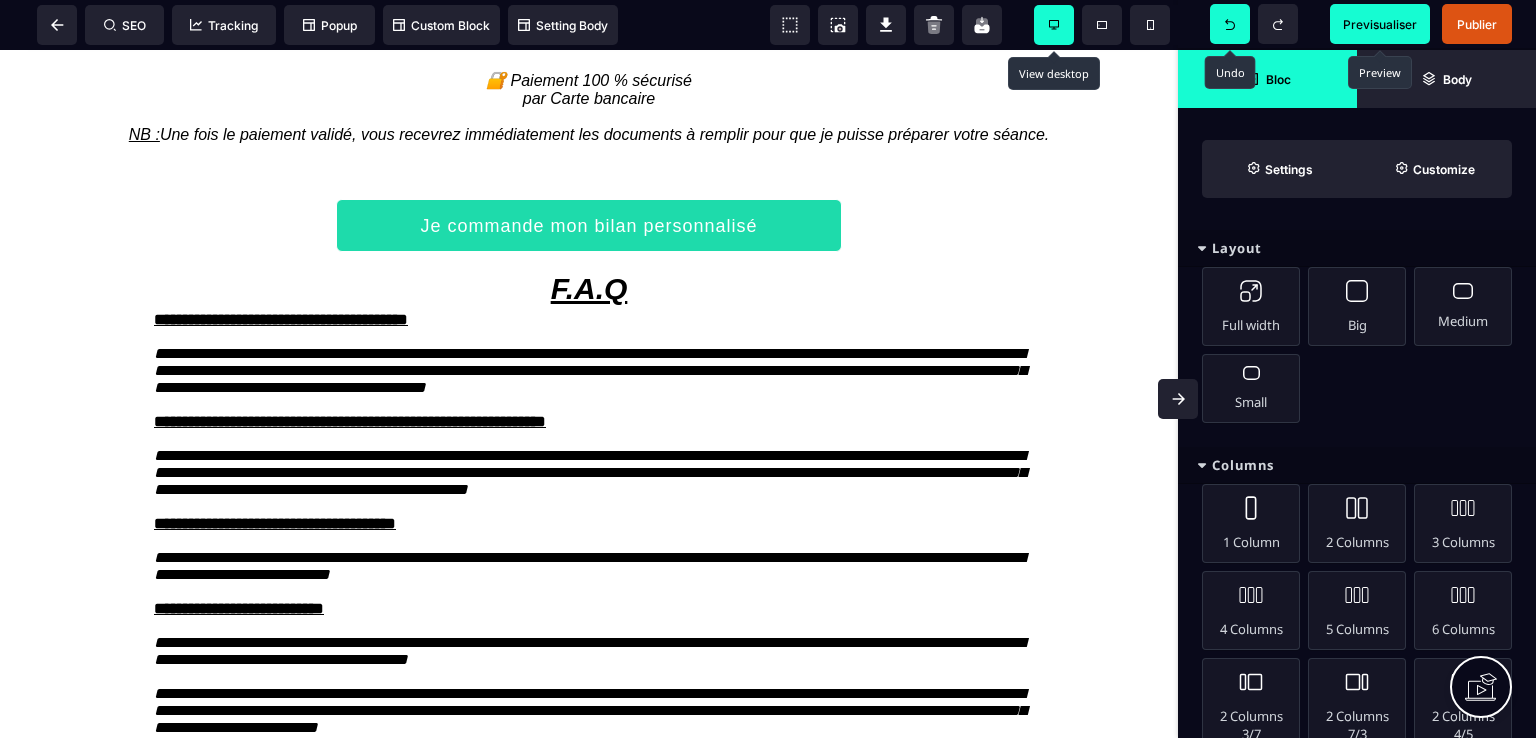 scroll, scrollTop: 2500, scrollLeft: 0, axis: vertical 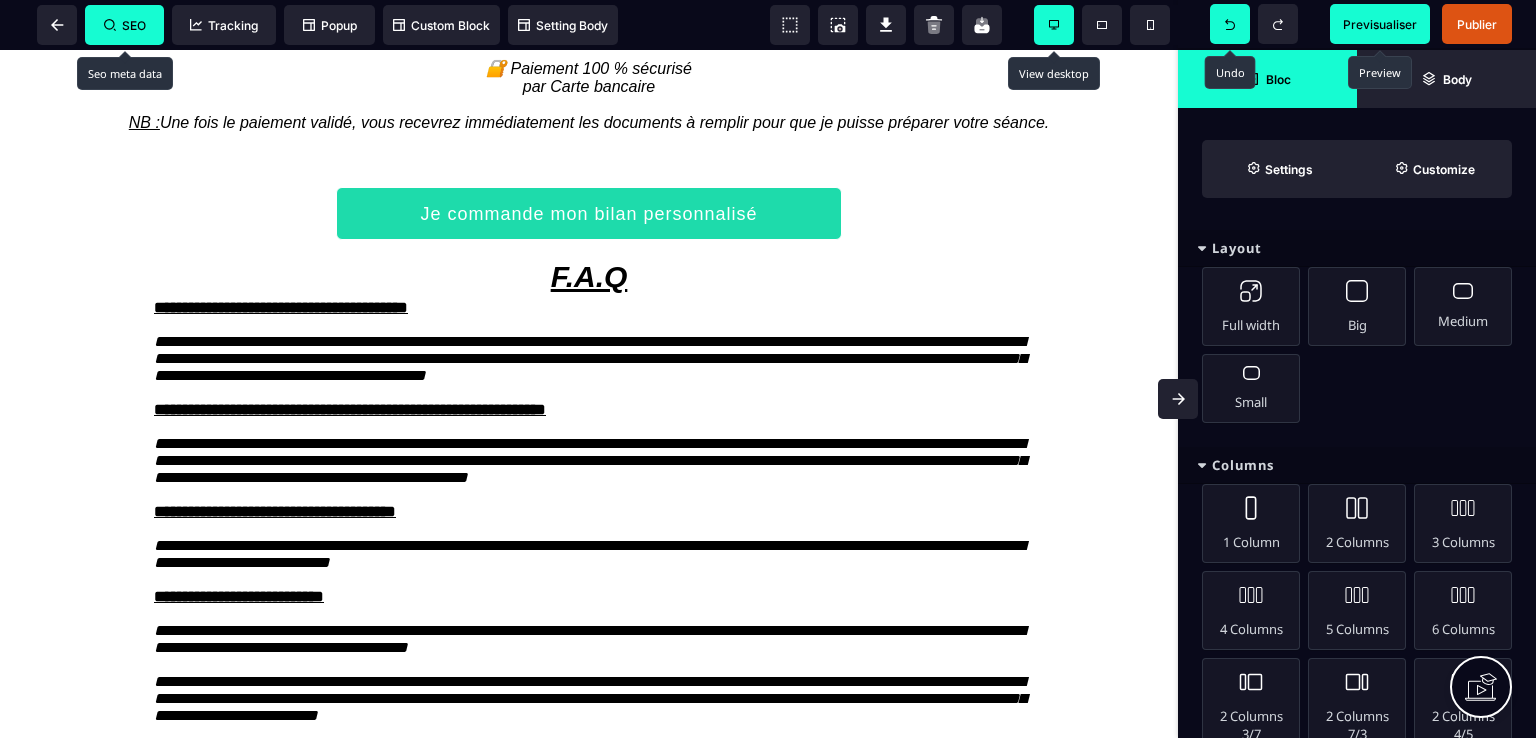 click on "SEO" at bounding box center [125, 25] 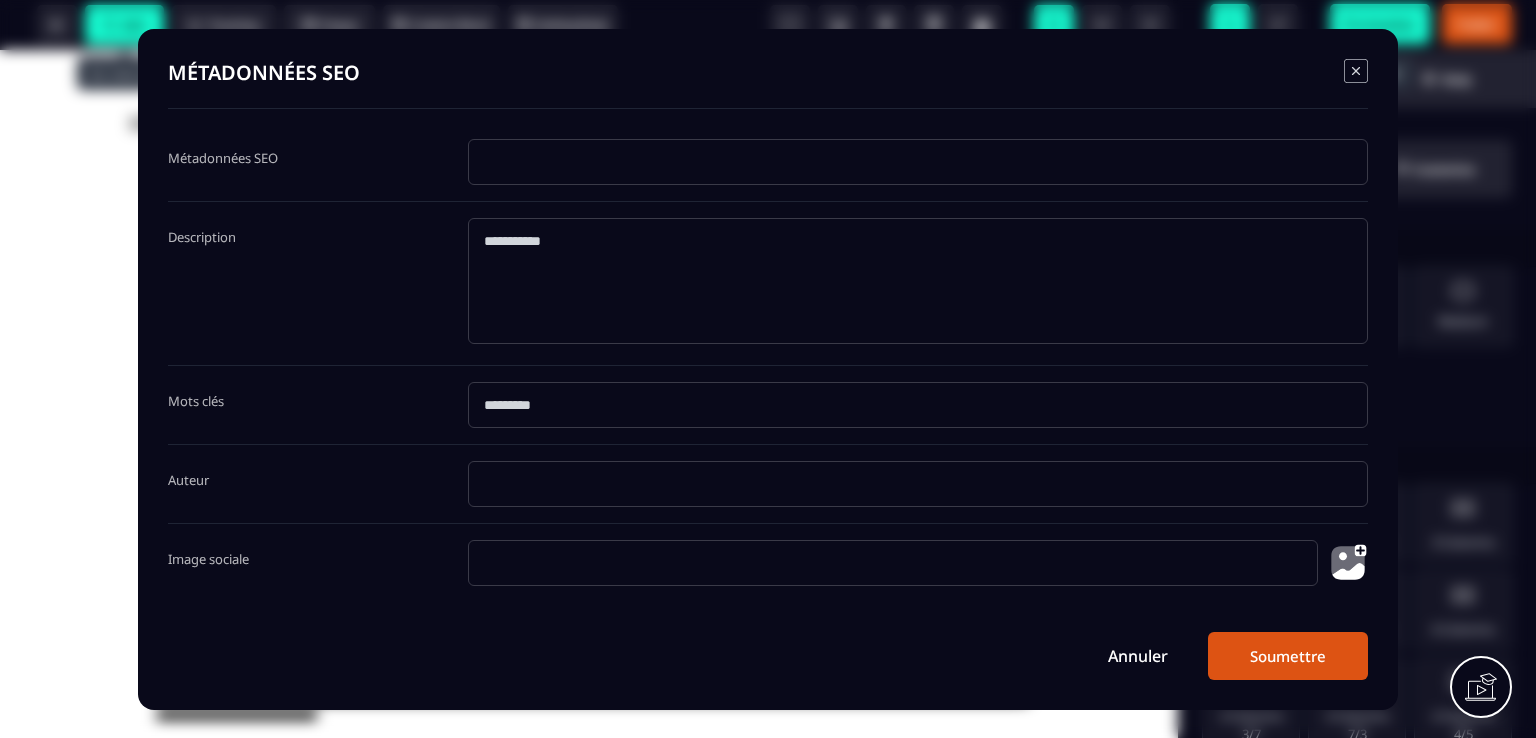 click 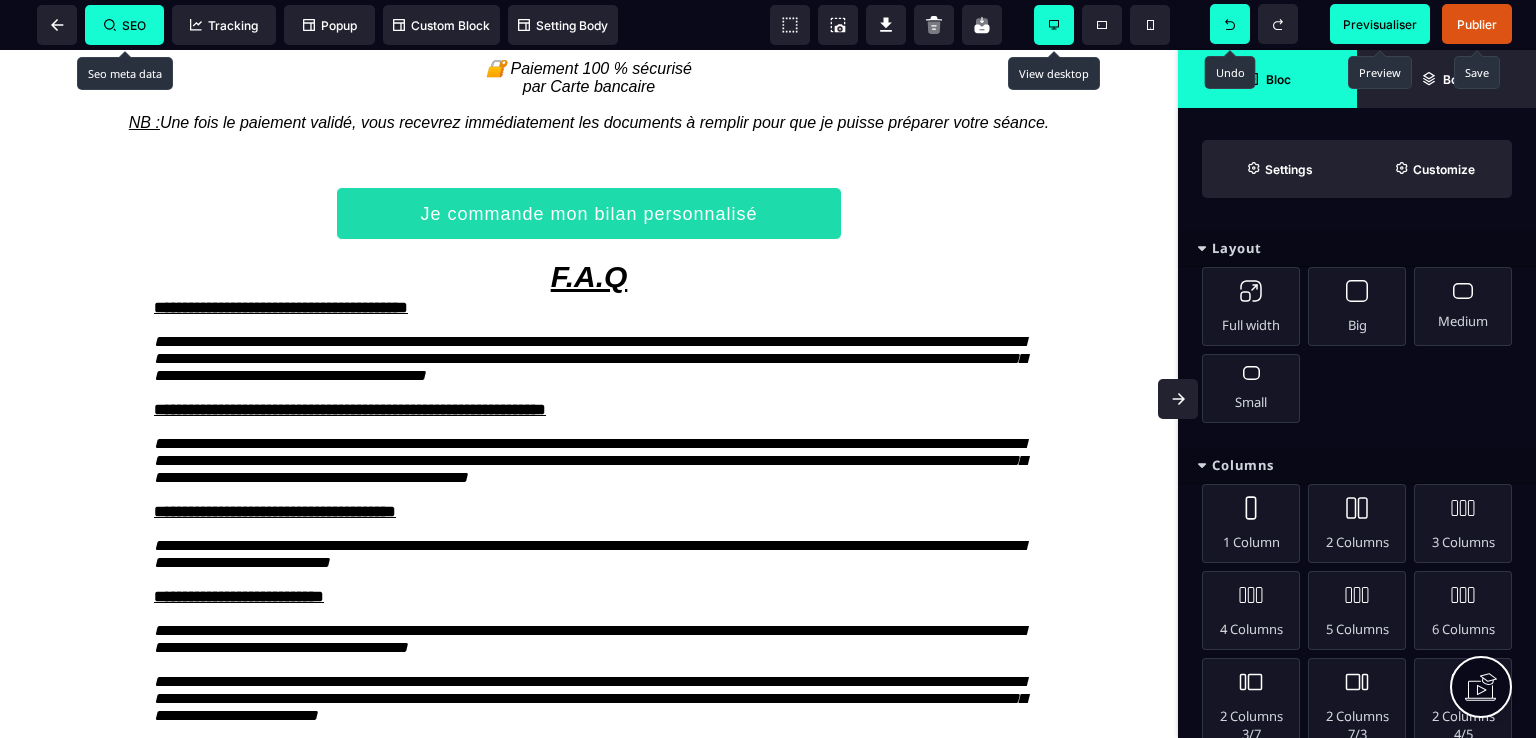 click on "Publier" at bounding box center (1477, 24) 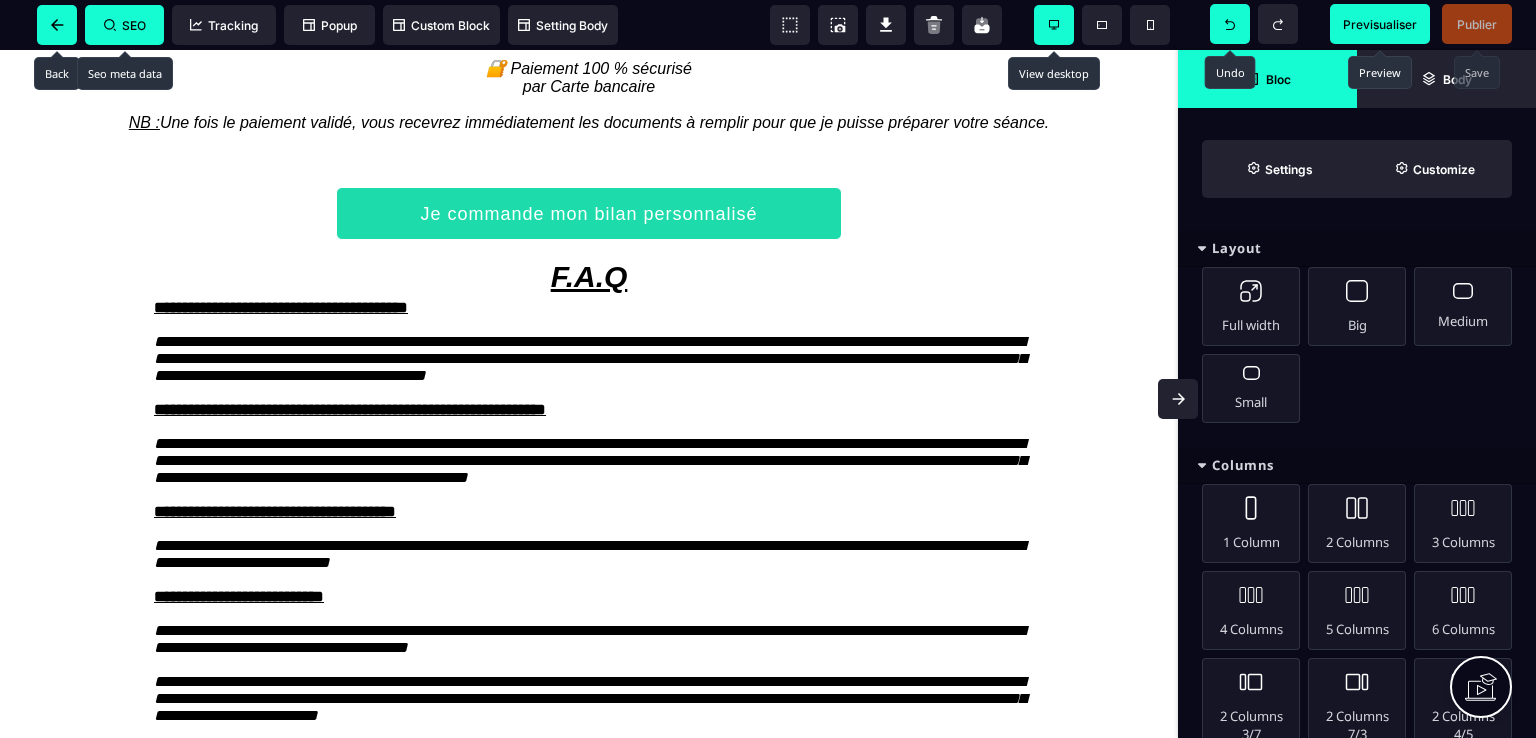 click 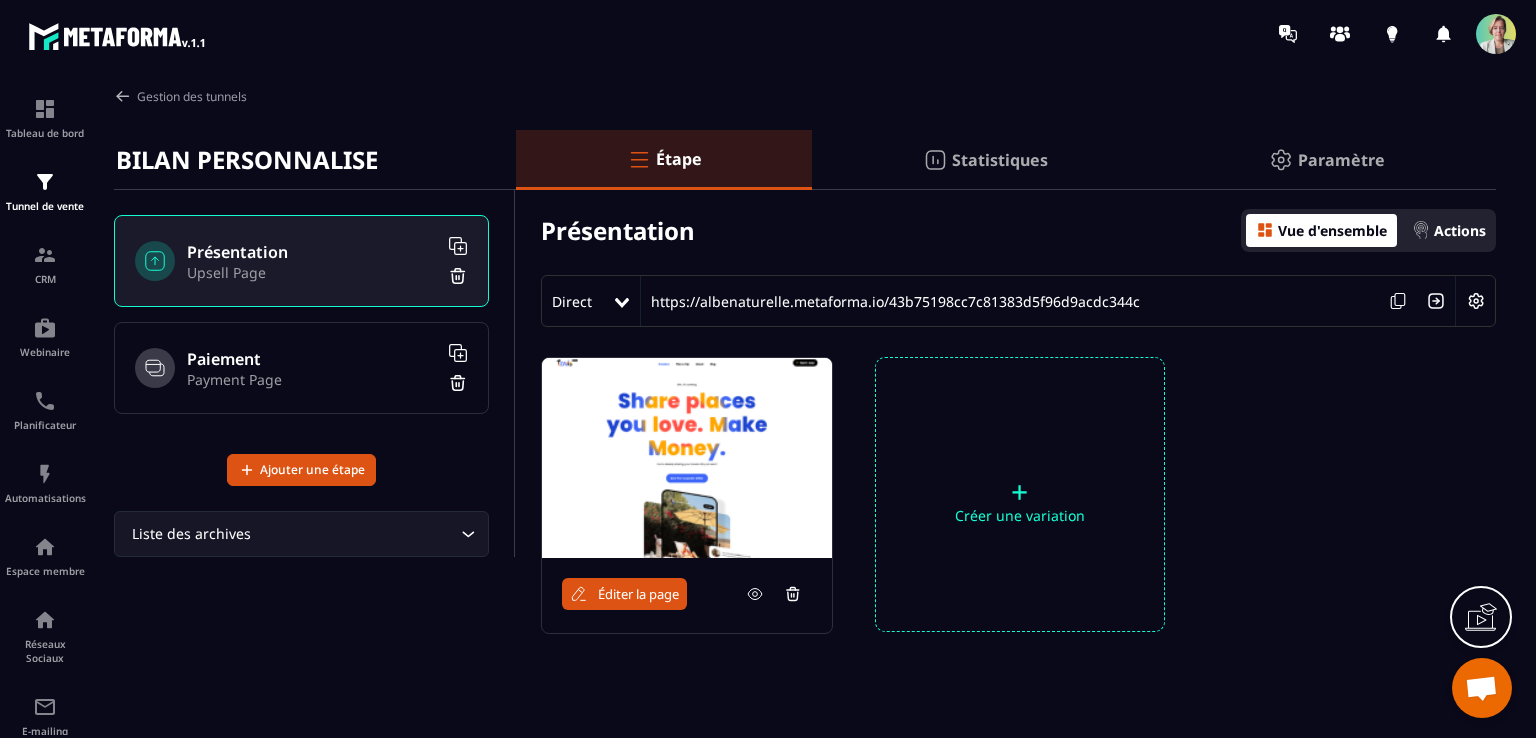 click on "Payment Page" at bounding box center [312, 379] 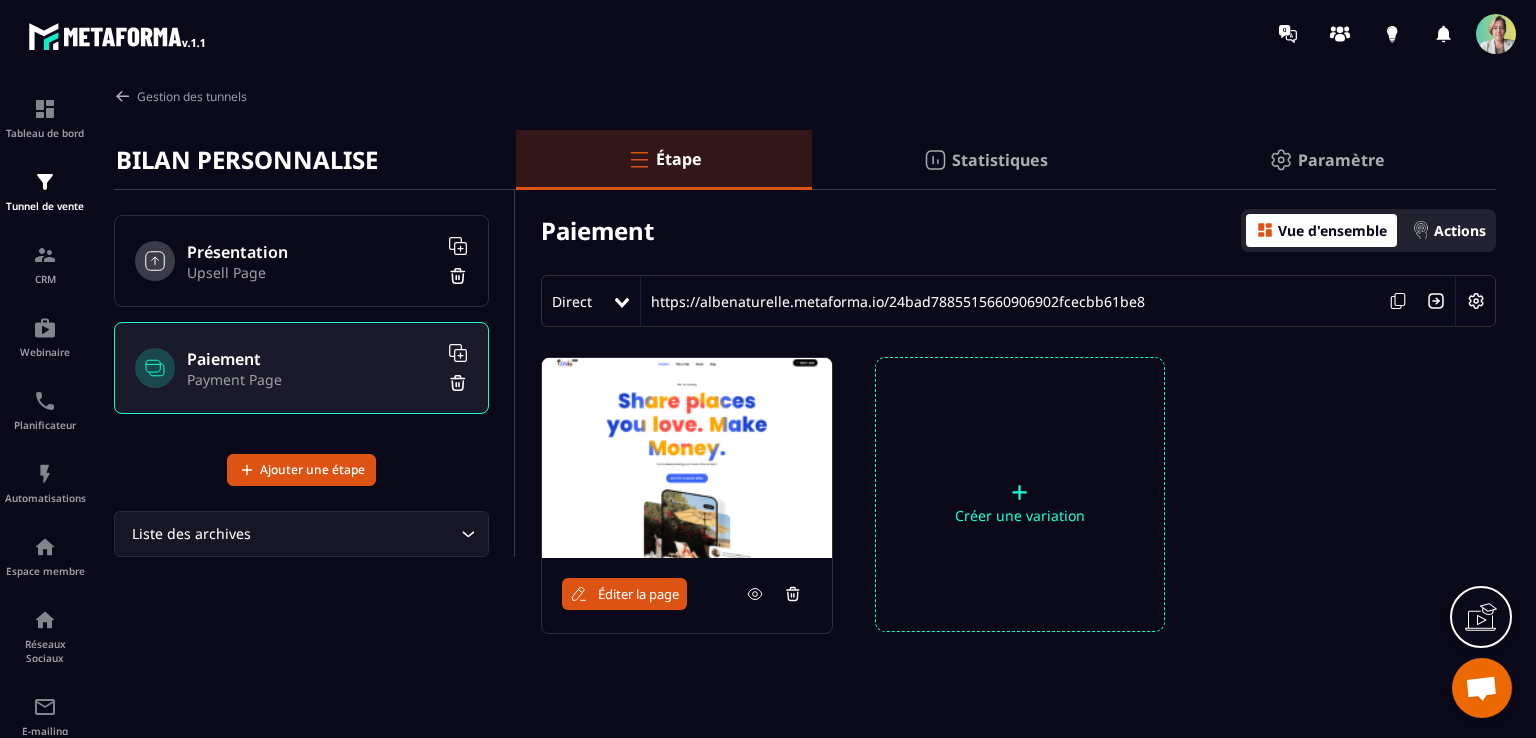 click on "Statistiques" at bounding box center (1000, 160) 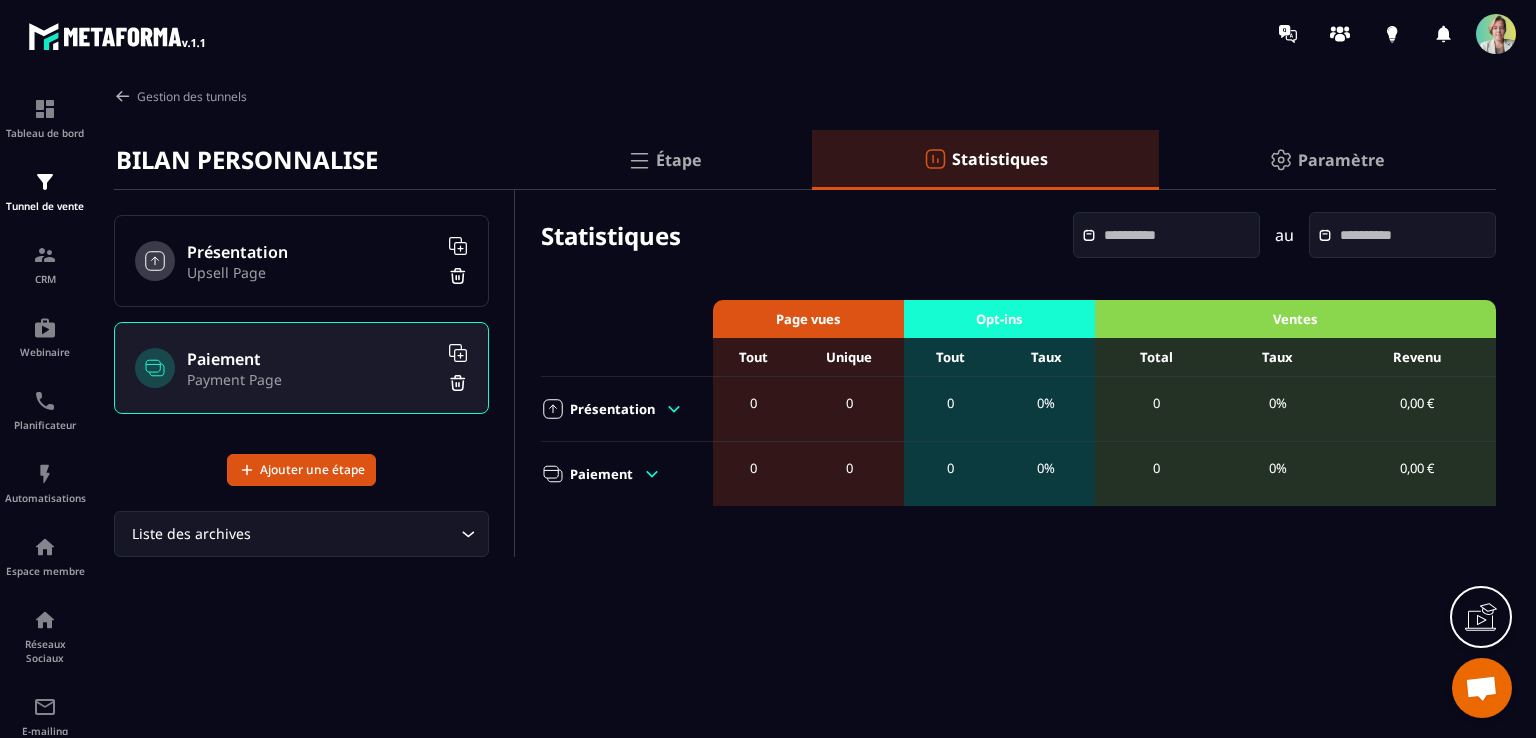 click on "Paramètre" at bounding box center [1341, 160] 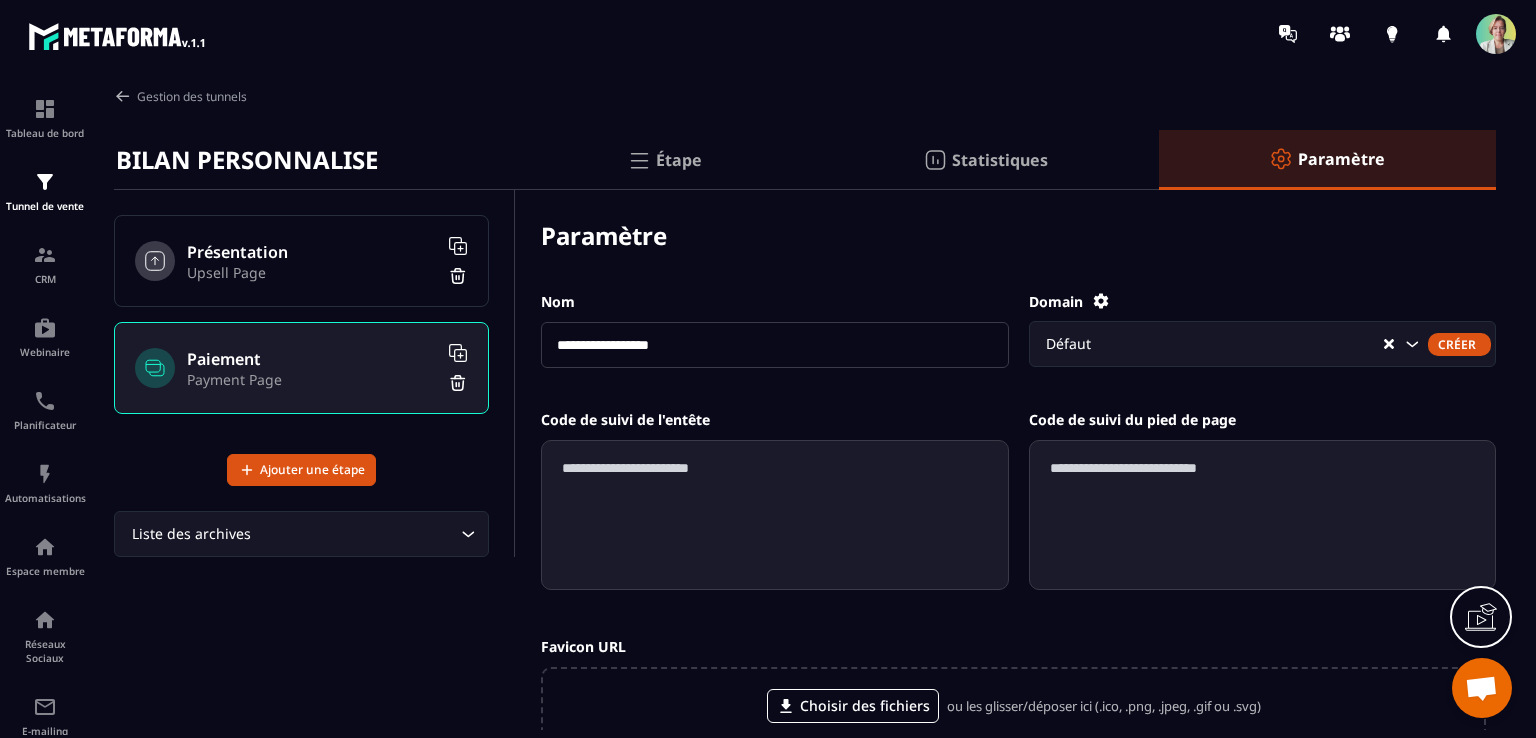 click on "Étape" at bounding box center [679, 160] 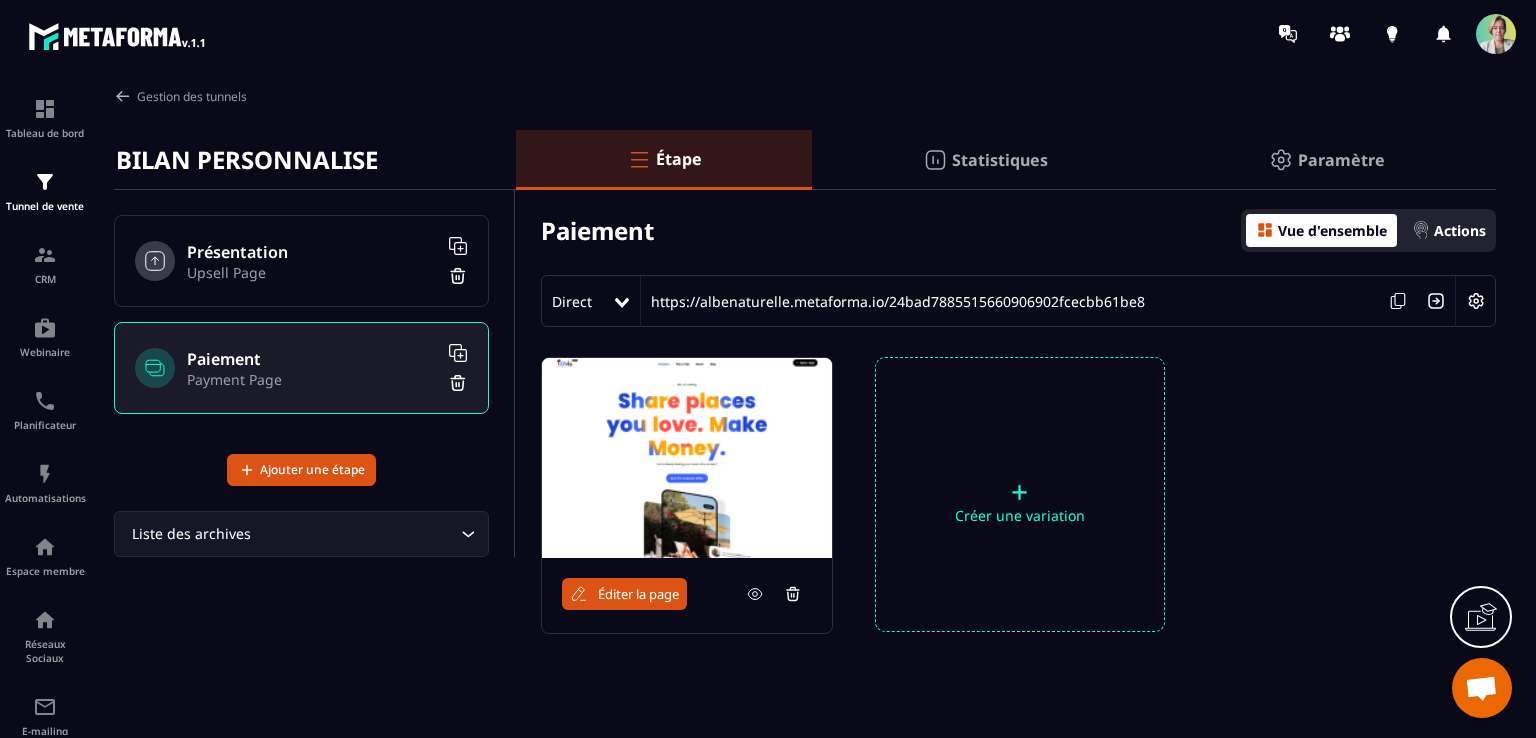 click at bounding box center [687, 458] 